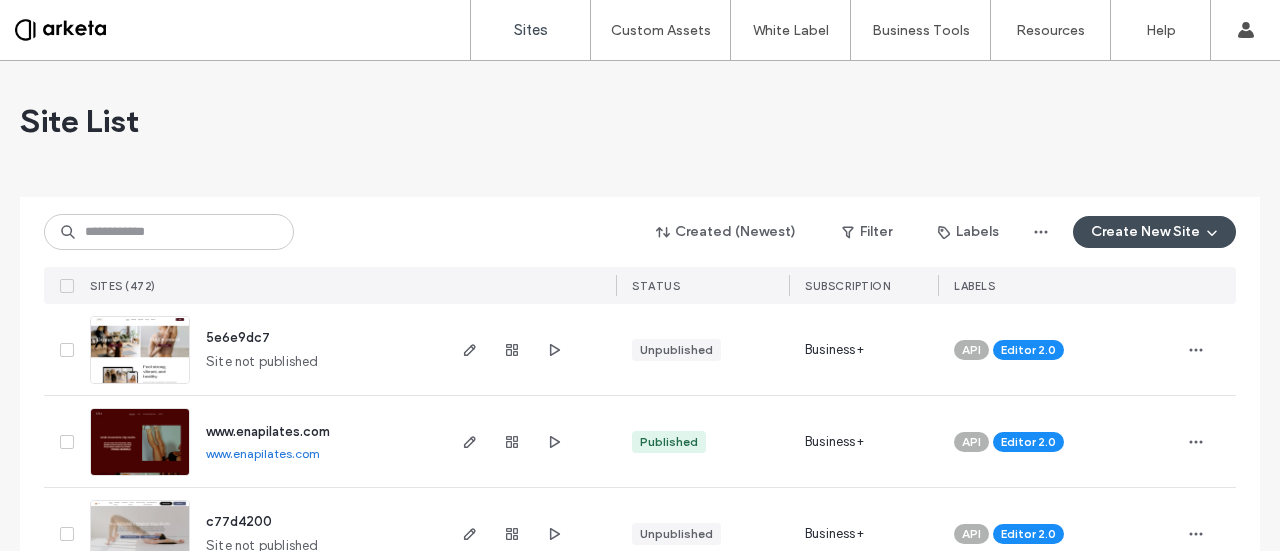 scroll, scrollTop: 0, scrollLeft: 0, axis: both 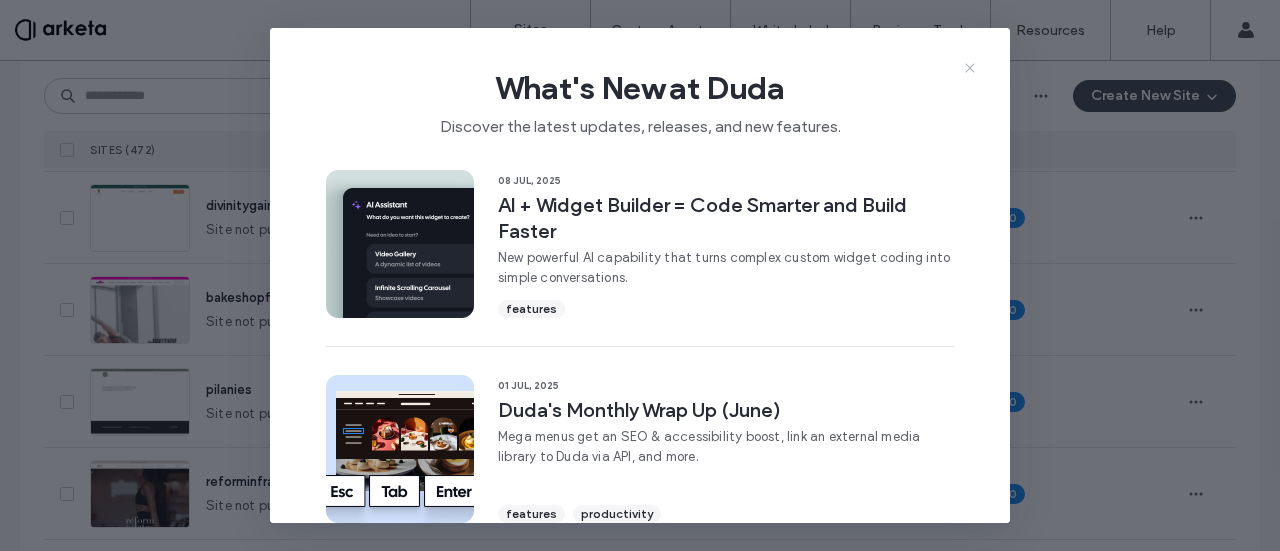 click 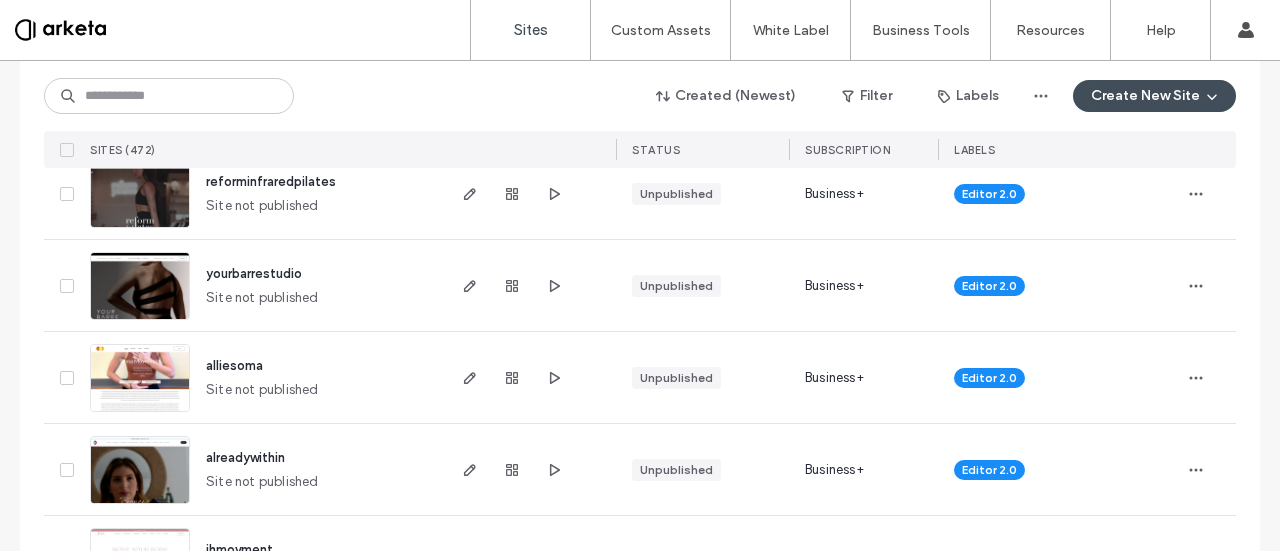 scroll, scrollTop: 900, scrollLeft: 0, axis: vertical 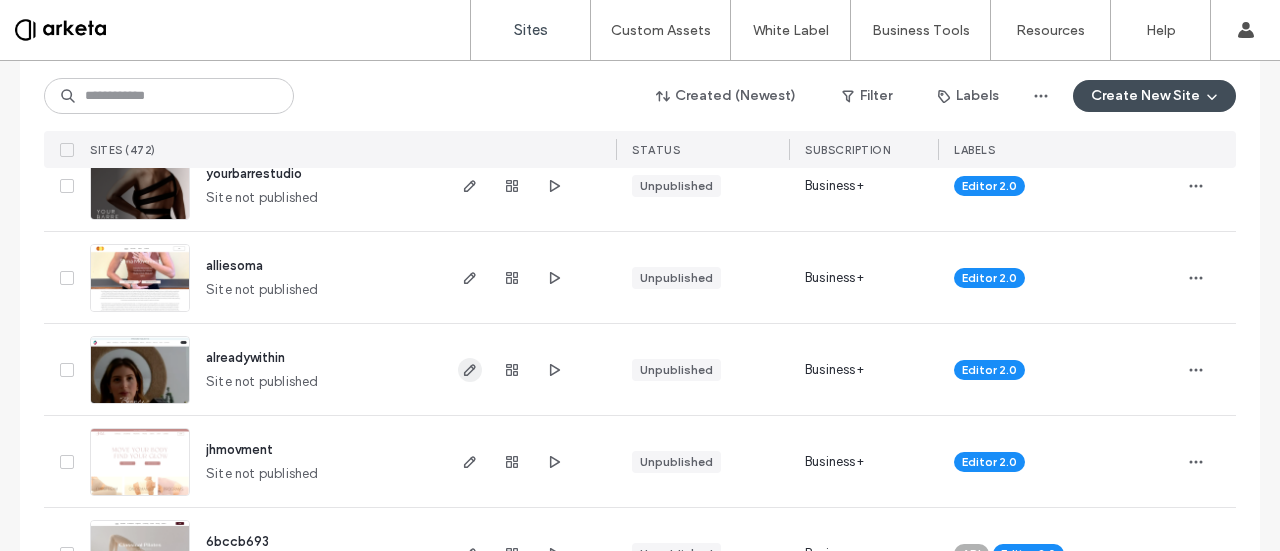 click 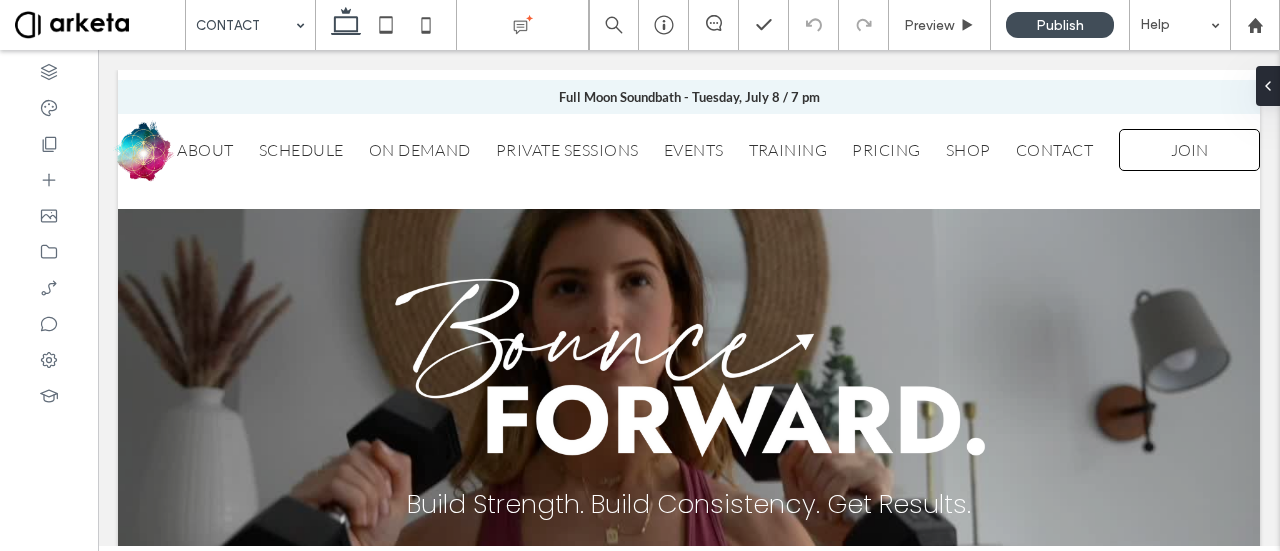 scroll, scrollTop: 78, scrollLeft: 0, axis: vertical 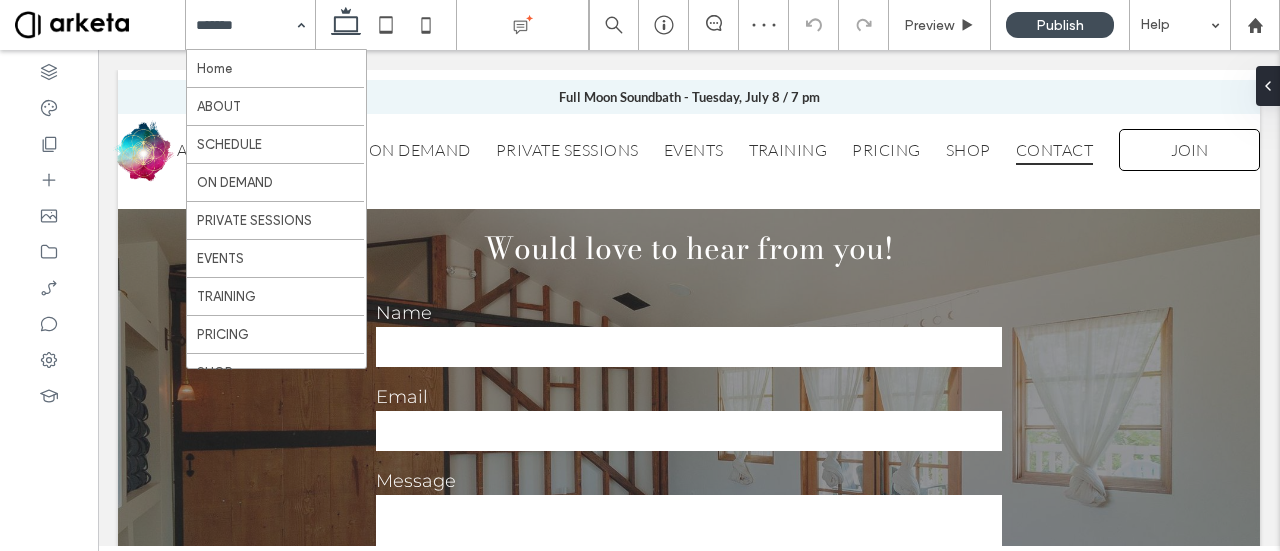 click at bounding box center [245, 25] 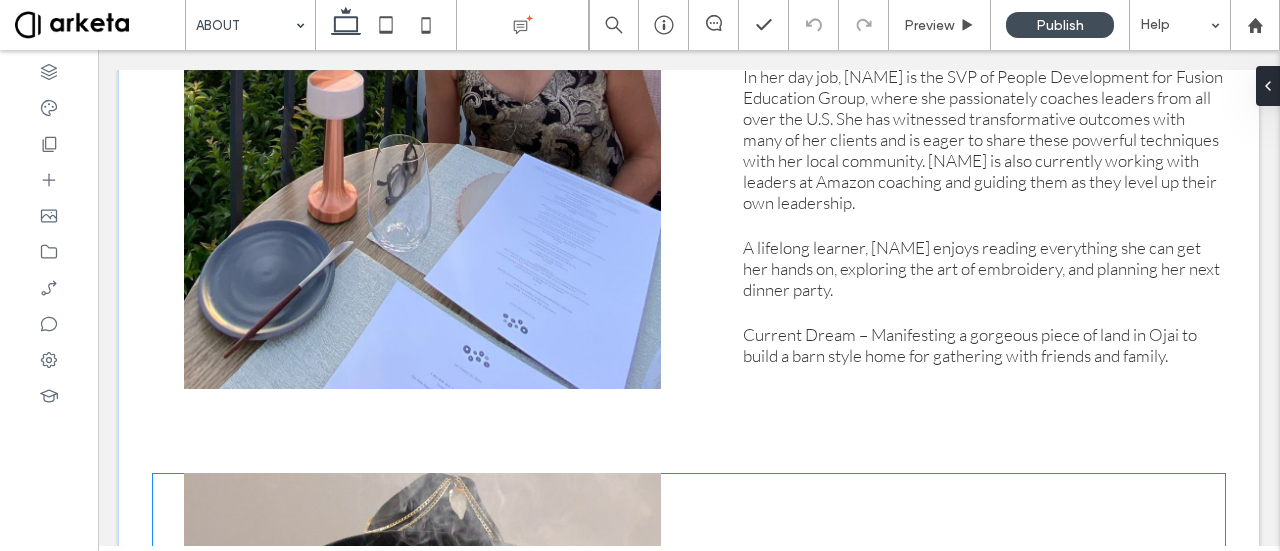 scroll, scrollTop: 1200, scrollLeft: 0, axis: vertical 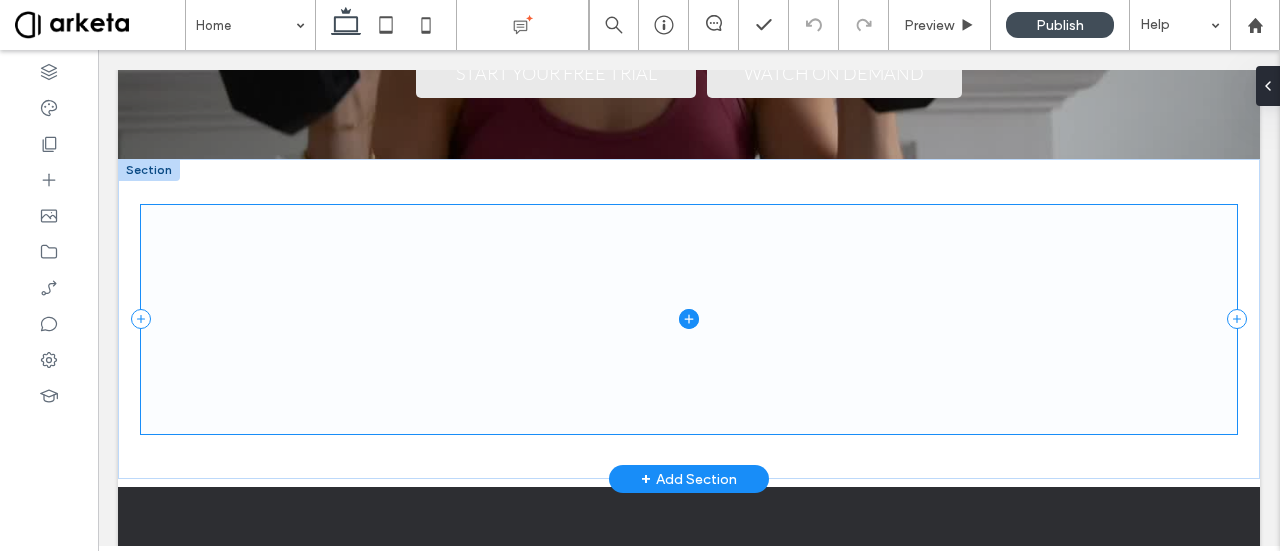 click at bounding box center (689, 319) 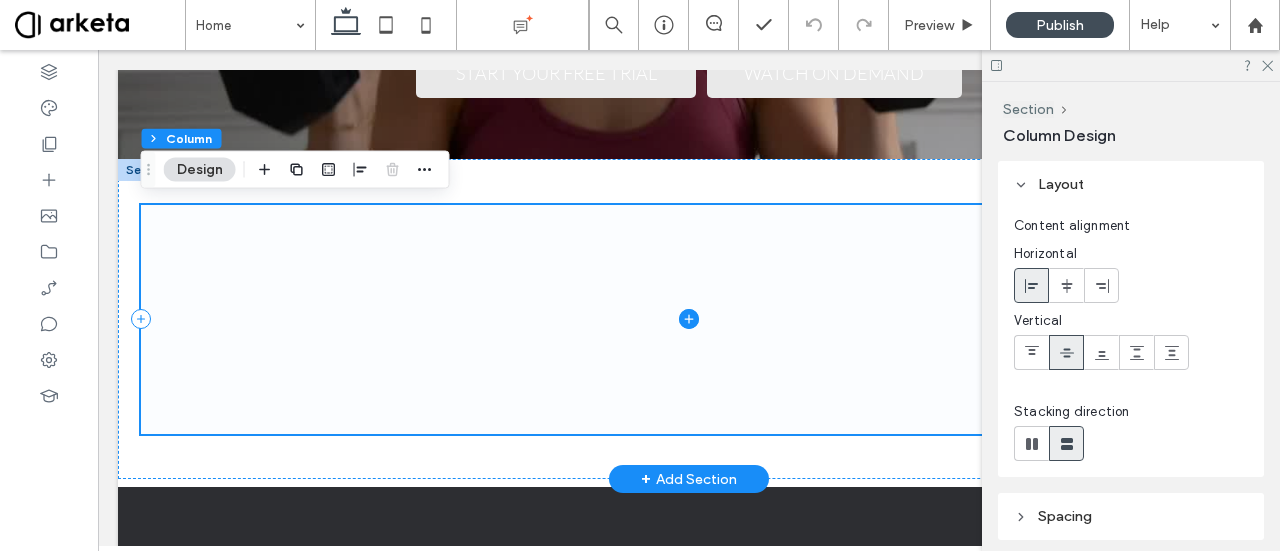 click at bounding box center [689, 319] 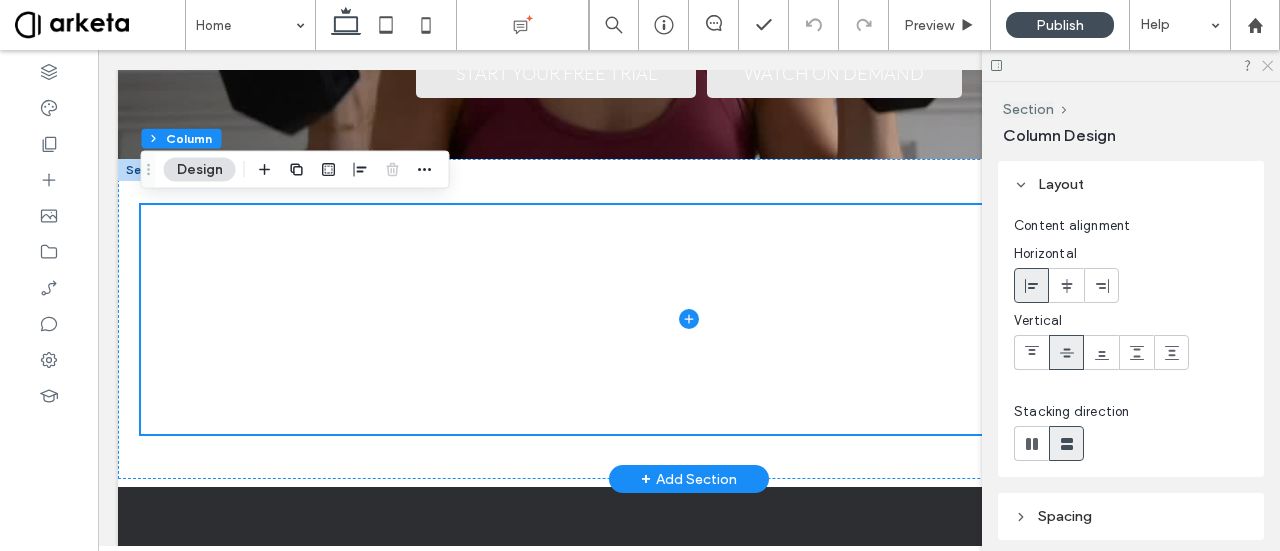click 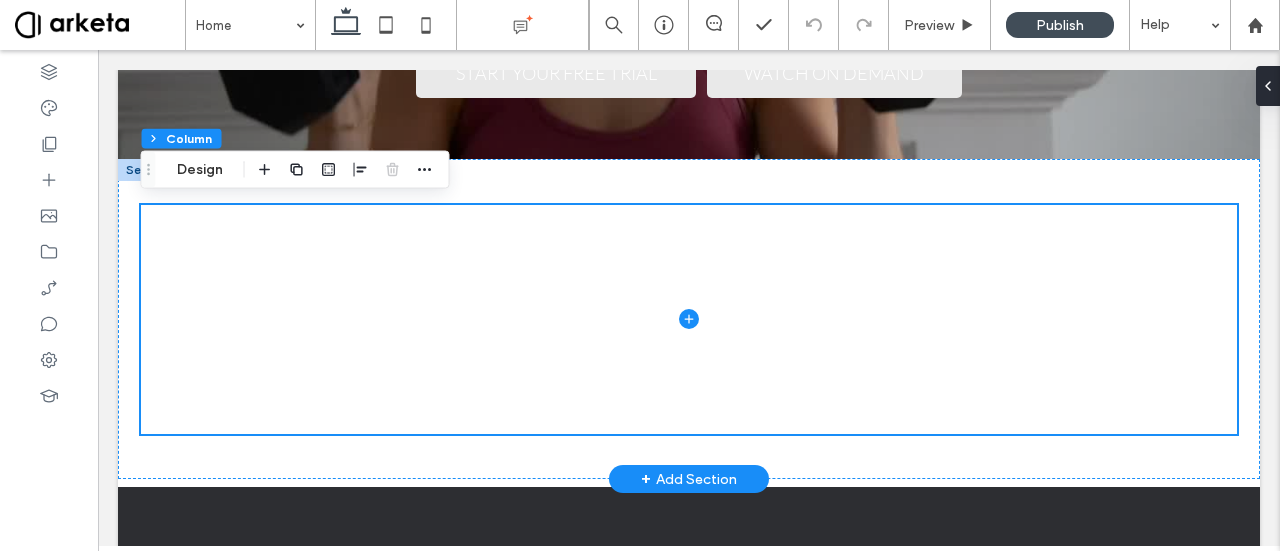 click on "+ Add Section" at bounding box center [689, 479] 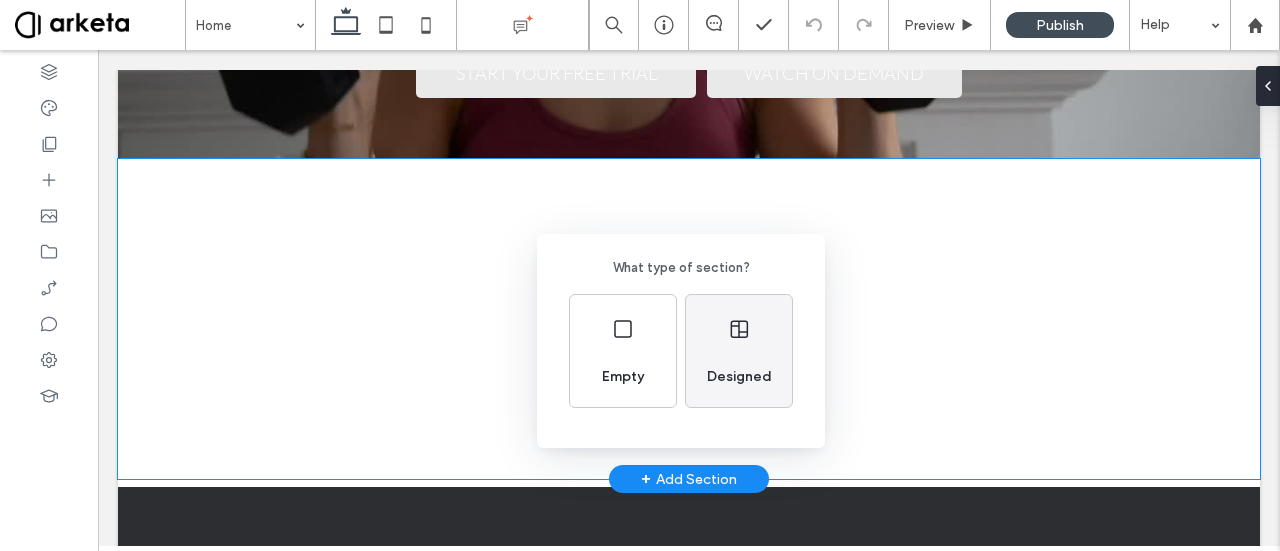 click 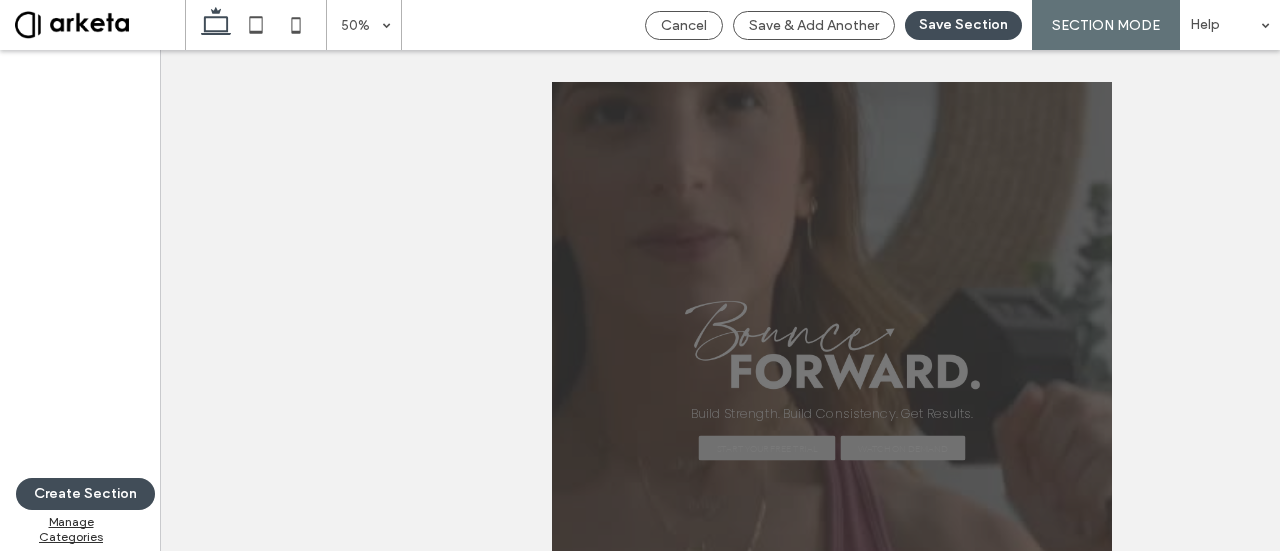 scroll, scrollTop: 714, scrollLeft: 0, axis: vertical 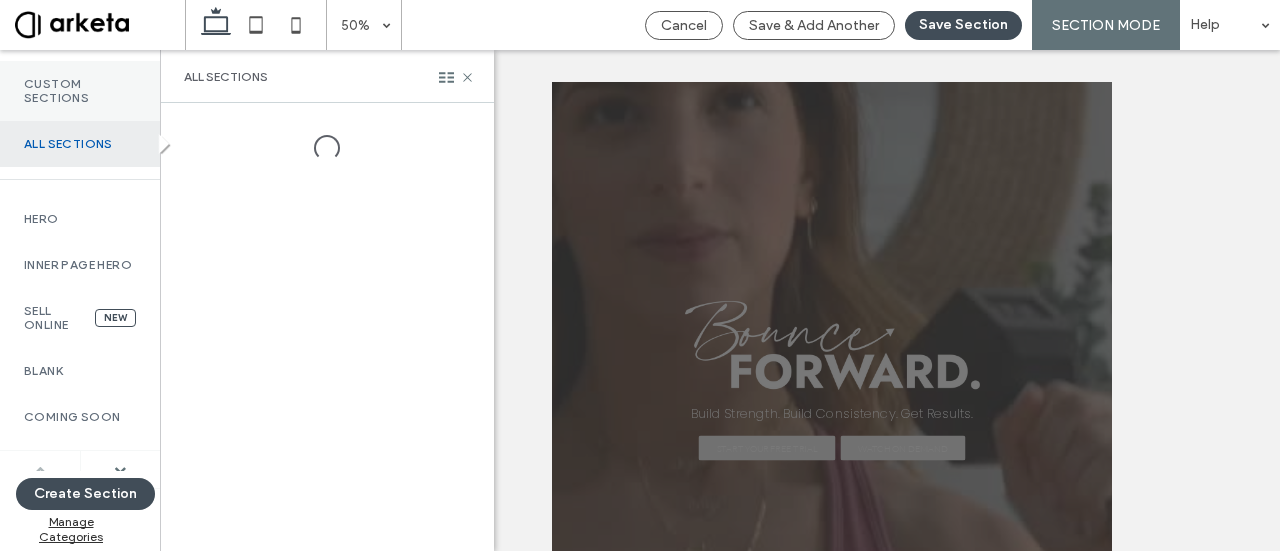 click on "Custom Sections" at bounding box center [80, 91] 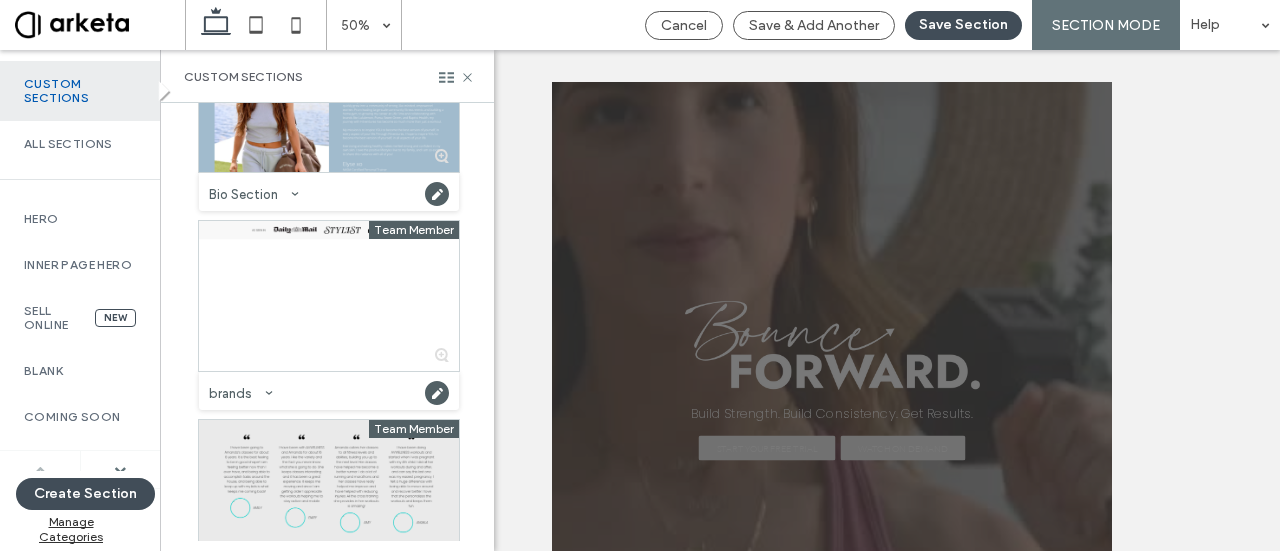 scroll, scrollTop: 0, scrollLeft: 0, axis: both 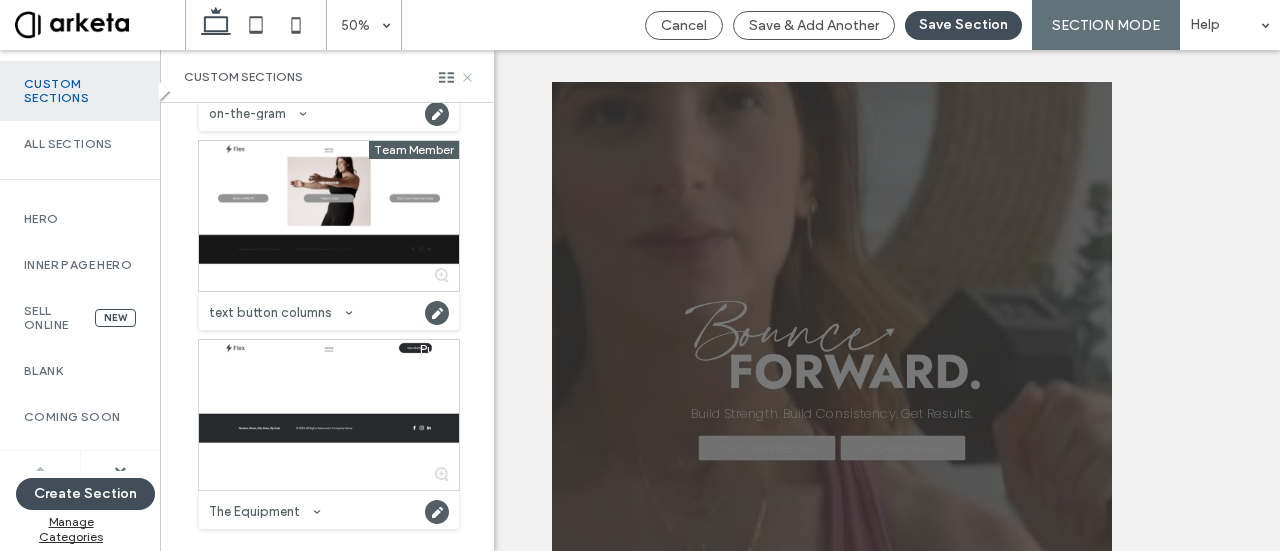 click 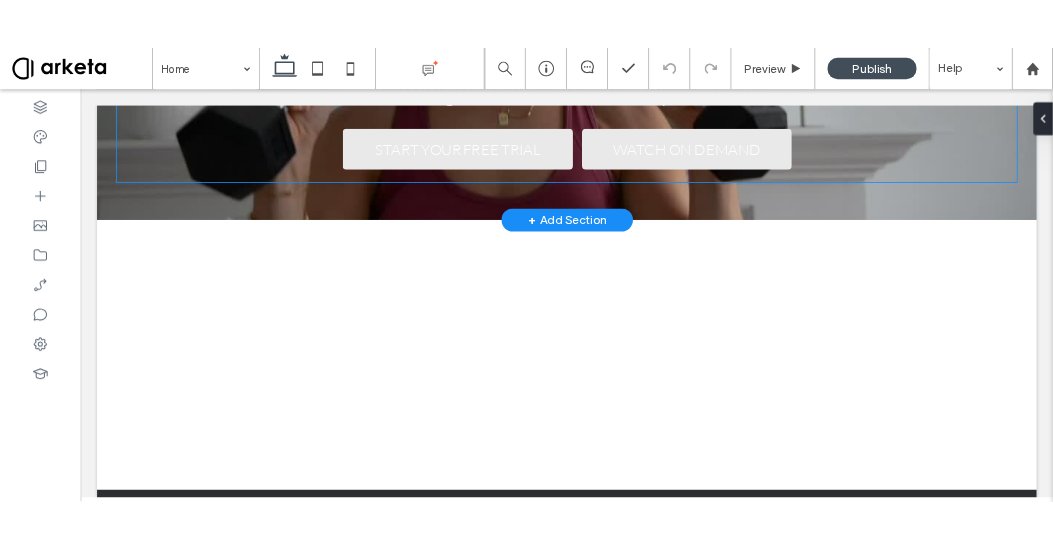 scroll, scrollTop: 606, scrollLeft: 0, axis: vertical 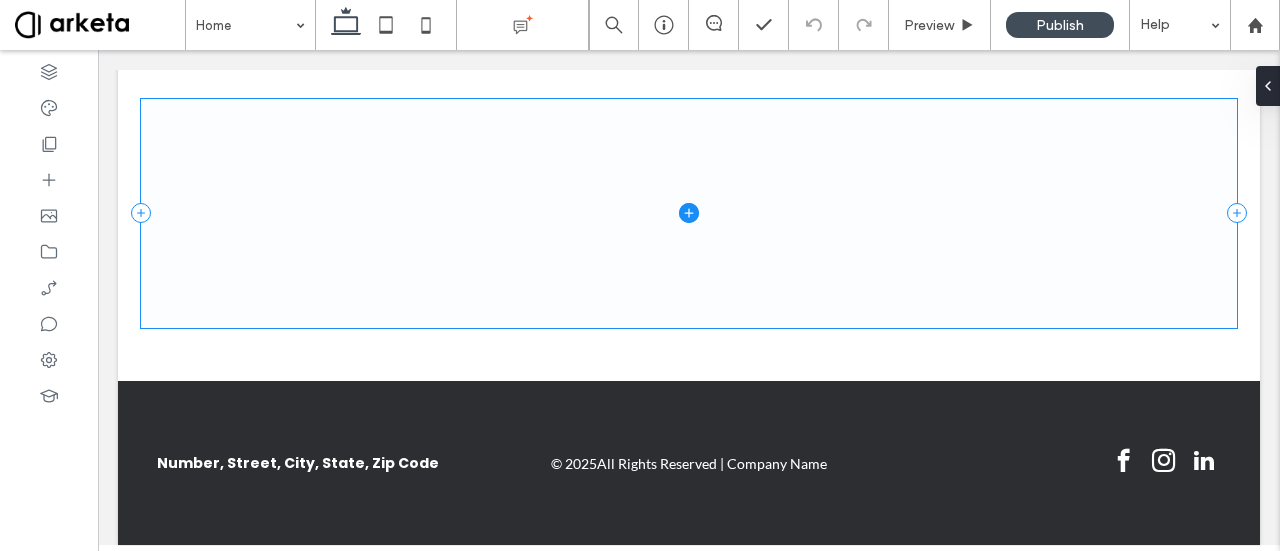 click at bounding box center [689, 213] 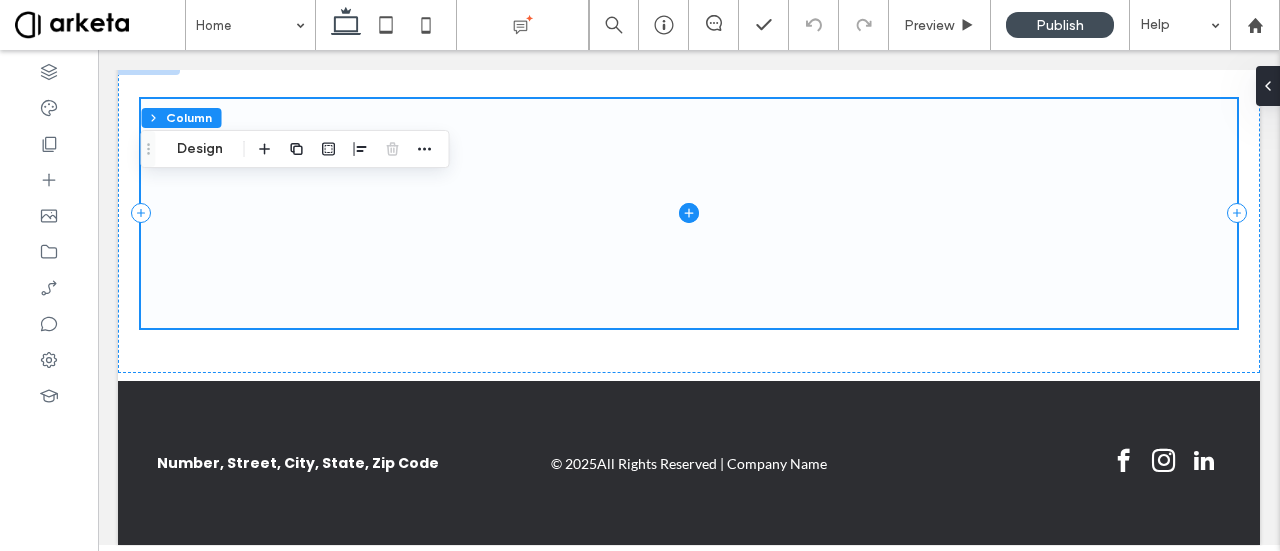 click 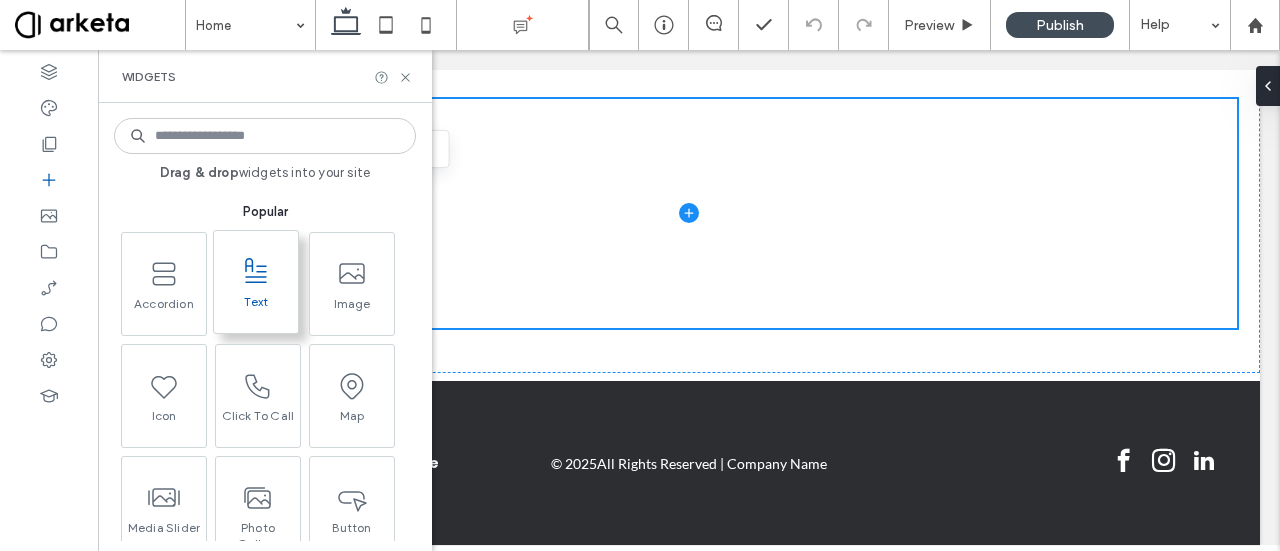 click 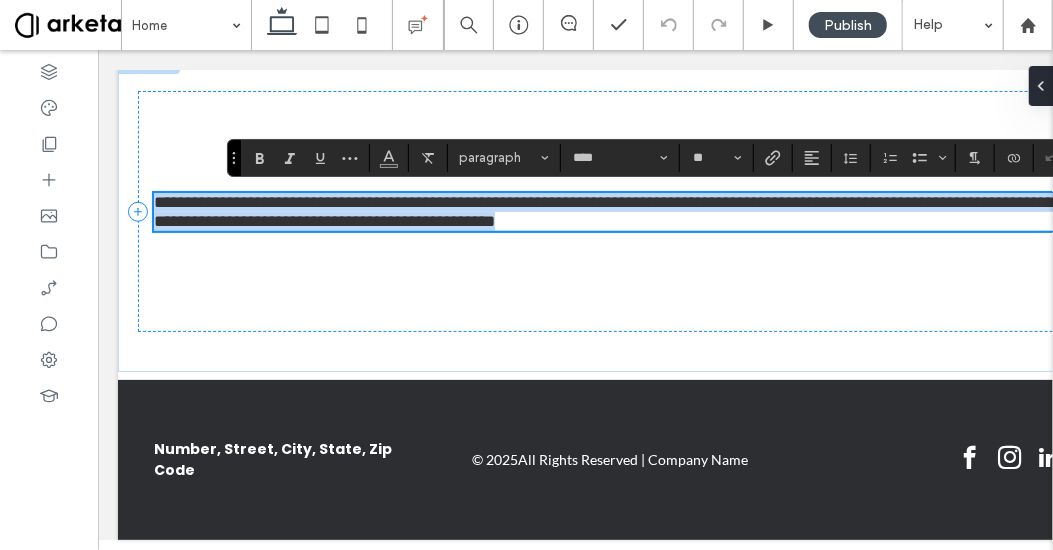 scroll, scrollTop: 506, scrollLeft: 0, axis: vertical 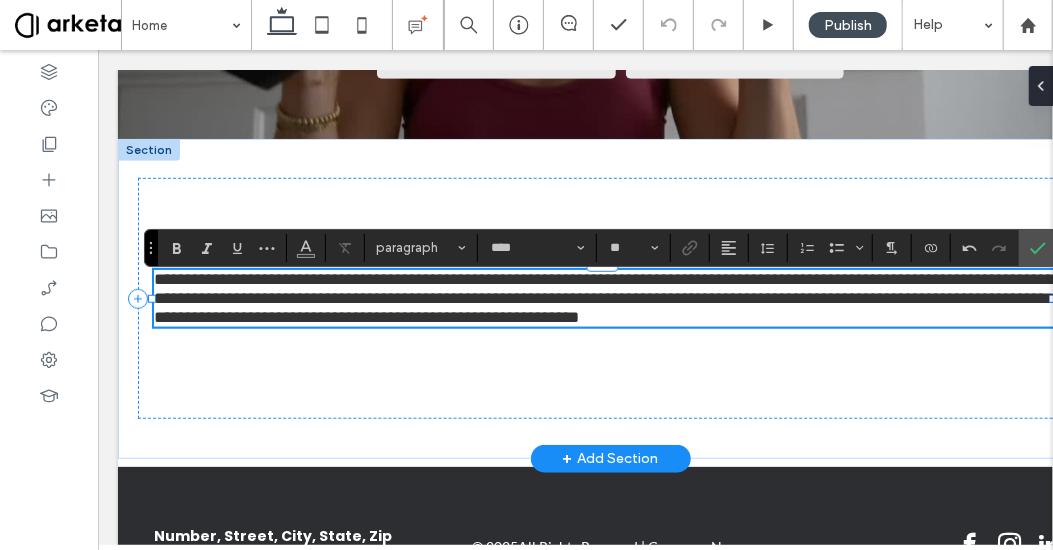 type on "**" 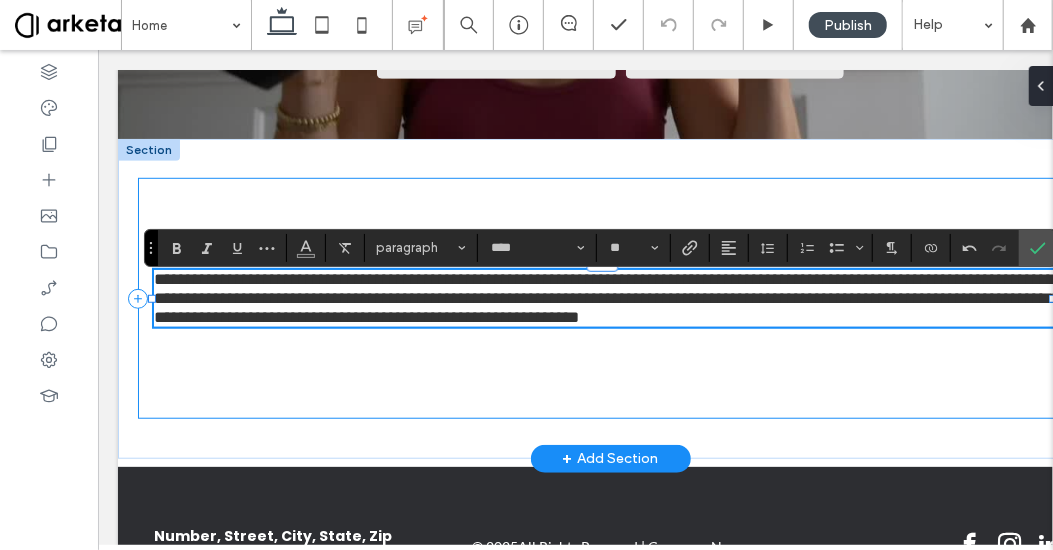 click on "**********" at bounding box center [610, 297] 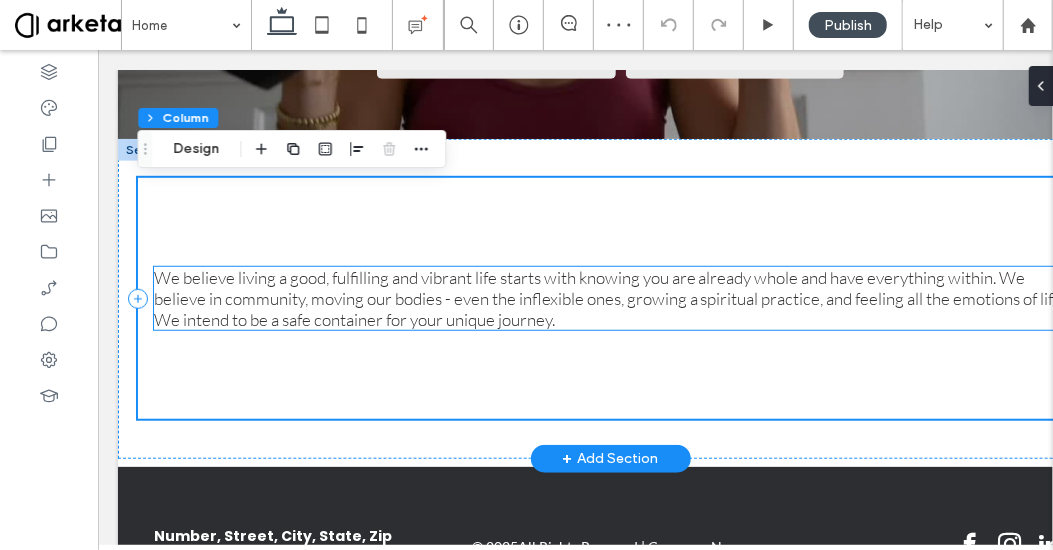 click on "We believe living a good, fulfilling and vibrant life starts with knowing you are already whole and have everything within. We believe in community, moving our bodies - even the inflexible ones, growing a spiritual practice, and feeling all the emotions of life. We intend to be a safe container for your unique journey." at bounding box center (609, 297) 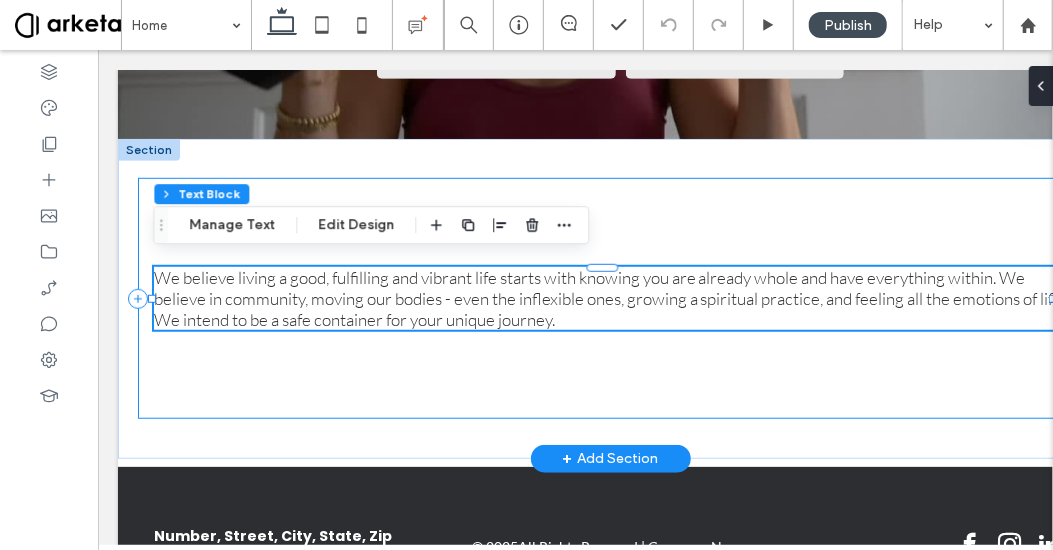 click on "We believe living a good, fulfilling and vibrant life starts with knowing you are already whole and have everything within. We believe in community, moving our bodies - even the inflexible ones, growing a spiritual practice, and feeling all the emotions of life. We intend to be a safe container for your unique journey." at bounding box center [610, 297] 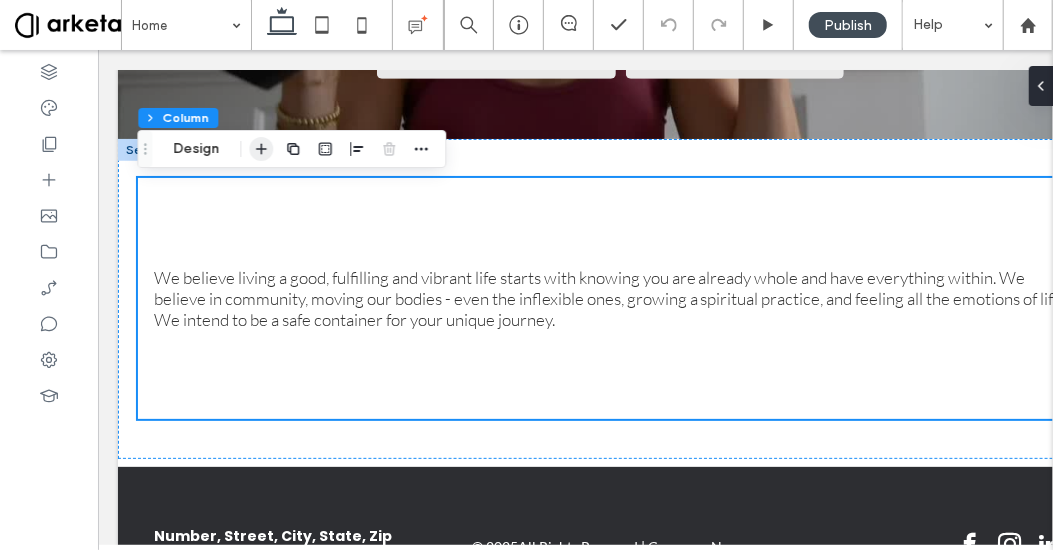 click 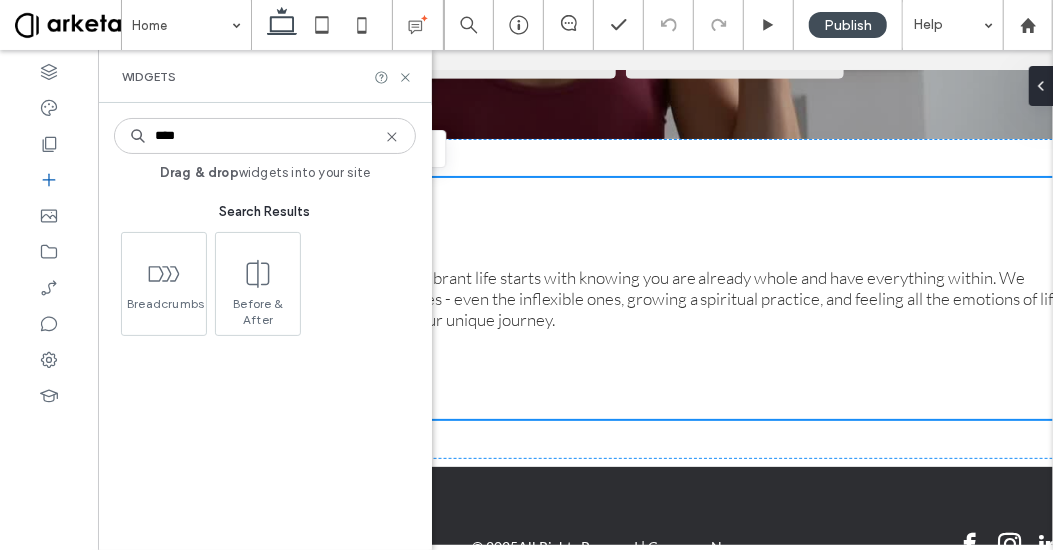 type on "****" 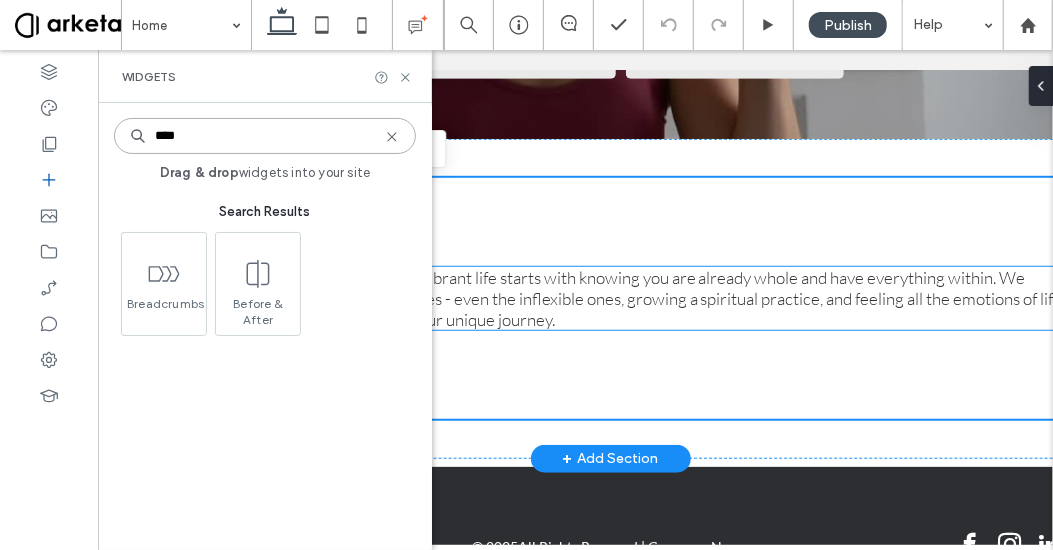 click on "We believe living a good, fulfilling and vibrant life starts with knowing you are already whole and have everything within. We believe in community, moving our bodies - even the inflexible ones, growing a spiritual practice, and feeling all the emotions of life. We intend to be a safe container for your unique journey." at bounding box center (609, 297) 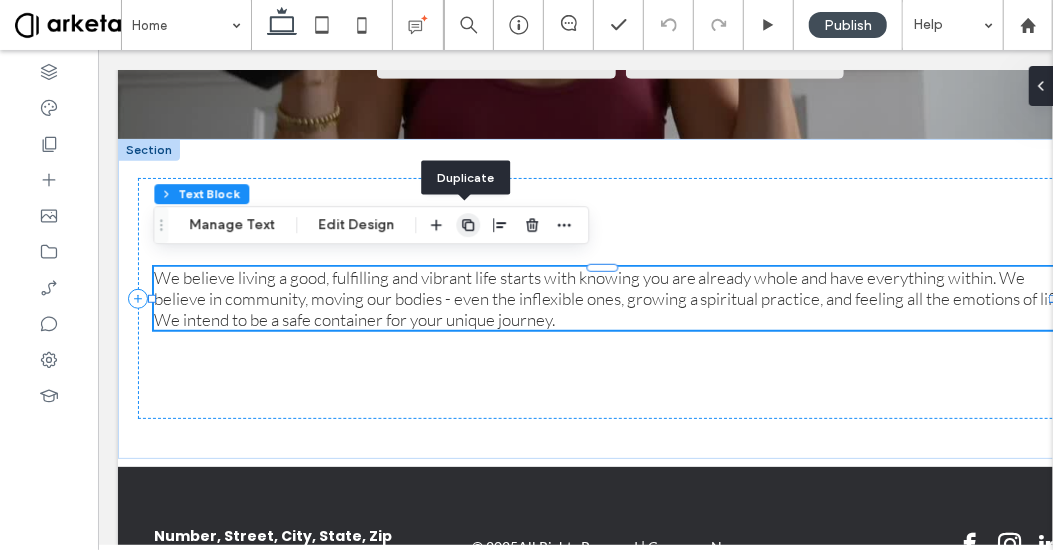 click 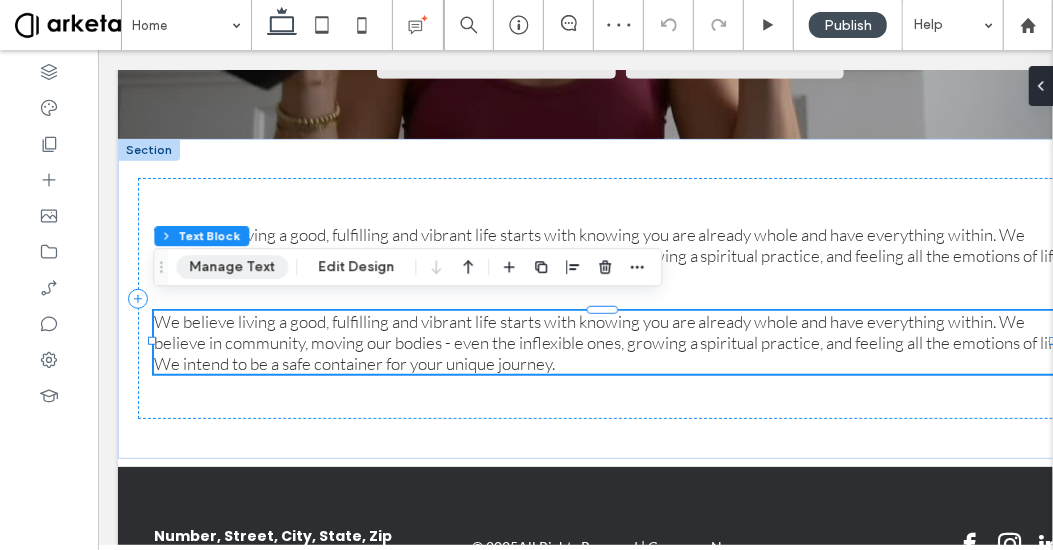 click on "Manage Text" at bounding box center [232, 267] 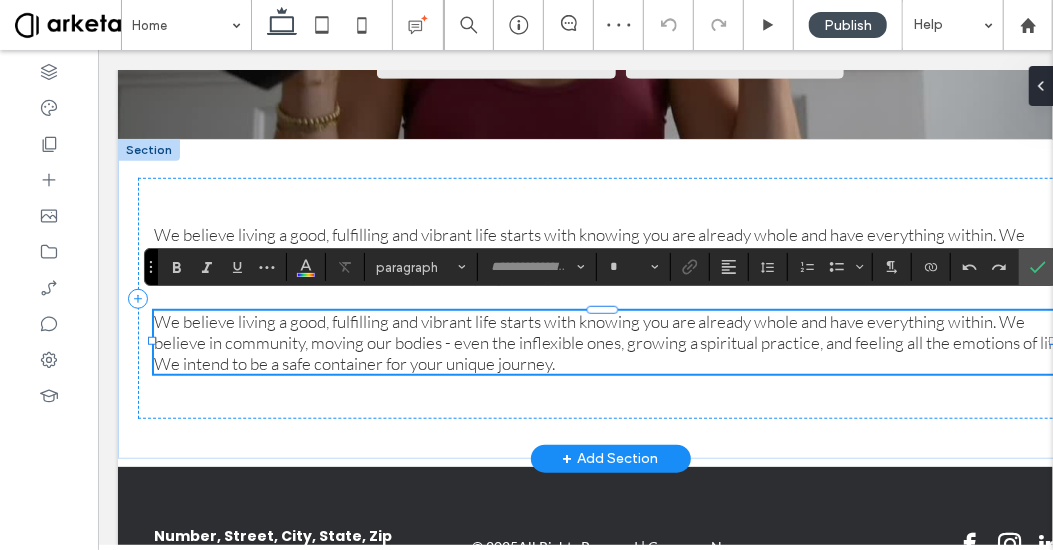 type on "****" 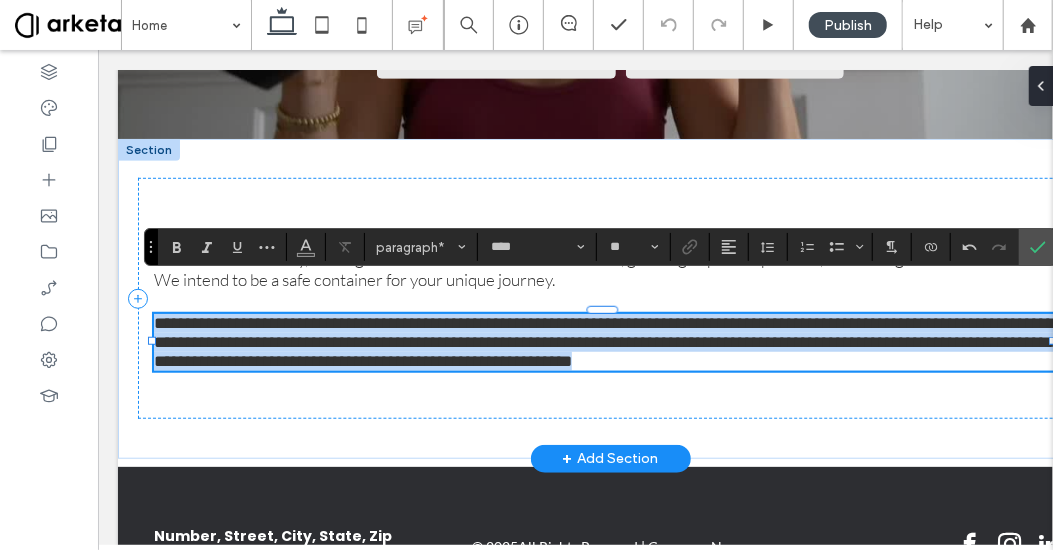 scroll, scrollTop: 536, scrollLeft: 0, axis: vertical 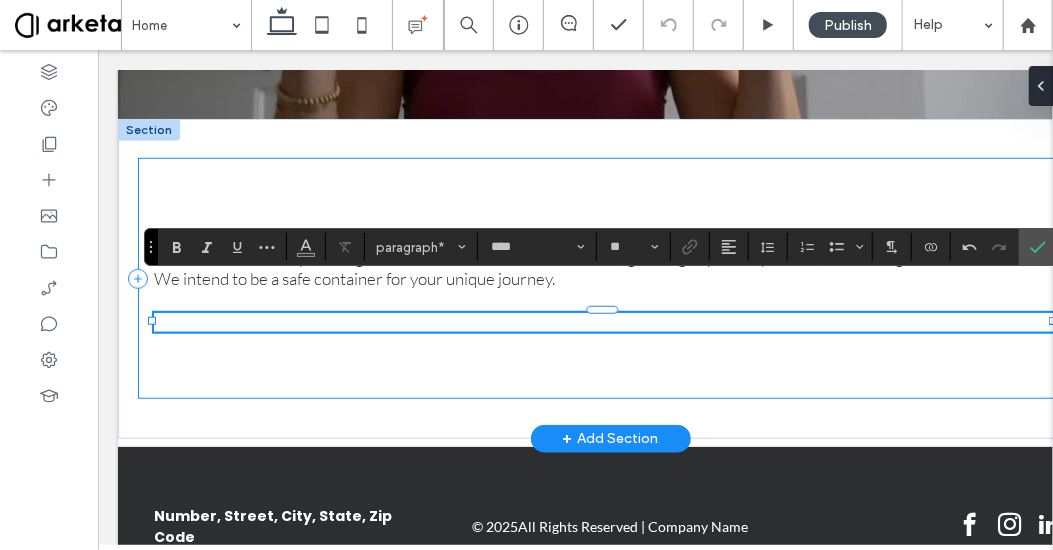 type on "**" 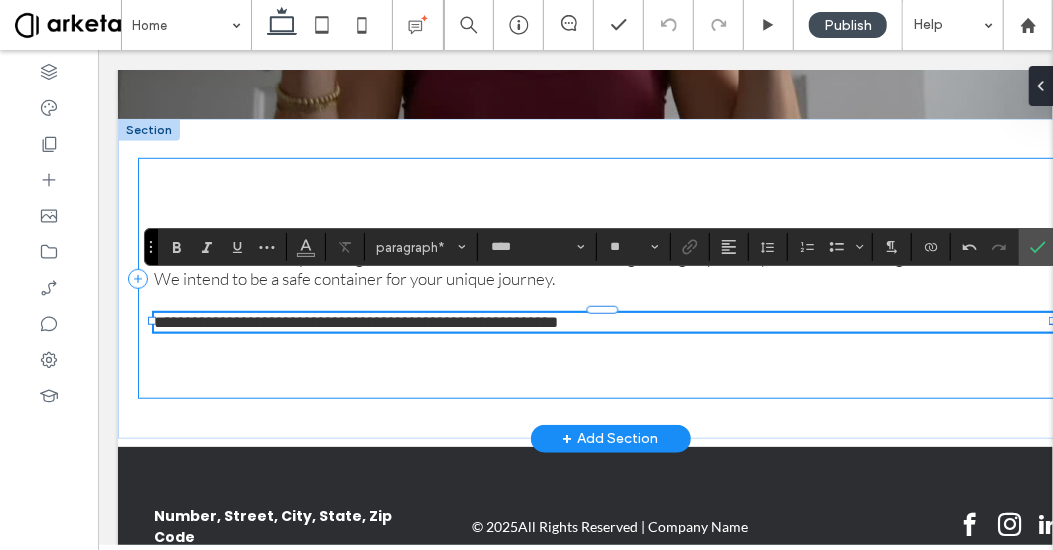 scroll, scrollTop: 0, scrollLeft: 0, axis: both 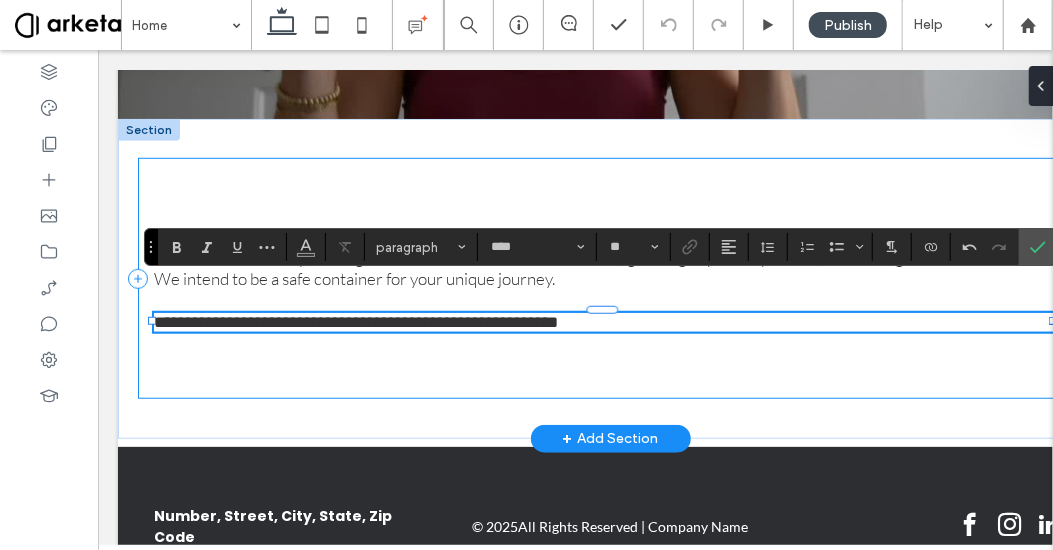 click on "**********" at bounding box center (610, 277) 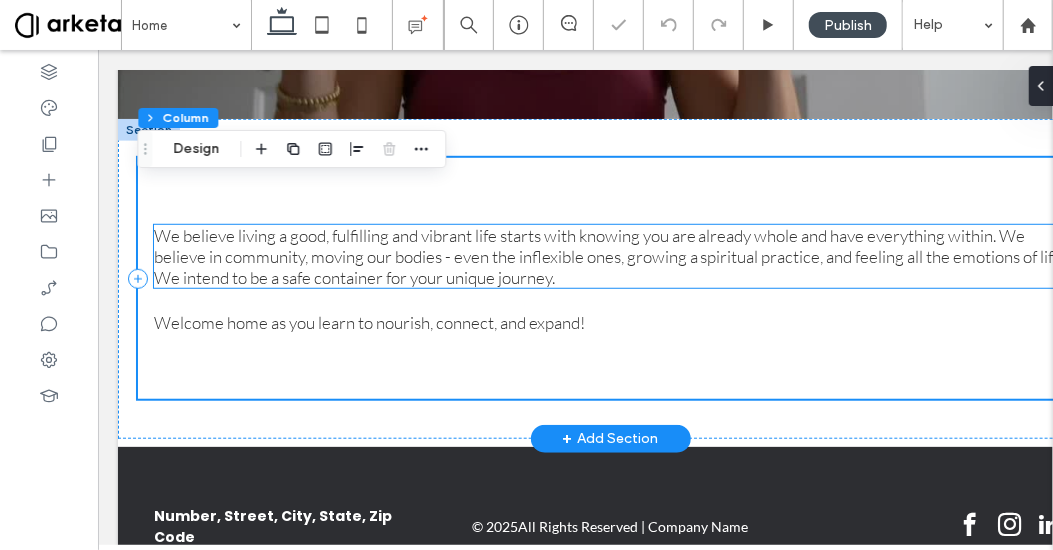 click on "We believe living a good, fulfilling and vibrant life starts with knowing you are already whole and have everything within. We believe in community, moving our bodies - even the inflexible ones, growing a spiritual practice, and feeling all the emotions of life. We intend to be a safe container for your unique journey." at bounding box center [609, 255] 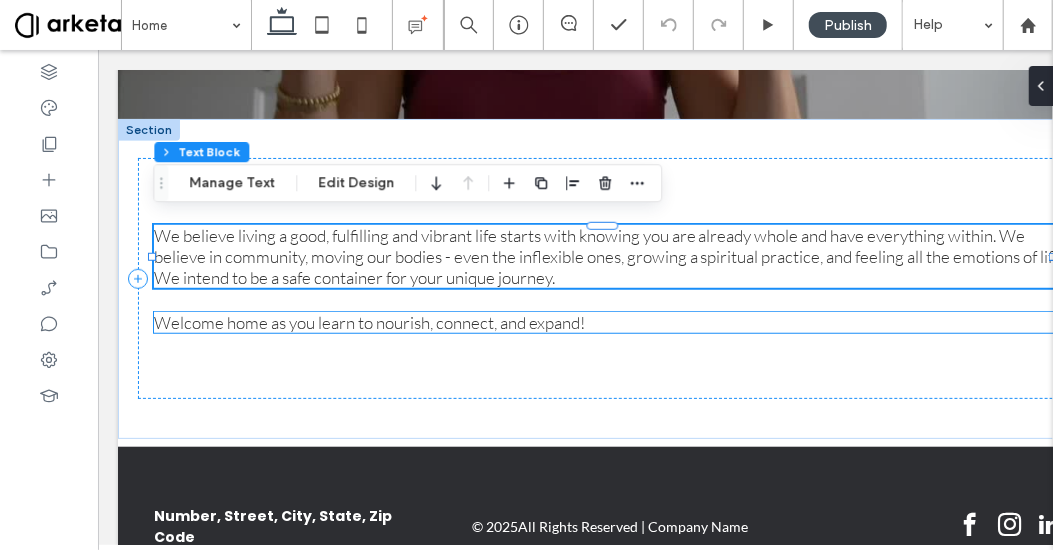 click on "Welcome home as you learn to nourish, connect, and expand!" at bounding box center [368, 321] 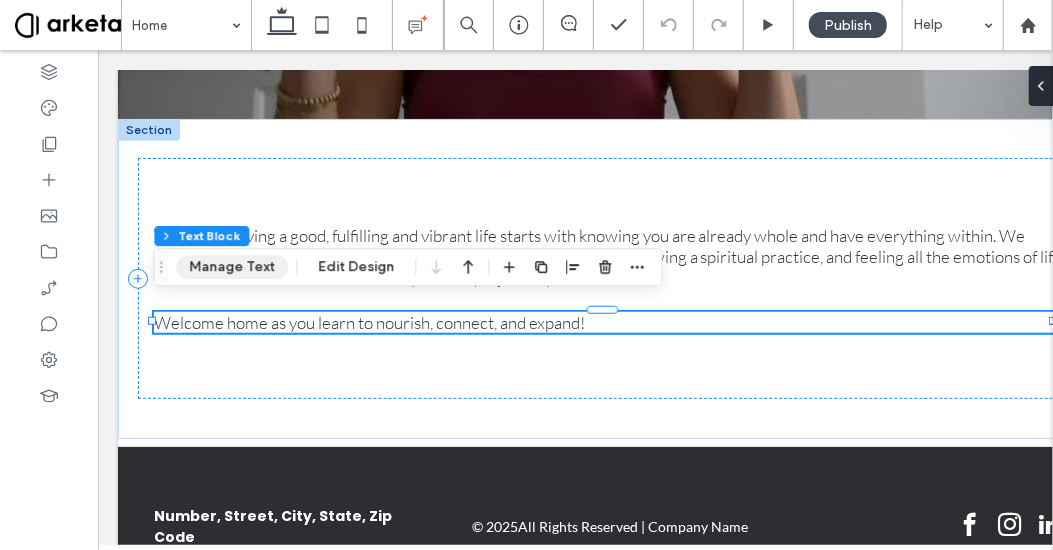 click on "Manage Text" at bounding box center (232, 267) 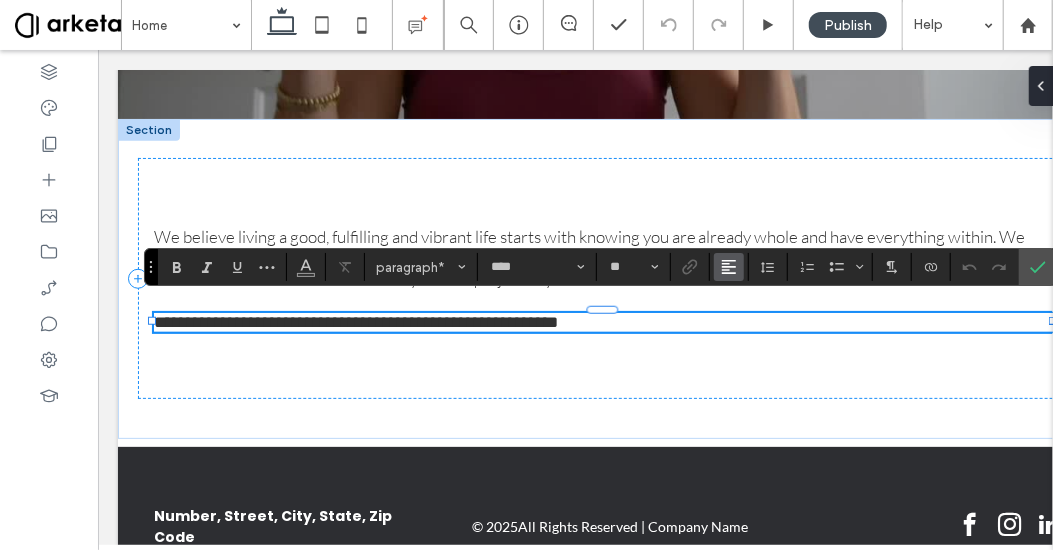 click 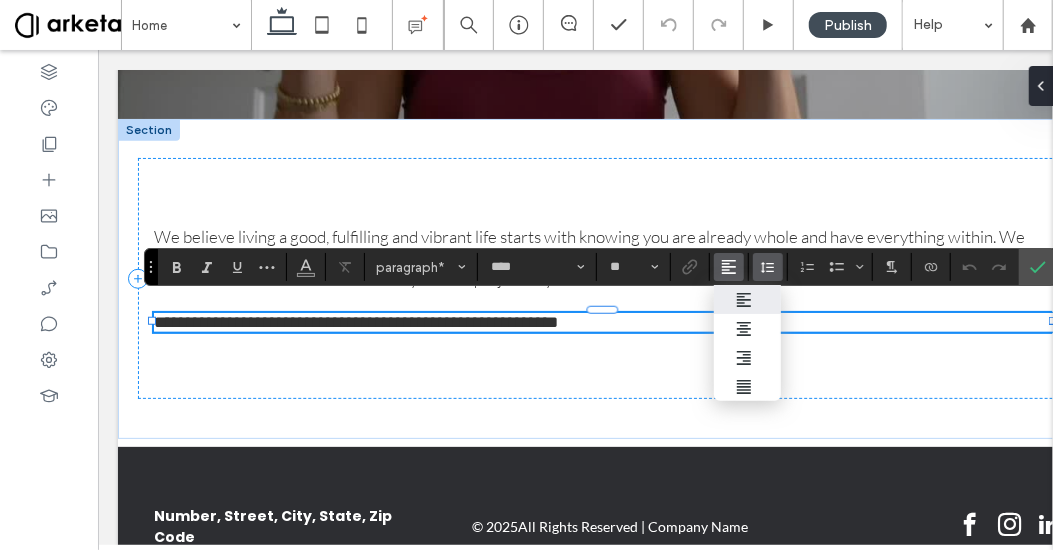 click at bounding box center (768, 267) 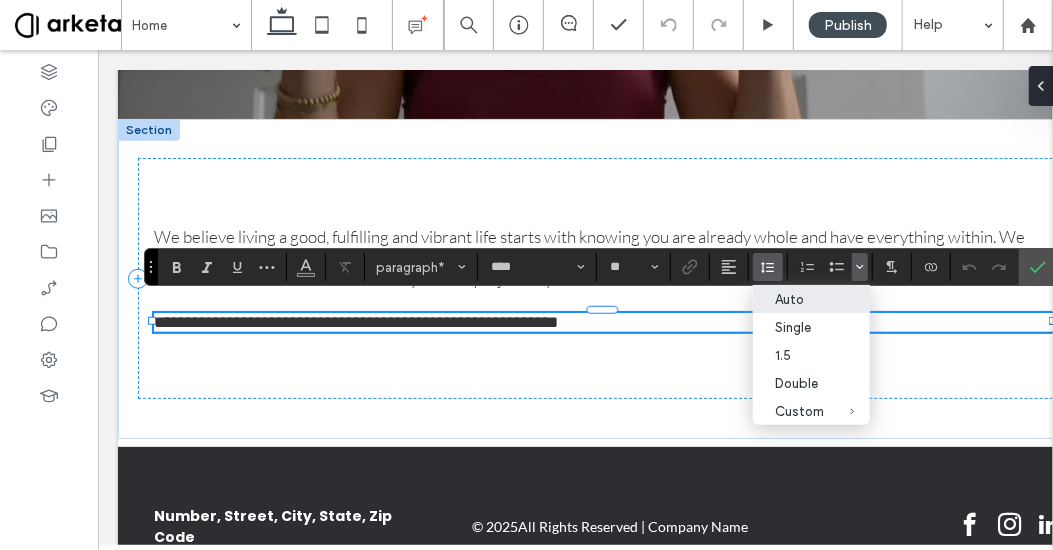 click at bounding box center (860, 267) 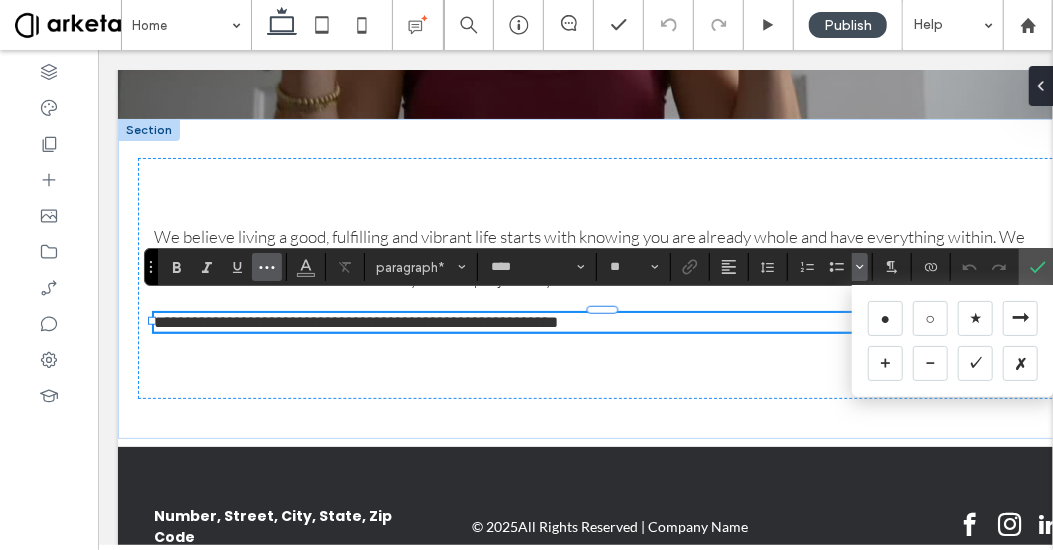 click at bounding box center [267, 267] 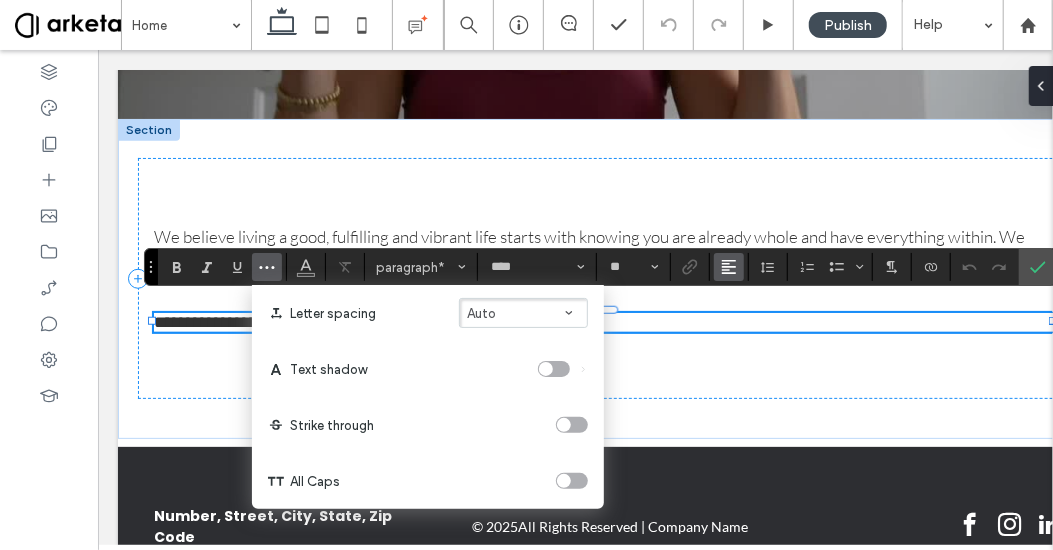 click 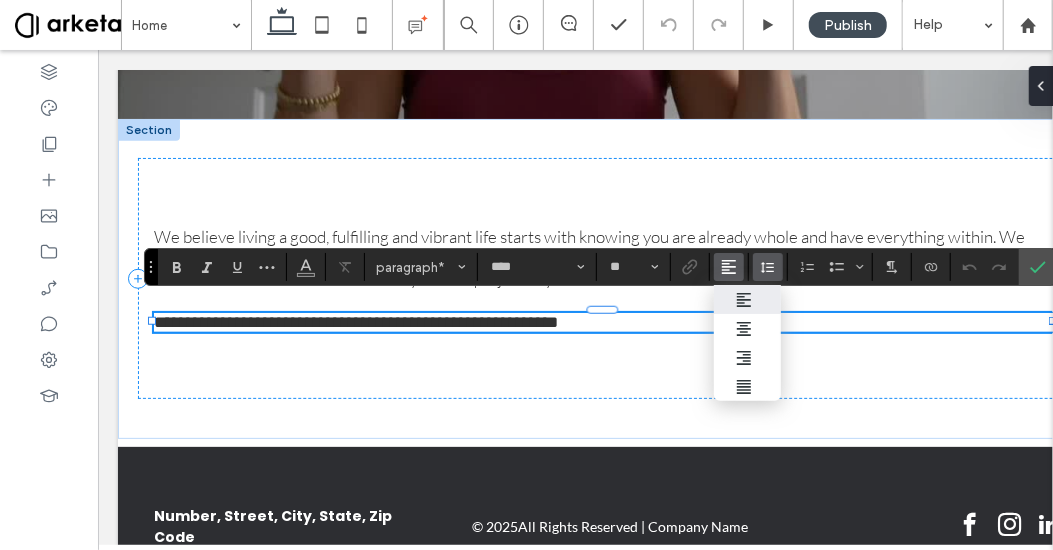 click 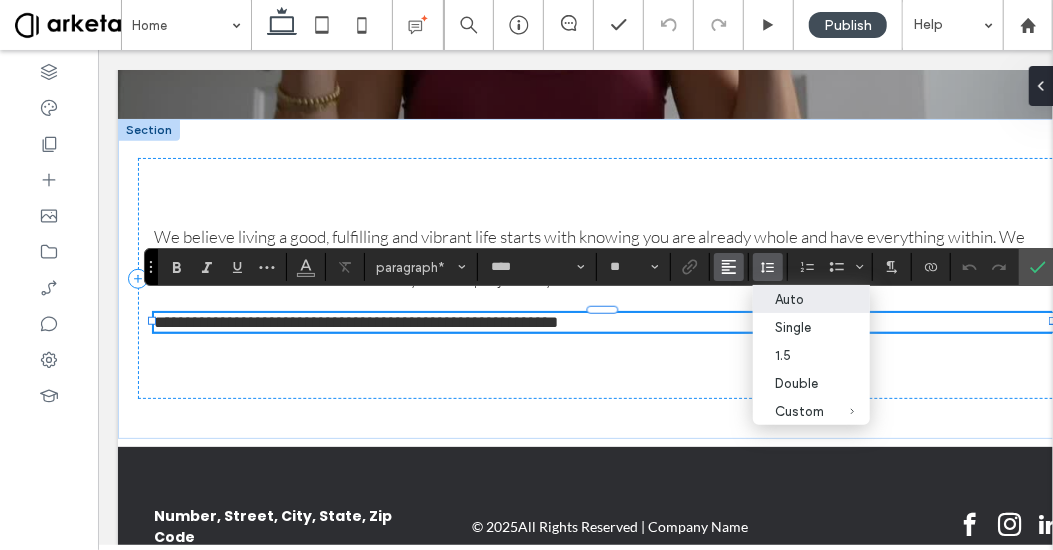click 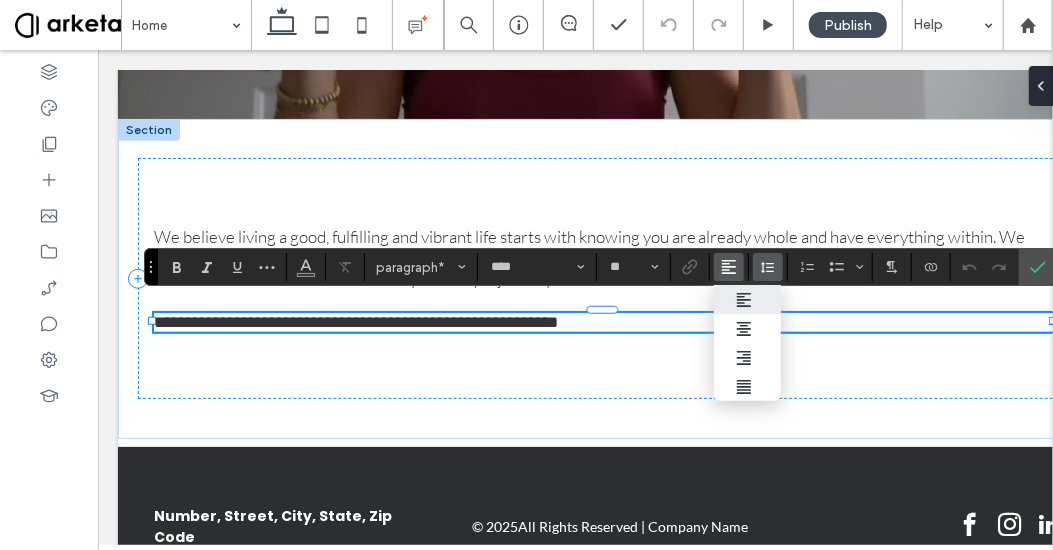 click 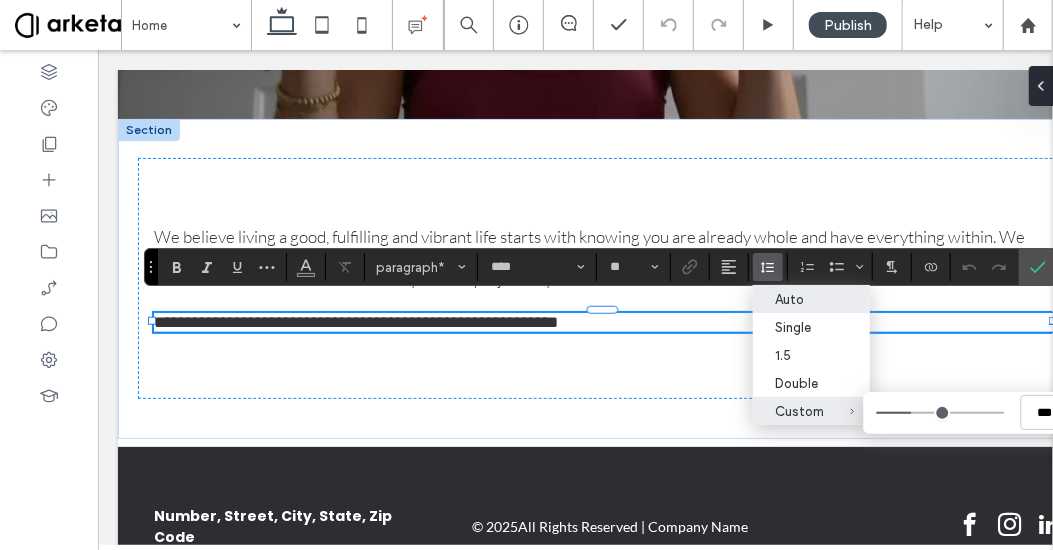 type on "***" 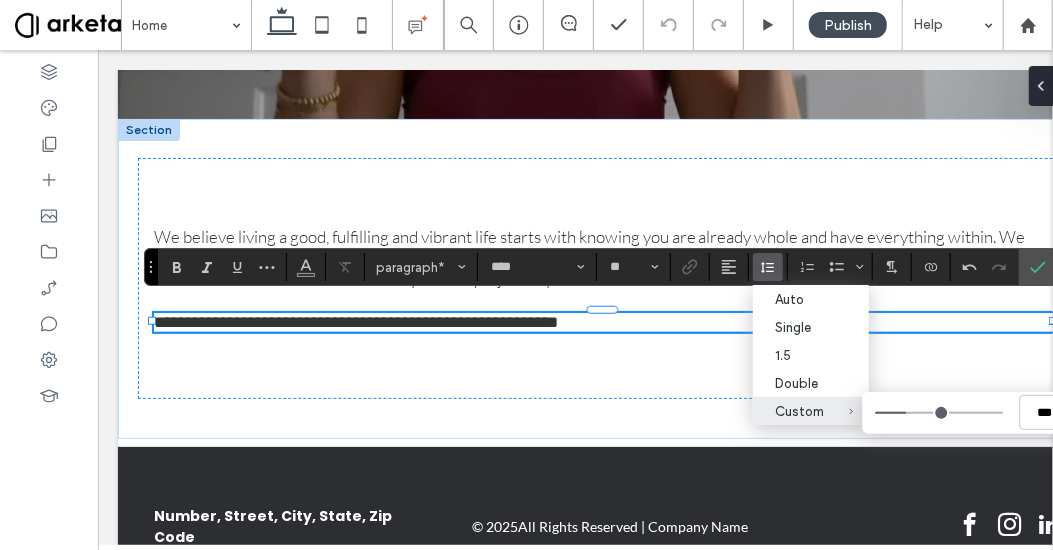 type on "***" 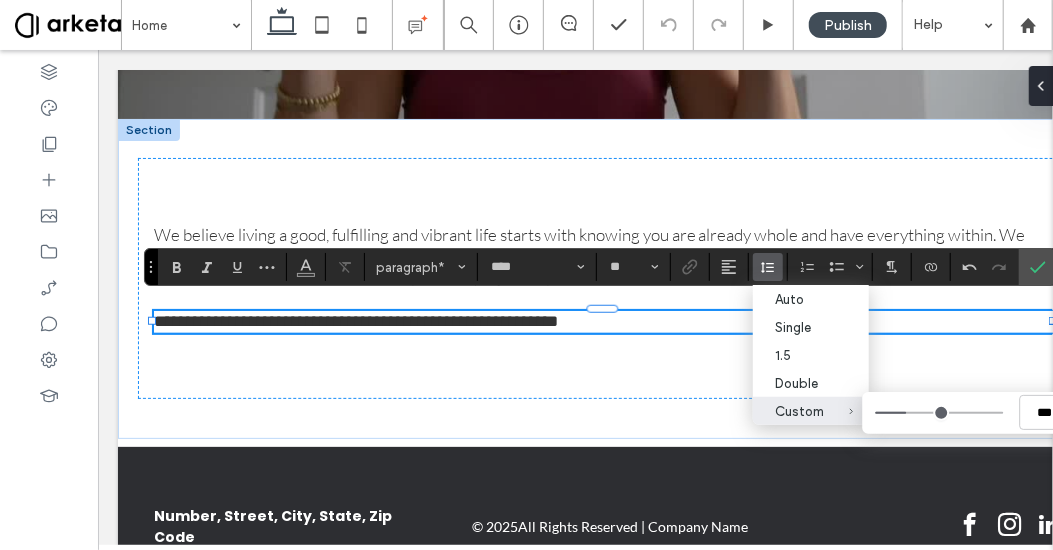 type on "***" 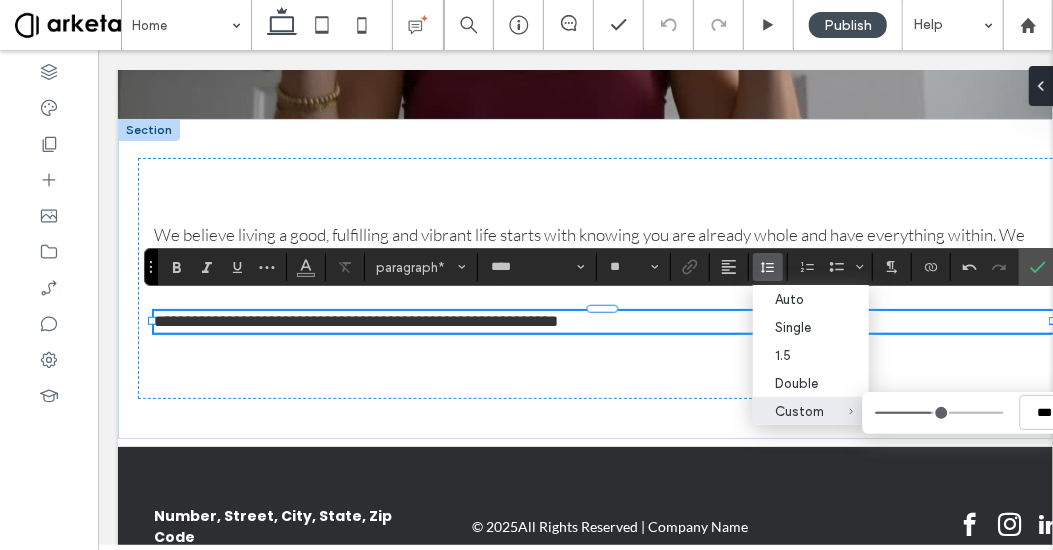 type on "***" 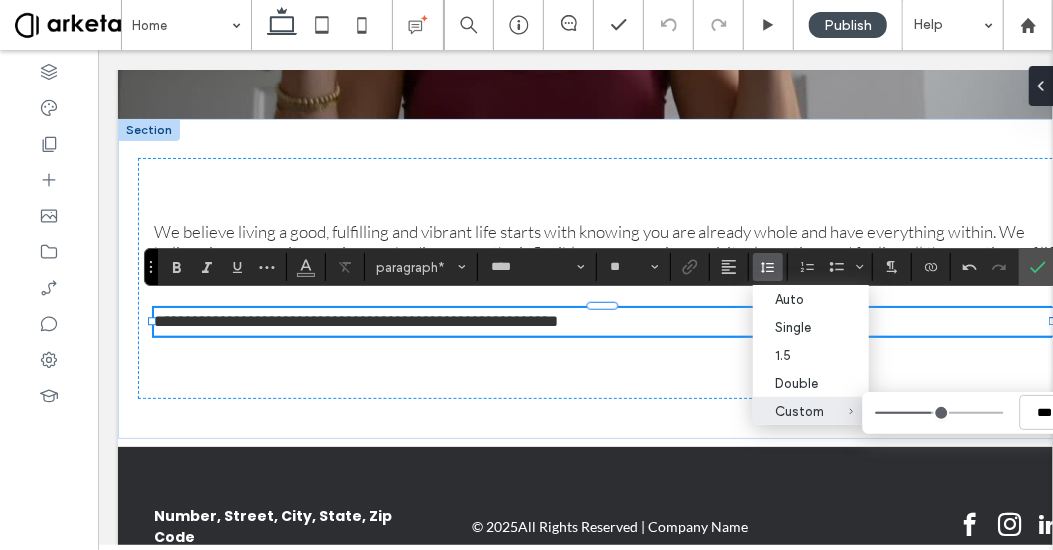type on "***" 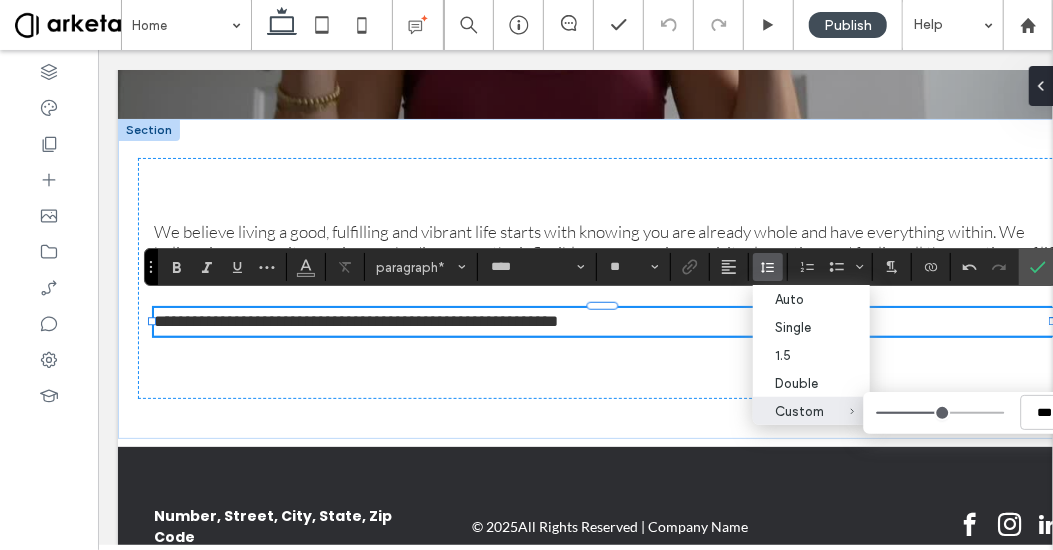 type on "***" 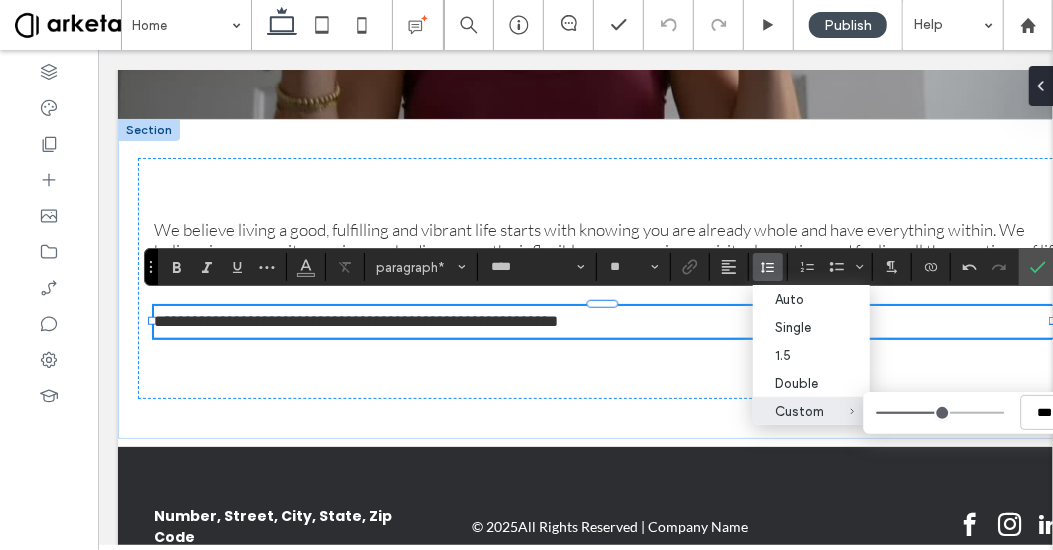 type on "*" 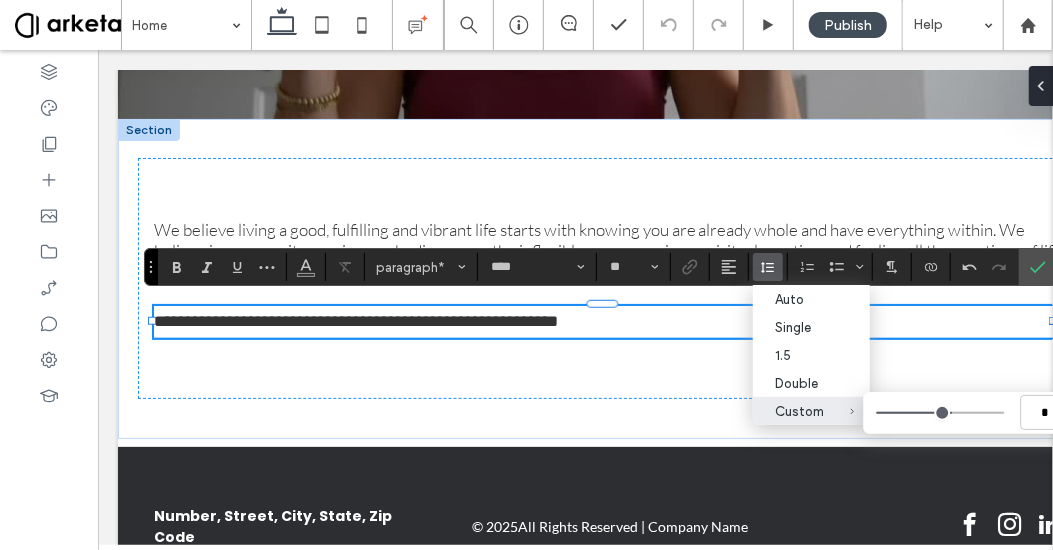 type on "***" 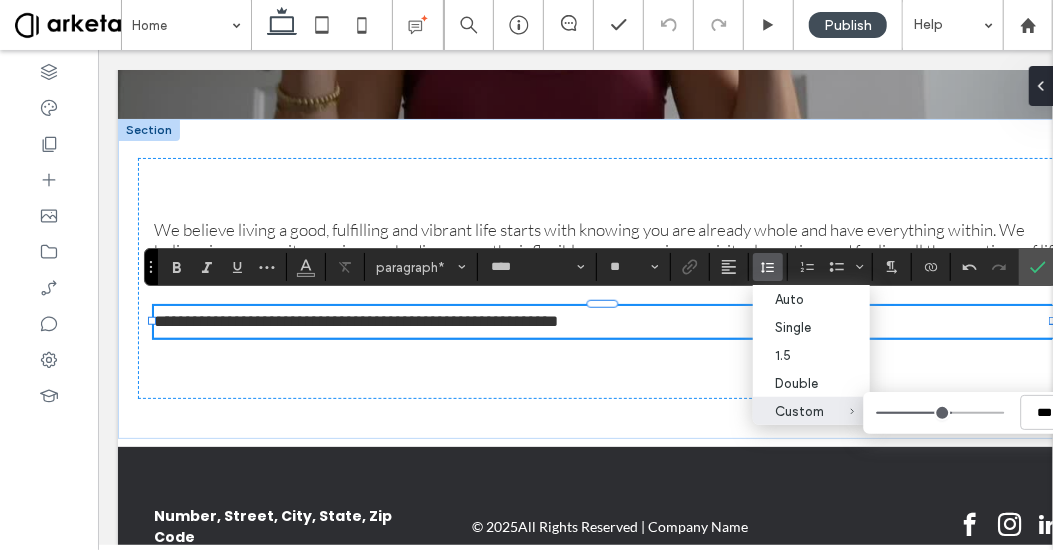 type on "***" 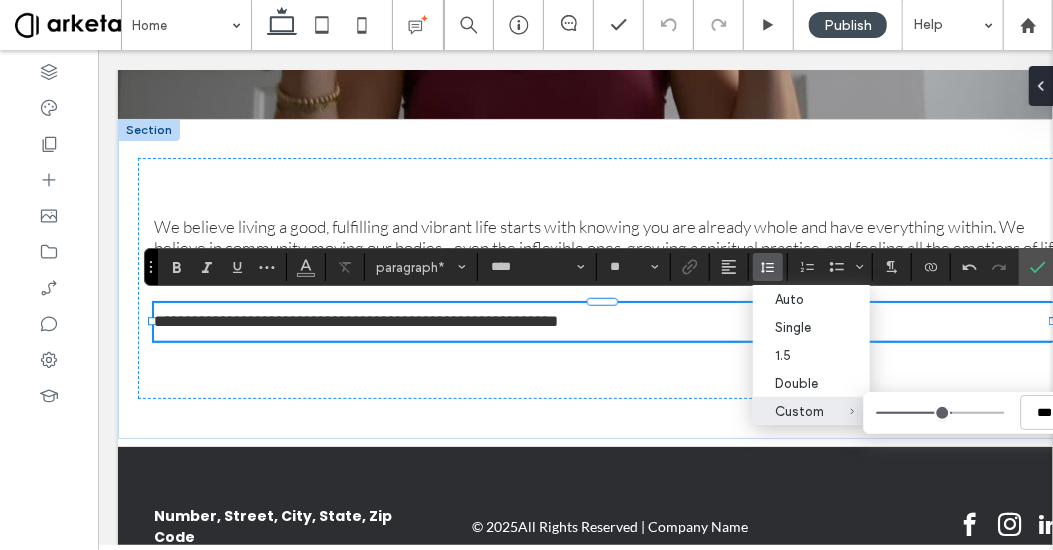 type on "***" 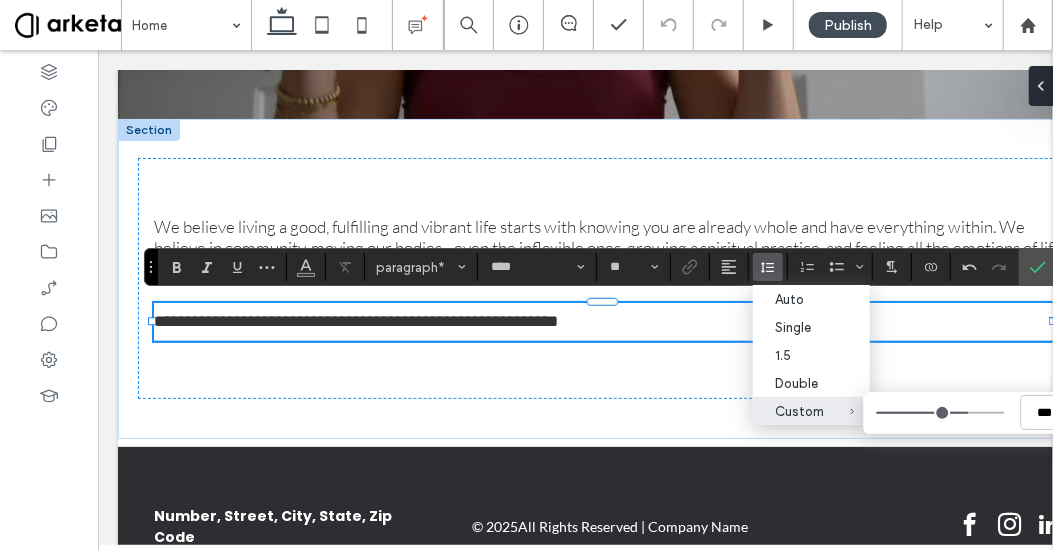 type on "***" 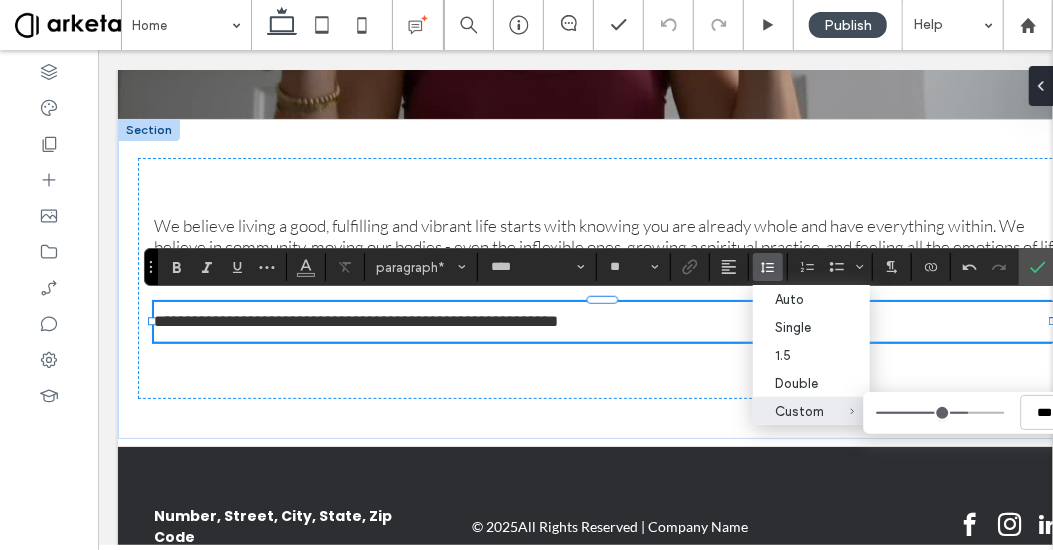 type on "***" 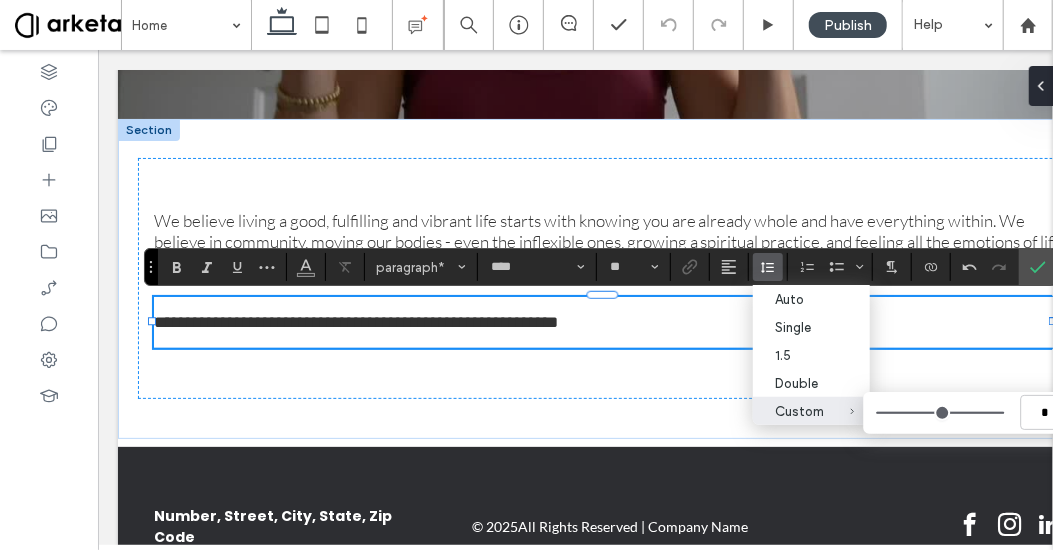 type on "***" 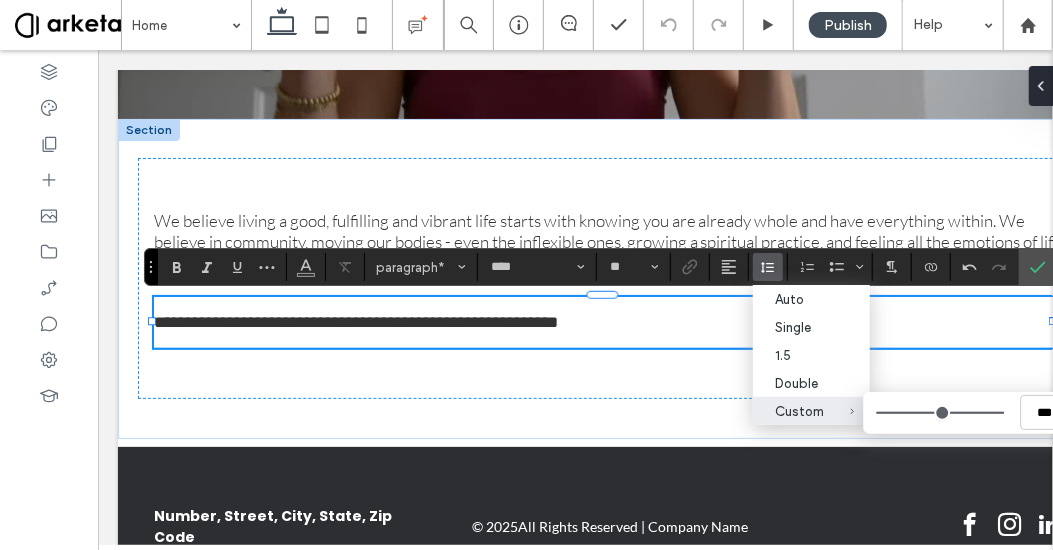 type on "***" 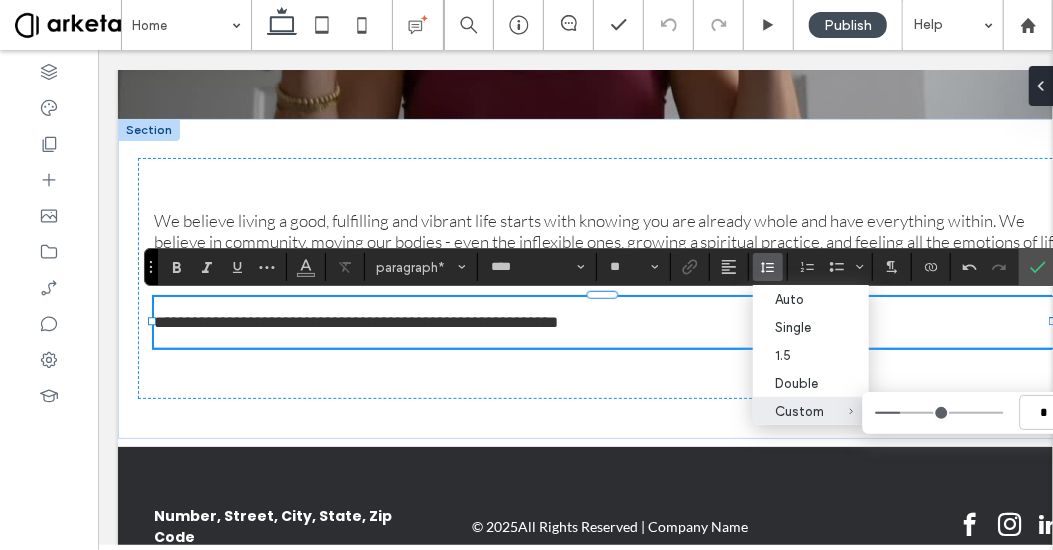 type on "***" 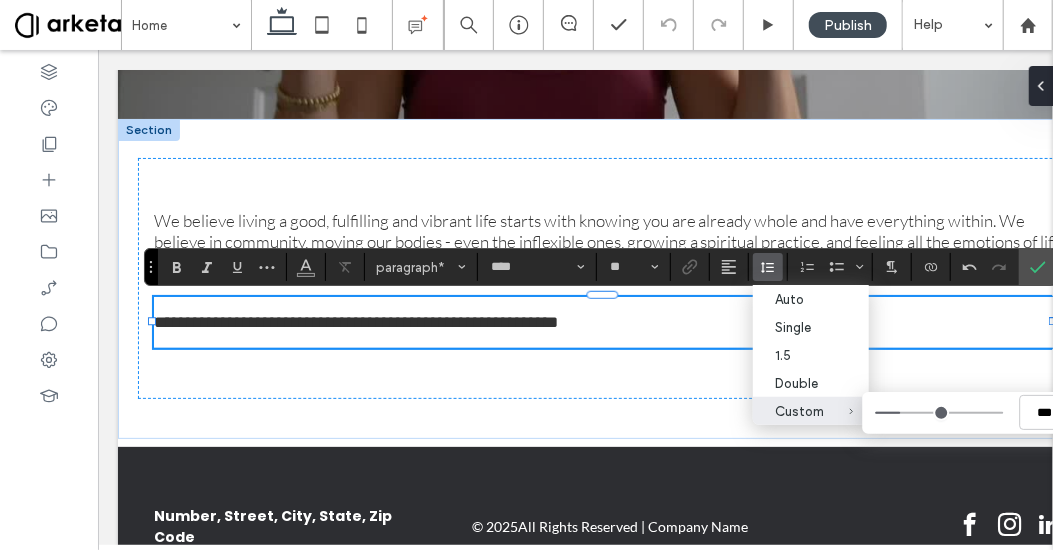 type on "***" 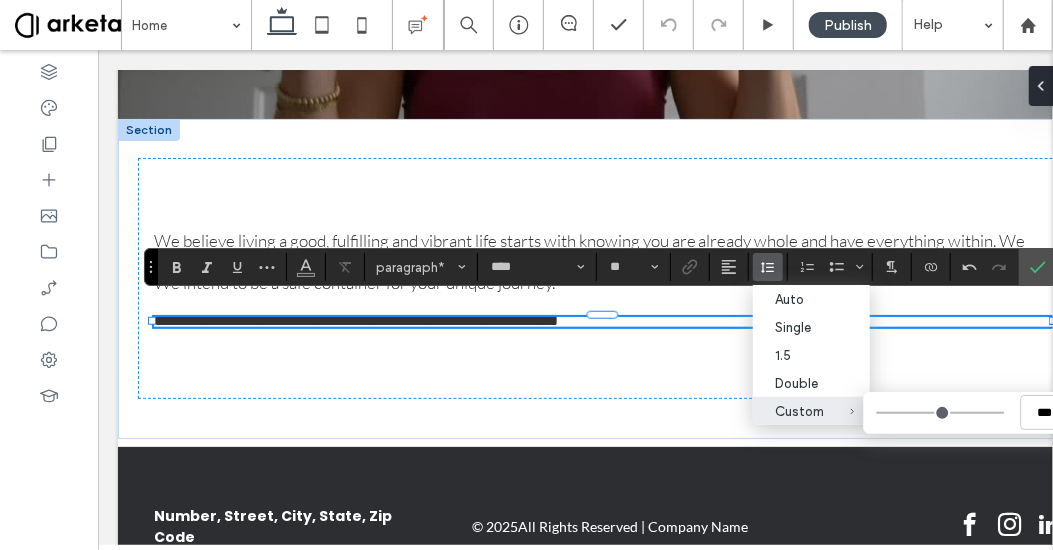 type on "***" 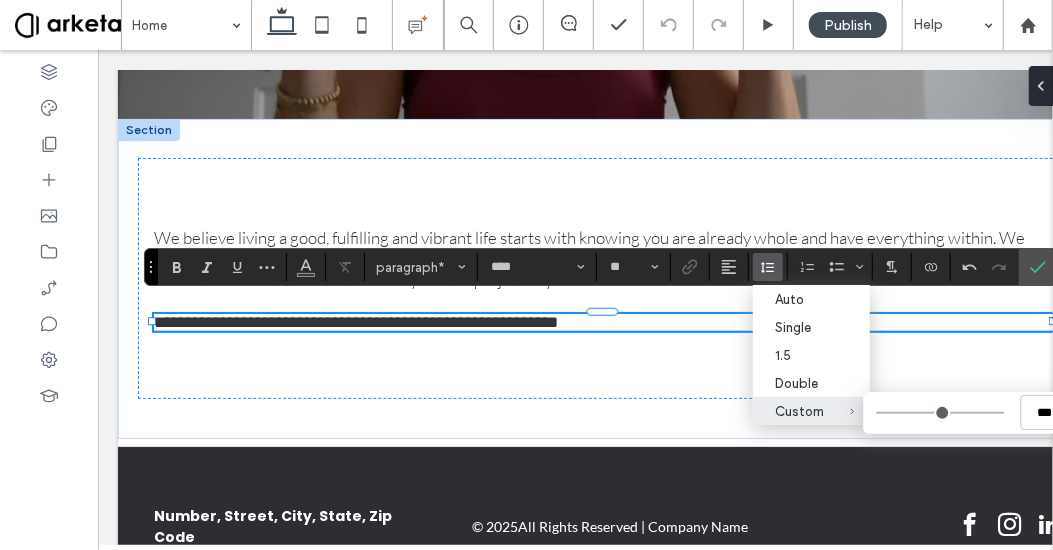 type on "*" 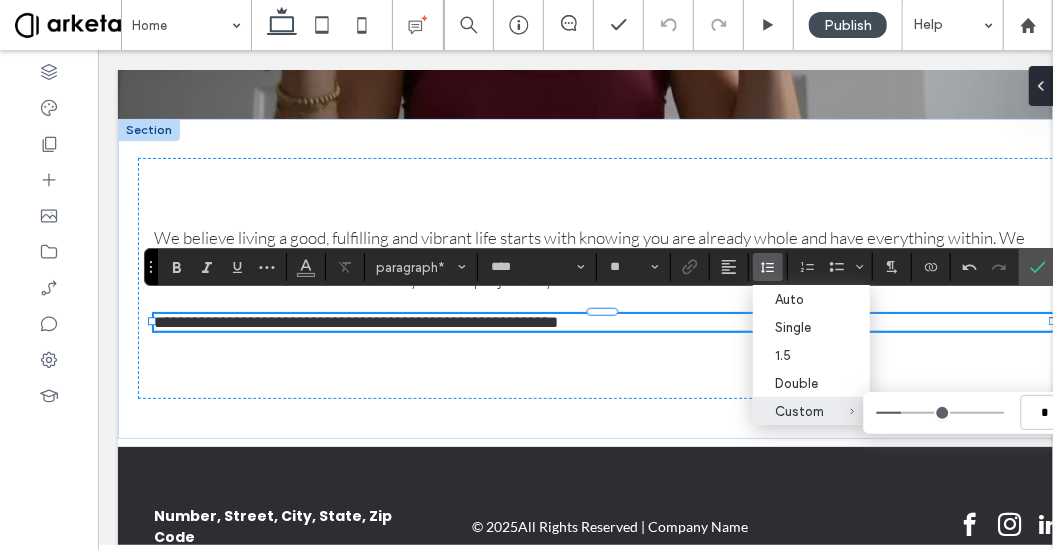 type on "***" 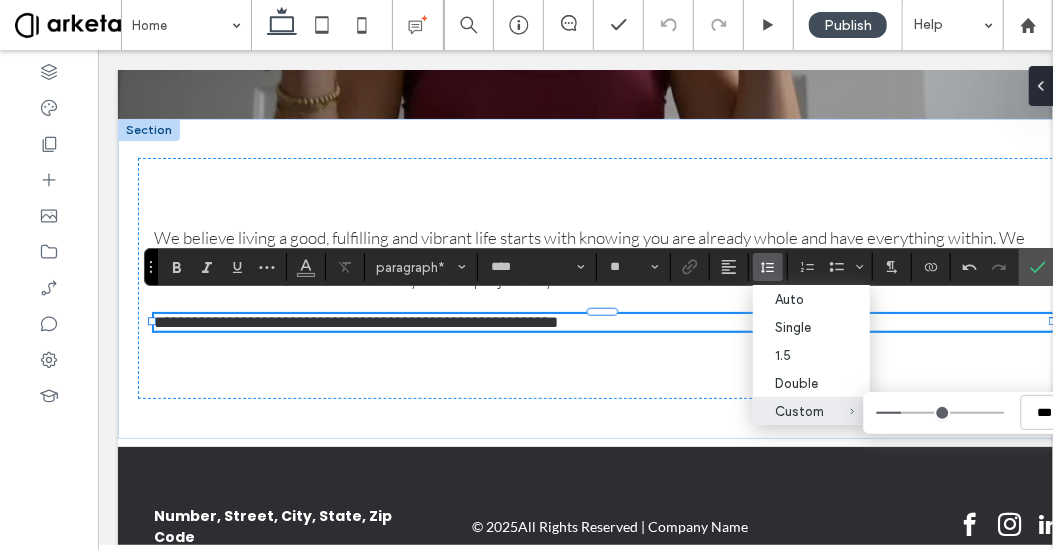 type on "***" 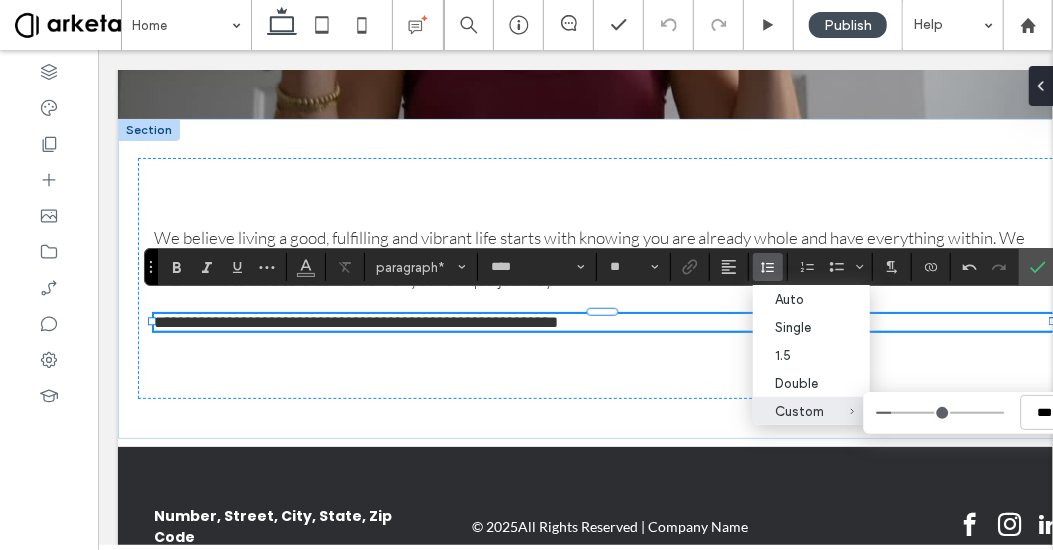 type on "***" 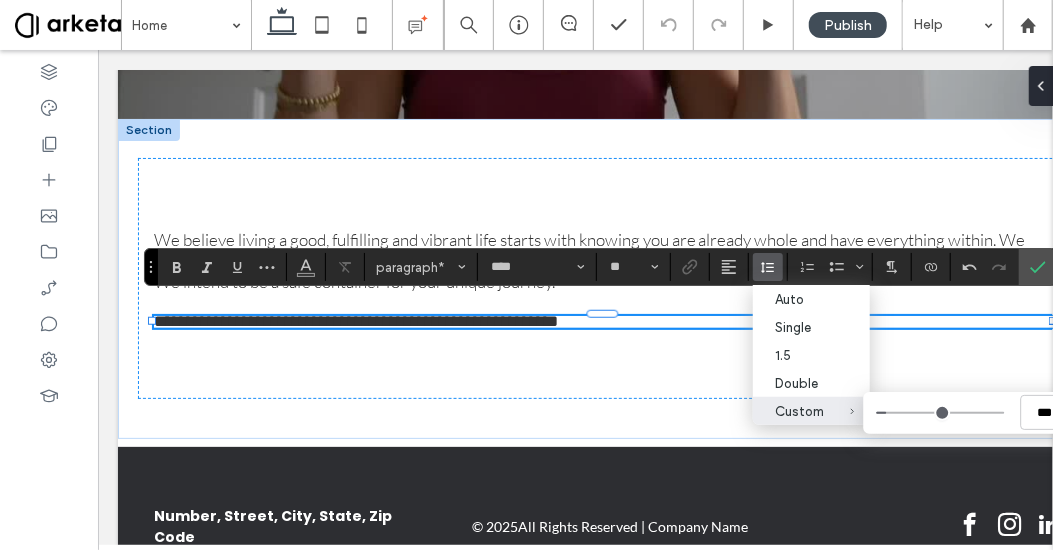 drag, startPoint x: 908, startPoint y: 413, endPoint x: 889, endPoint y: 409, distance: 19.416489 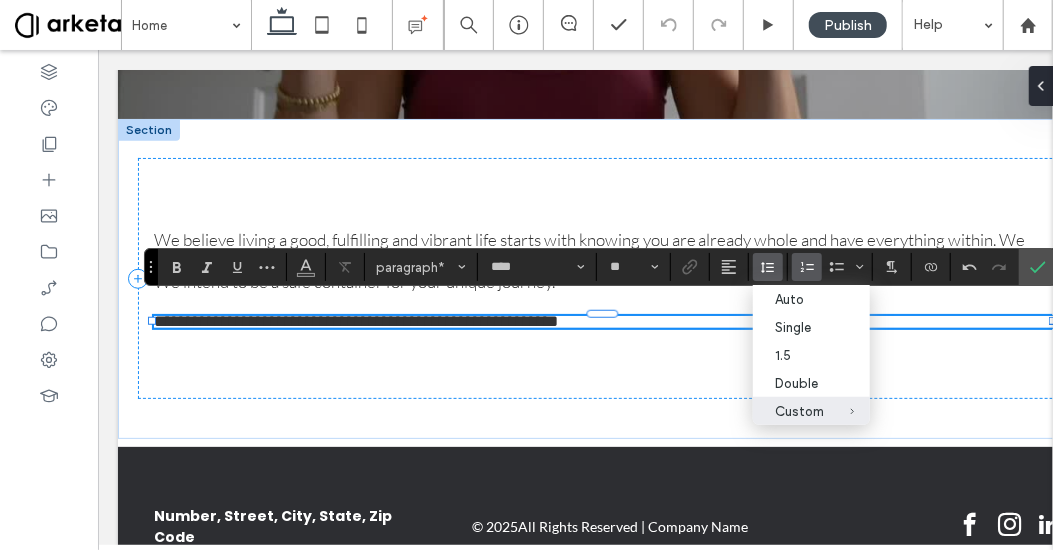 click 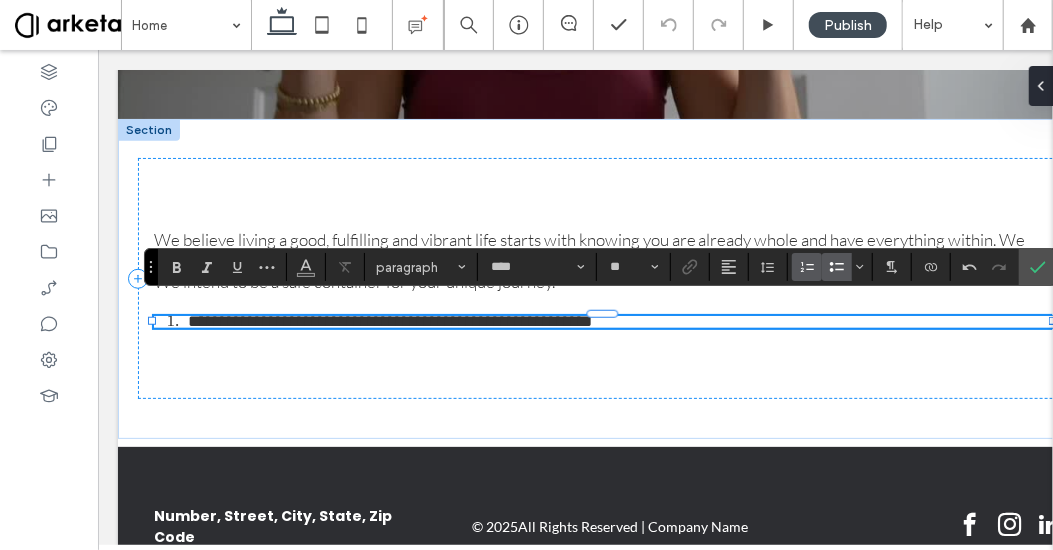 click 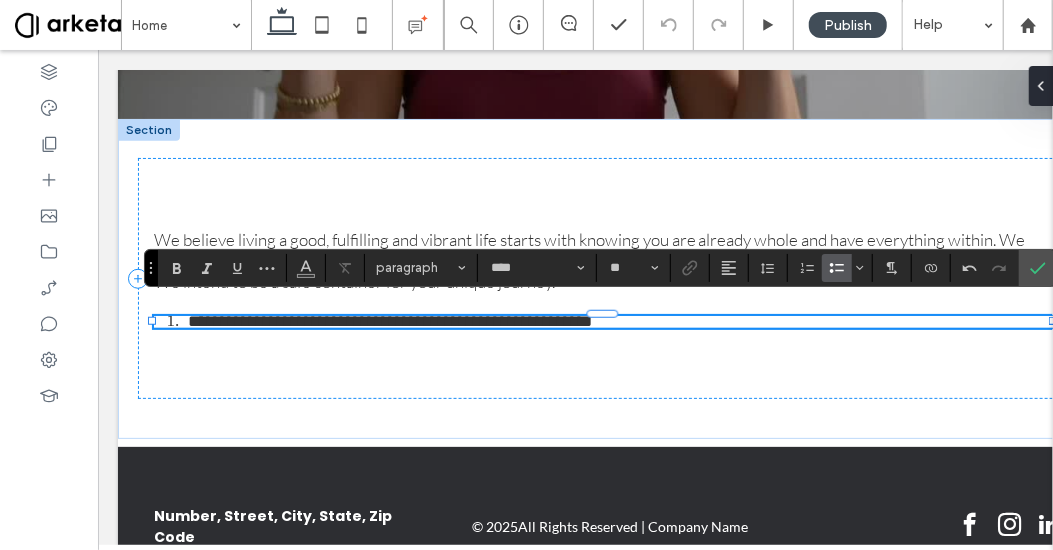 scroll, scrollTop: 536, scrollLeft: 0, axis: vertical 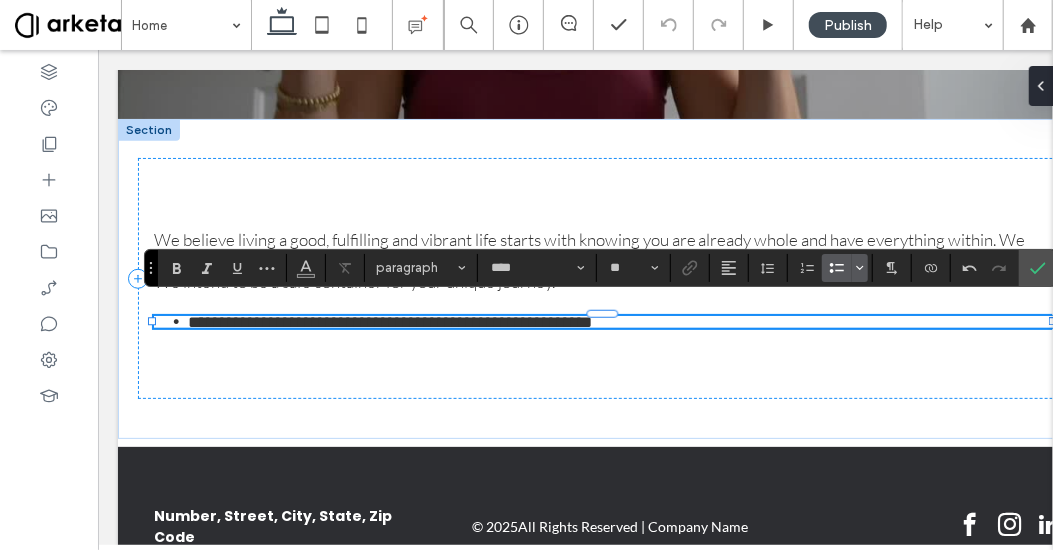 click 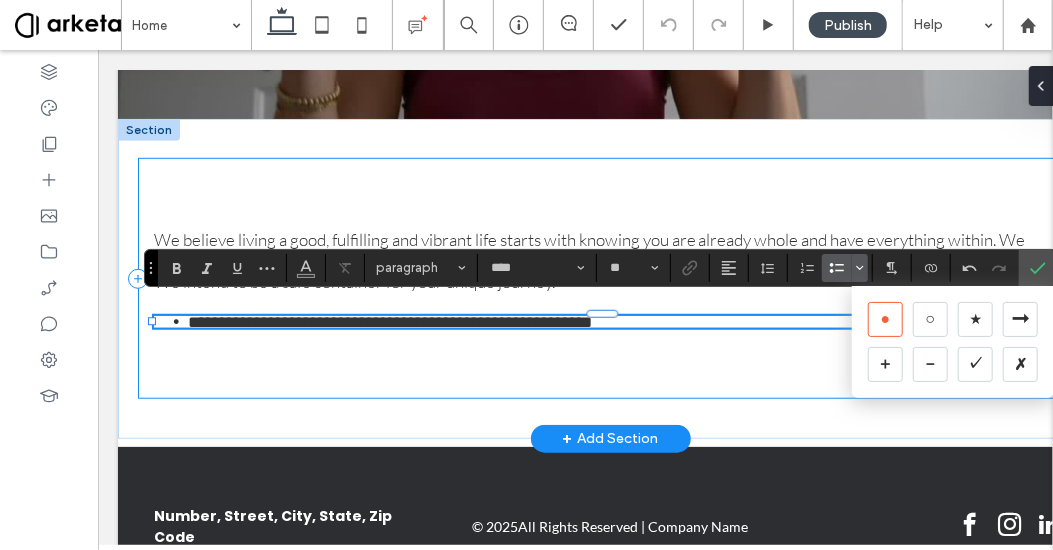 click on "**********" at bounding box center [610, 277] 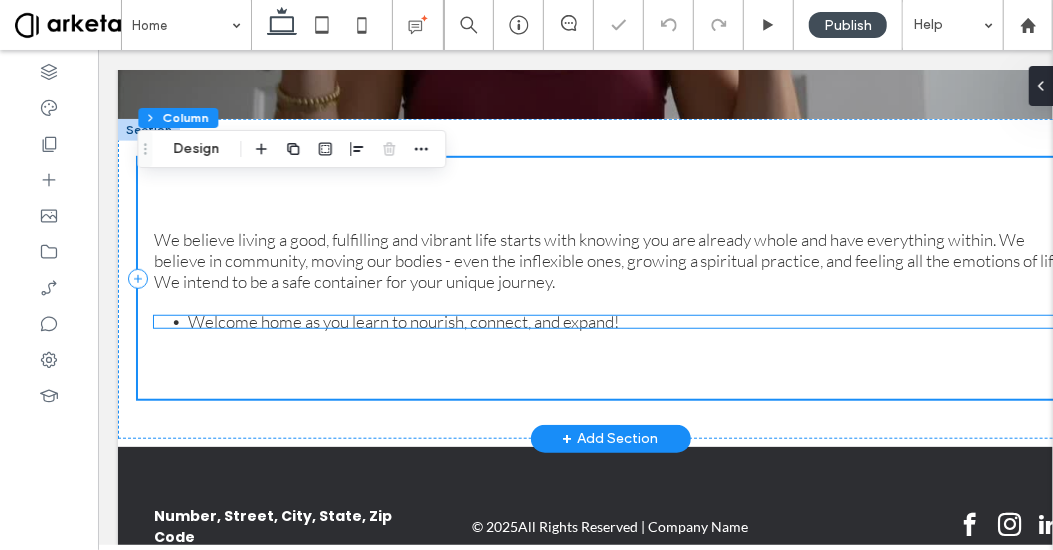 click on "Welcome home as you learn to nourish, connect, and expand!" at bounding box center (402, 320) 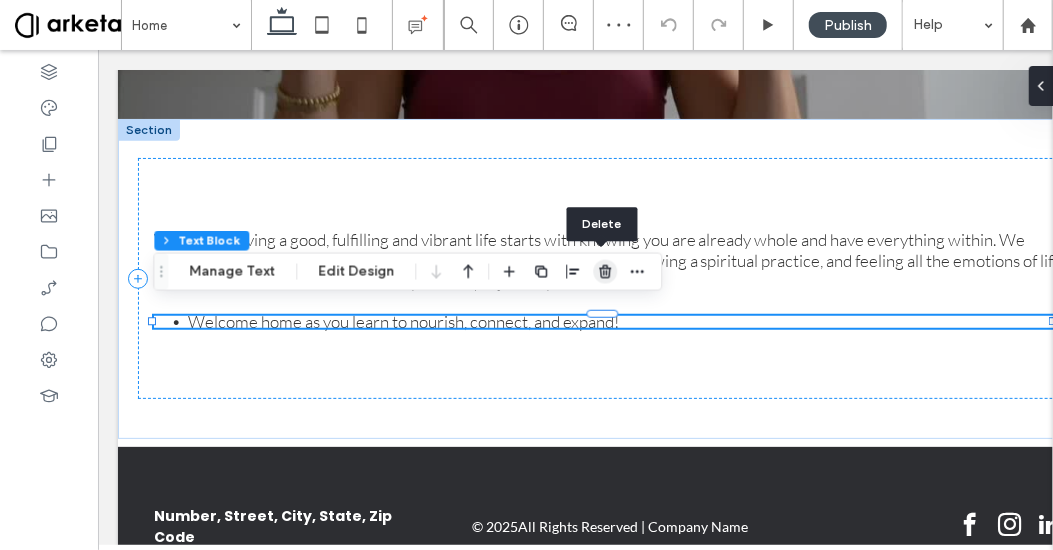 drag, startPoint x: 592, startPoint y: 269, endPoint x: 460, endPoint y: 213, distance: 143.38759 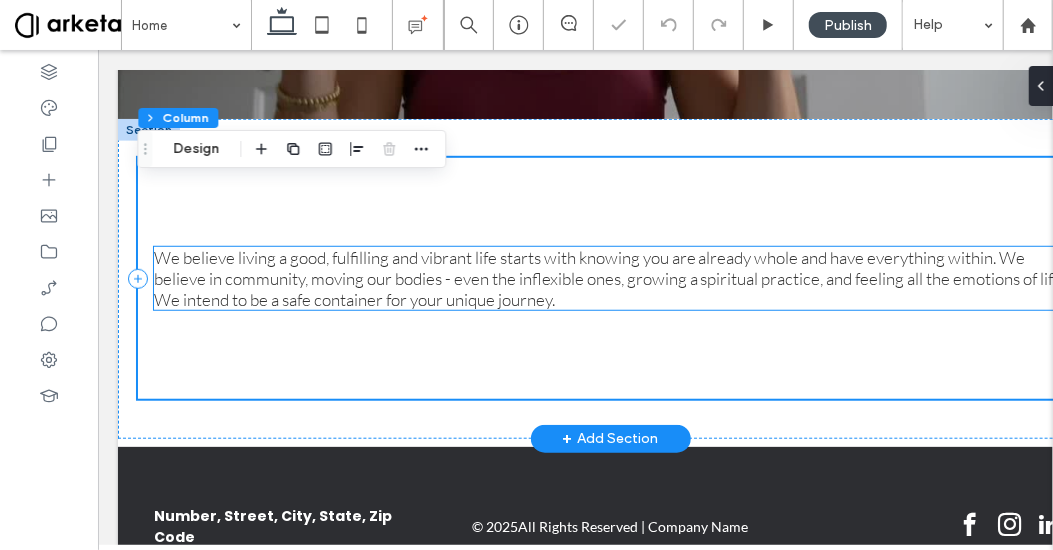 click on "We believe living a good, fulfilling and vibrant life starts with knowing you are already whole and have everything within. We believe in community, moving our bodies - even the inflexible ones, growing a spiritual practice, and feeling all the emotions of life. We intend to be a safe container for your unique journey." at bounding box center (609, 277) 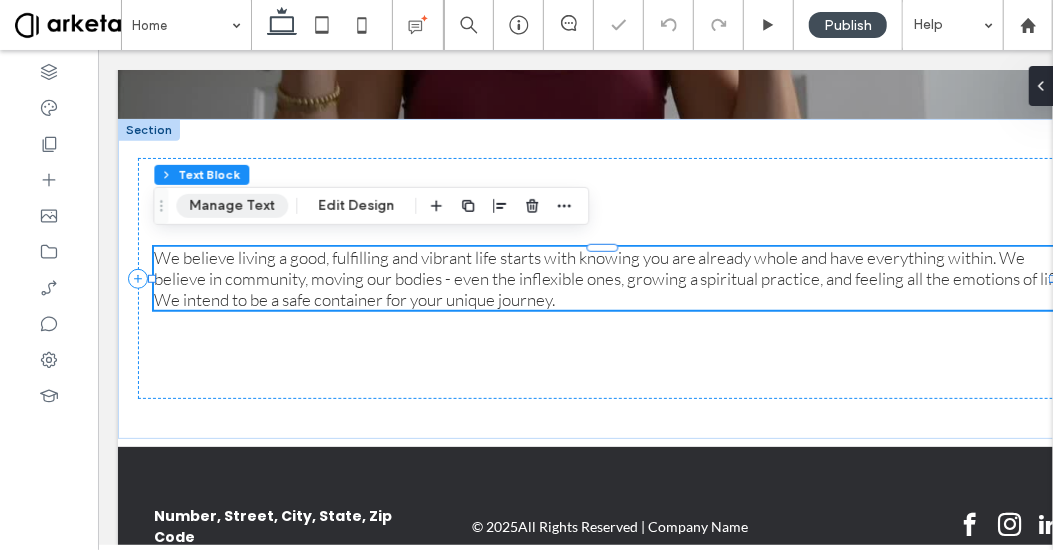 click on "Manage Text" at bounding box center [232, 206] 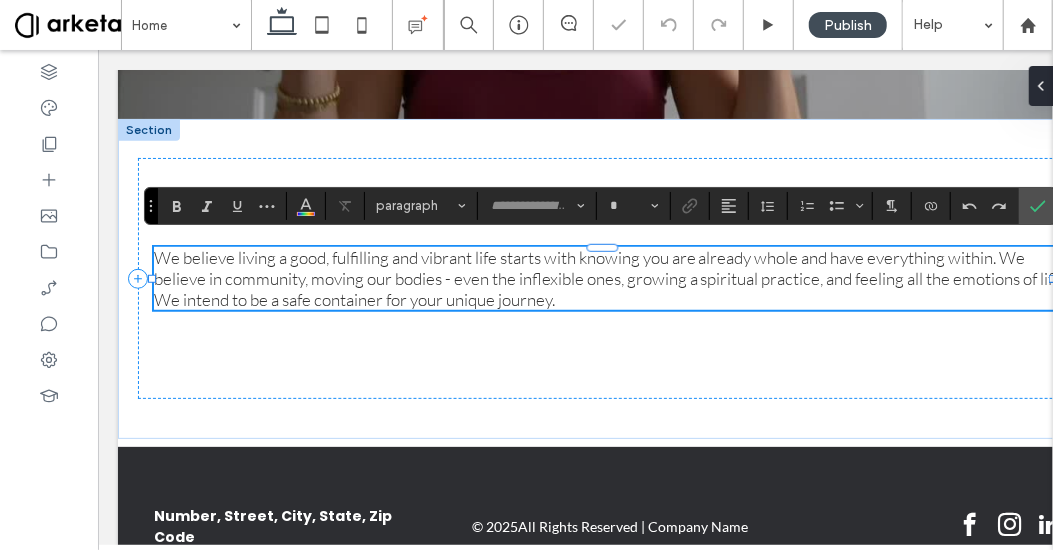 type on "****" 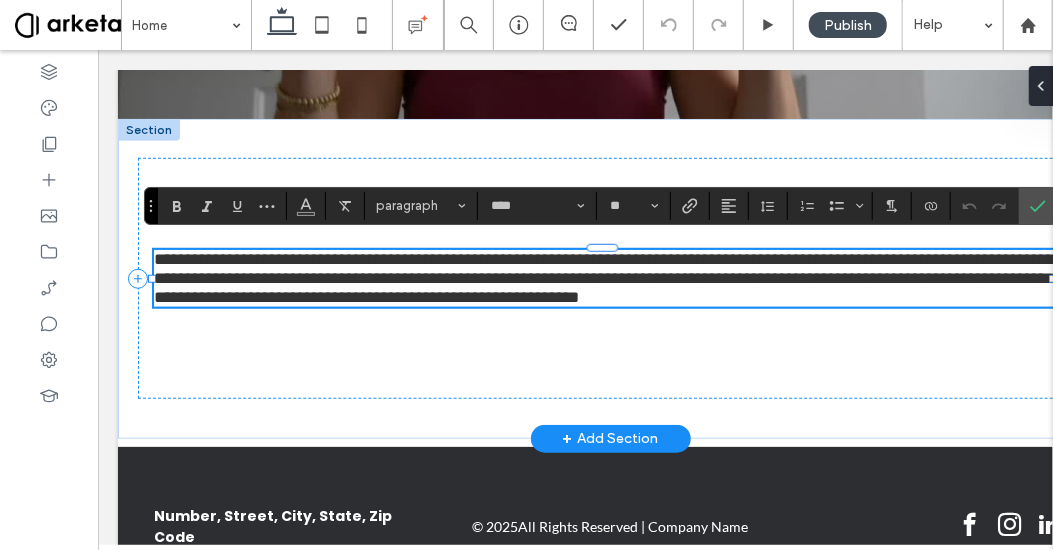 click on "**********" at bounding box center [610, 277] 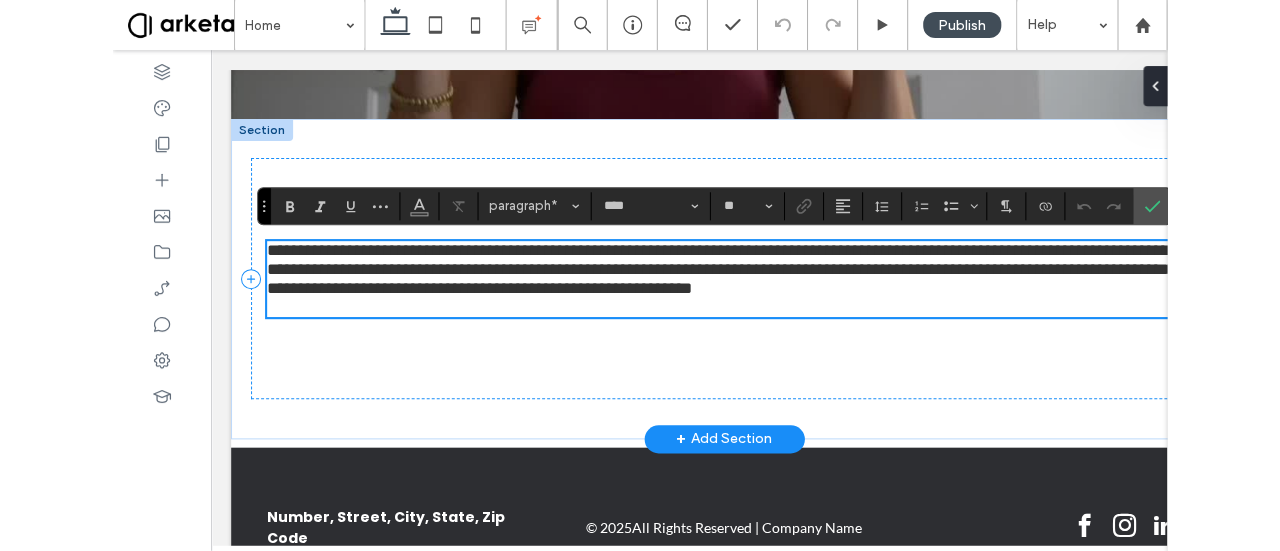 scroll, scrollTop: 526, scrollLeft: 0, axis: vertical 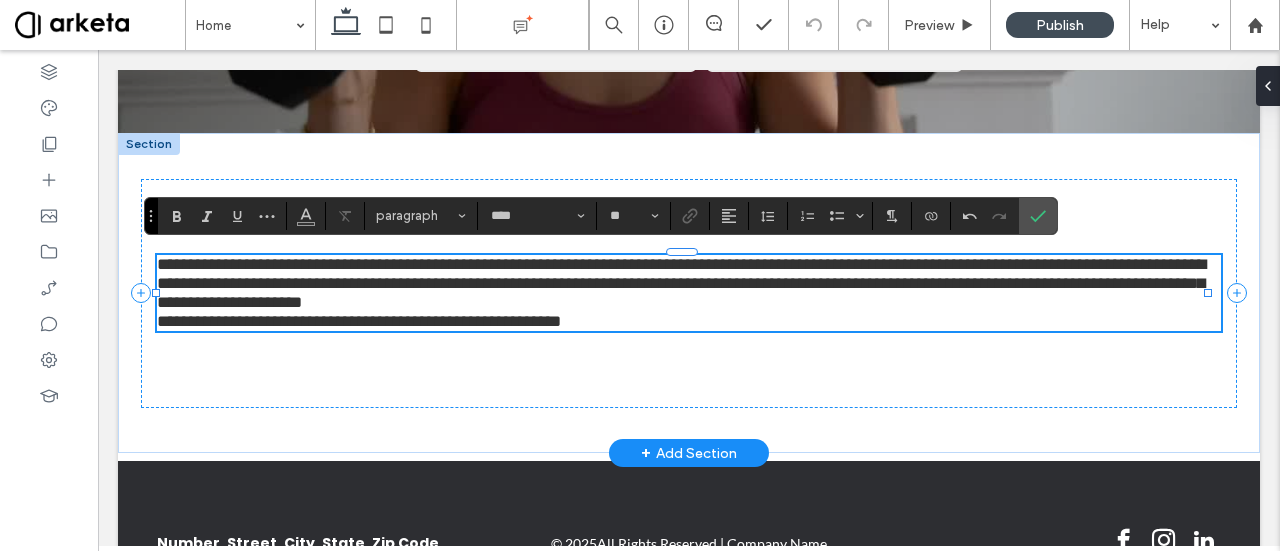 type on "**" 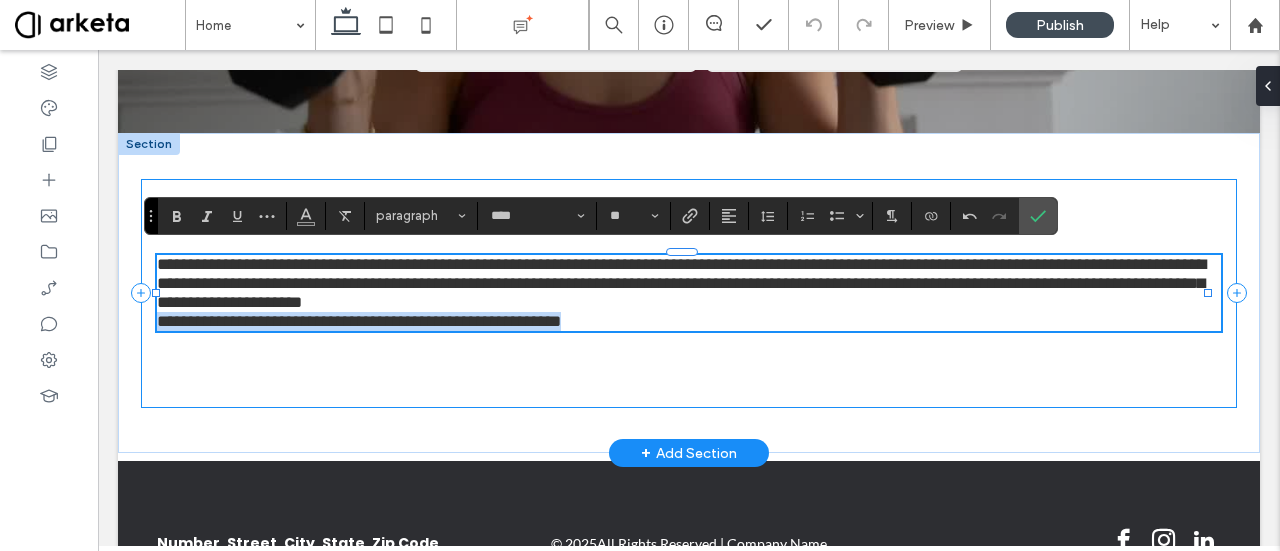 drag, startPoint x: 622, startPoint y: 324, endPoint x: 151, endPoint y: 325, distance: 471.00107 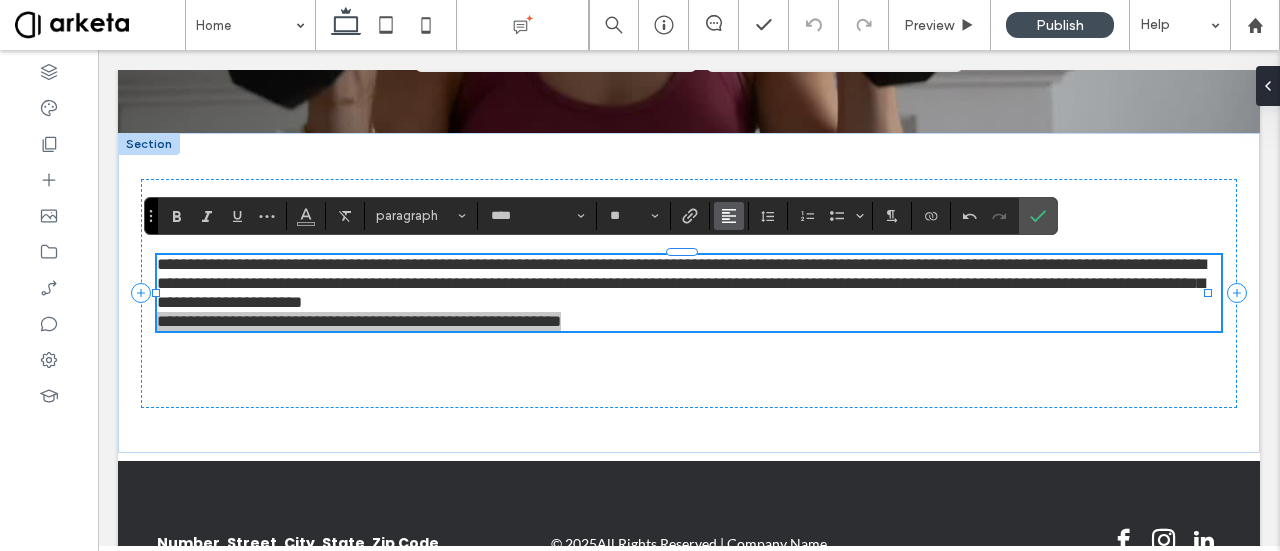 click 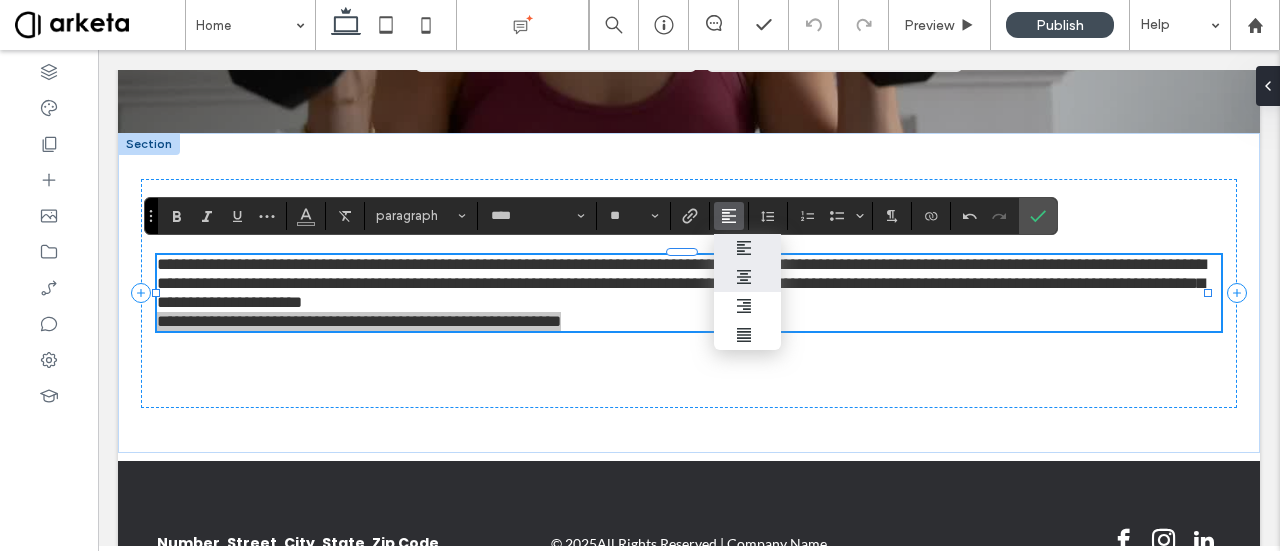click 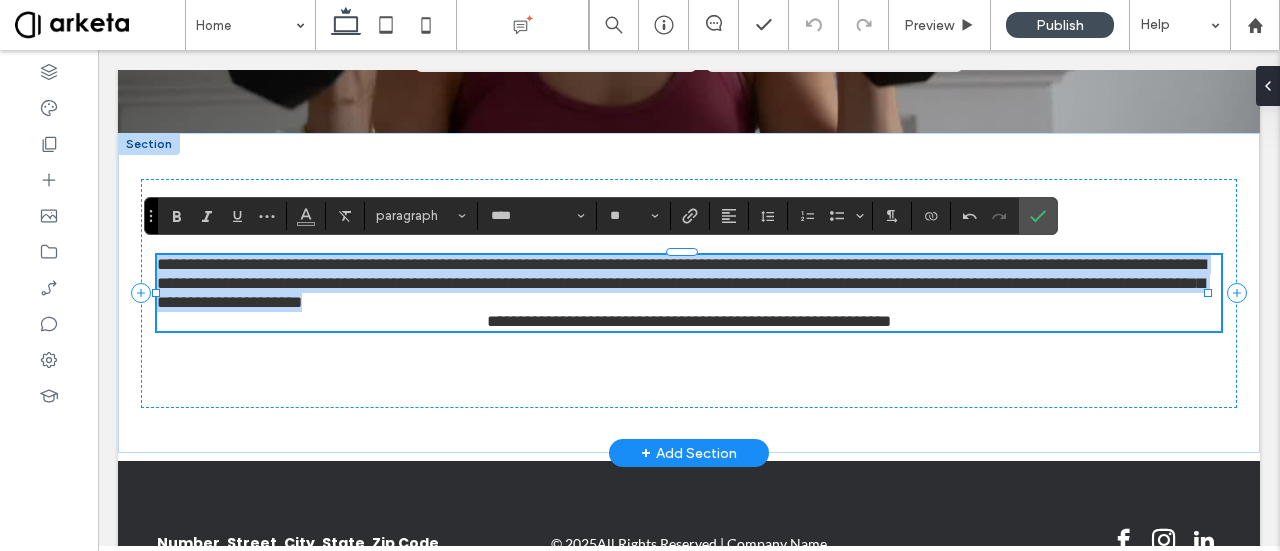 drag, startPoint x: 314, startPoint y: 306, endPoint x: 156, endPoint y: 259, distance: 164.84235 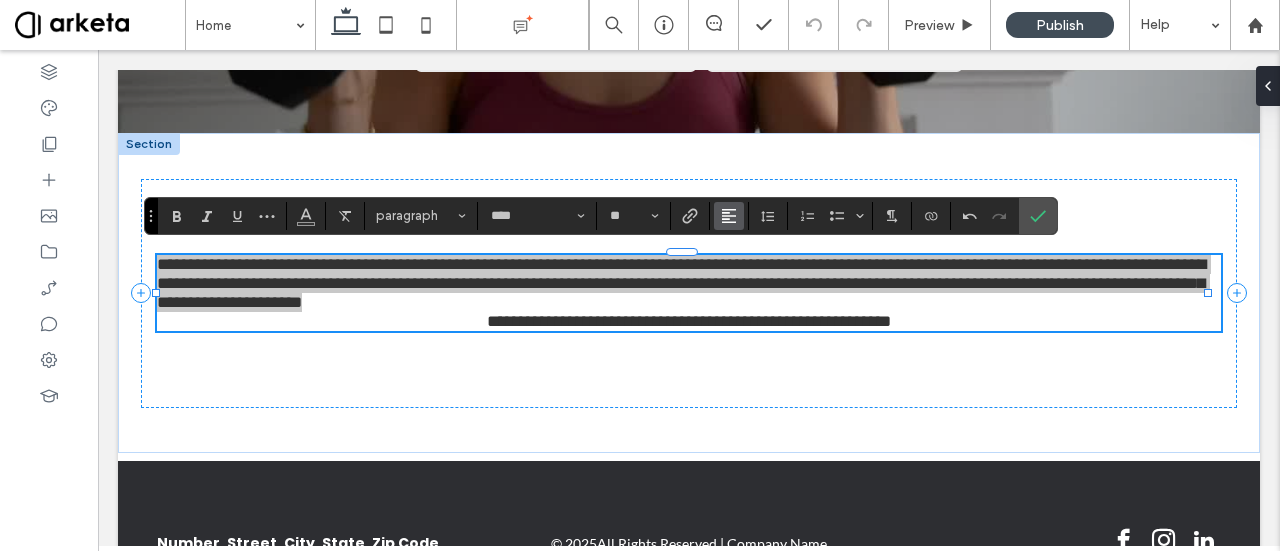 click at bounding box center [729, 216] 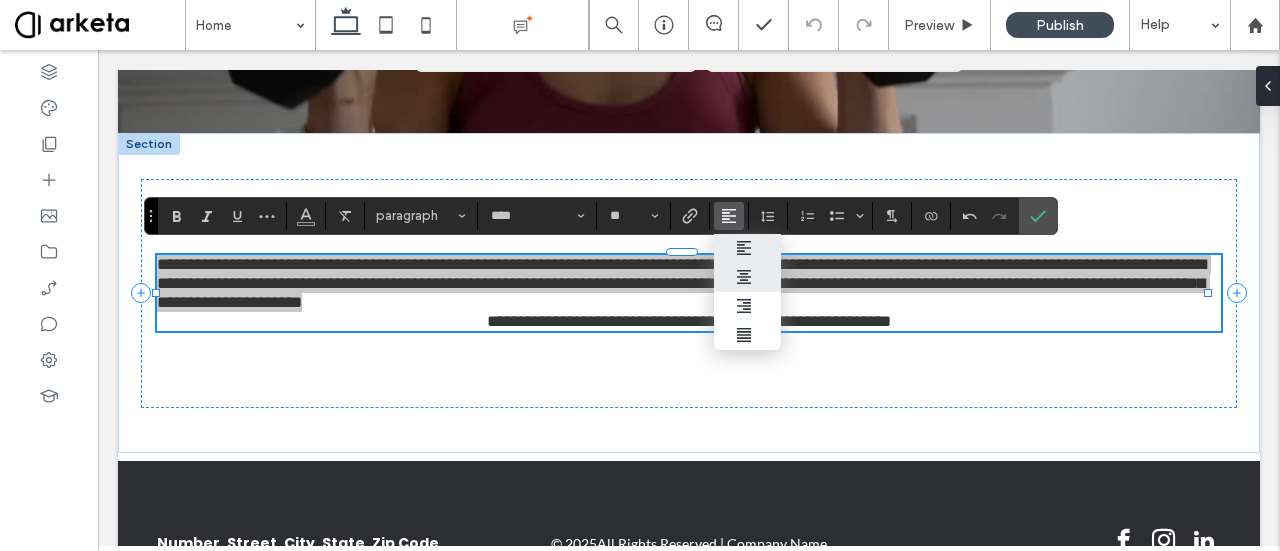 click at bounding box center (747, 277) 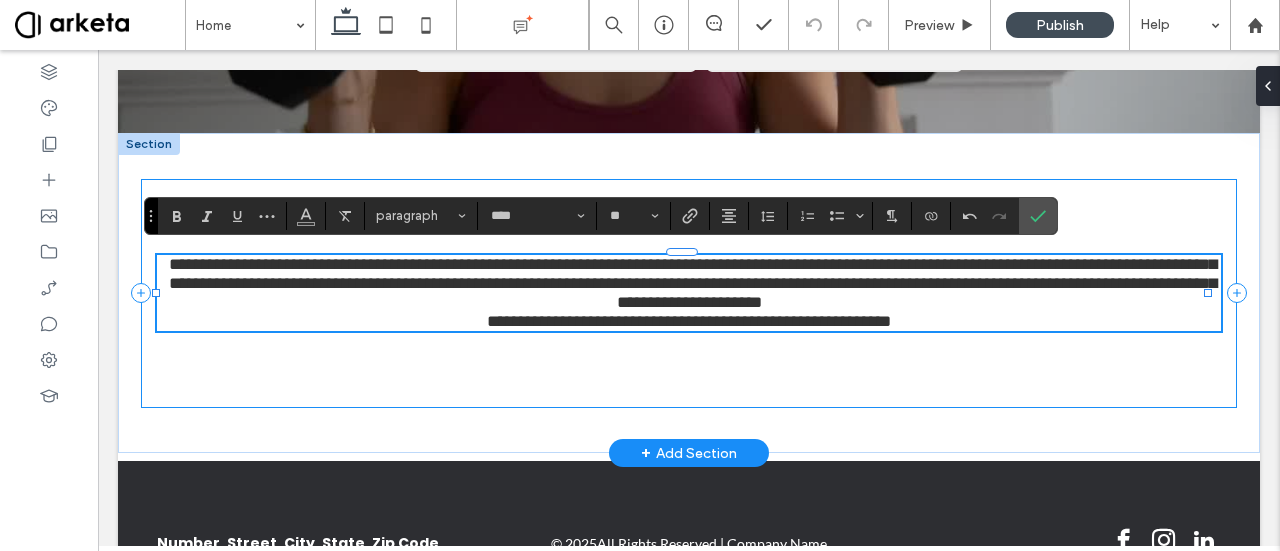 click on "**********" at bounding box center [689, 293] 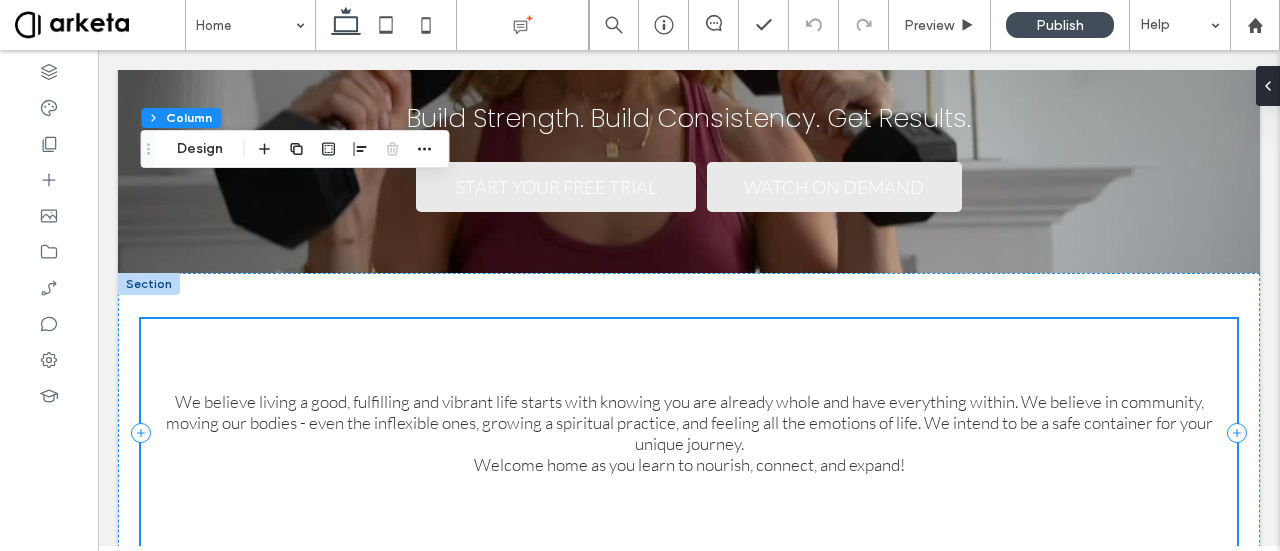 scroll, scrollTop: 326, scrollLeft: 0, axis: vertical 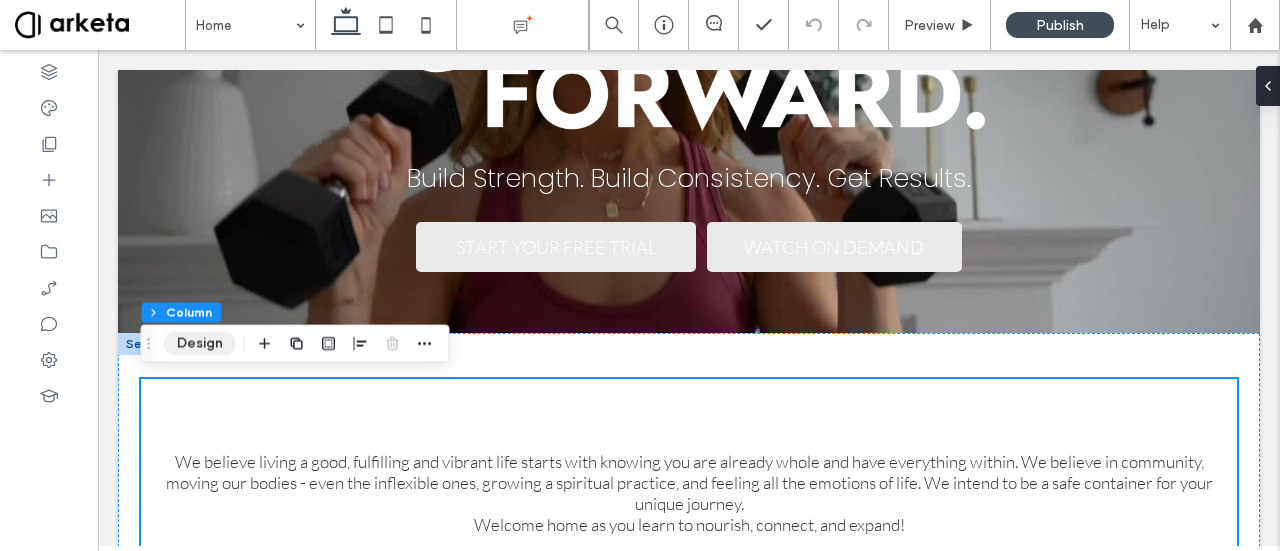 click on "Design" at bounding box center (200, 344) 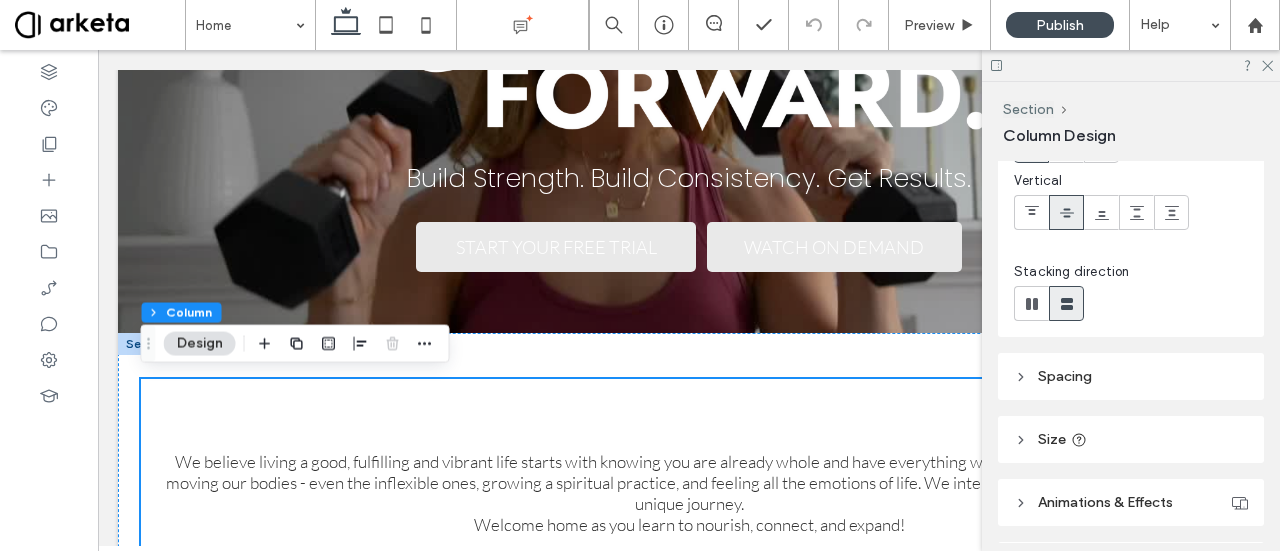 scroll, scrollTop: 100, scrollLeft: 0, axis: vertical 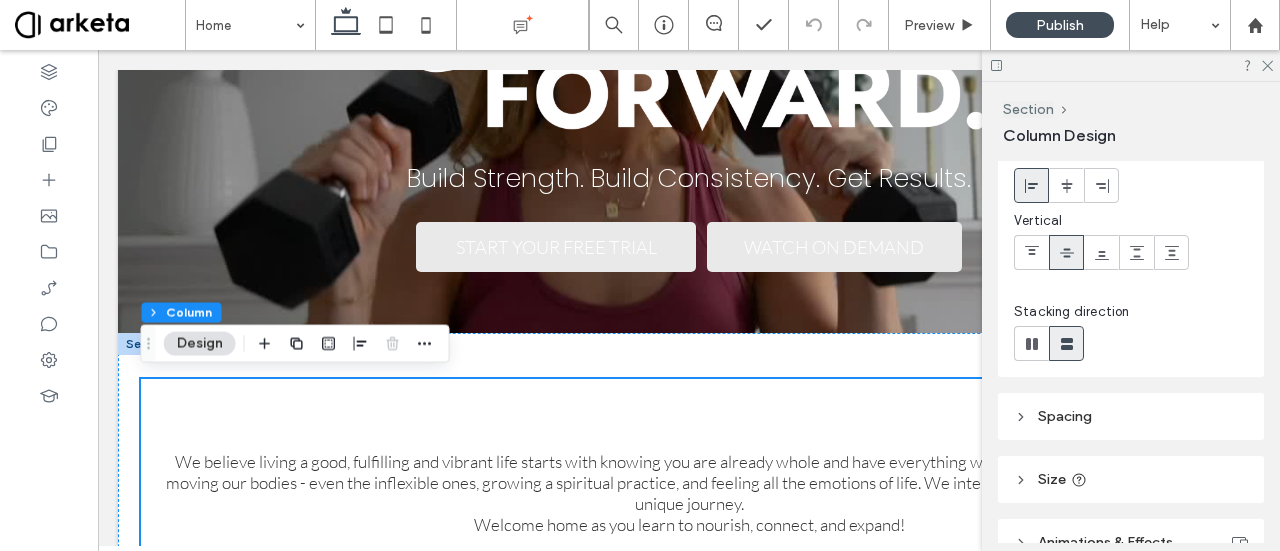 click 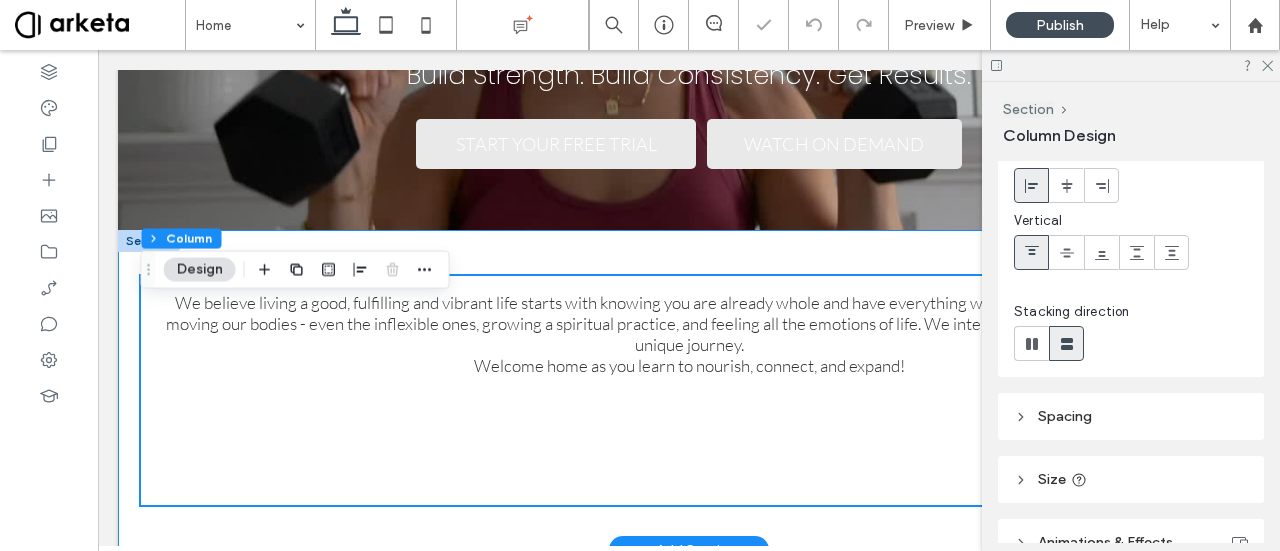 scroll, scrollTop: 526, scrollLeft: 0, axis: vertical 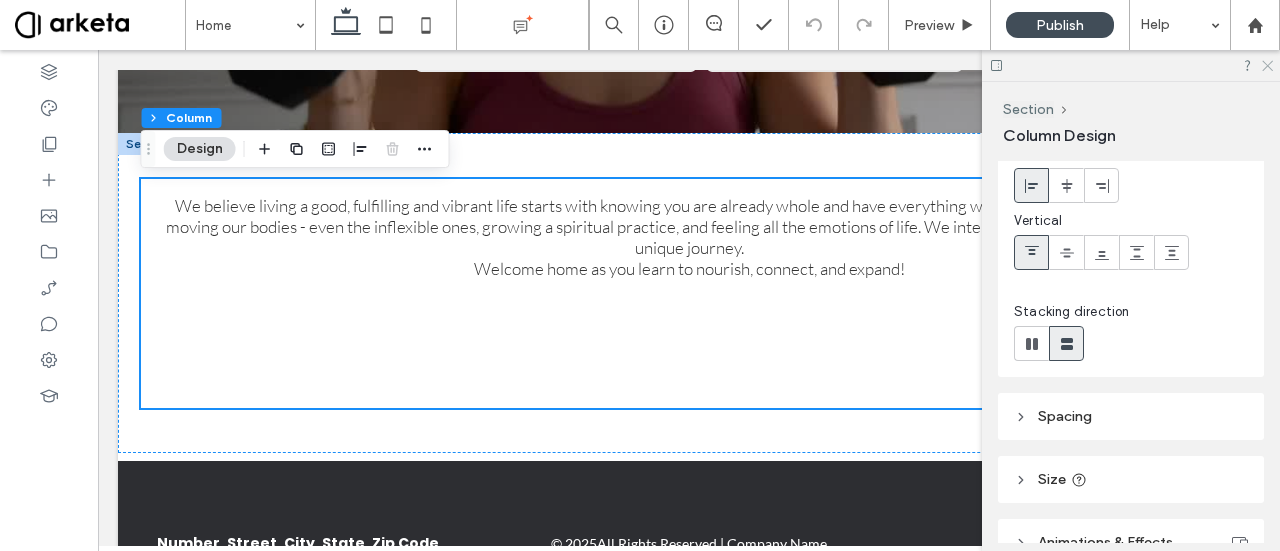 click 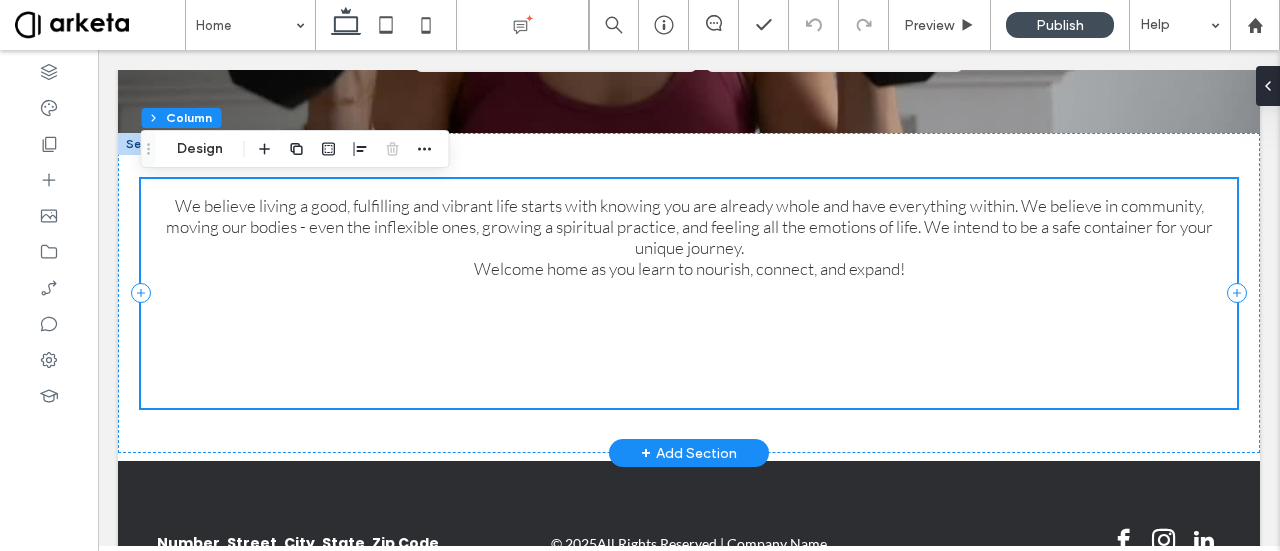 click on "We believe living a good, fulfilling and vibrant life starts with knowing you are already whole and have everything within. We believe in community, moving our bodies - even the inflexible ones, growing a spiritual practice, and feeling all the emotions of life. We intend to be a safe container for your unique journey.  Welcome home as you learn to nourish, connect, and expand!" at bounding box center [689, 293] 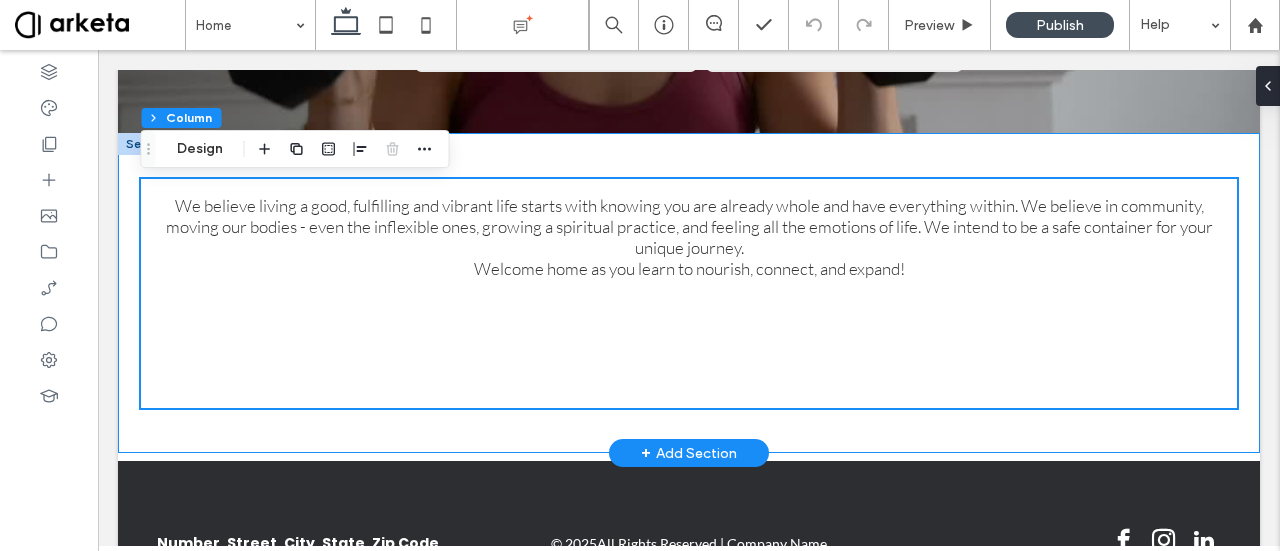 click on "We believe living a good, fulfilling and vibrant life starts with knowing you are already whole and have everything within. We believe in community, moving our bodies - even the inflexible ones, growing a spiritual practice, and feeling all the emotions of life. We intend to be a safe container for your unique journey.  Welcome home as you learn to nourish, connect, and expand!" at bounding box center (689, 293) 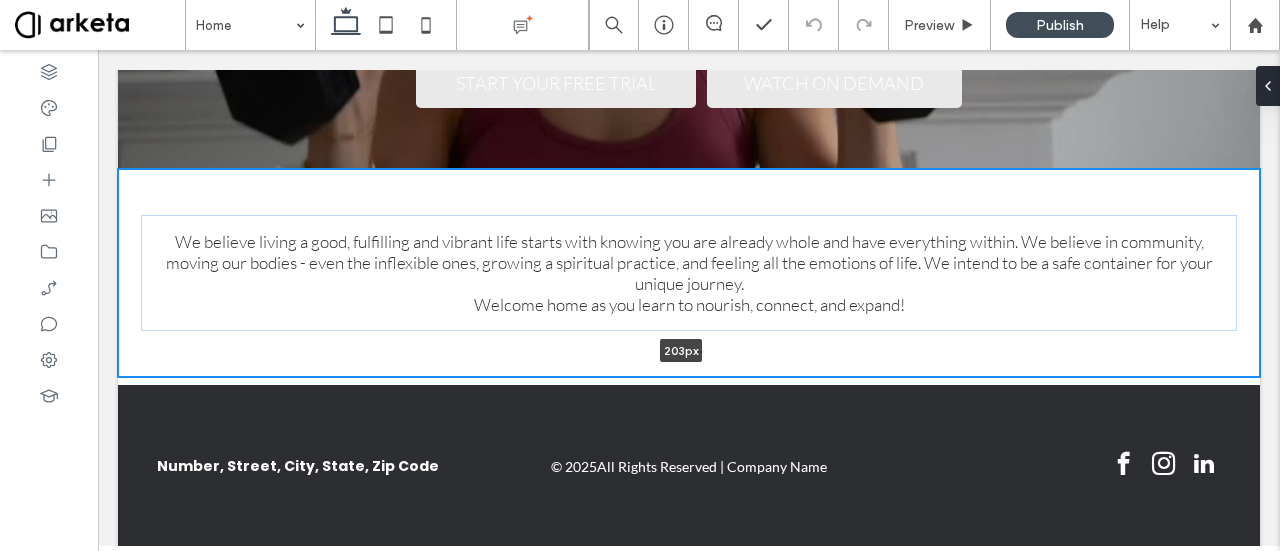 scroll, scrollTop: 489, scrollLeft: 0, axis: vertical 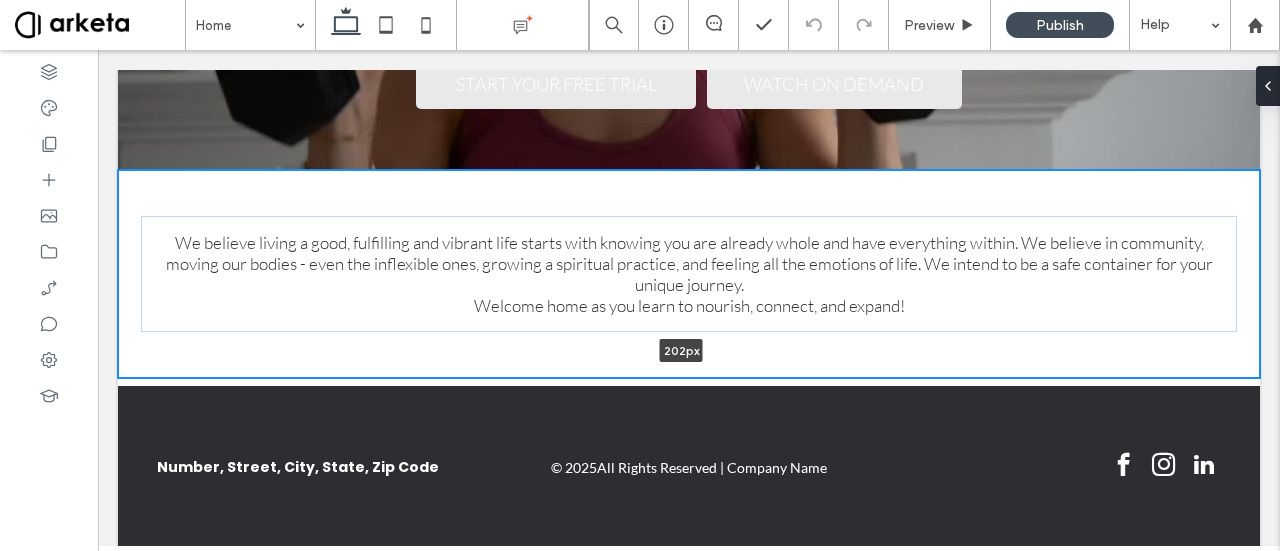 drag, startPoint x: 541, startPoint y: 451, endPoint x: 550, endPoint y: 333, distance: 118.34272 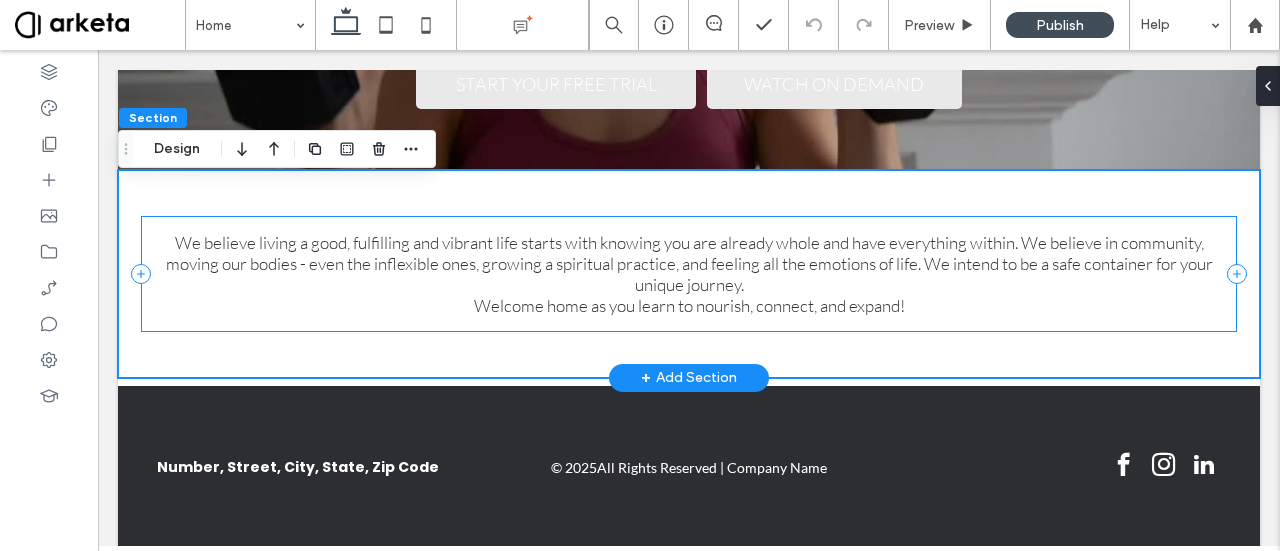 click on "We believe living a good, fulfilling and vibrant life starts with knowing you are already whole and have everything within. We believe in community, moving our bodies - even the inflexible ones, growing a spiritual practice, and feeling all the emotions of life. We intend to be a safe container for your unique journey.  Welcome home as you learn to nourish, connect, and expand!" at bounding box center [689, 274] 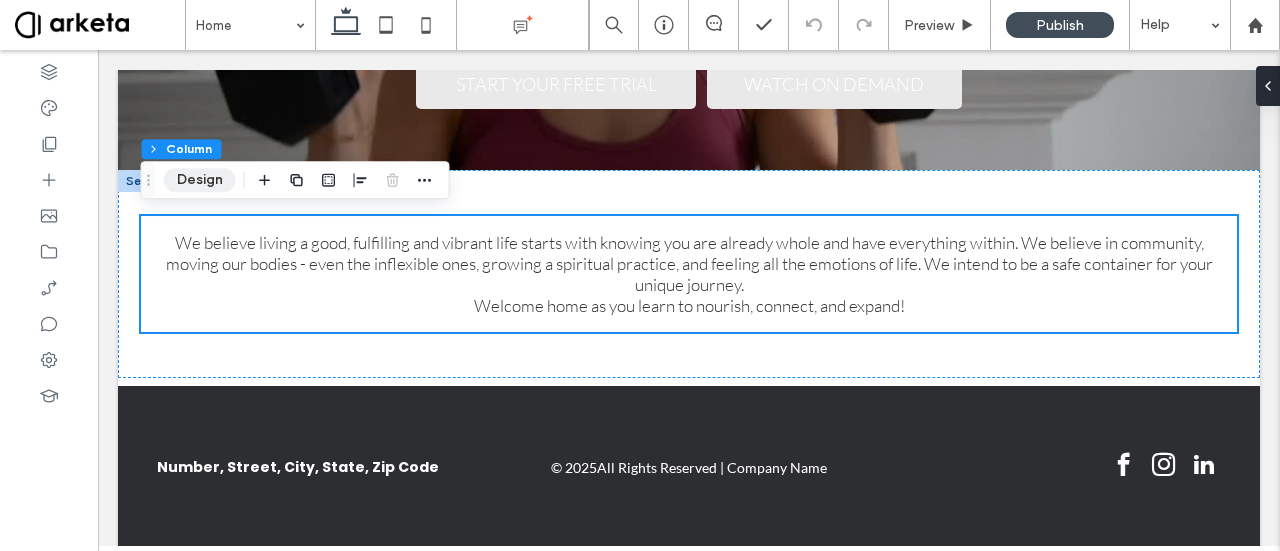 click on "Design" at bounding box center [200, 180] 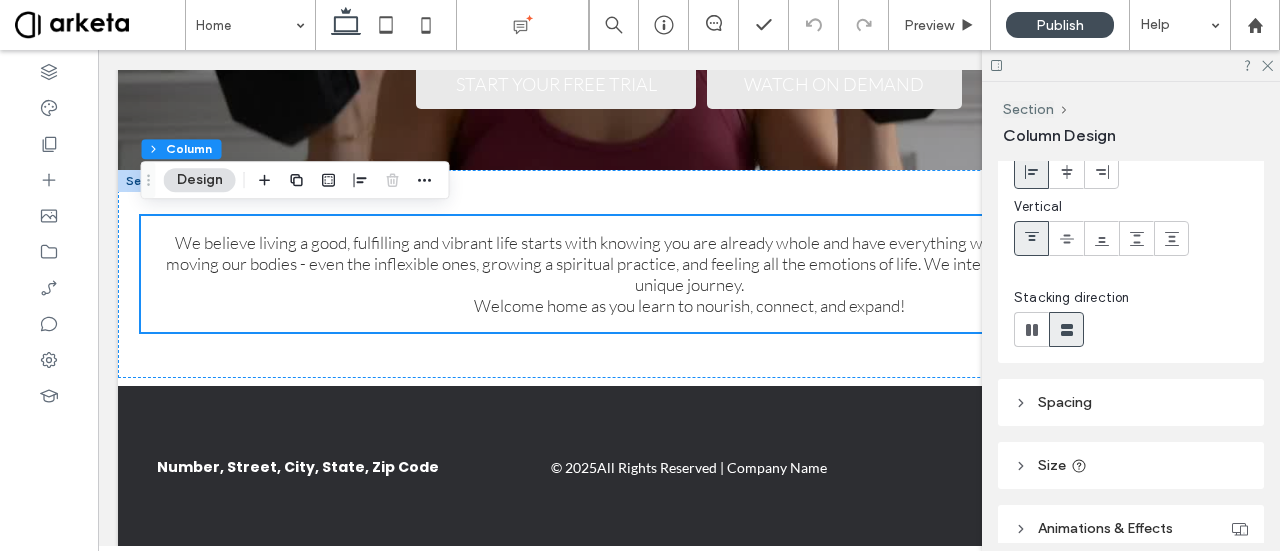scroll, scrollTop: 264, scrollLeft: 0, axis: vertical 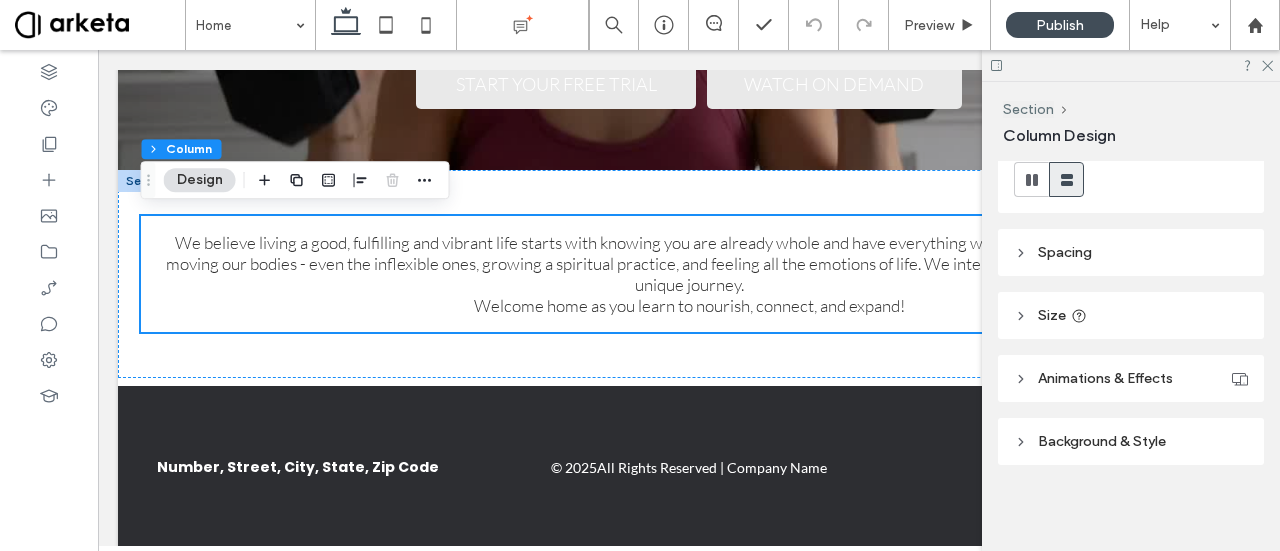click on "Spacing" at bounding box center [1065, 252] 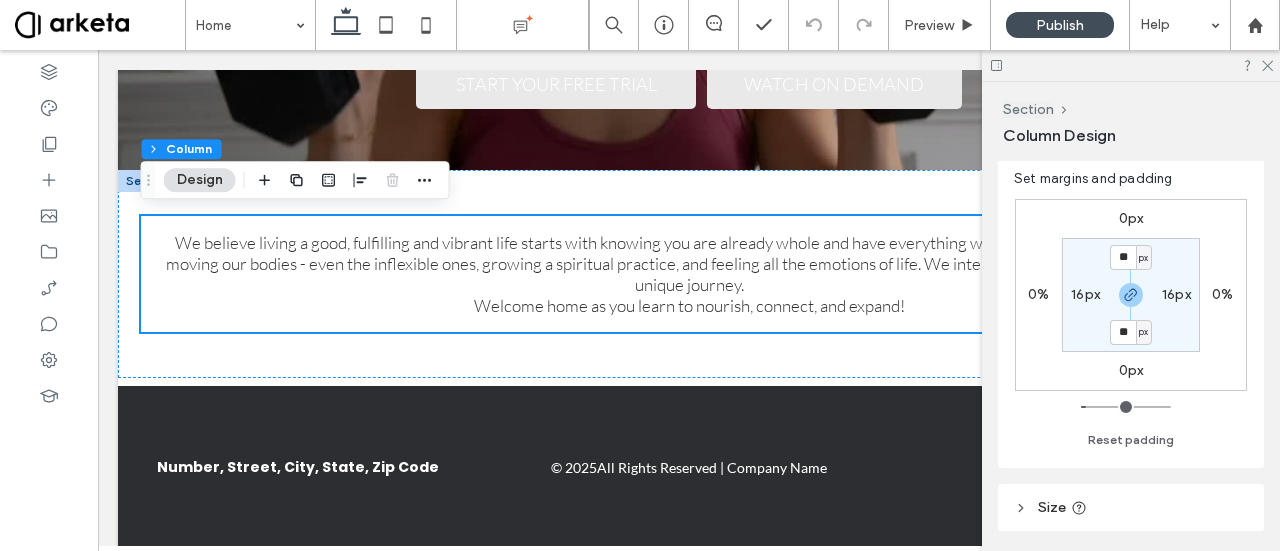 scroll, scrollTop: 464, scrollLeft: 0, axis: vertical 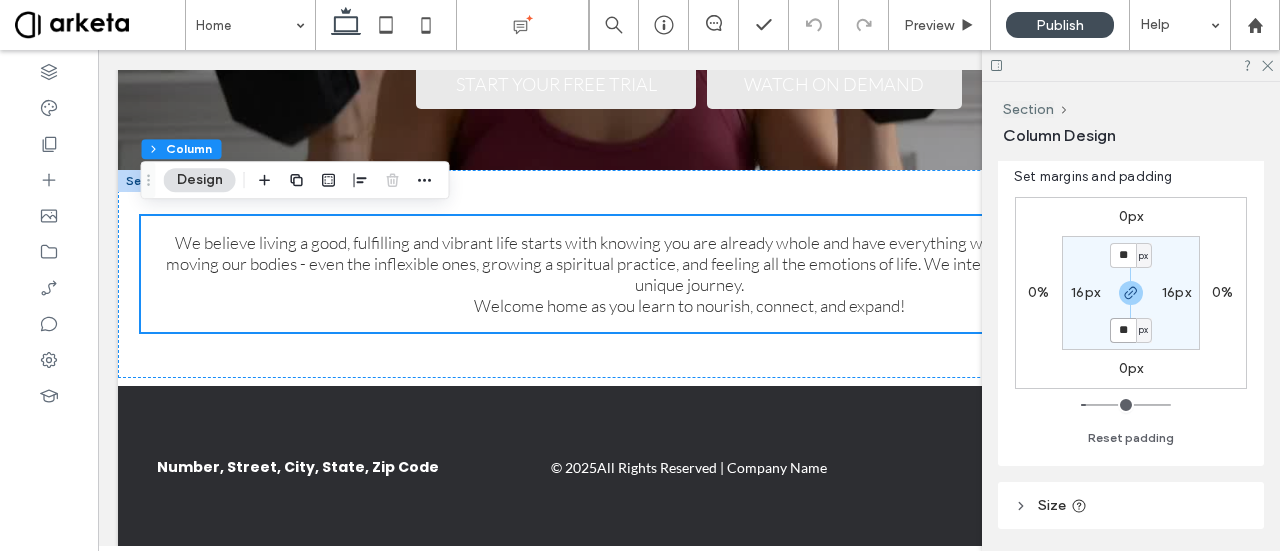 click on "**" at bounding box center (1123, 330) 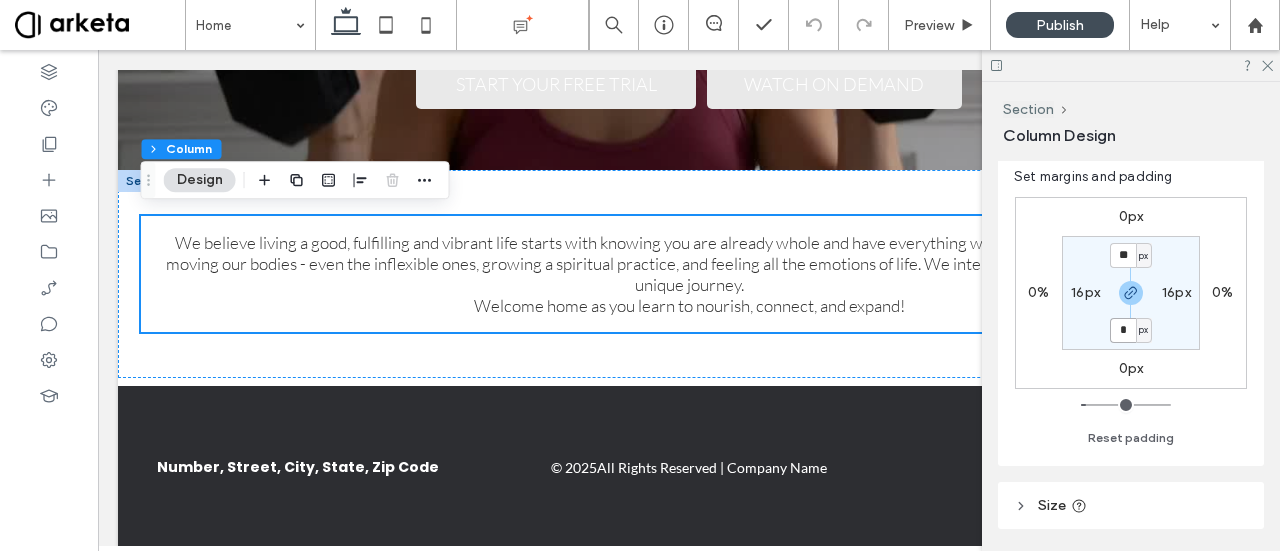 type on "*" 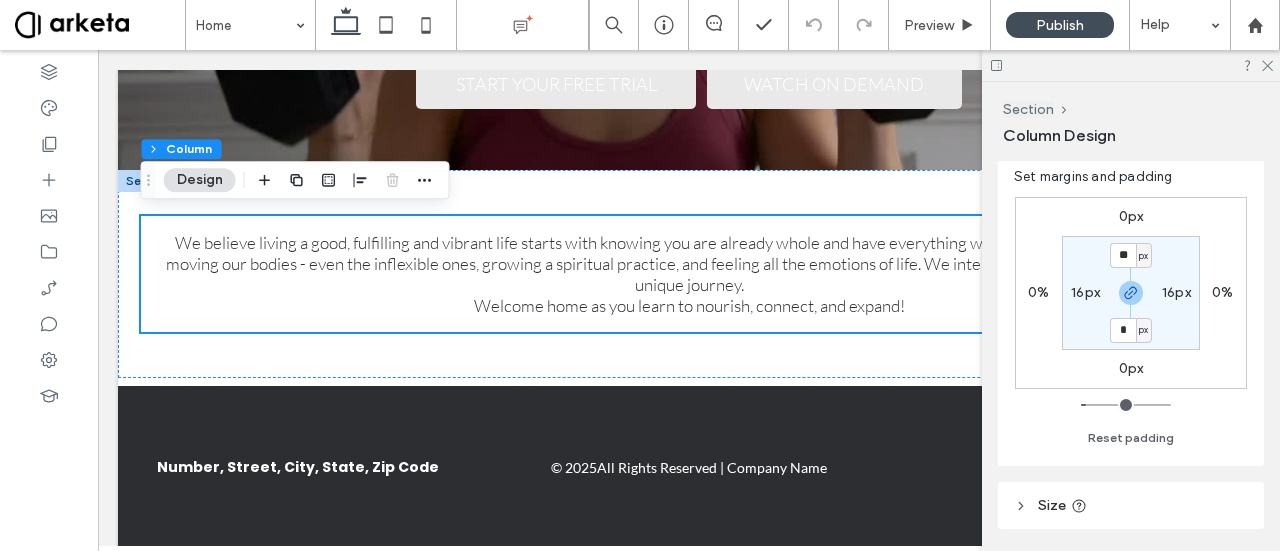 type on "*" 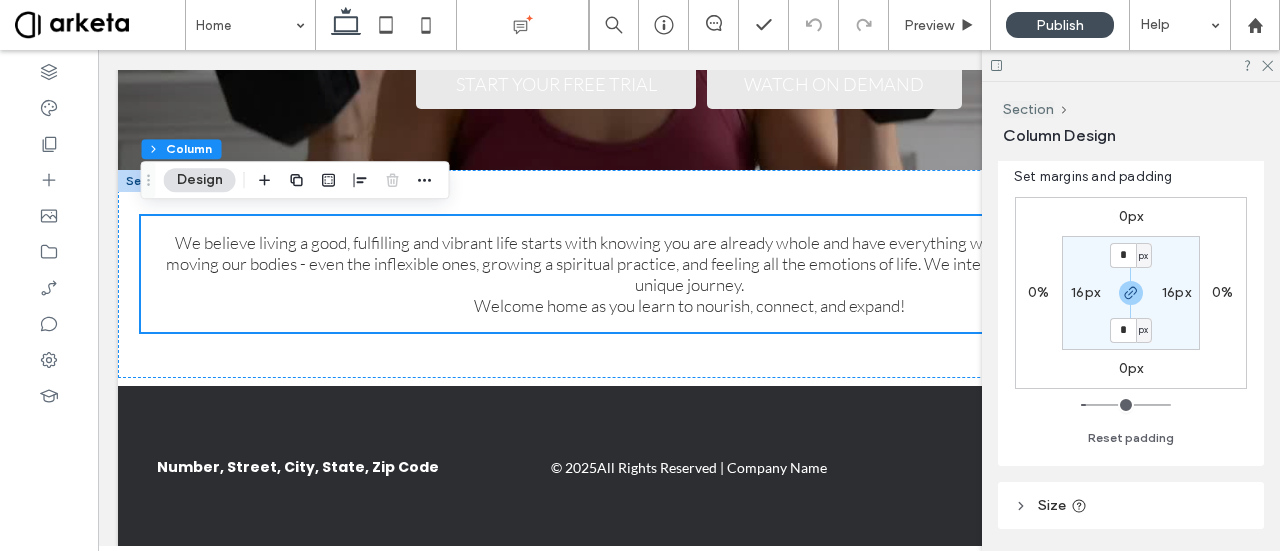 click on "0px 0% 0px 0% * px 16px * px 16px" at bounding box center [1131, 293] 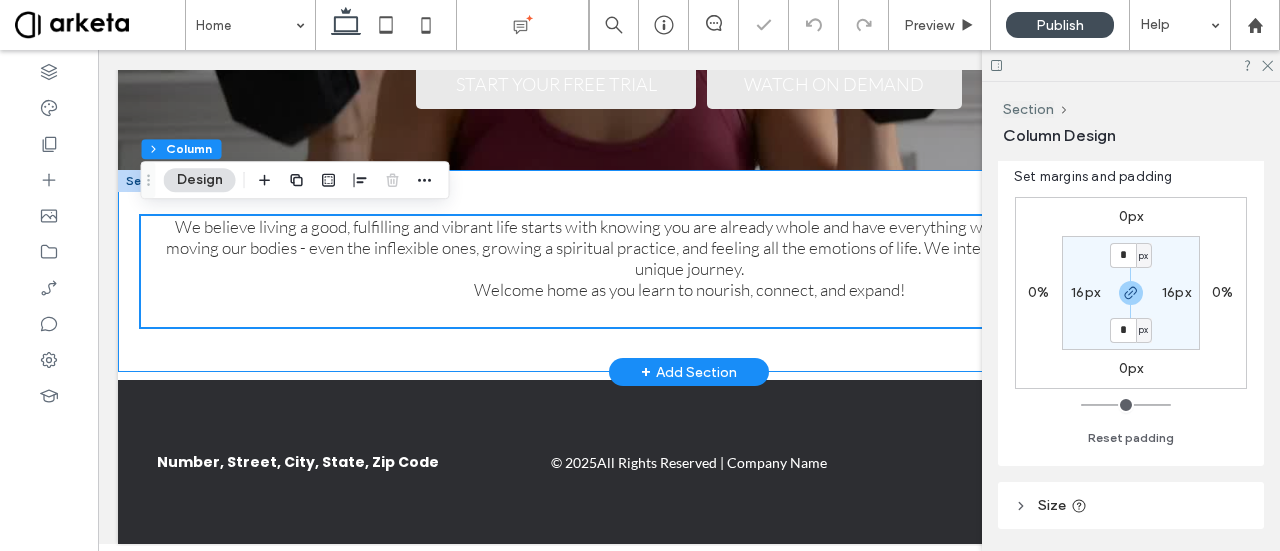 click on "We believe living a good, fulfilling and vibrant life starts with knowing you are already whole and have everything within. We believe in community, moving our bodies - even the inflexible ones, growing a spiritual practice, and feeling all the emotions of life. We intend to be a safe container for your unique journey.  Welcome home as you learn to nourish, connect, and expand!" at bounding box center (689, 271) 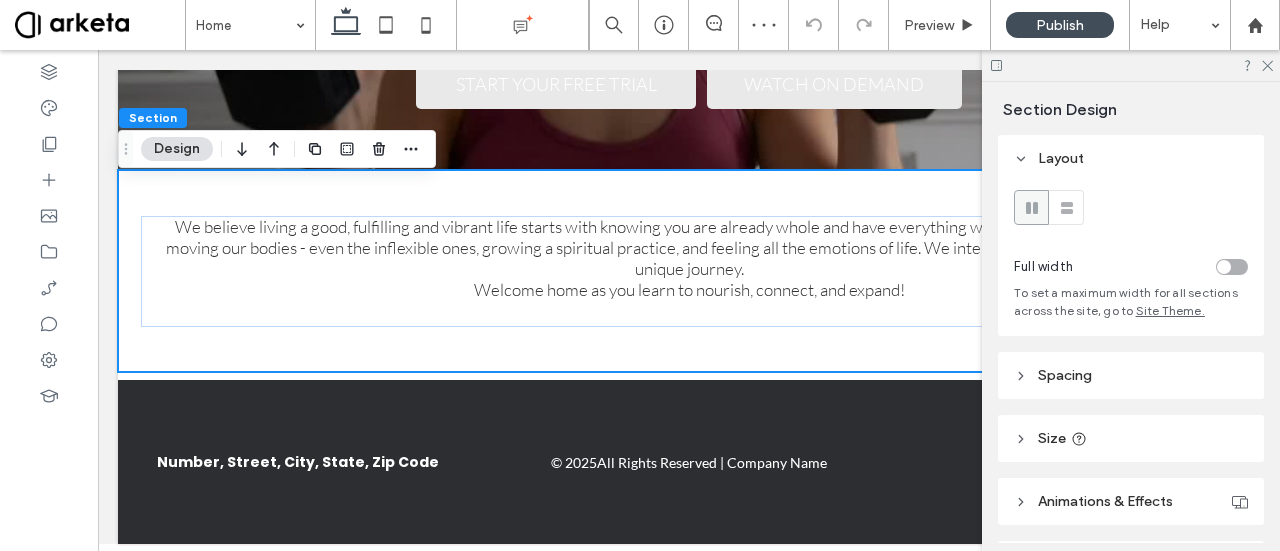 click on "Design" at bounding box center [177, 149] 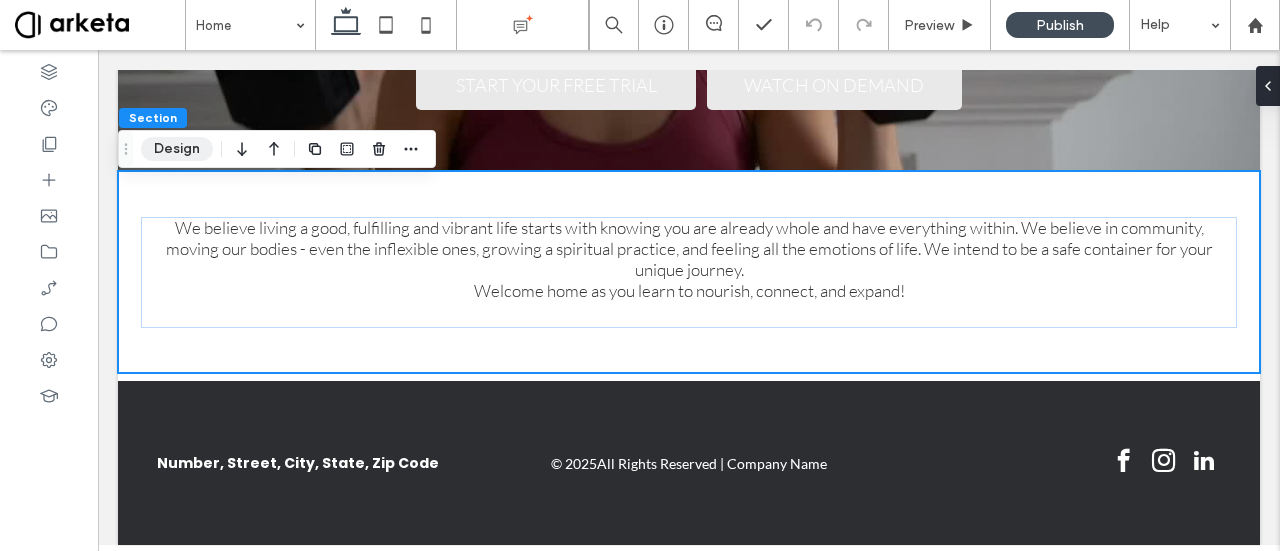 click on "Design" at bounding box center [177, 149] 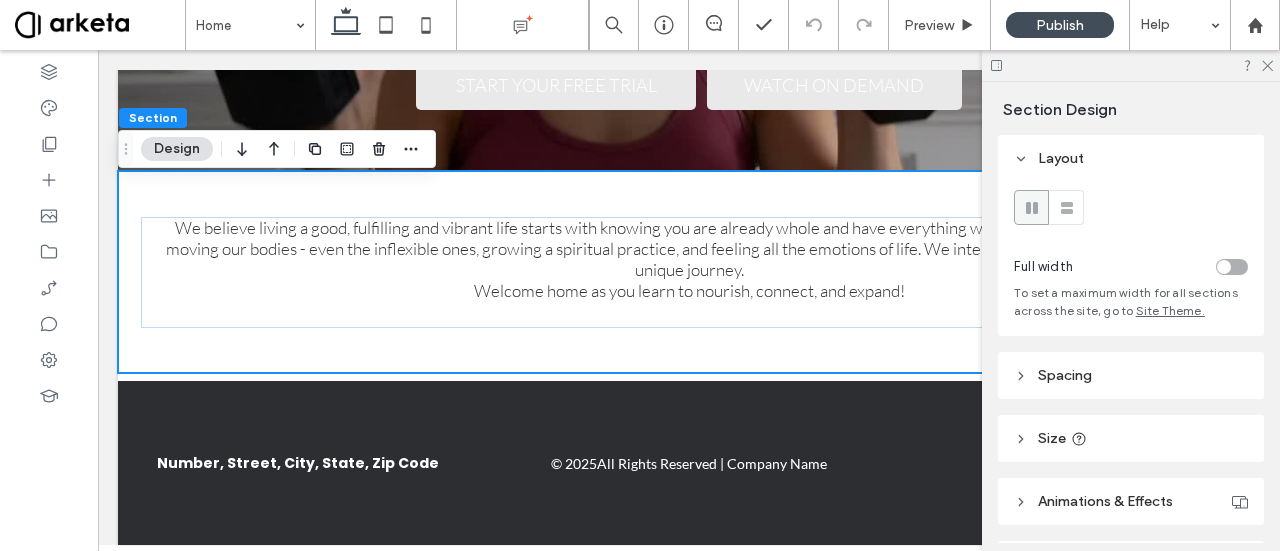 click at bounding box center [1224, 267] 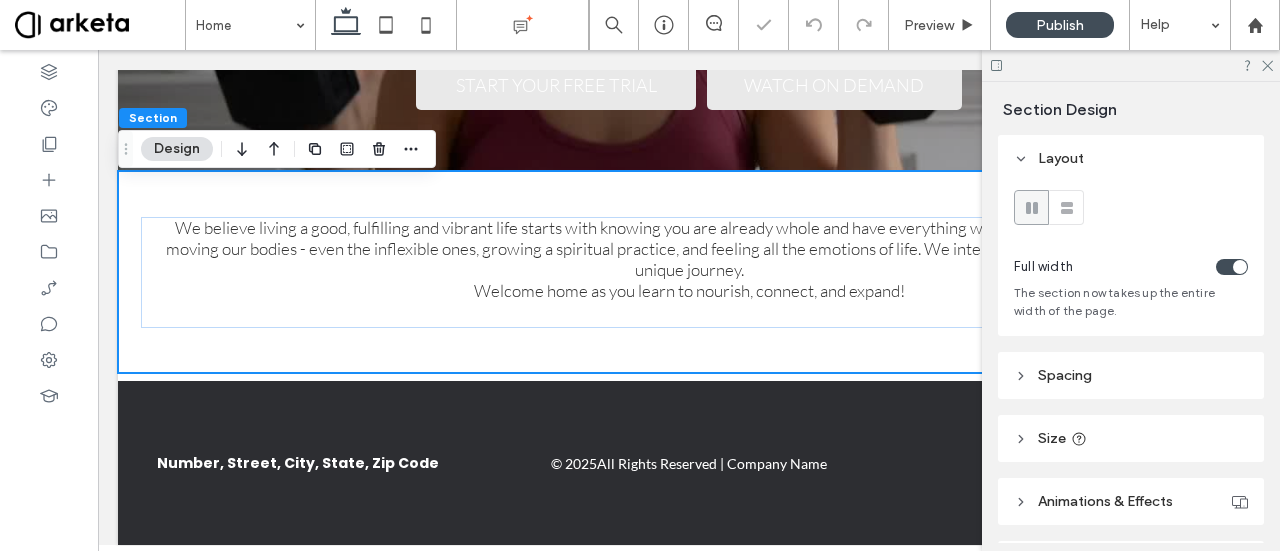 click on "Spacing" at bounding box center (1065, 375) 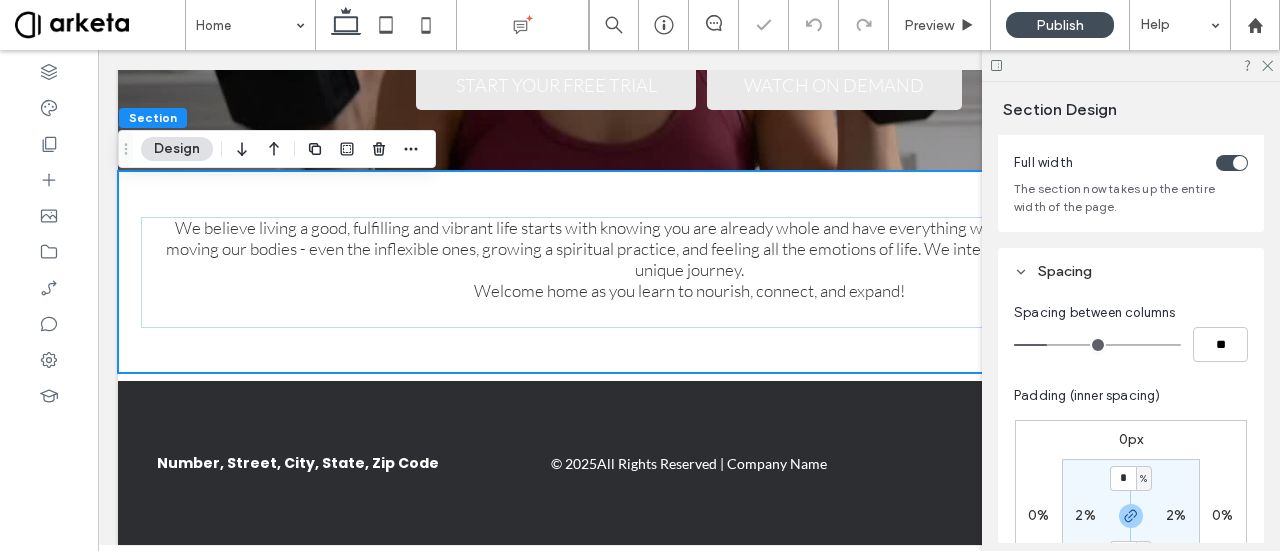 scroll, scrollTop: 200, scrollLeft: 0, axis: vertical 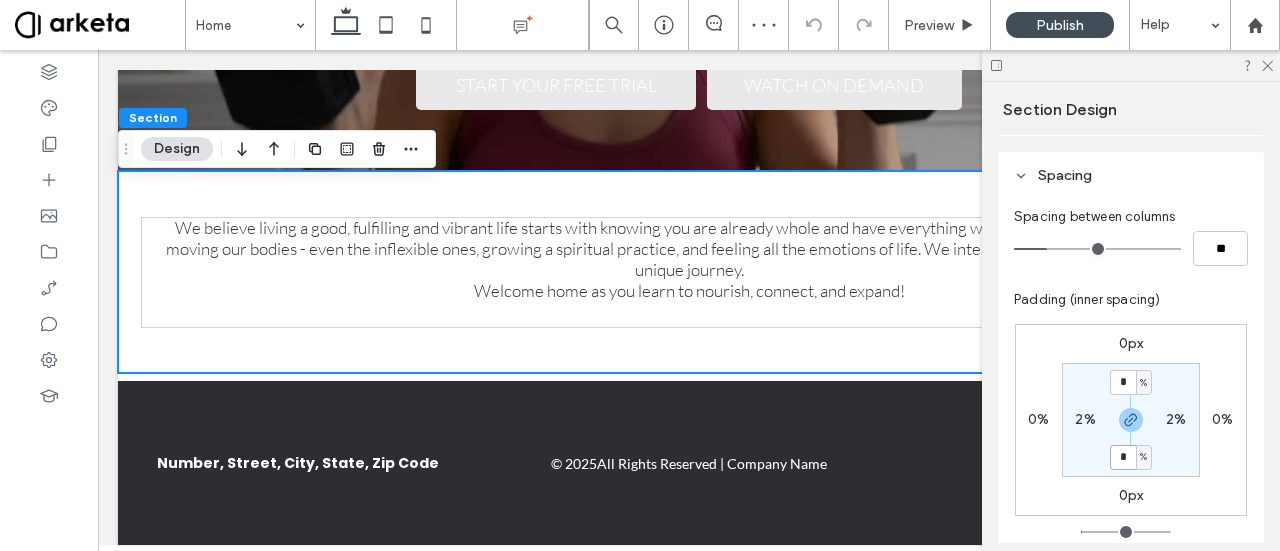 click on "*" at bounding box center (1123, 457) 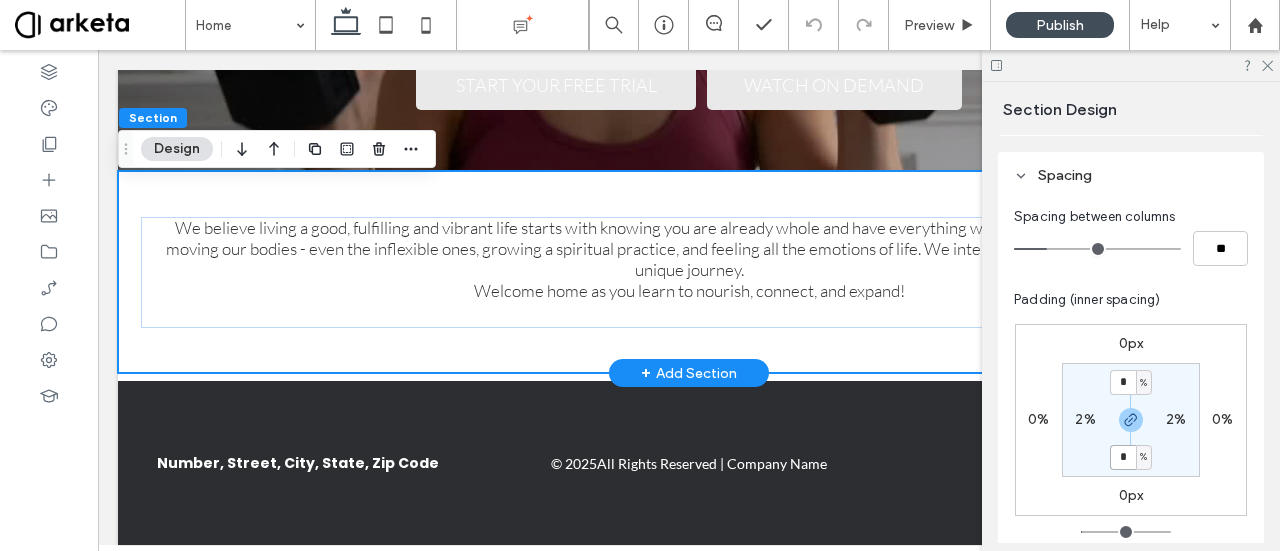 type on "*" 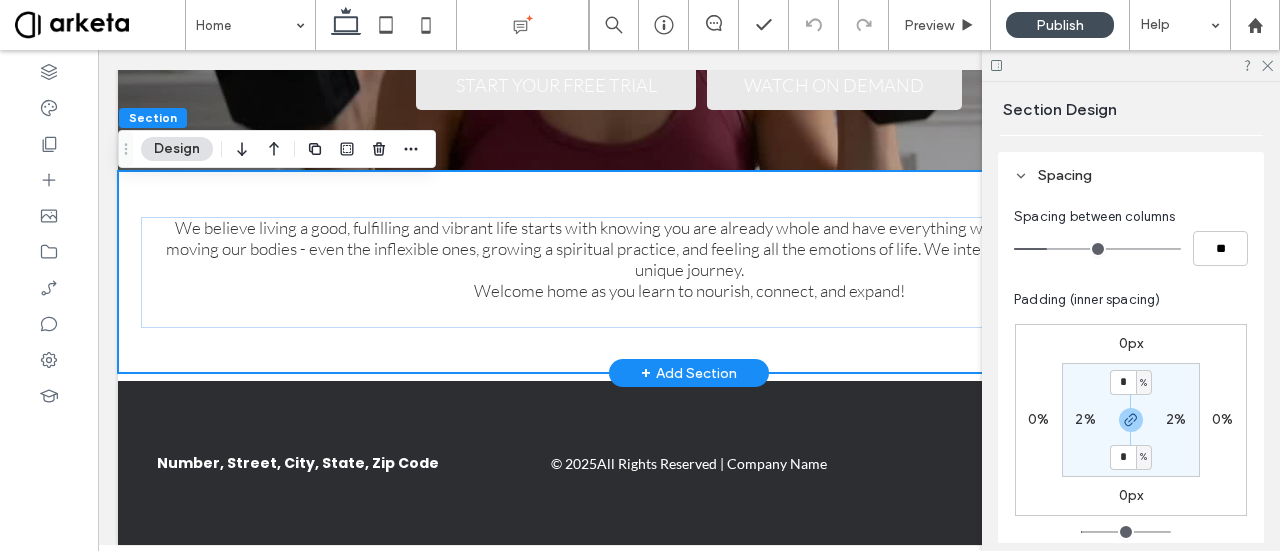 type on "*" 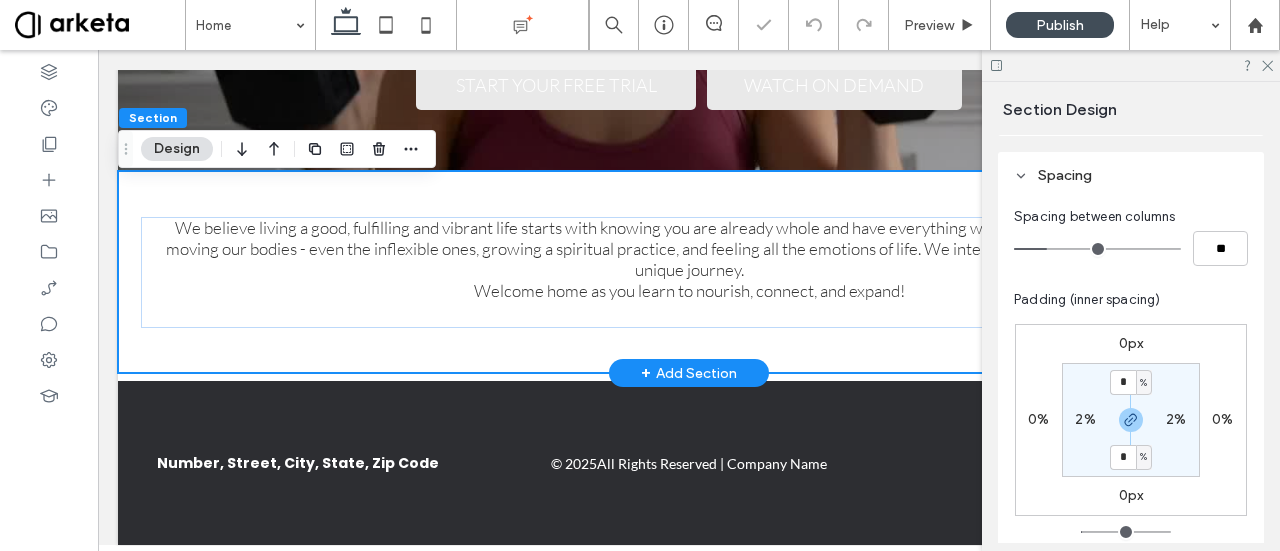 click on "We believe living a good, fulfilling and vibrant life starts with knowing you are already whole and have everything within. We believe in community, moving our bodies - even the inflexible ones, growing a spiritual practice, and feeling all the emotions of life. We intend to be a safe container for your unique journey.  Welcome home as you learn to nourish, connect, and expand!" at bounding box center (689, 272) 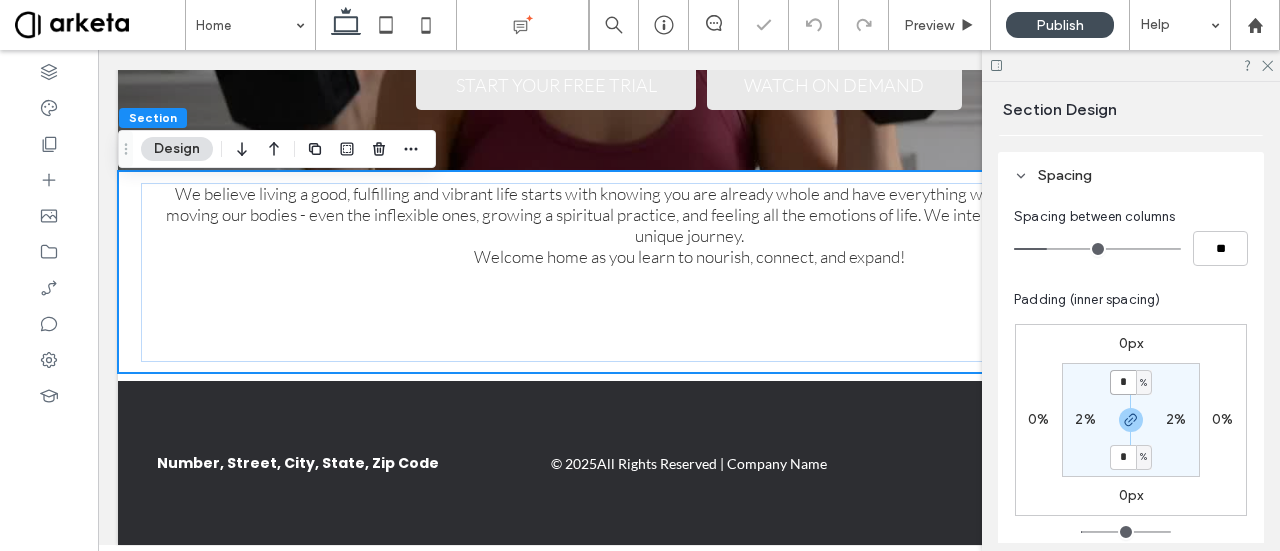 click on "*" at bounding box center (1123, 382) 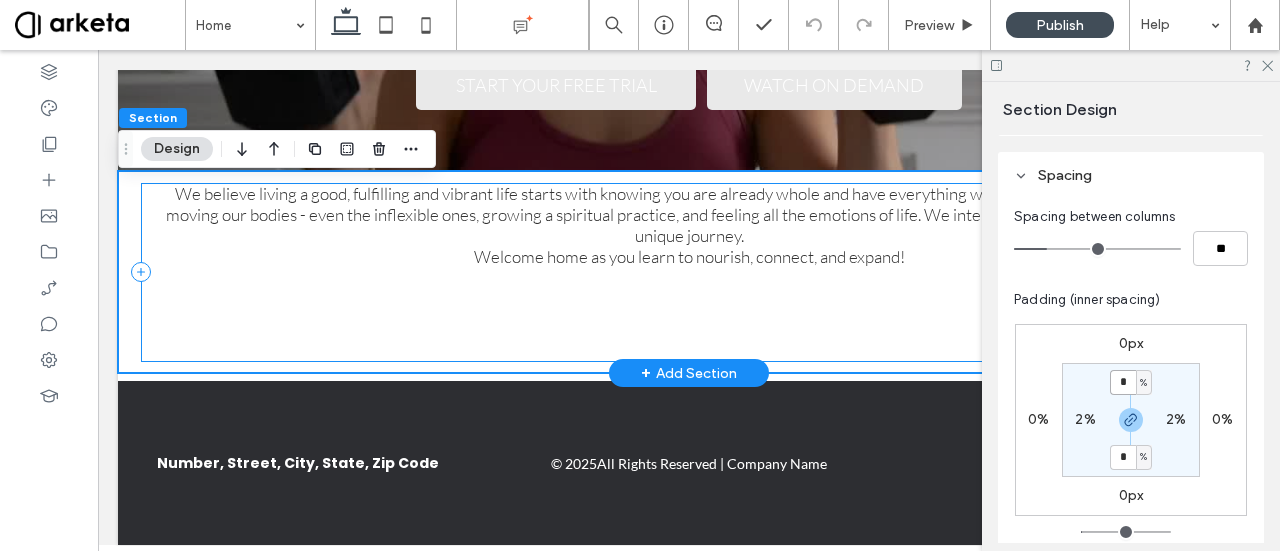 type on "*" 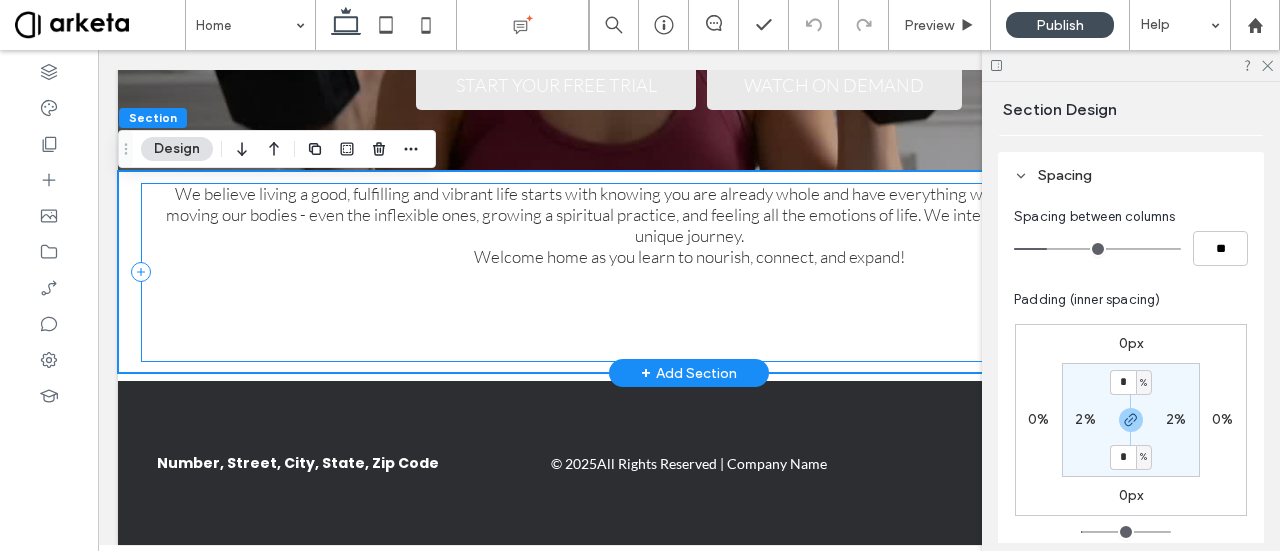 type on "*" 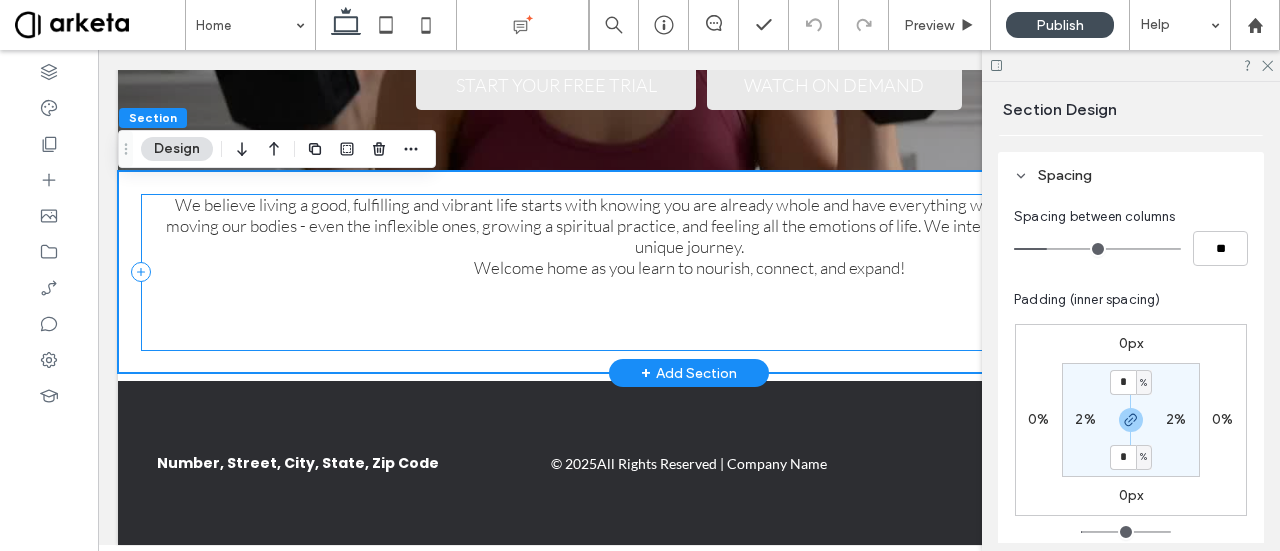 click on "We believe living a good, fulfilling and vibrant life starts with knowing you are already whole and have everything within. We believe in community, moving our bodies - even the inflexible ones, growing a spiritual practice, and feeling all the emotions of life. We intend to be a safe container for your unique journey.  Welcome home as you learn to nourish, connect, and expand!" at bounding box center (689, 272) 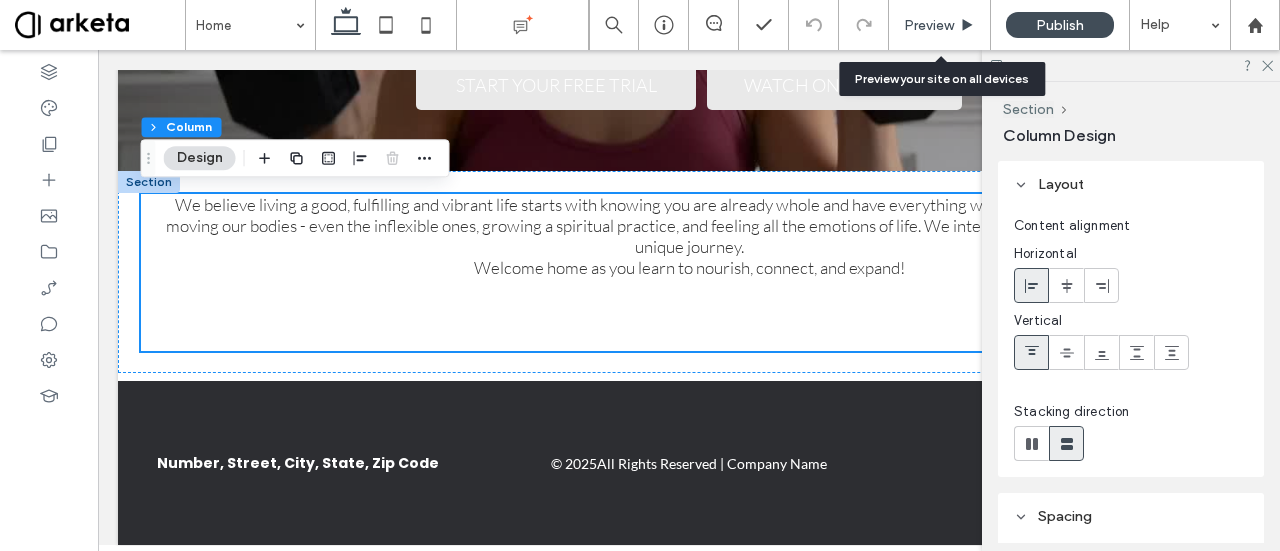 click on "Preview" at bounding box center [929, 25] 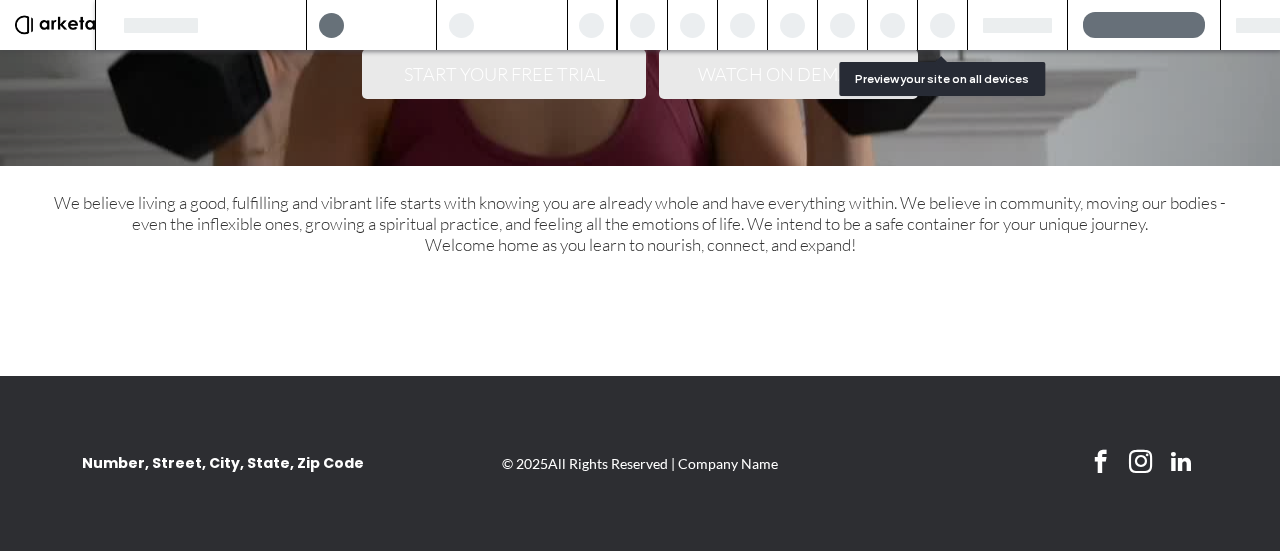 scroll, scrollTop: 466, scrollLeft: 0, axis: vertical 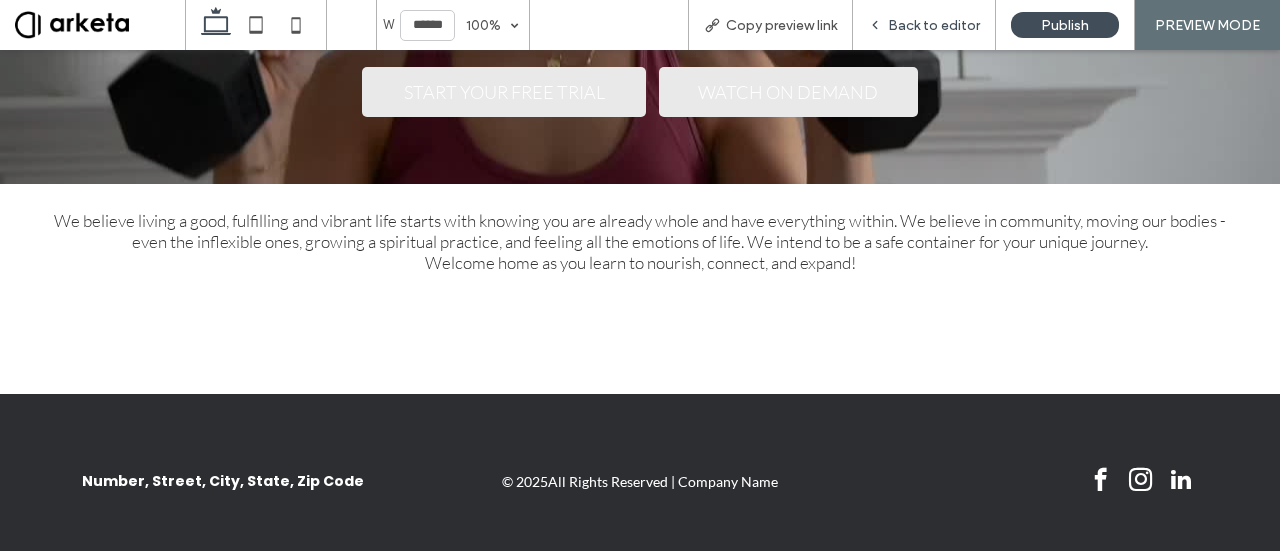 click on "Back to editor" at bounding box center (934, 25) 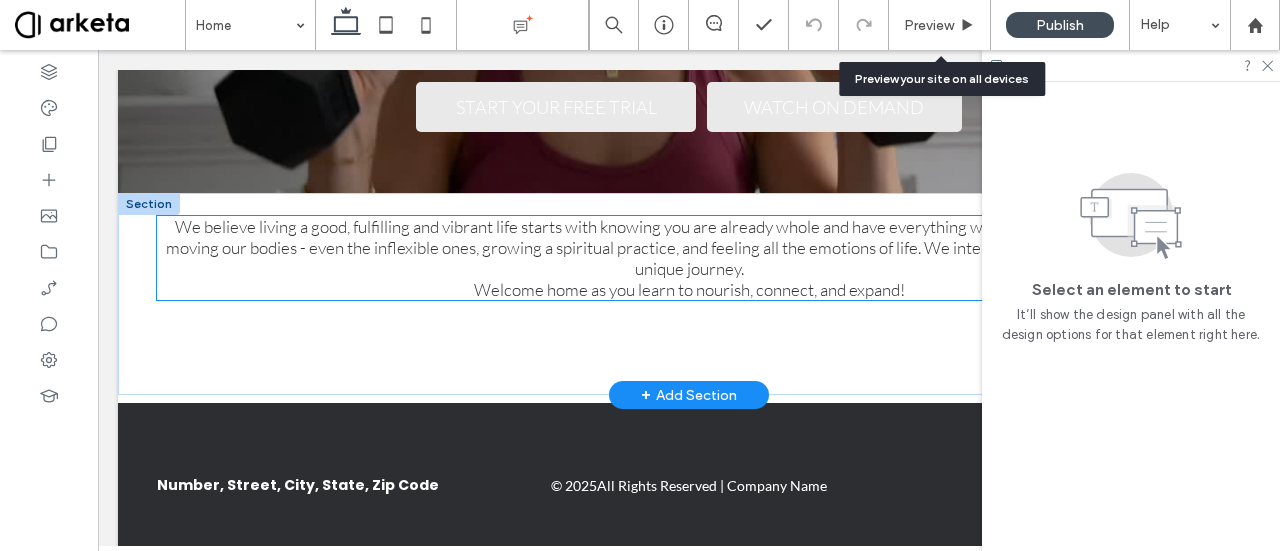 click on "We believe living a good, fulfilling and vibrant life starts with knowing you are already whole and have everything within. We believe in community, moving our bodies - even the inflexible ones, growing a spiritual practice, and feeling all the emotions of life. We intend to be a safe container for your unique journey." at bounding box center [689, 247] 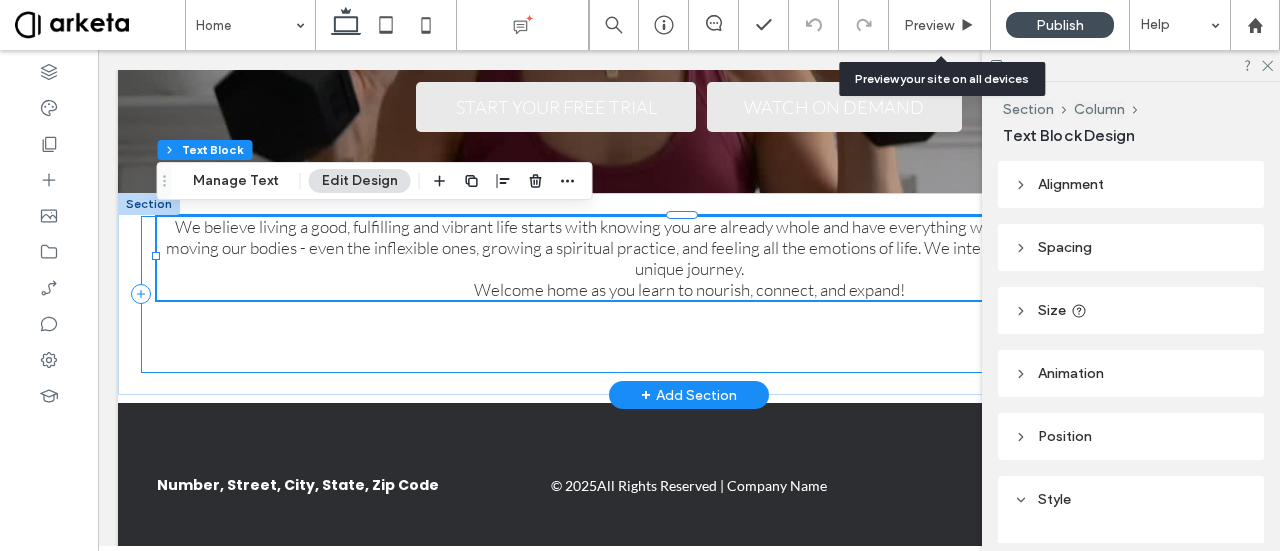 click on "We believe living a good, fulfilling and vibrant life starts with knowing you are already whole and have everything within. We believe in community, moving our bodies - even the inflexible ones, growing a spiritual practice, and feeling all the emotions of life. We intend to be a safe container for your unique journey.  Welcome home as you learn to nourish, connect, and expand!" at bounding box center [689, 294] 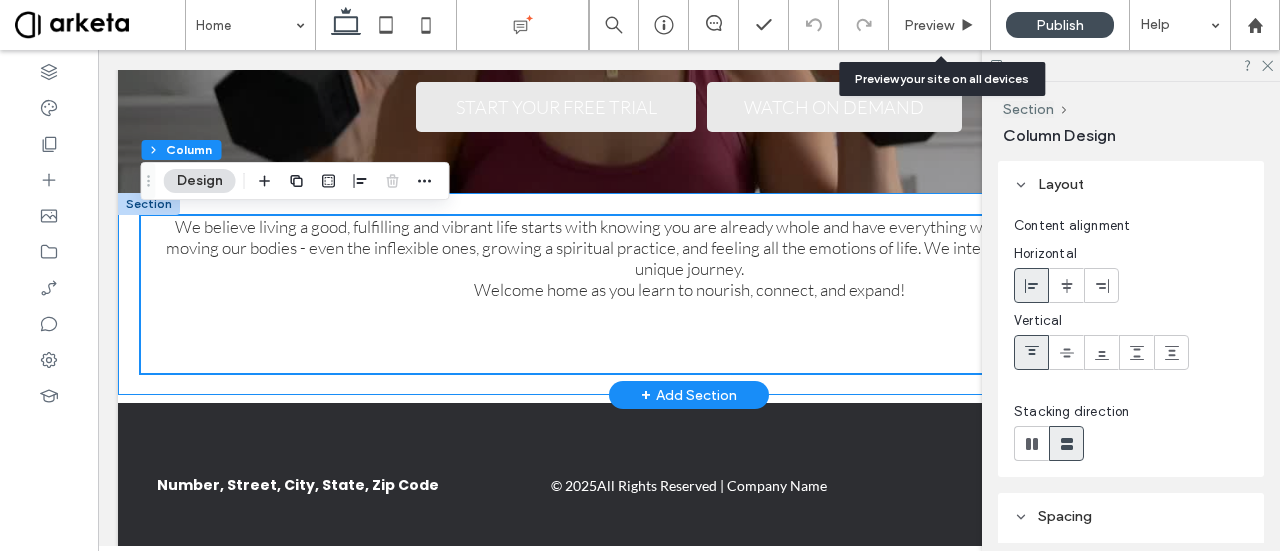 click on "We believe living a good, fulfilling and vibrant life starts with knowing you are already whole and have everything within. We believe in community, moving our bodies - even the inflexible ones, growing a spiritual practice, and feeling all the emotions of life. We intend to be a safe container for your unique journey.  Welcome home as you learn to nourish, connect, and expand!" at bounding box center (689, 294) 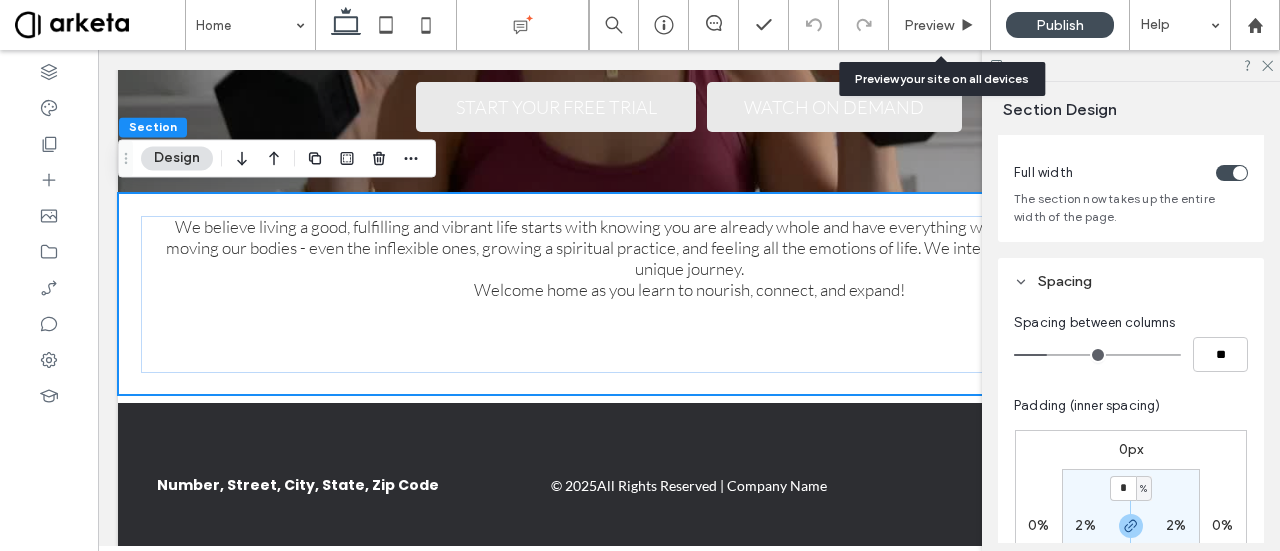 scroll, scrollTop: 300, scrollLeft: 0, axis: vertical 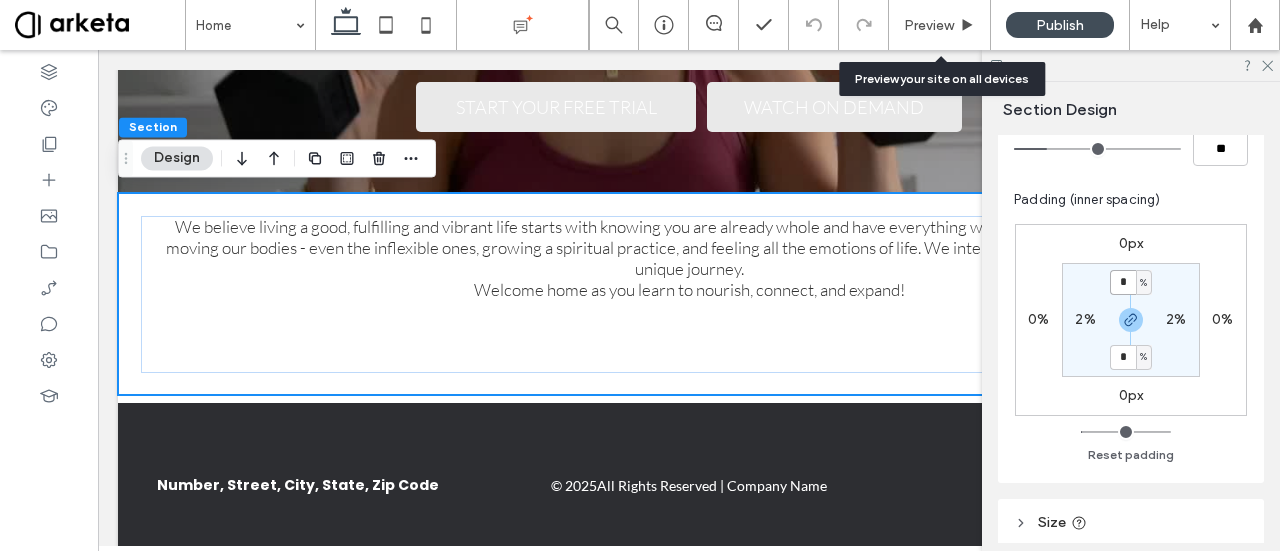 click on "*" at bounding box center [1123, 282] 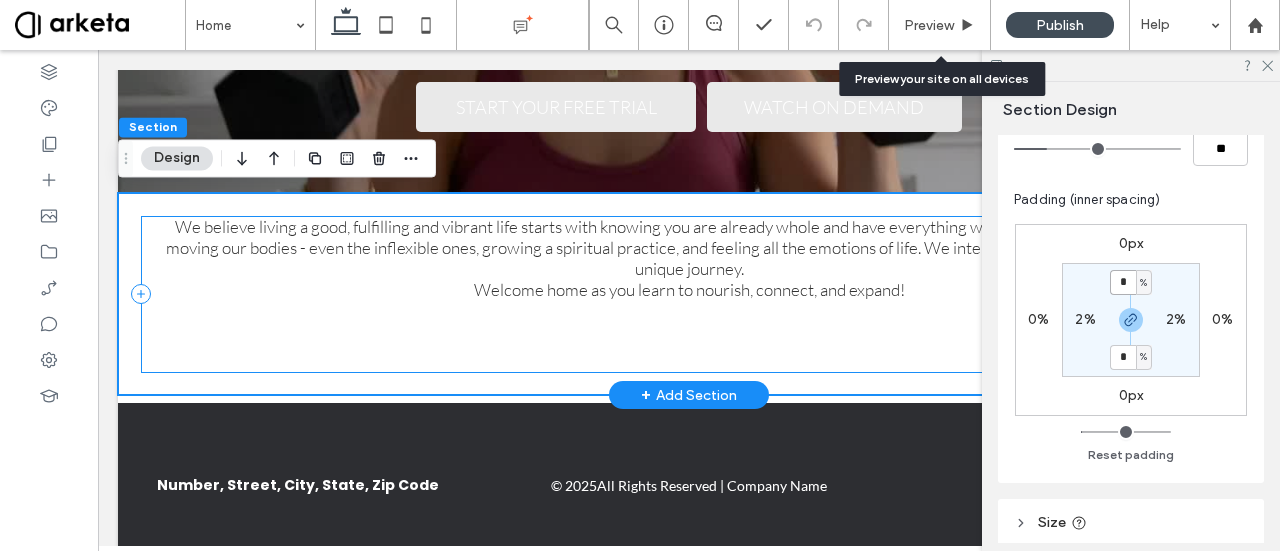 type on "*" 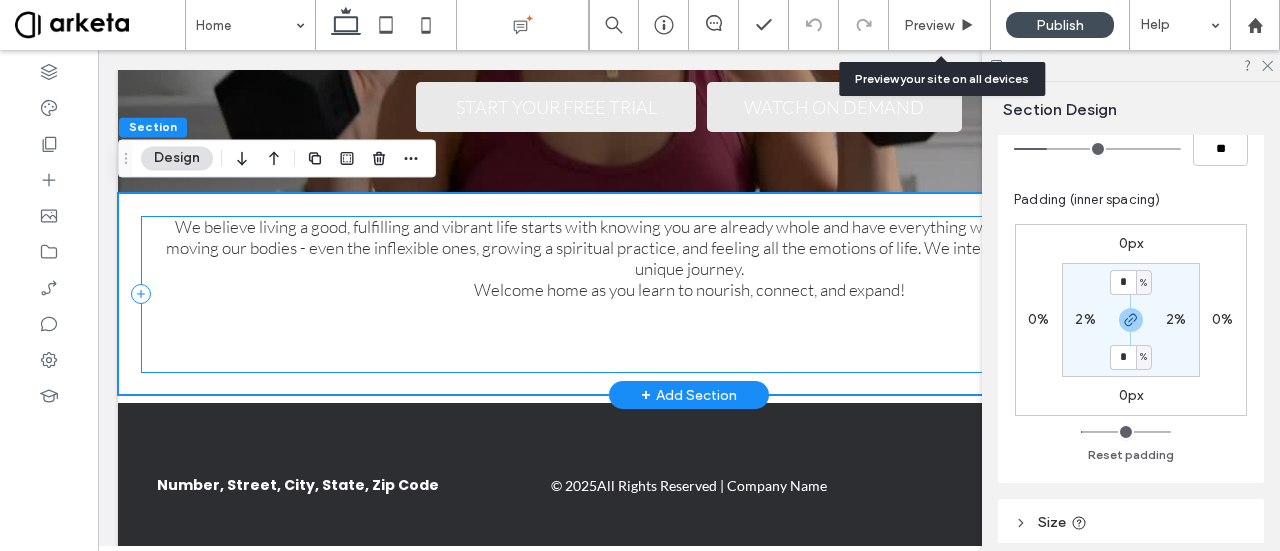 type on "*" 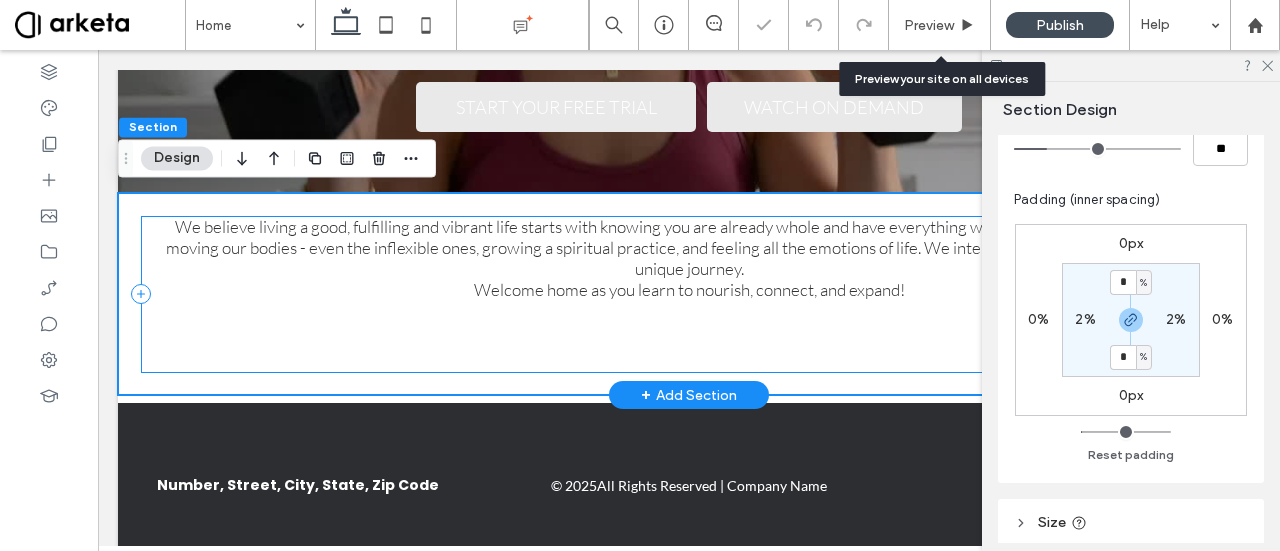 click on "We believe living a good, fulfilling and vibrant life starts with knowing you are already whole and have everything within. We believe in community, moving our bodies - even the inflexible ones, growing a spiritual practice, and feeling all the emotions of life. We intend to be a safe container for your unique journey.  Welcome home as you learn to nourish, connect, and expand!" at bounding box center (689, 294) 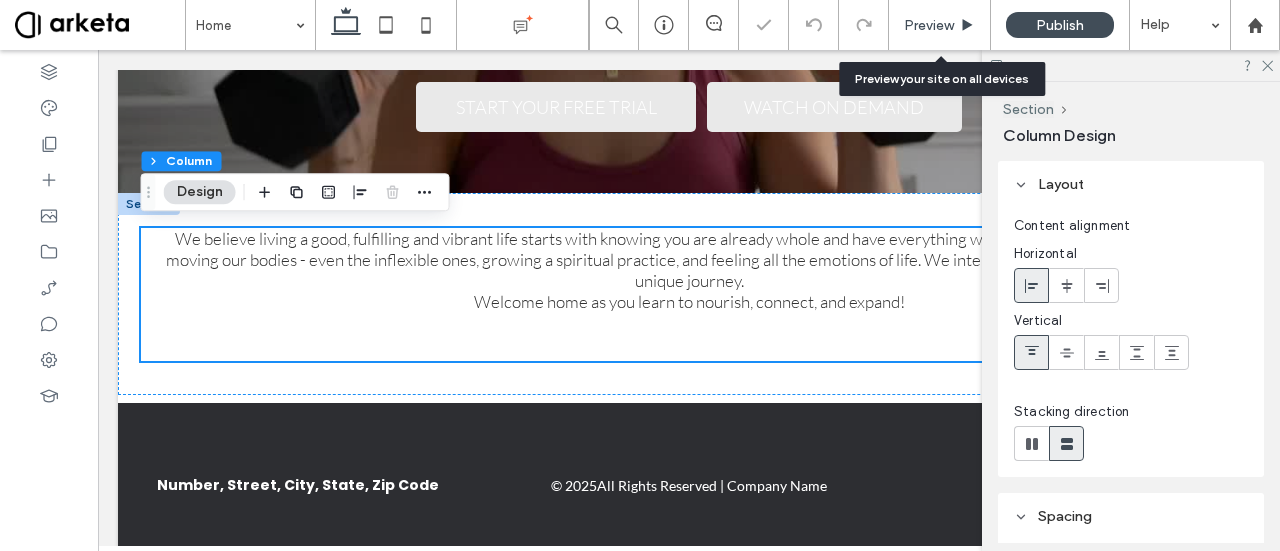 click on "Preview" at bounding box center [929, 25] 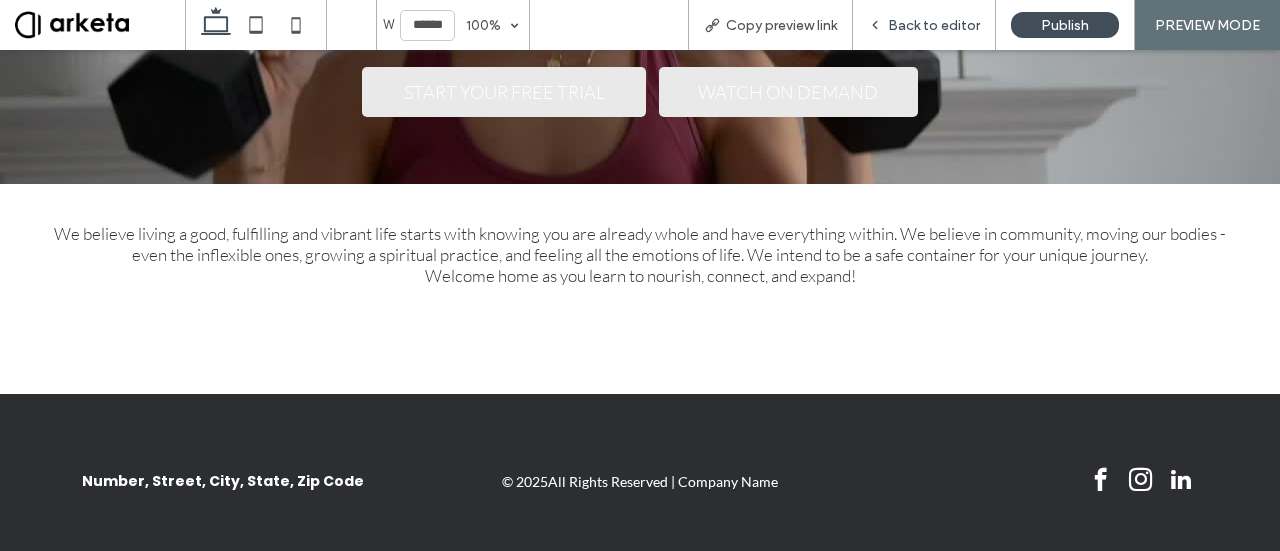 click on "Back to editor" at bounding box center (934, 25) 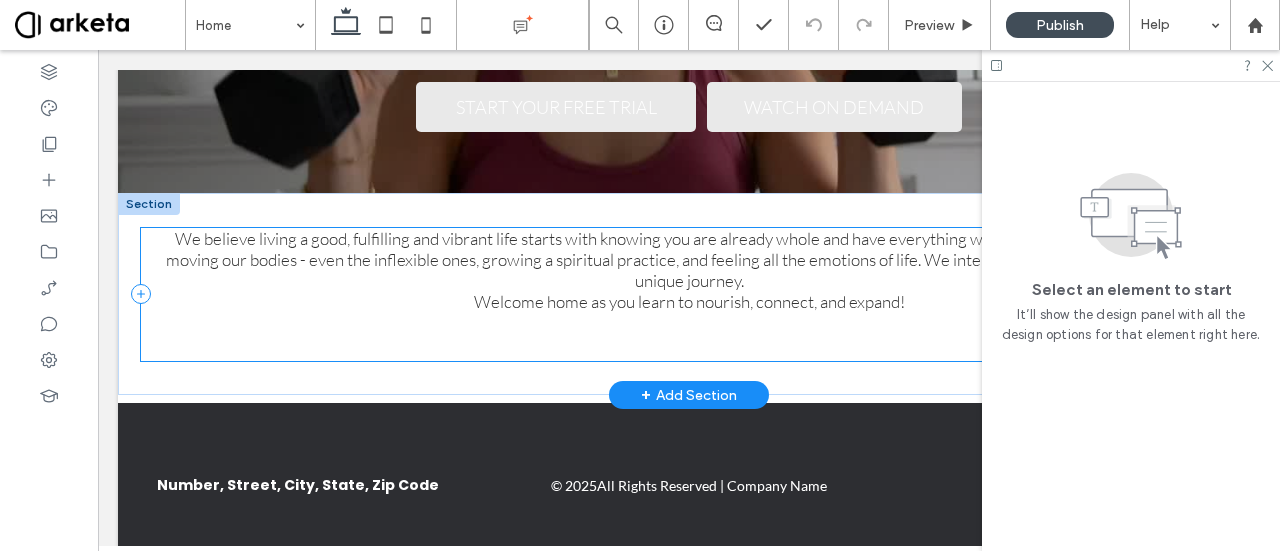 click on "We believe living a good, fulfilling and vibrant life starts with knowing you are already whole and have everything within. We believe in community, moving our bodies - even the inflexible ones, growing a spiritual practice, and feeling all the emotions of life. We intend to be a safe container for your unique journey.  Welcome home as you learn to nourish, connect, and expand!" at bounding box center [689, 295] 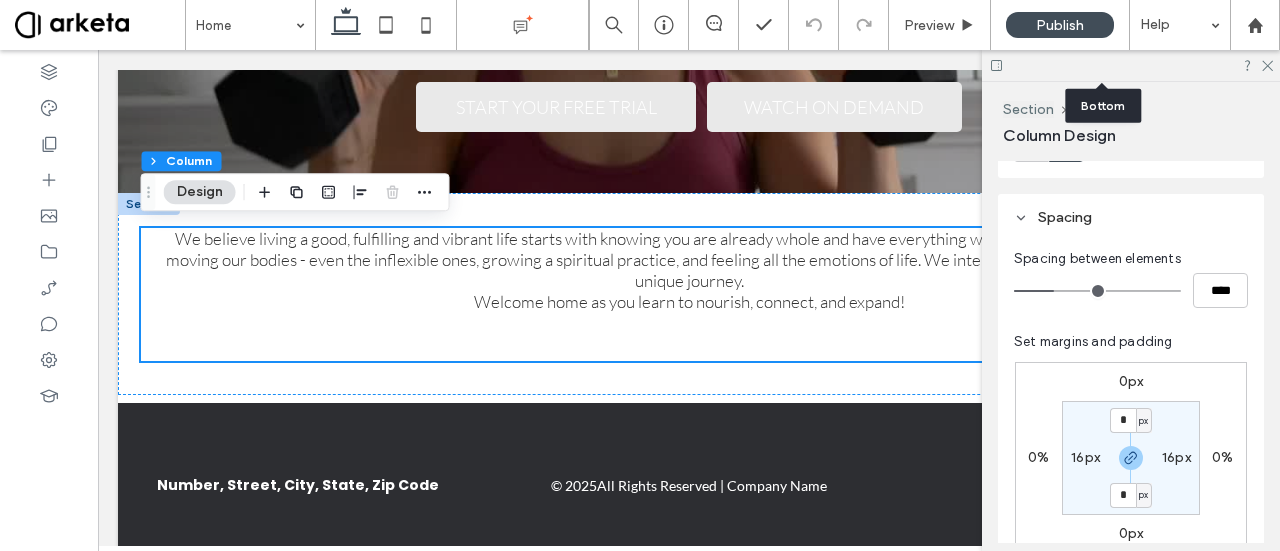 scroll, scrollTop: 300, scrollLeft: 0, axis: vertical 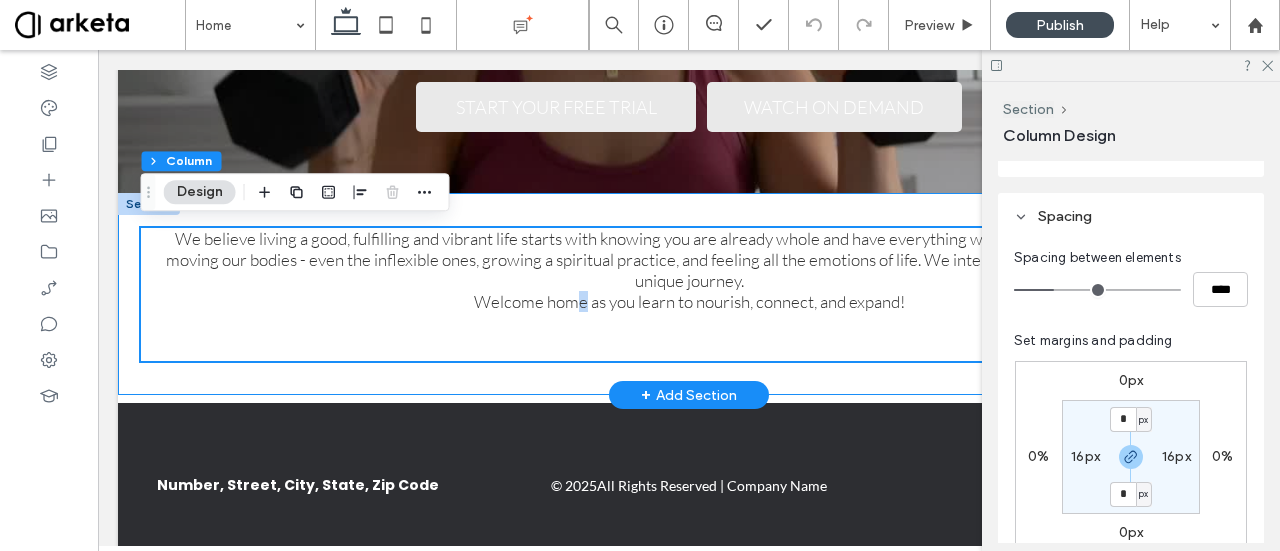 click on "We believe living a good, fulfilling and vibrant life starts with knowing you are already whole and have everything within. We believe in community, moving our bodies - even the inflexible ones, growing a spiritual practice, and feeling all the emotions of life. We intend to be a safe container for your unique journey.  Welcome home as you learn to nourish, connect, and expand!" at bounding box center [689, 294] 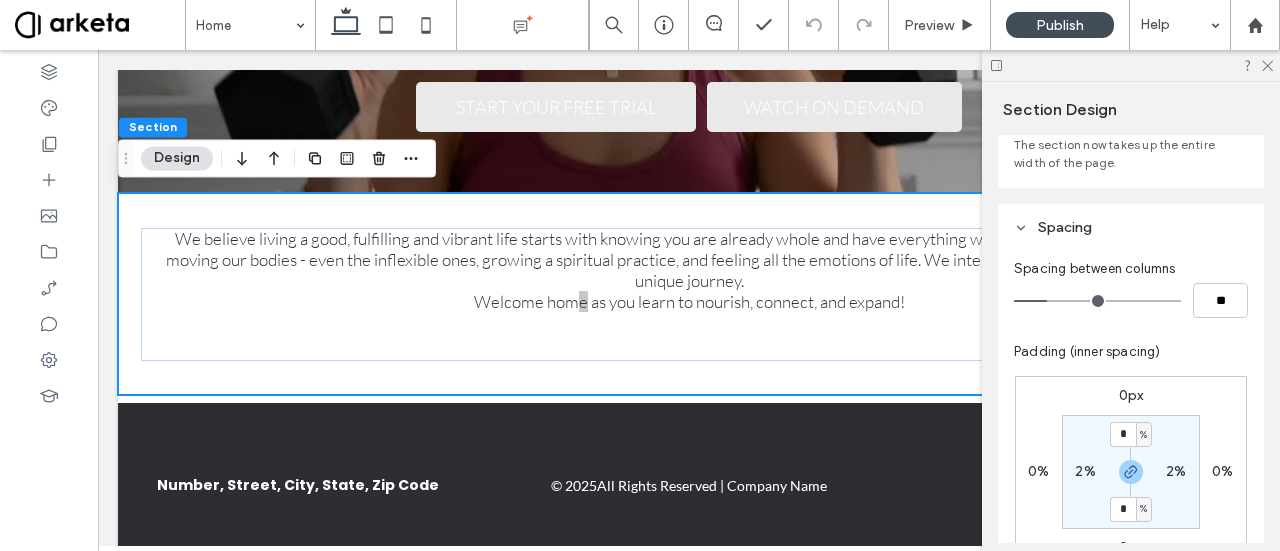 scroll, scrollTop: 400, scrollLeft: 0, axis: vertical 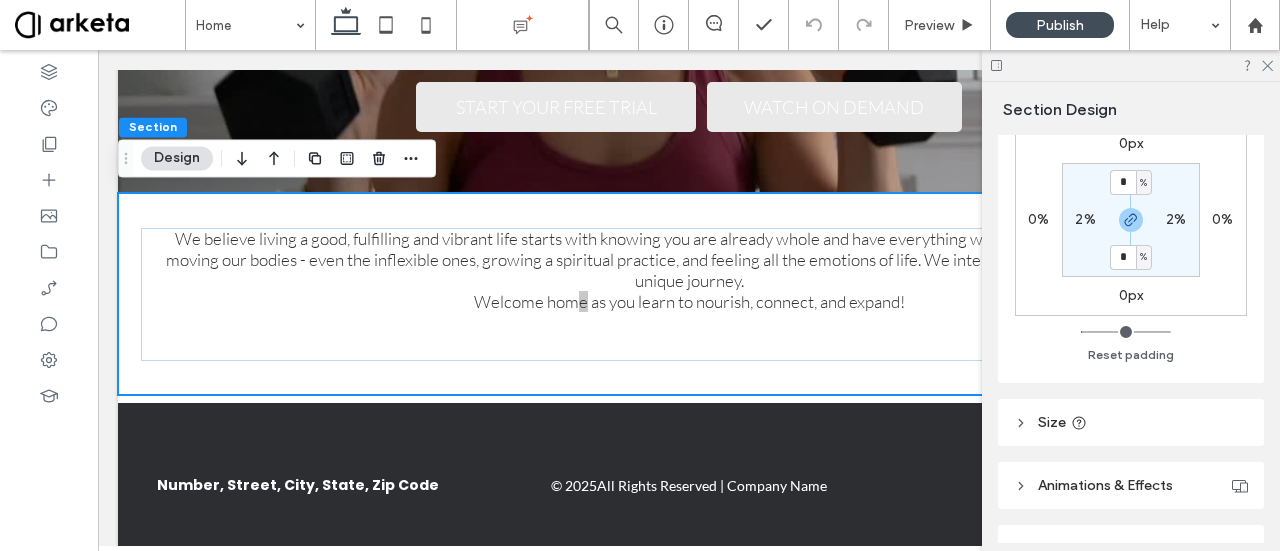 click on "* % 2% * % 2%" at bounding box center (1131, 220) 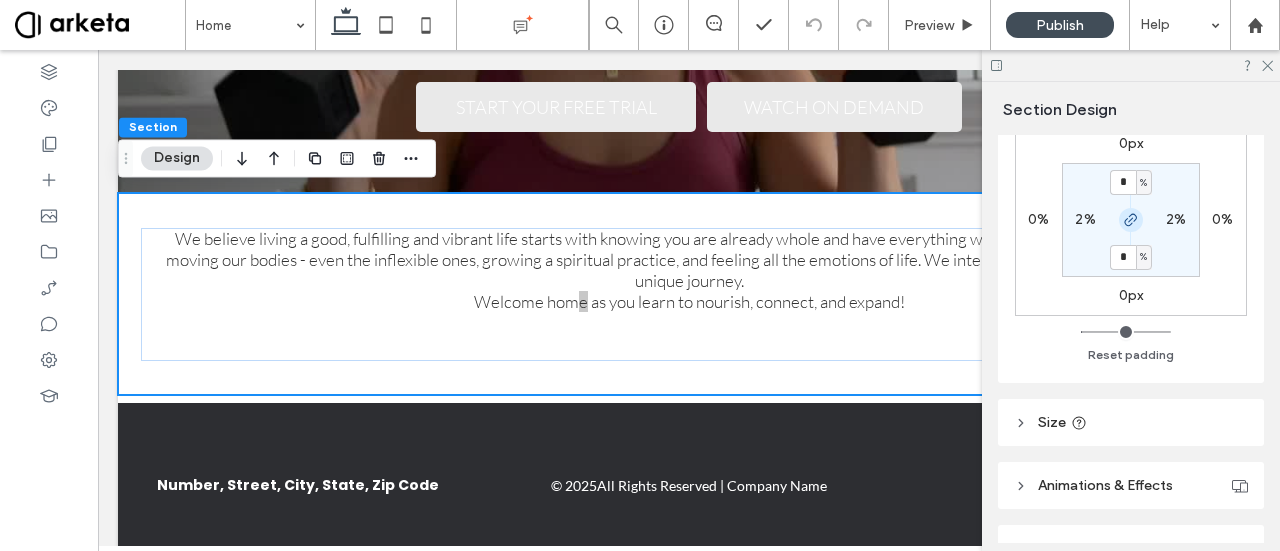 click 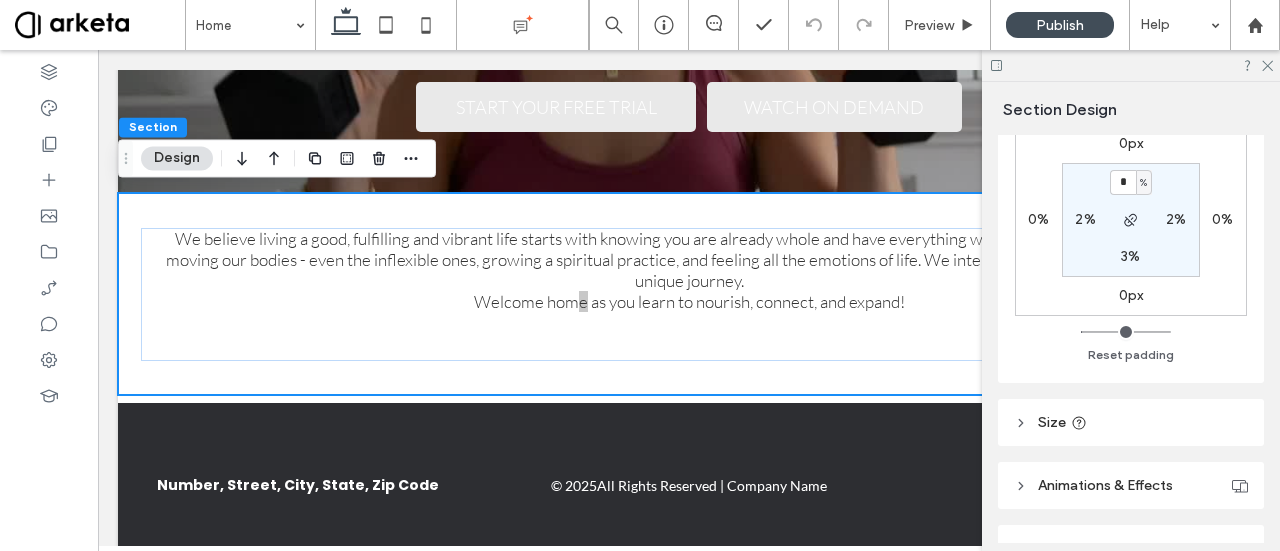click on "3%" at bounding box center (1130, 256) 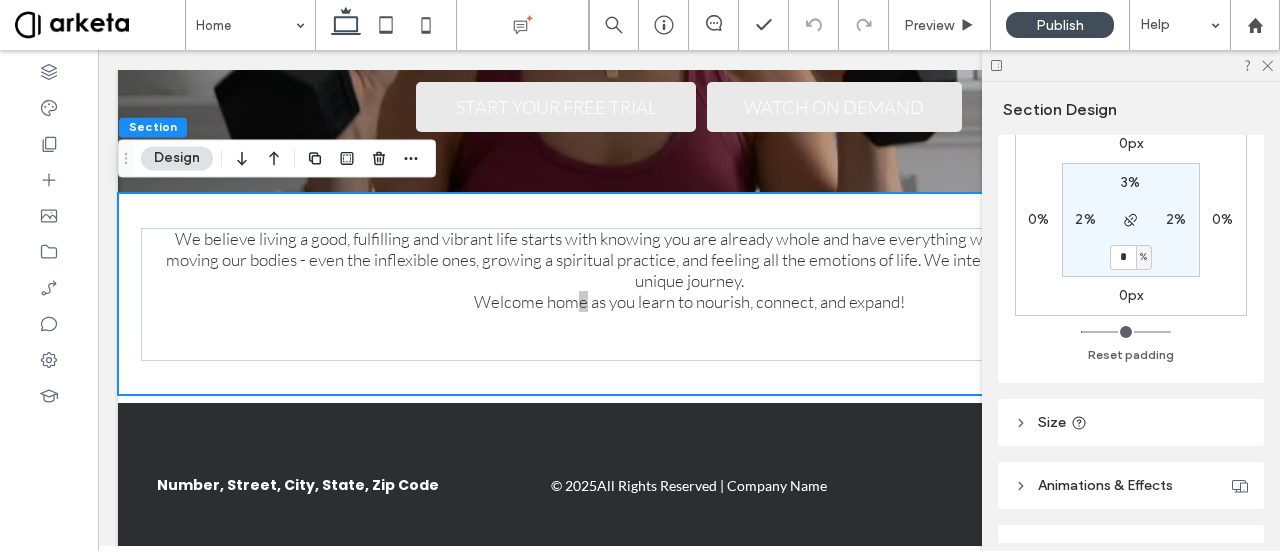 type on "*" 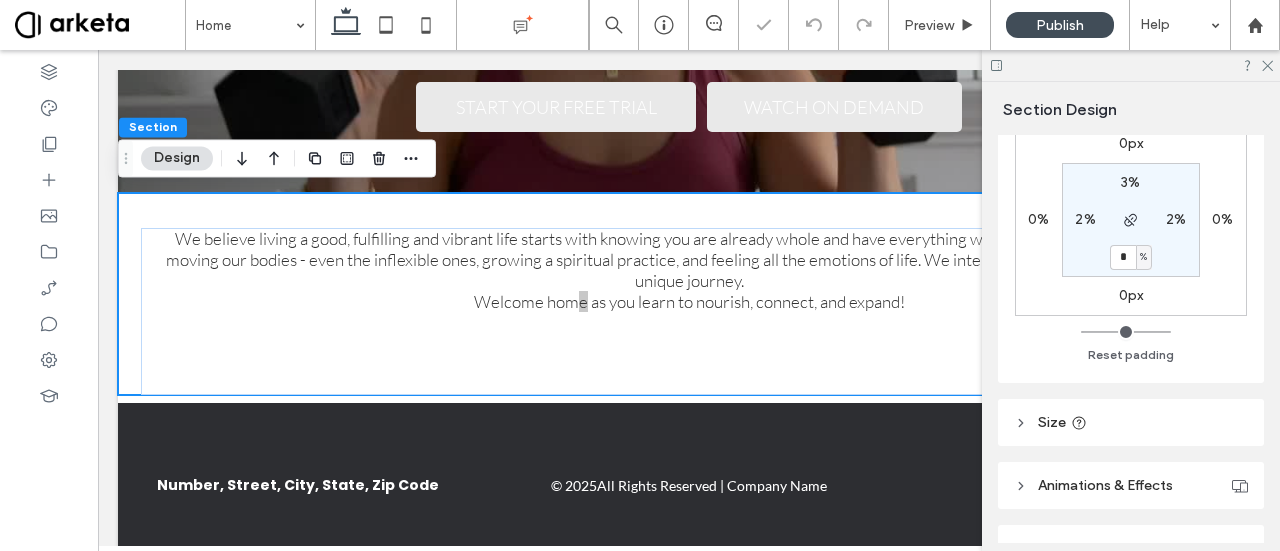 click on "0px 0% 0px 0% 3% 2% * % 2%" at bounding box center (1131, 220) 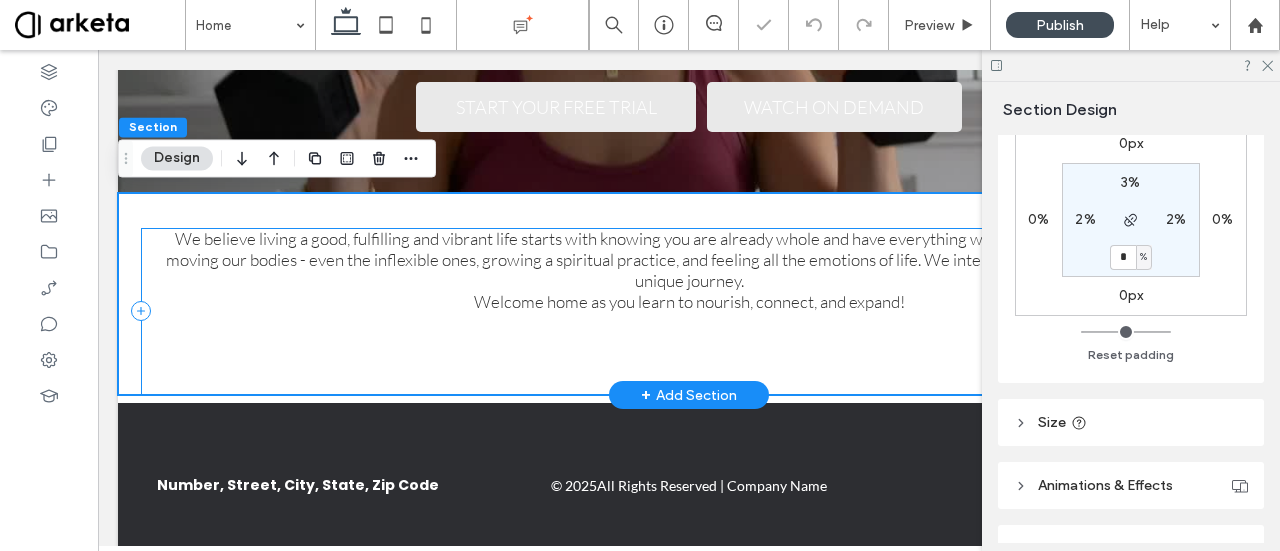 click on "We believe living a good, fulfilling and vibrant life starts with knowing you are already whole and have everything within. We believe in community, moving our bodies - even the inflexible ones, growing a spiritual practice, and feeling all the emotions of life. We intend to be a safe container for your unique journey.  Welcome home as you learn to nourish, connect, and expand!" at bounding box center [689, 312] 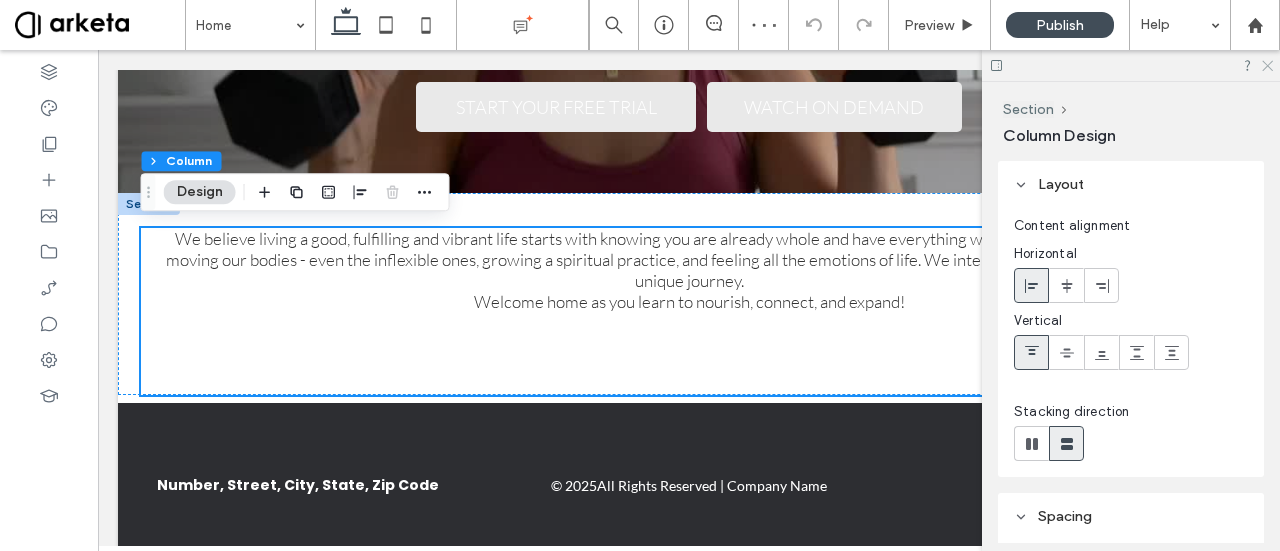 click 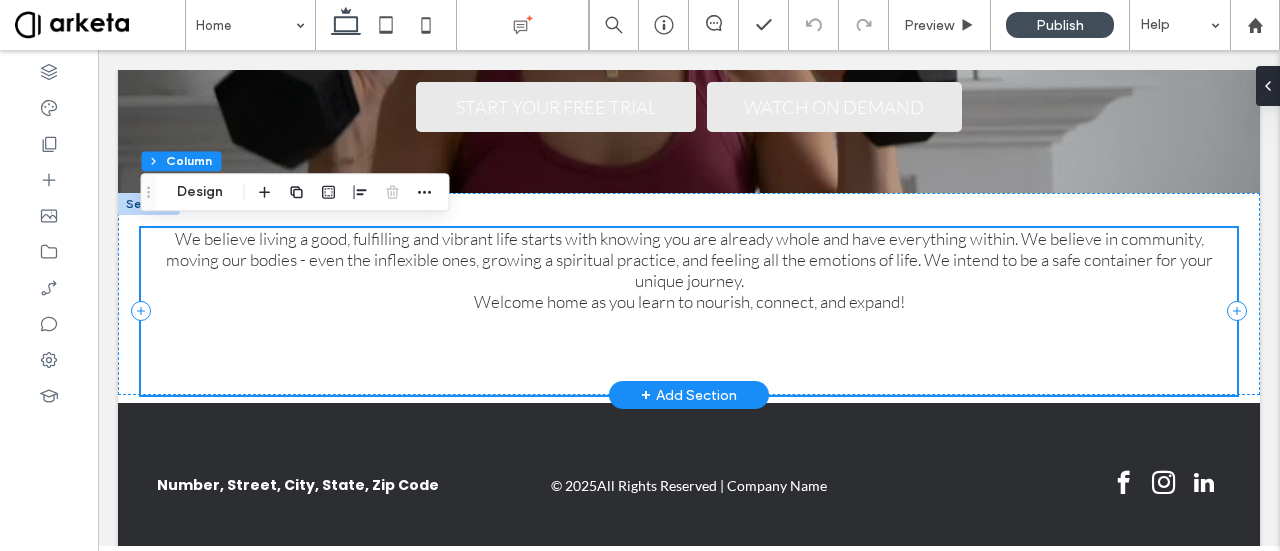 click on "We believe living a good, fulfilling and vibrant life starts with knowing you are already whole and have everything within. We believe in community, moving our bodies - even the inflexible ones, growing a spiritual practice, and feeling all the emotions of life. We intend to be a safe container for your unique journey.  Welcome home as you learn to nourish, connect, and expand!" at bounding box center [689, 312] 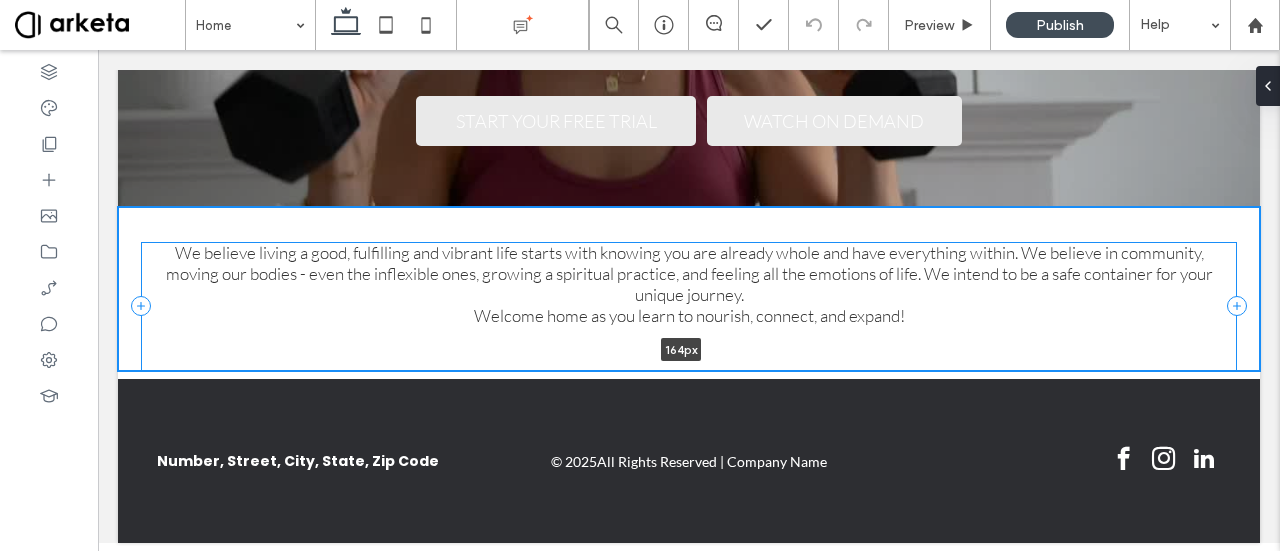 scroll, scrollTop: 450, scrollLeft: 0, axis: vertical 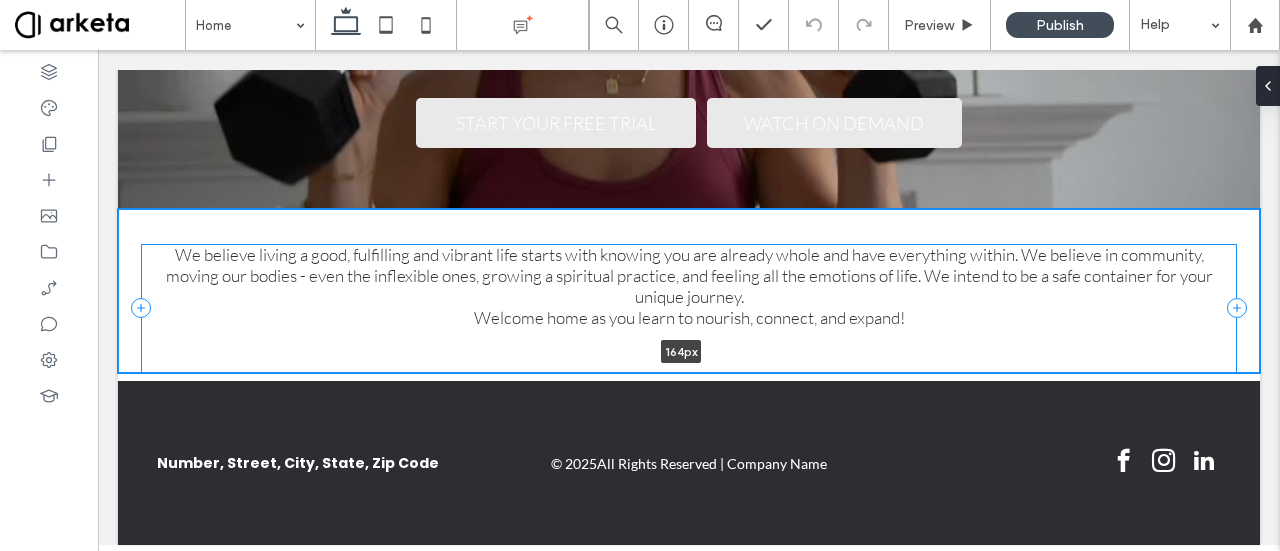 drag, startPoint x: 483, startPoint y: 393, endPoint x: 488, endPoint y: 355, distance: 38.327538 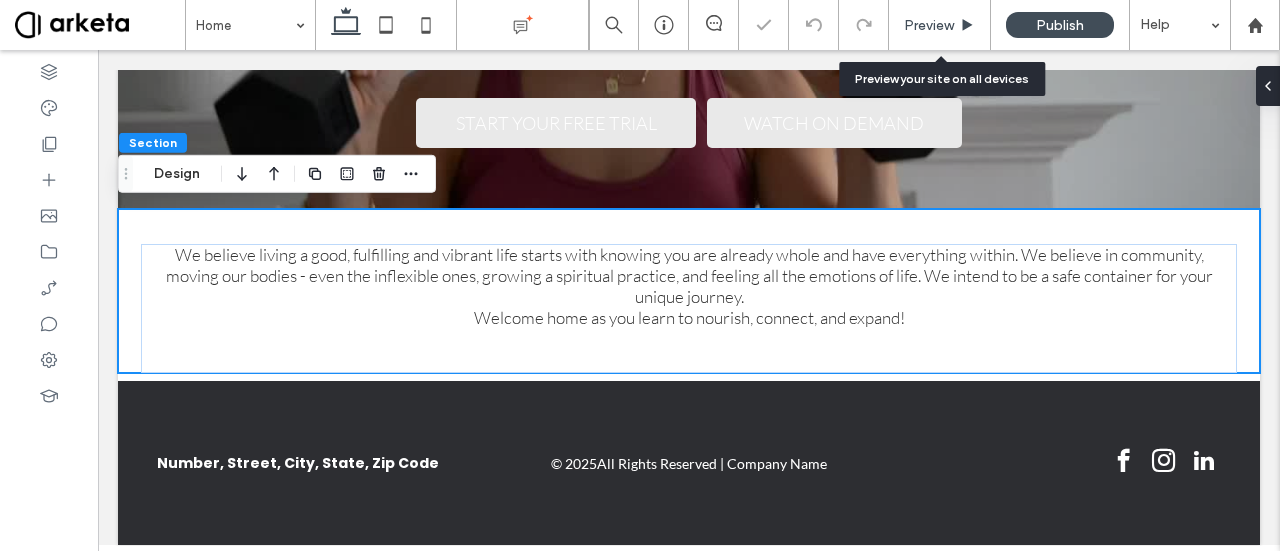 click on "Preview" at bounding box center [940, 25] 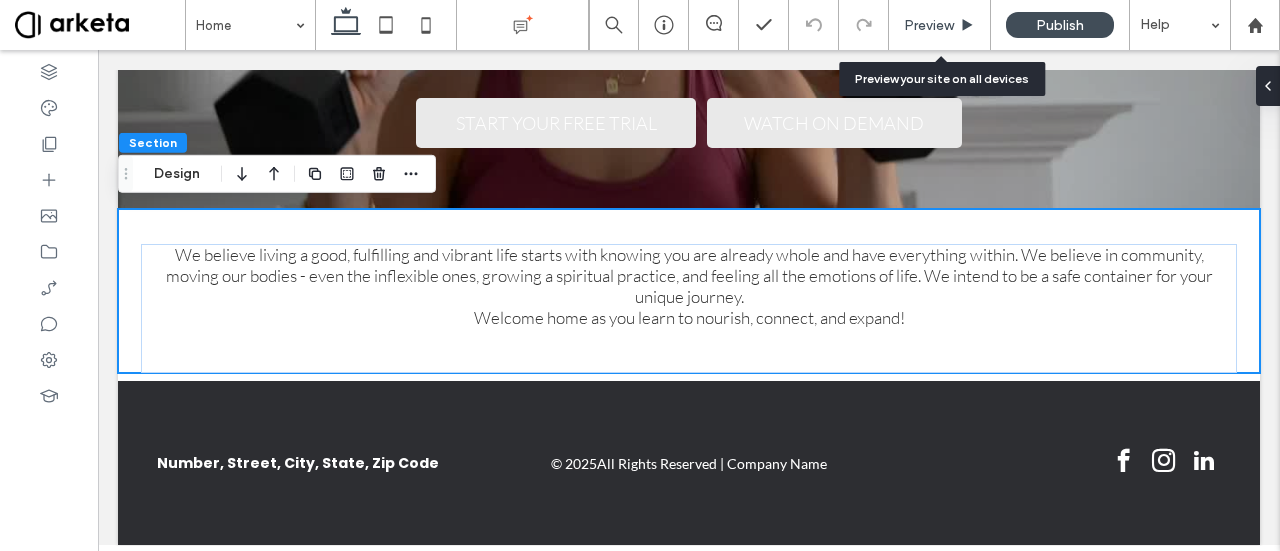 click on "Preview" at bounding box center (929, 25) 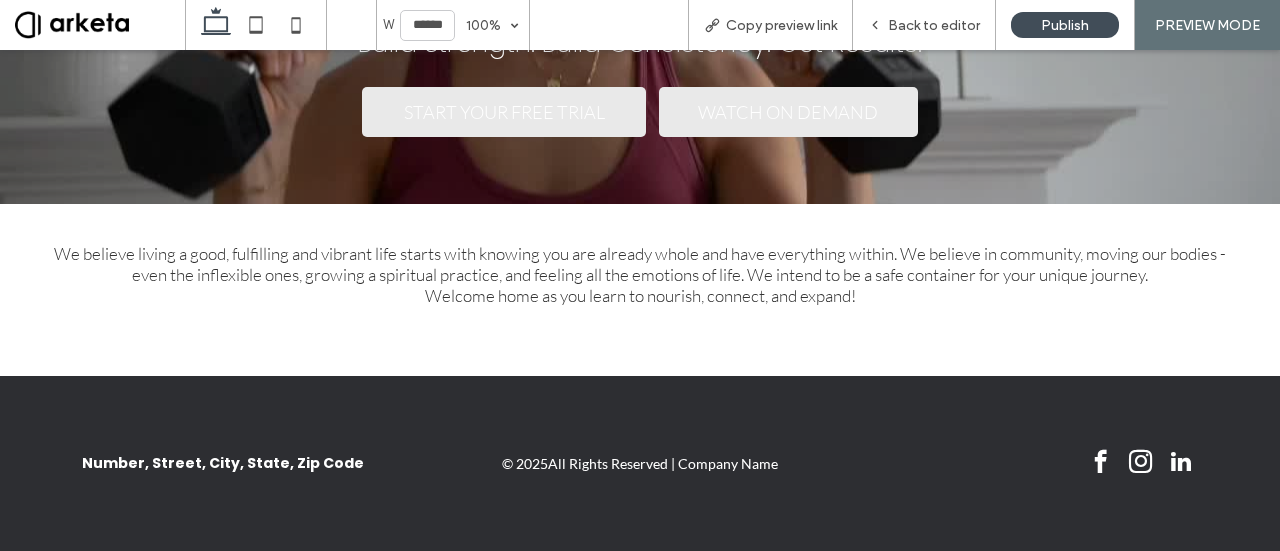 scroll, scrollTop: 428, scrollLeft: 0, axis: vertical 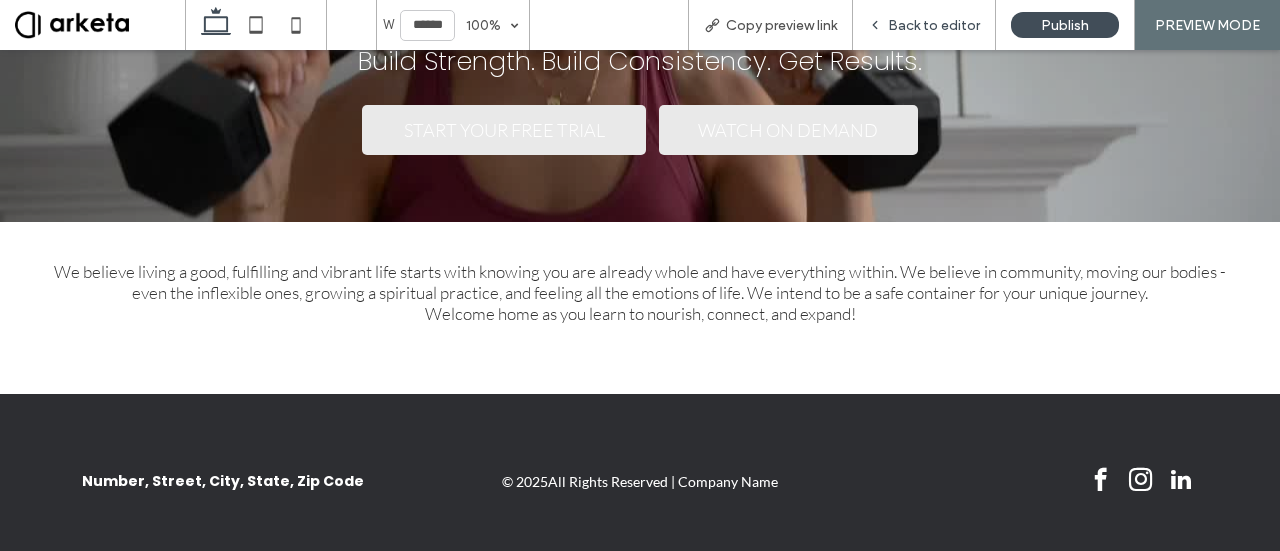 click on "Back to editor" at bounding box center (924, 25) 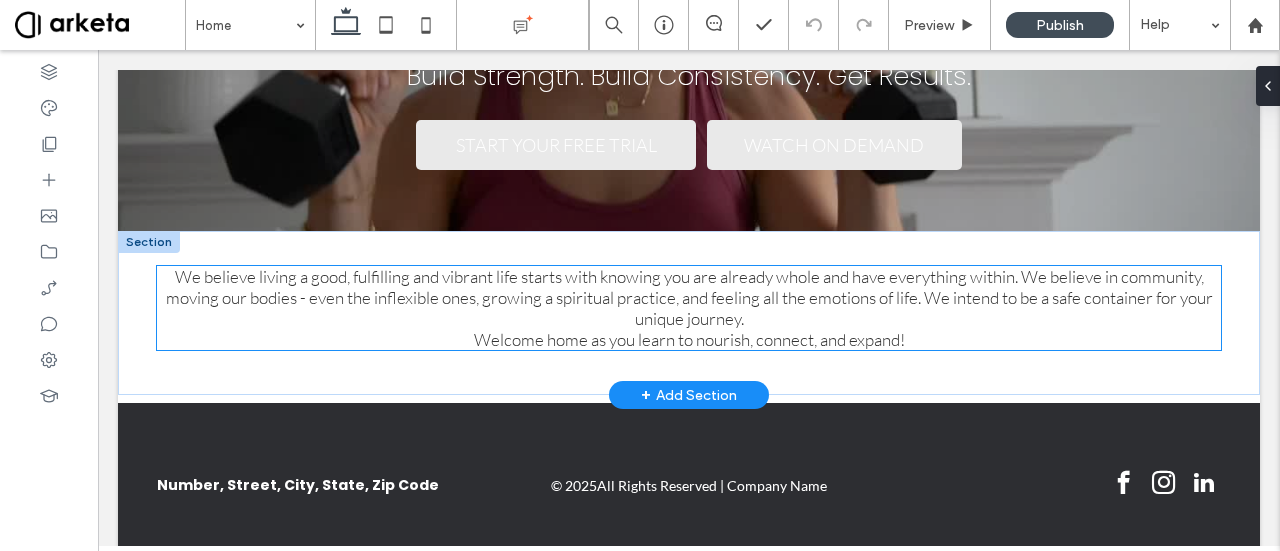 click on "We believe living a good, fulfilling and vibrant life starts with knowing you are already whole and have everything within. We believe in community, moving our bodies - even the inflexible ones, growing a spiritual practice, and feeling all the emotions of life. We intend to be a safe container for your unique journey." at bounding box center (689, 297) 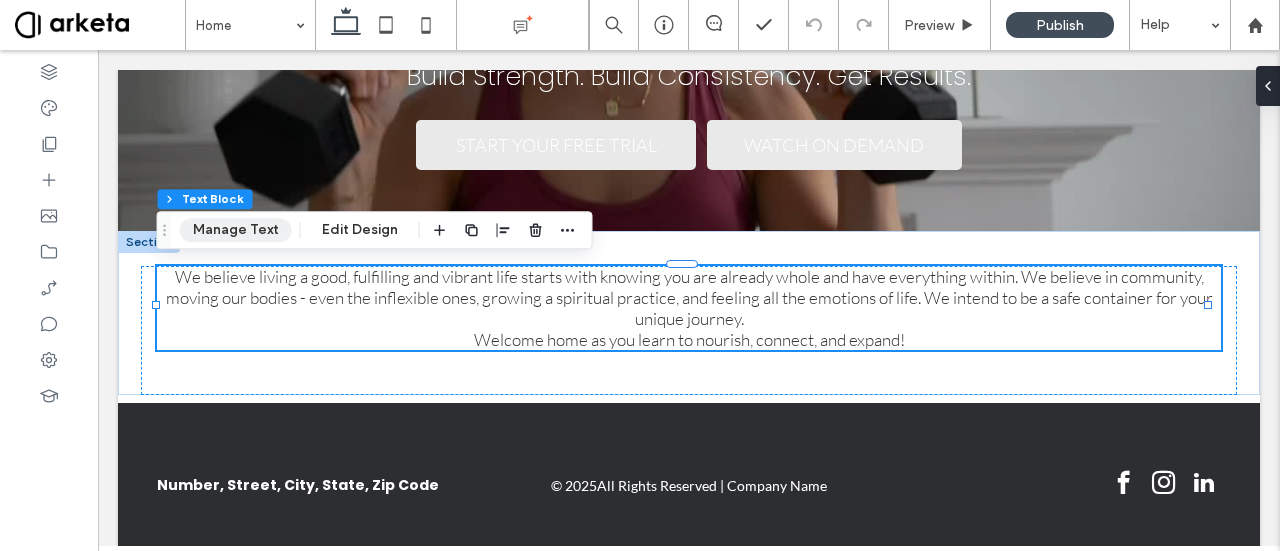 click on "Manage Text" at bounding box center (236, 230) 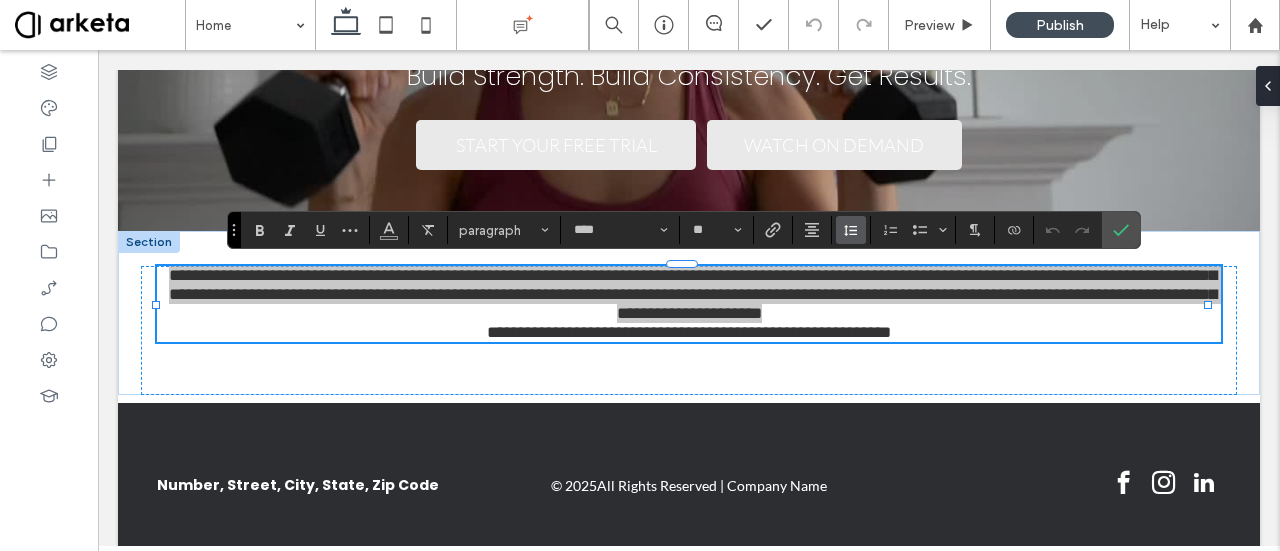 click 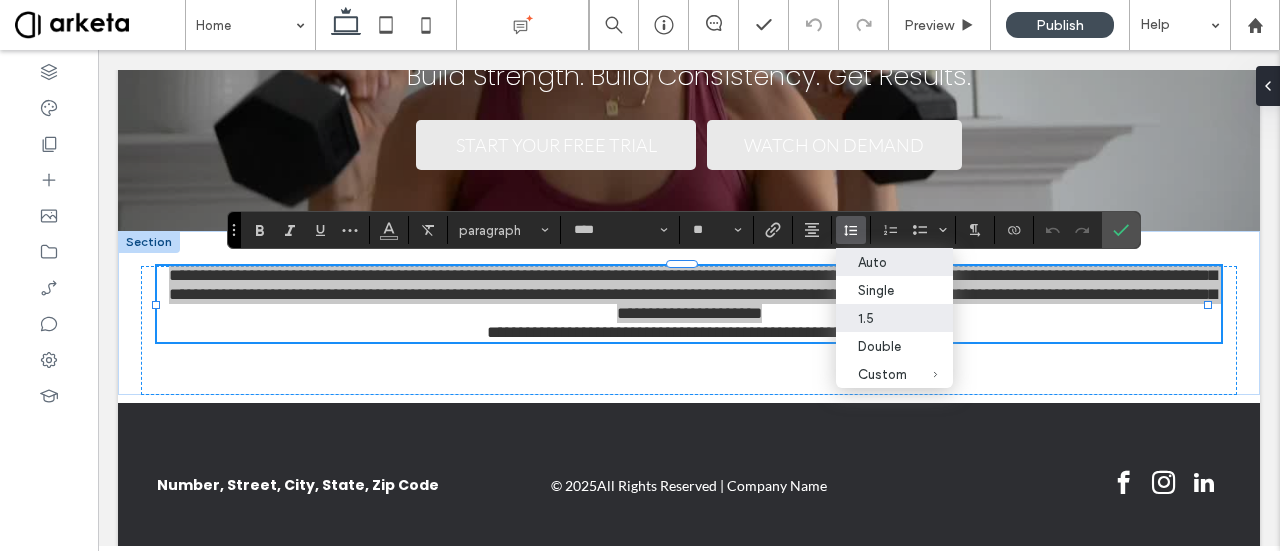 click on "1.5" at bounding box center [882, 318] 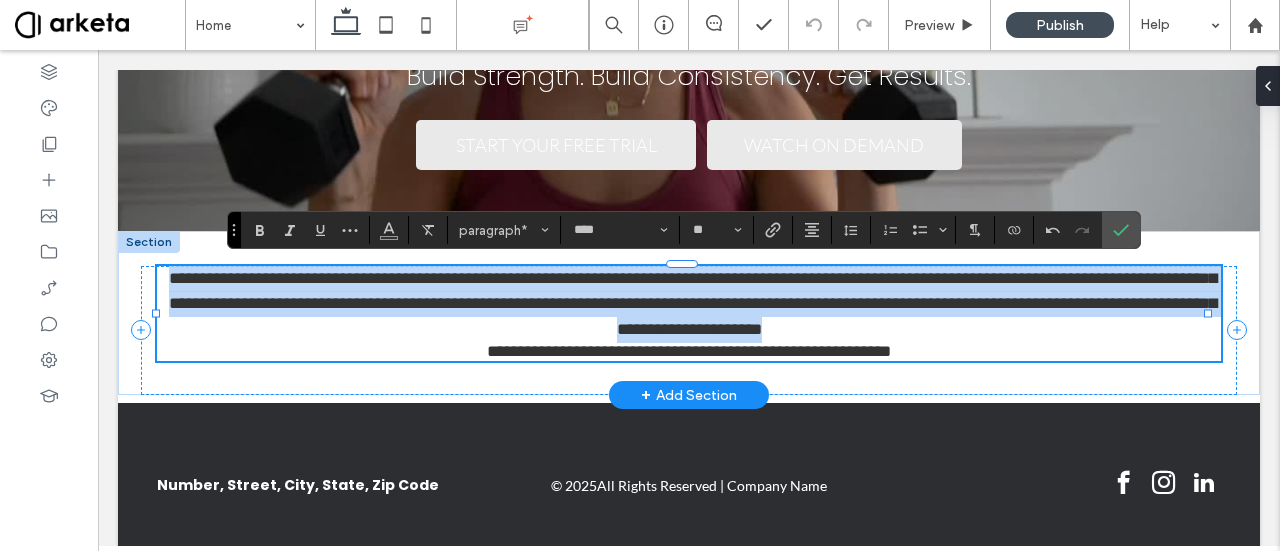 click on "**********" at bounding box center (689, 304) 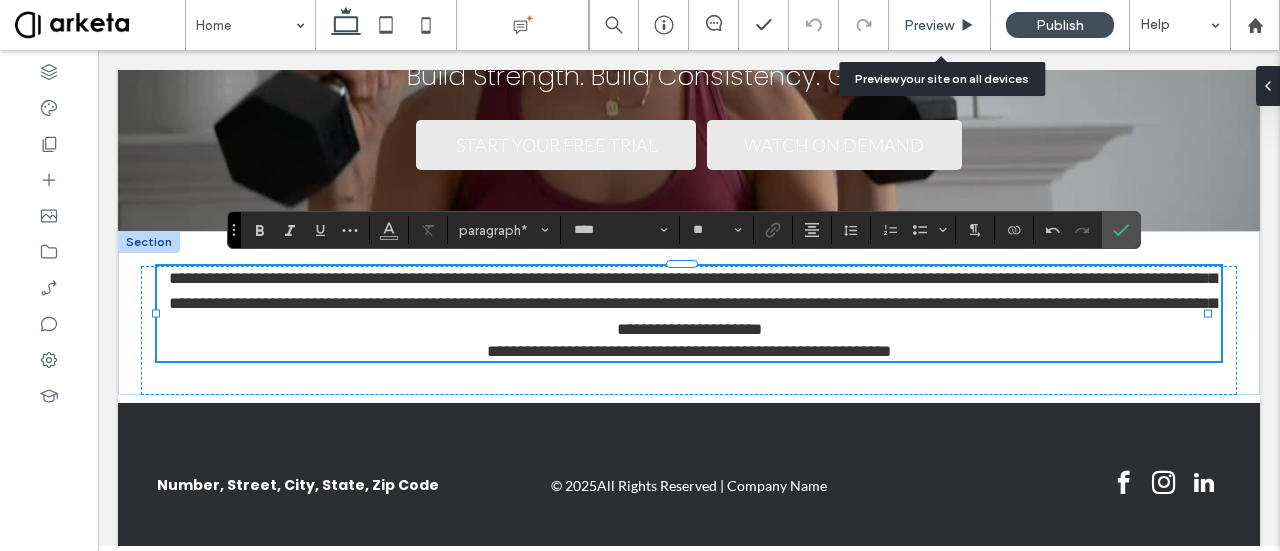 click on "Preview" at bounding box center (929, 25) 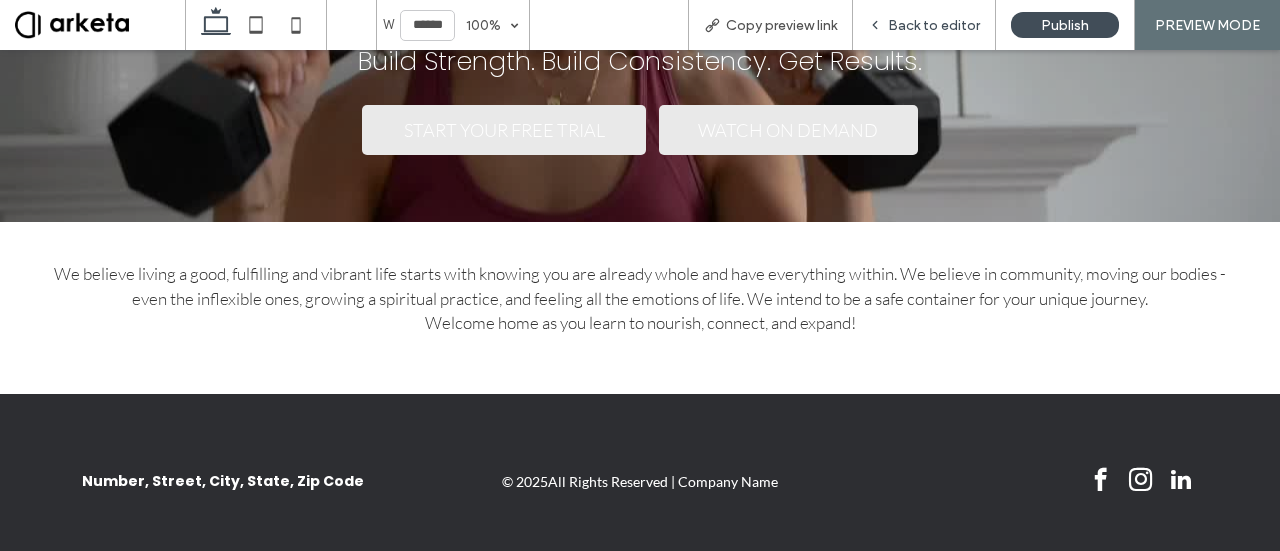 click on "Back to editor" at bounding box center [934, 25] 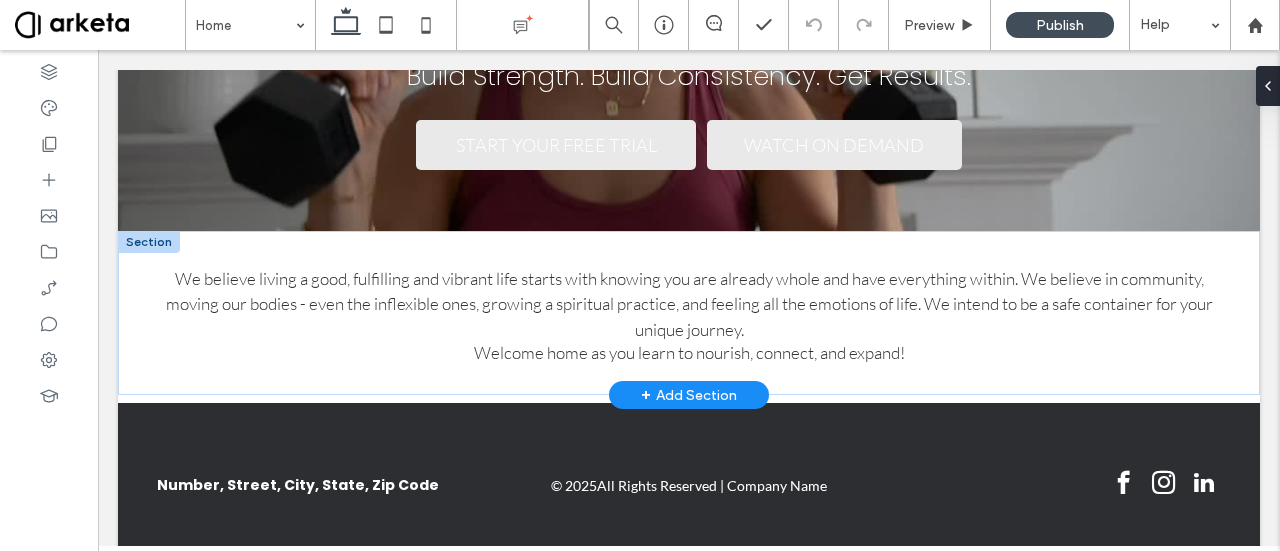click on "+ Add Section" at bounding box center [689, 395] 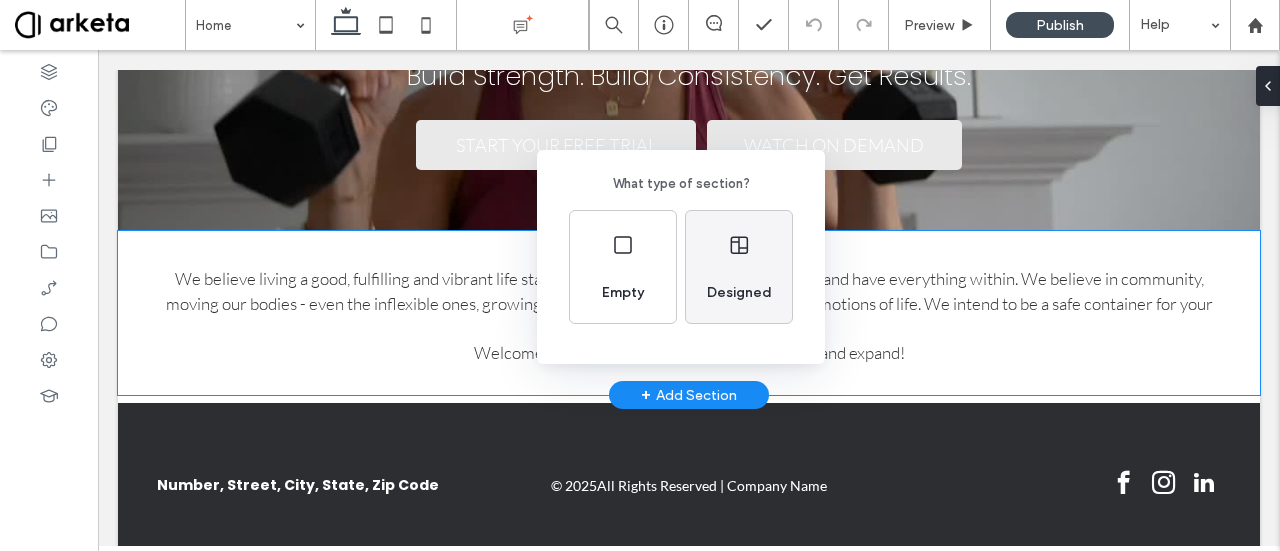 click on "Designed" at bounding box center [739, 293] 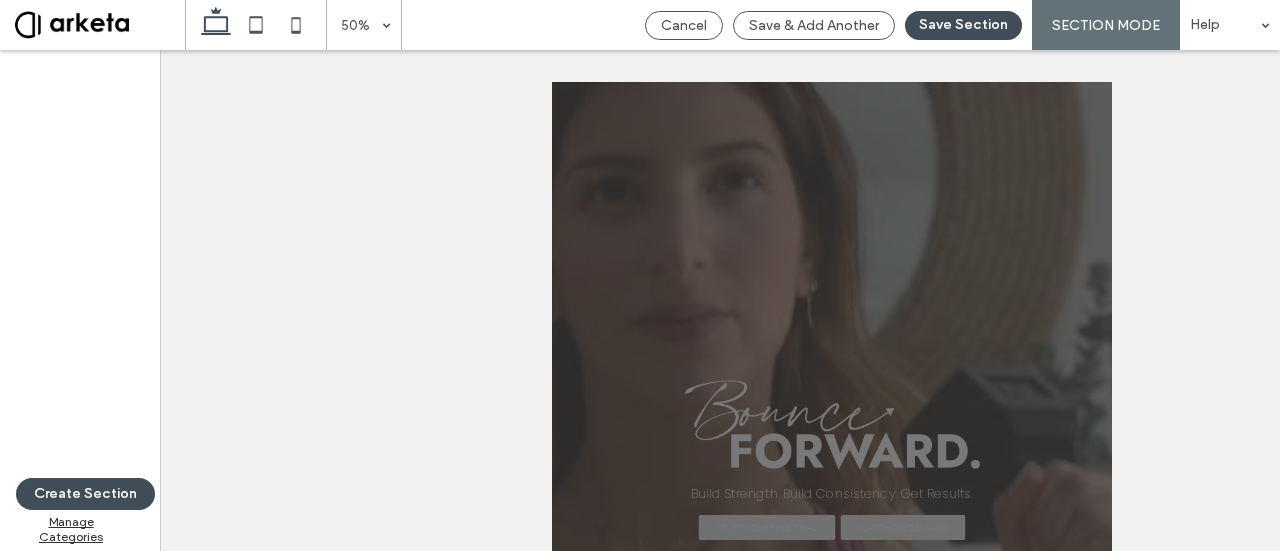 scroll, scrollTop: 558, scrollLeft: 0, axis: vertical 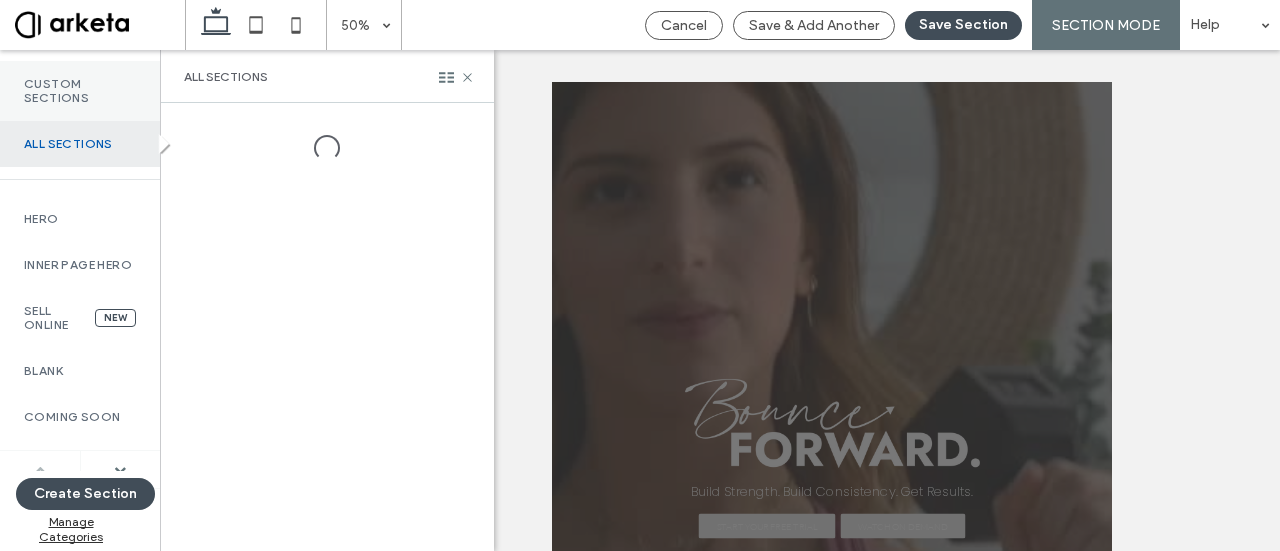 click on "Custom Sections" at bounding box center (80, 91) 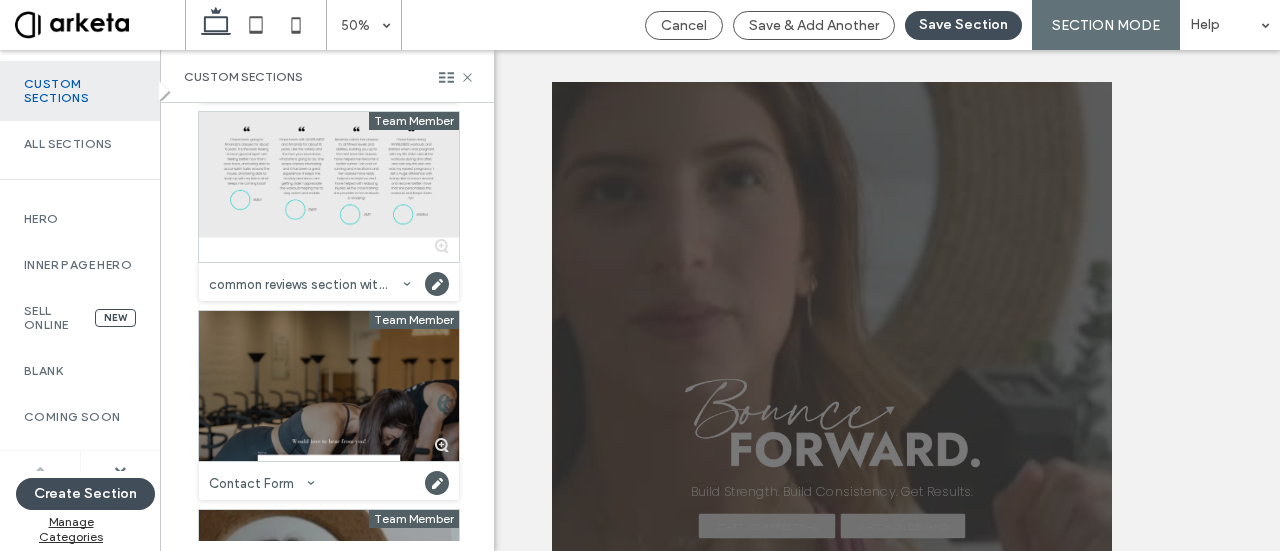 scroll, scrollTop: 500, scrollLeft: 0, axis: vertical 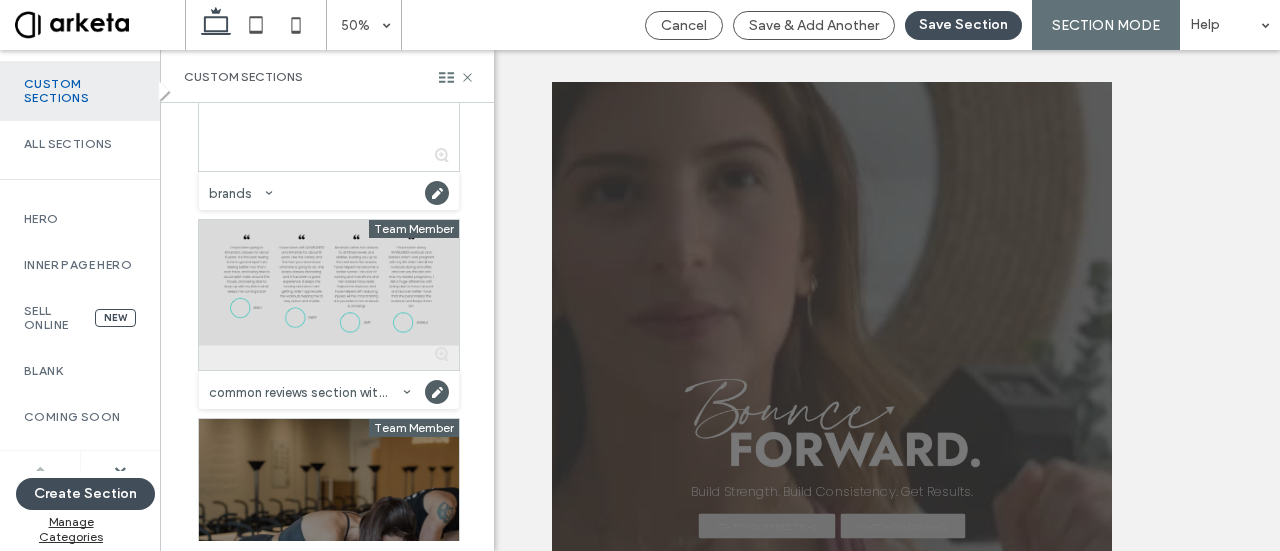 click at bounding box center [329, 295] 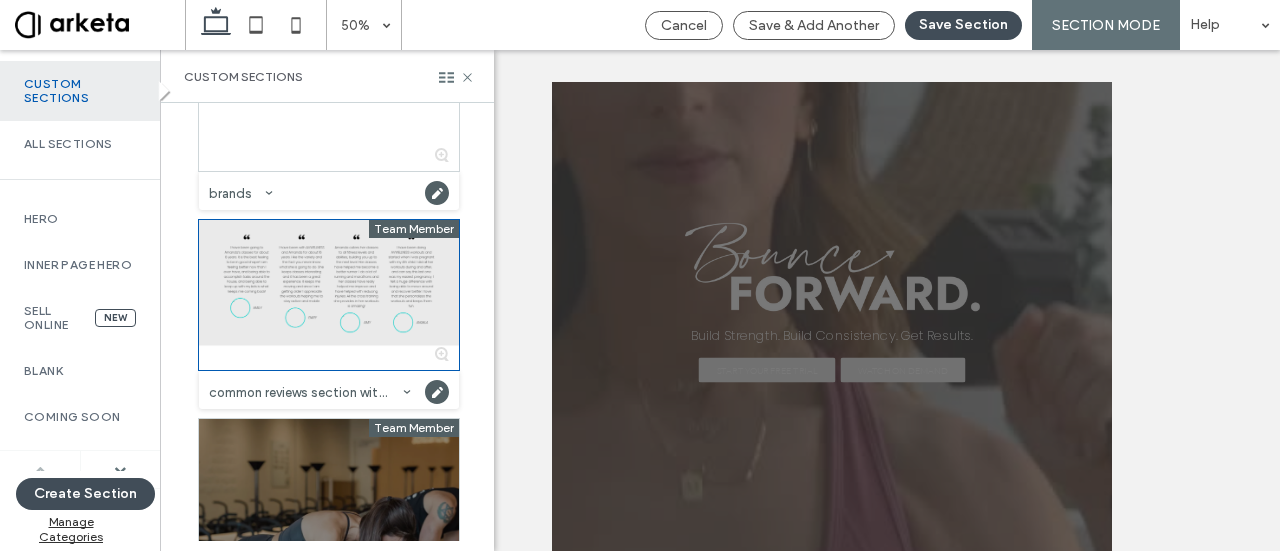 scroll, scrollTop: 871, scrollLeft: 0, axis: vertical 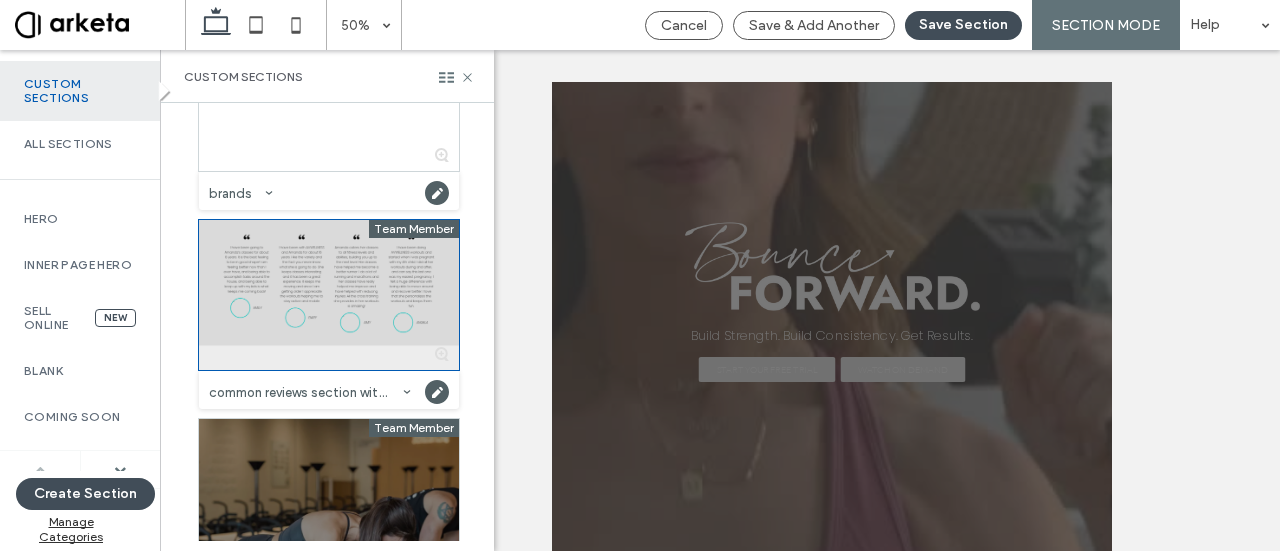 click at bounding box center (329, 295) 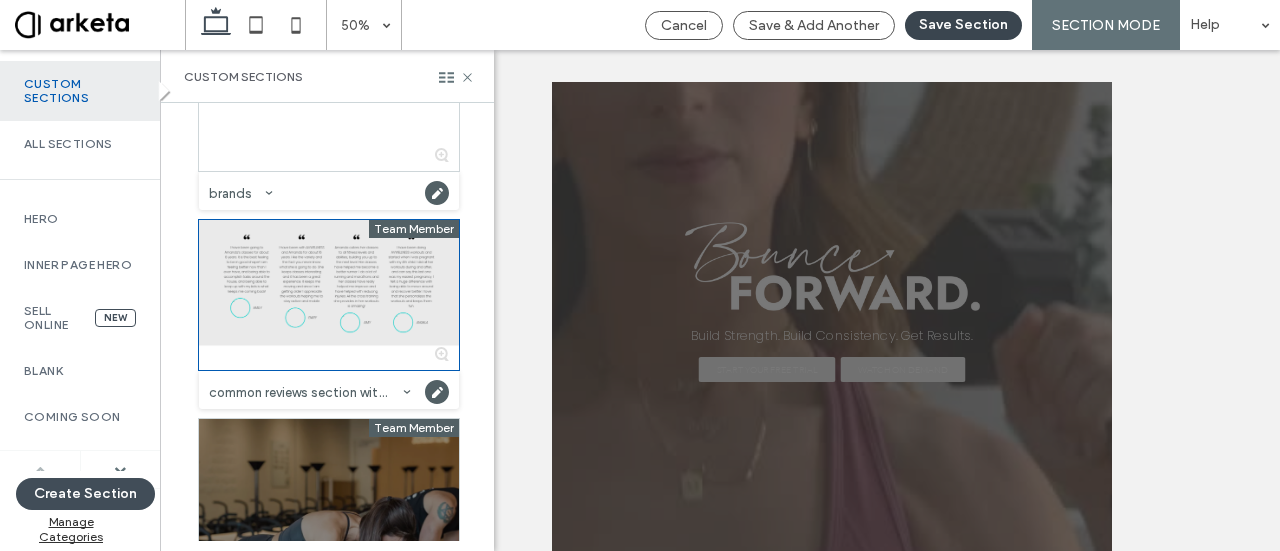 click on "Save Section" at bounding box center (963, 25) 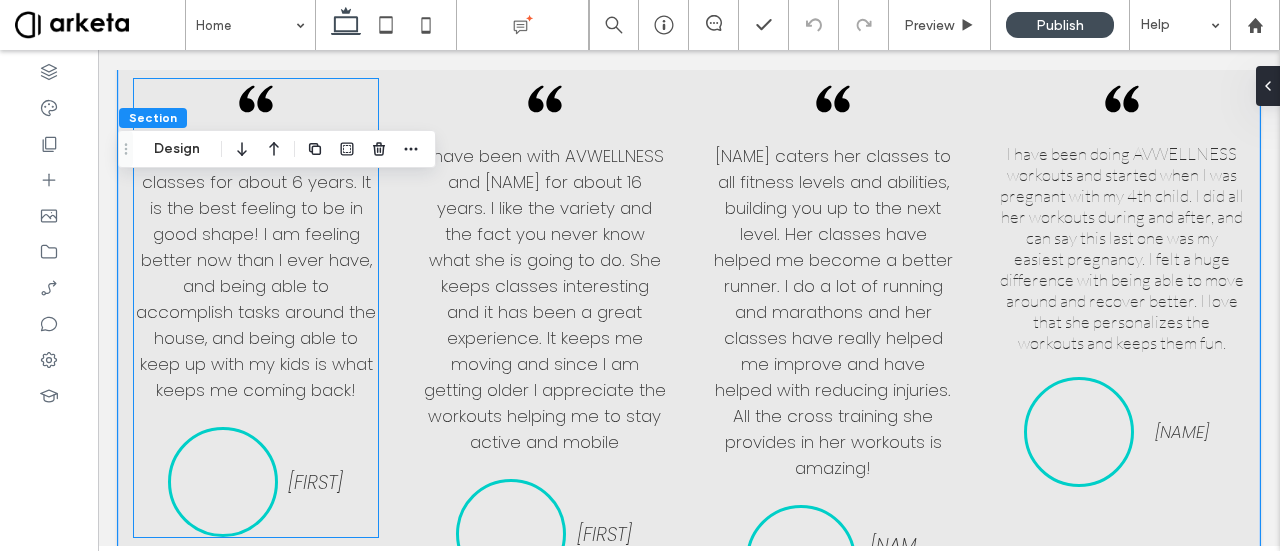 scroll, scrollTop: 972, scrollLeft: 0, axis: vertical 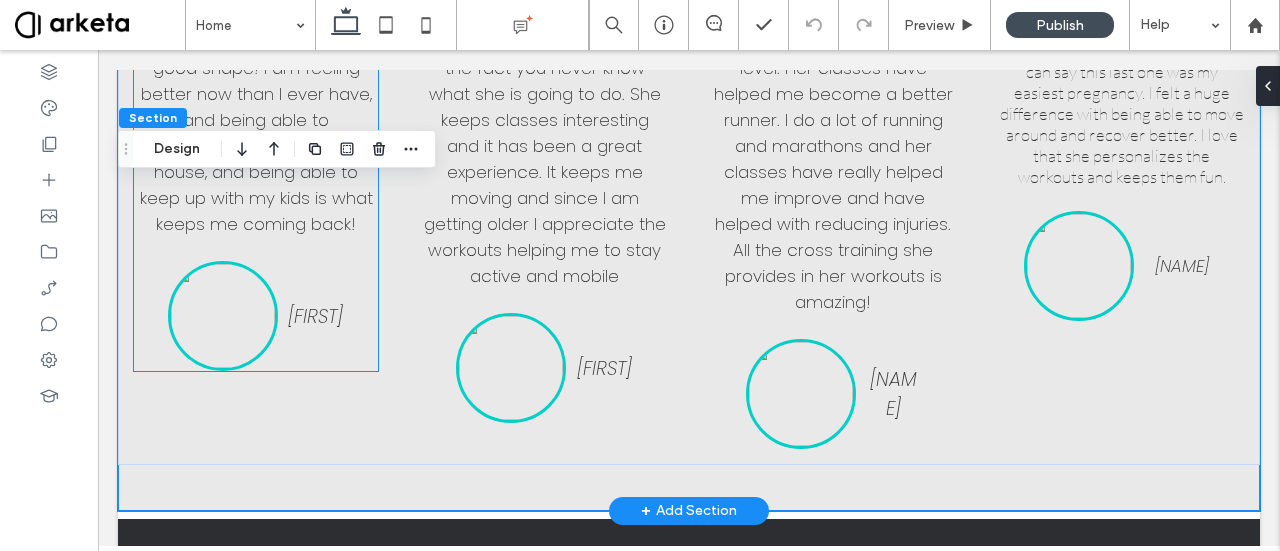 click at bounding box center (223, 316) 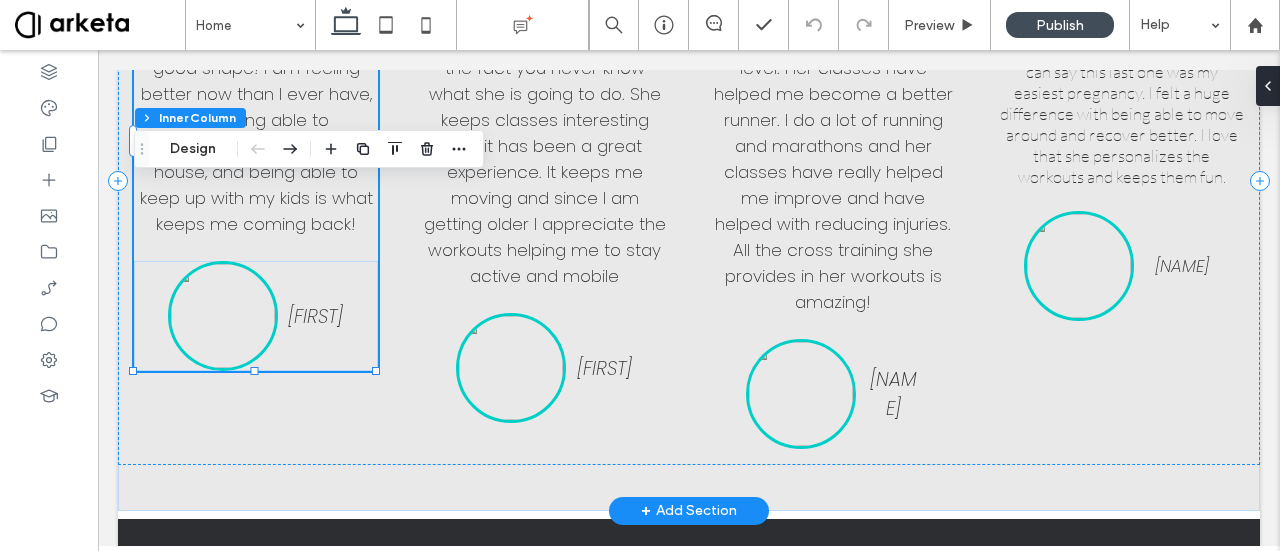 click at bounding box center (223, 316) 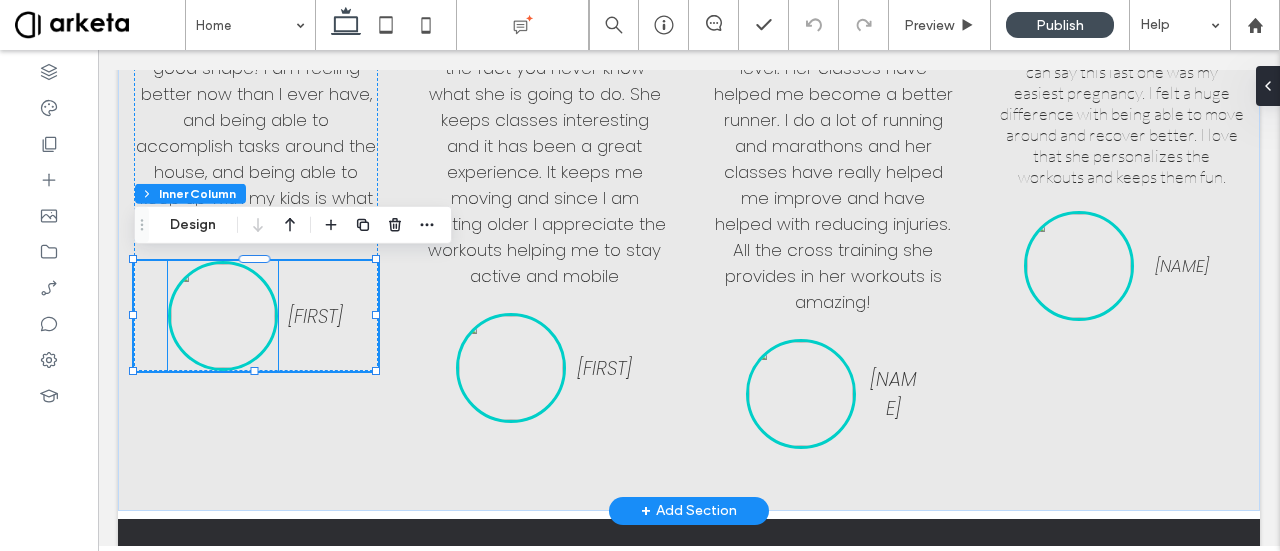 click at bounding box center [223, 316] 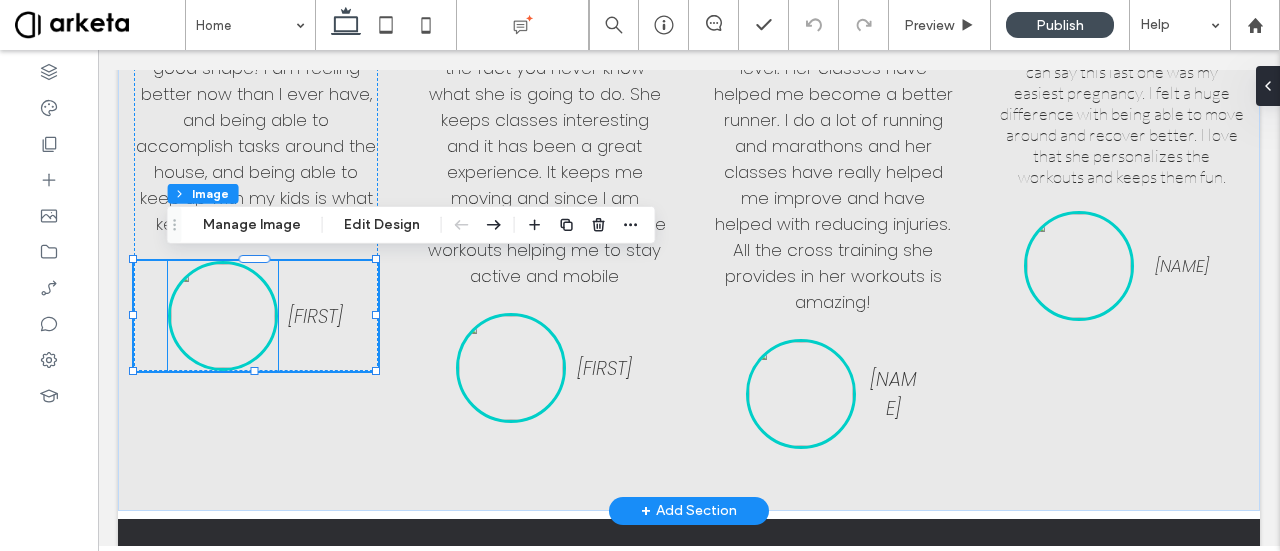 type on "*" 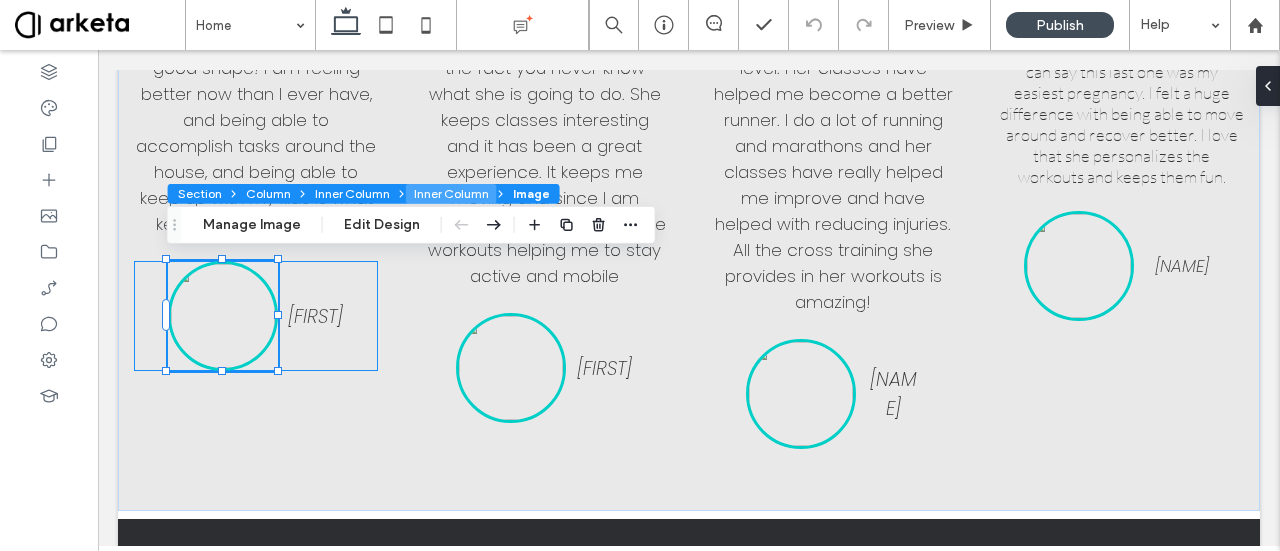click on "Inner Column" at bounding box center (451, 194) 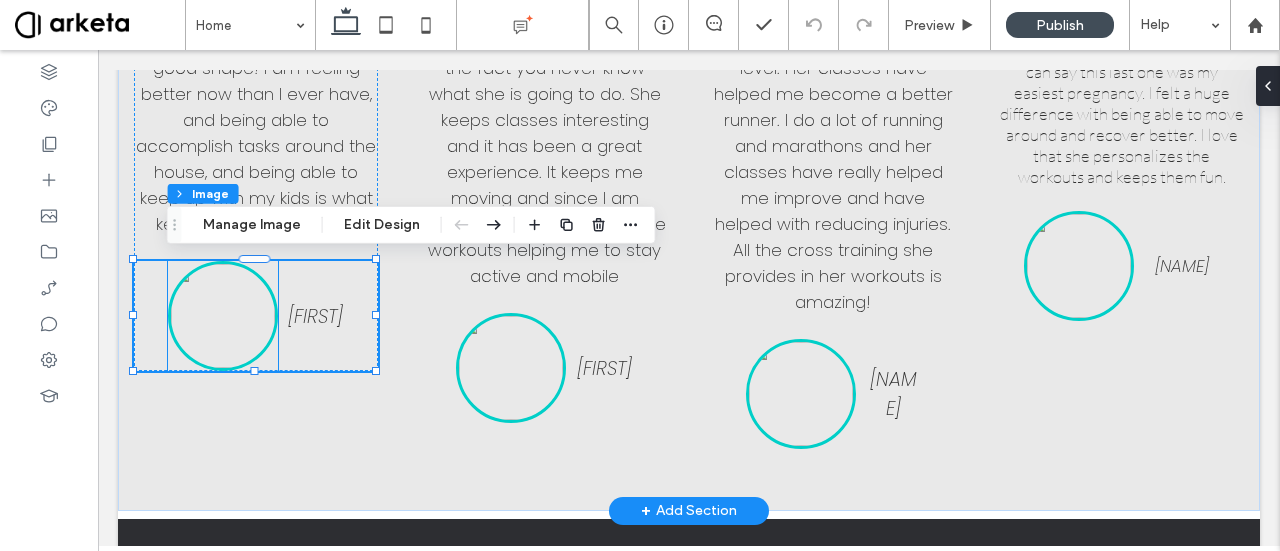 type on "*" 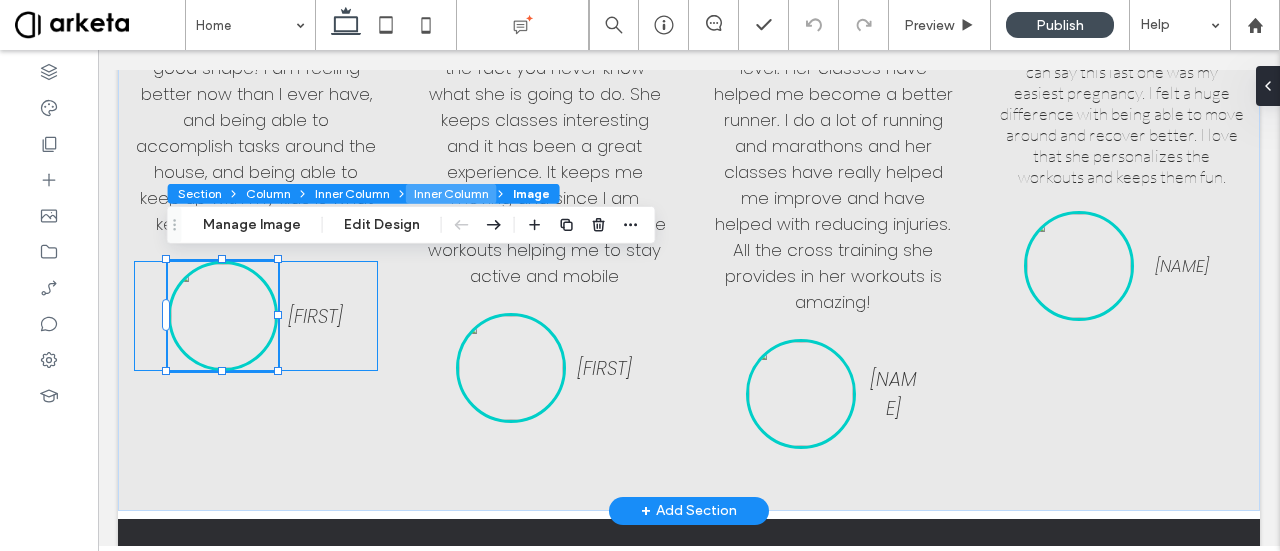 click on "Inner Column" at bounding box center [451, 194] 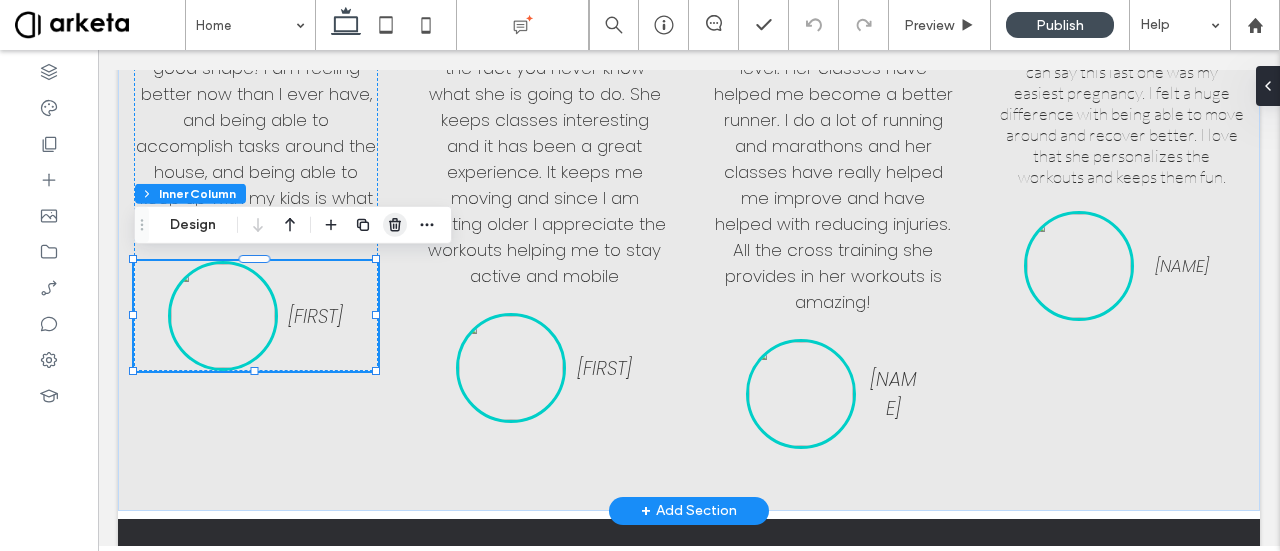 click 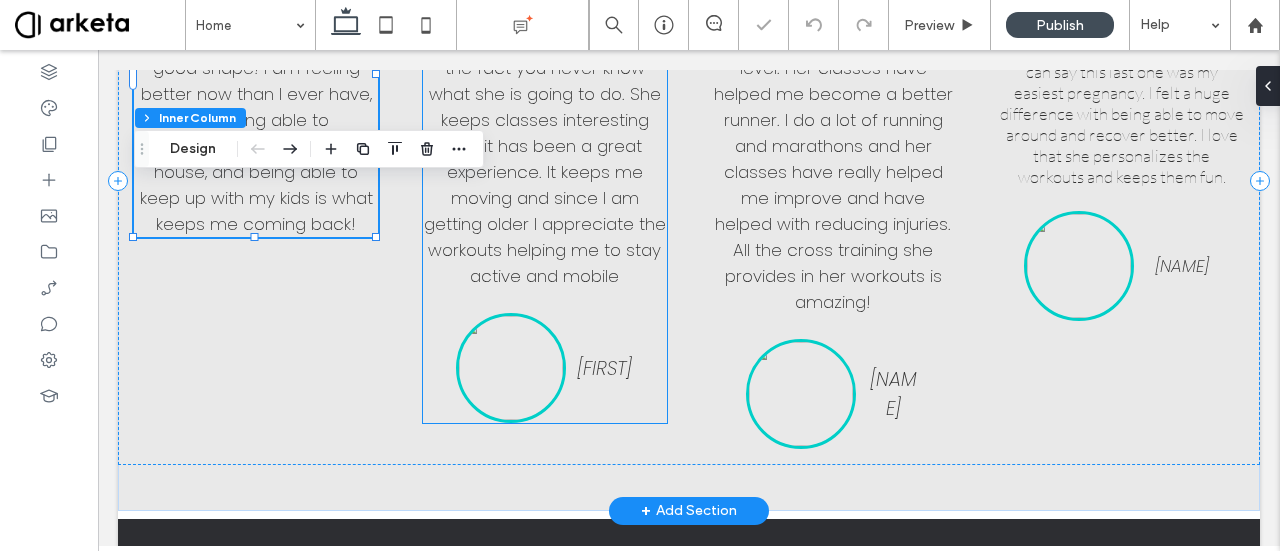 click at bounding box center [511, 368] 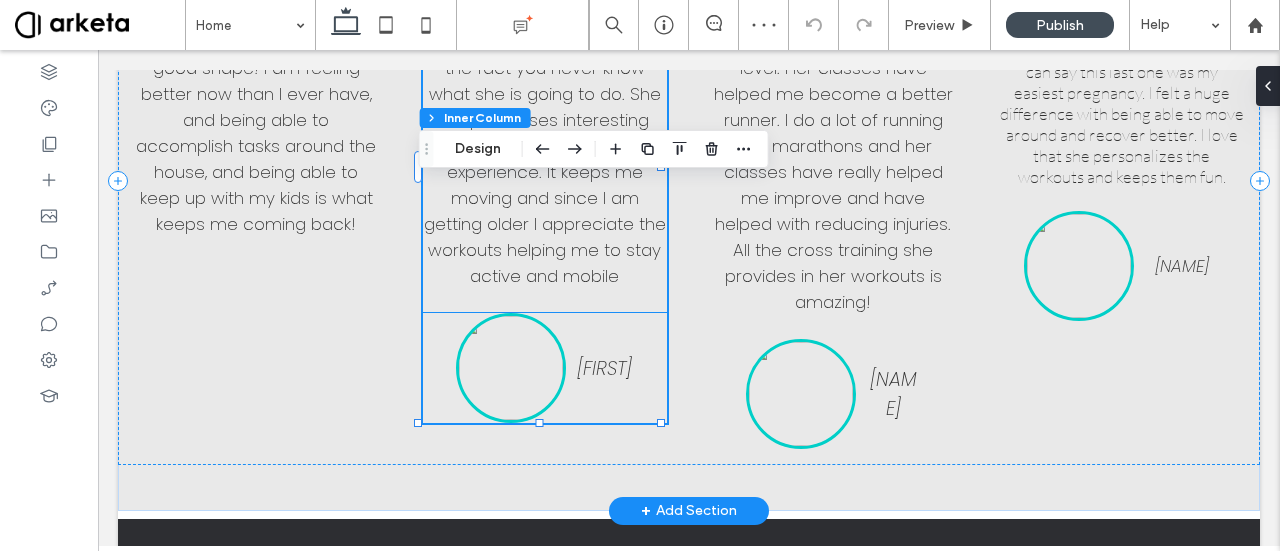click at bounding box center (511, 368) 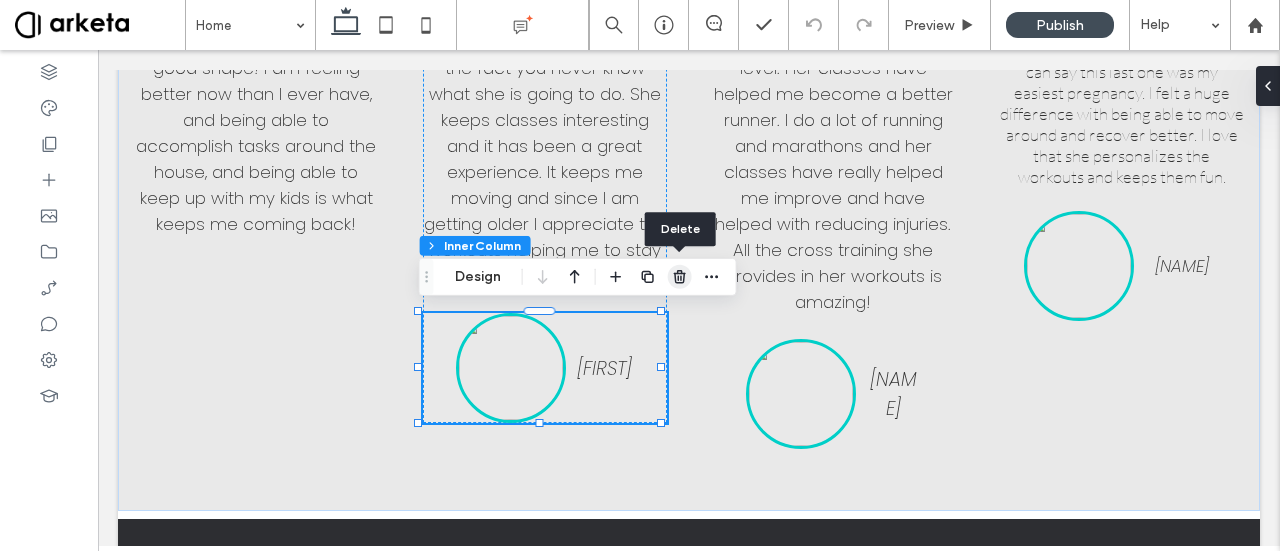 click 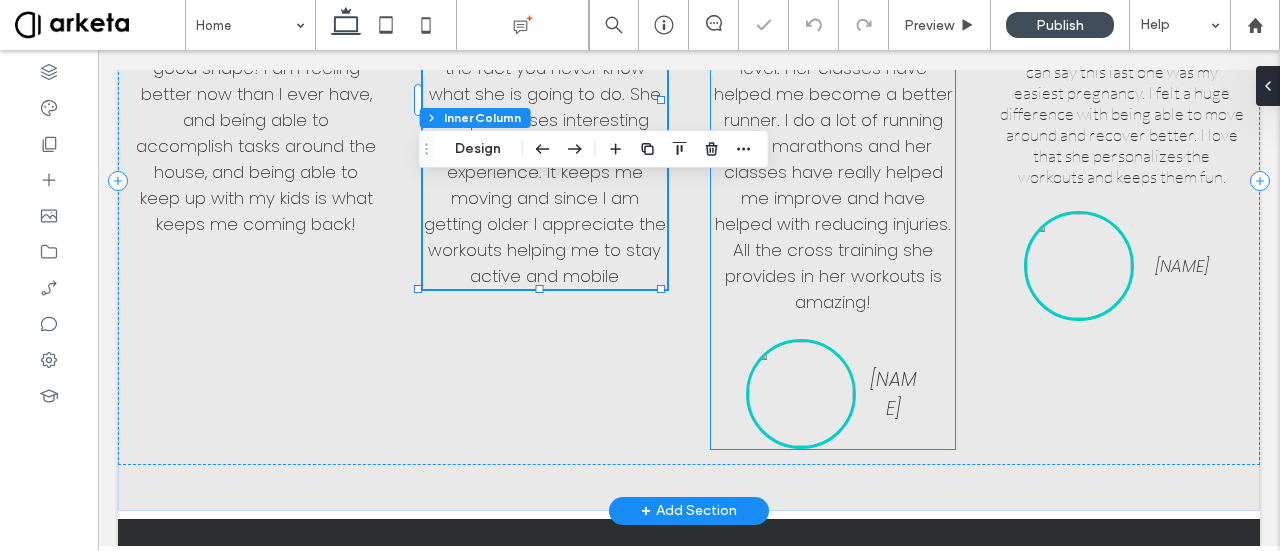 click at bounding box center (801, 394) 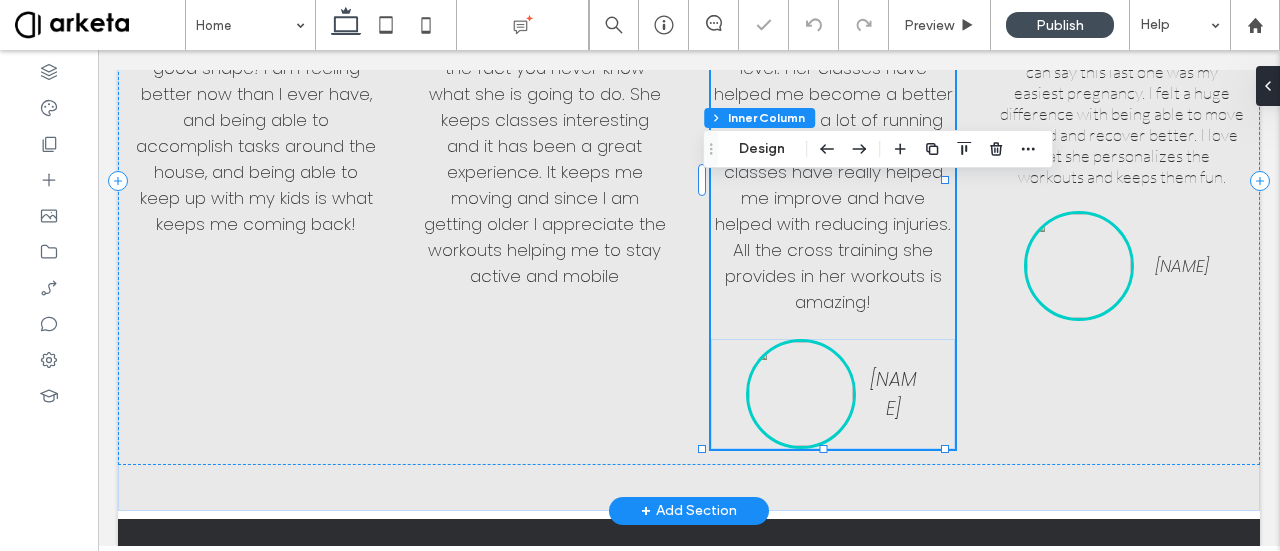 click at bounding box center [801, 394] 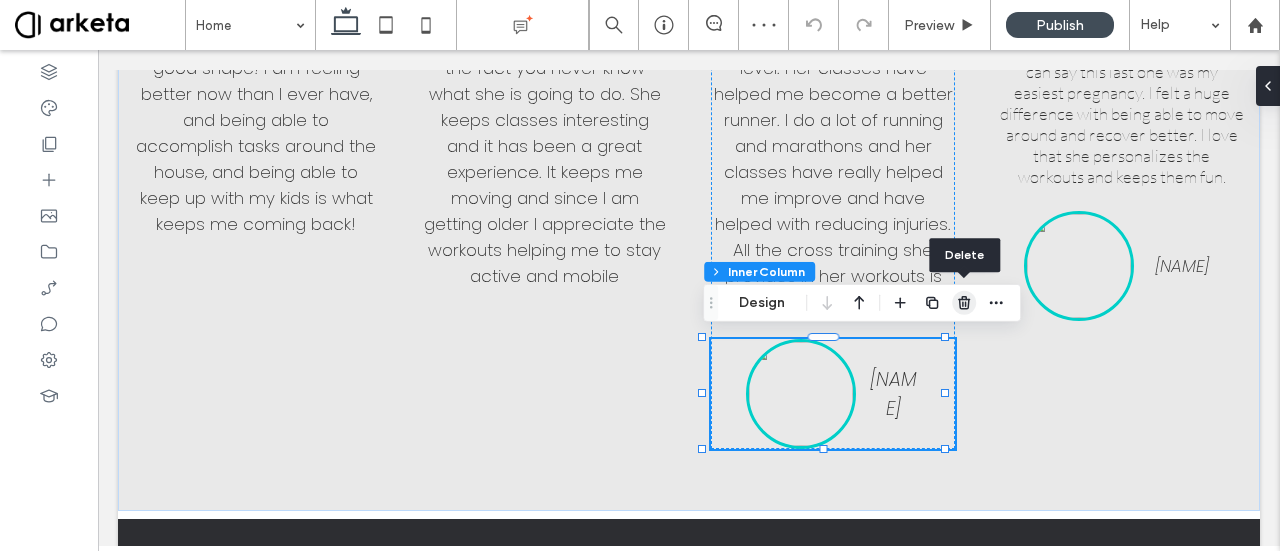 drag, startPoint x: 959, startPoint y: 304, endPoint x: 876, endPoint y: 241, distance: 104.20173 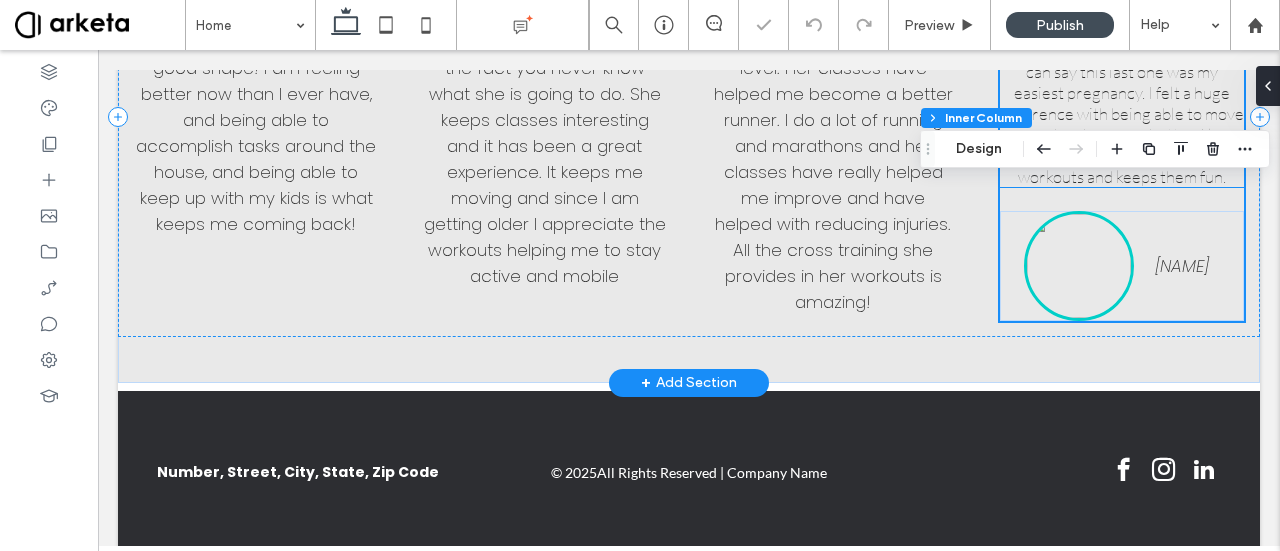 scroll, scrollTop: 871, scrollLeft: 0, axis: vertical 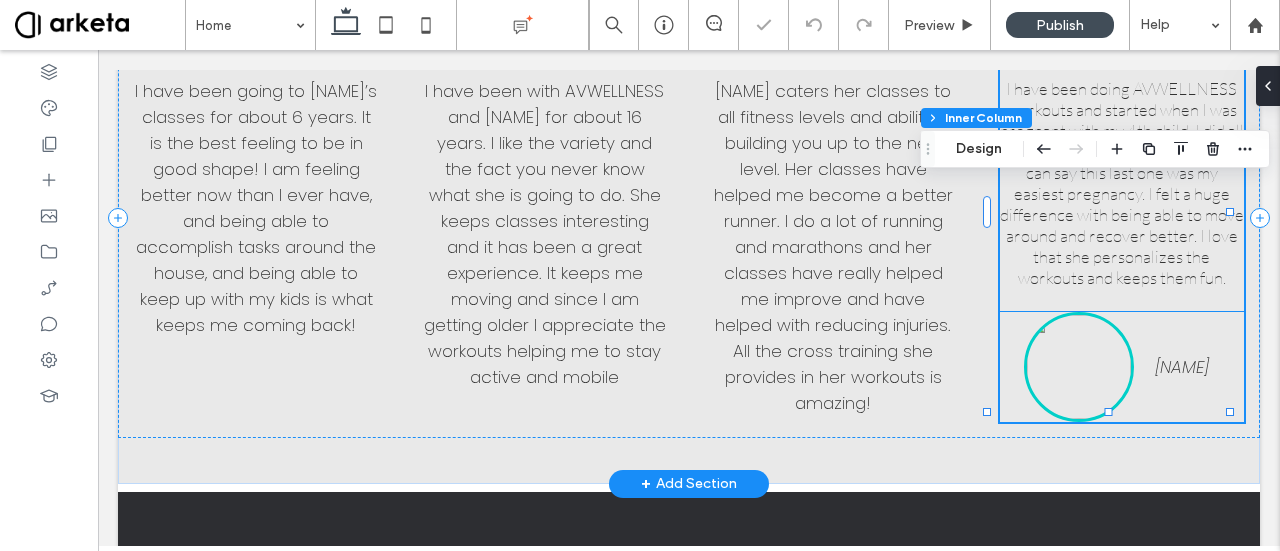 click at bounding box center [1079, 367] 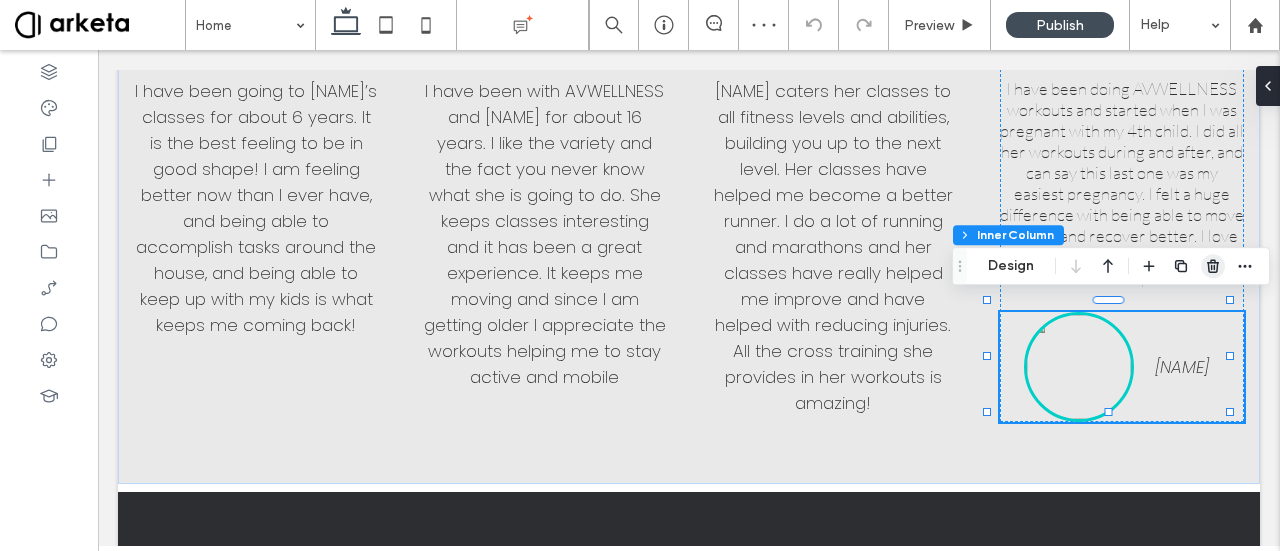 drag, startPoint x: 1206, startPoint y: 263, endPoint x: 1088, endPoint y: 217, distance: 126.649124 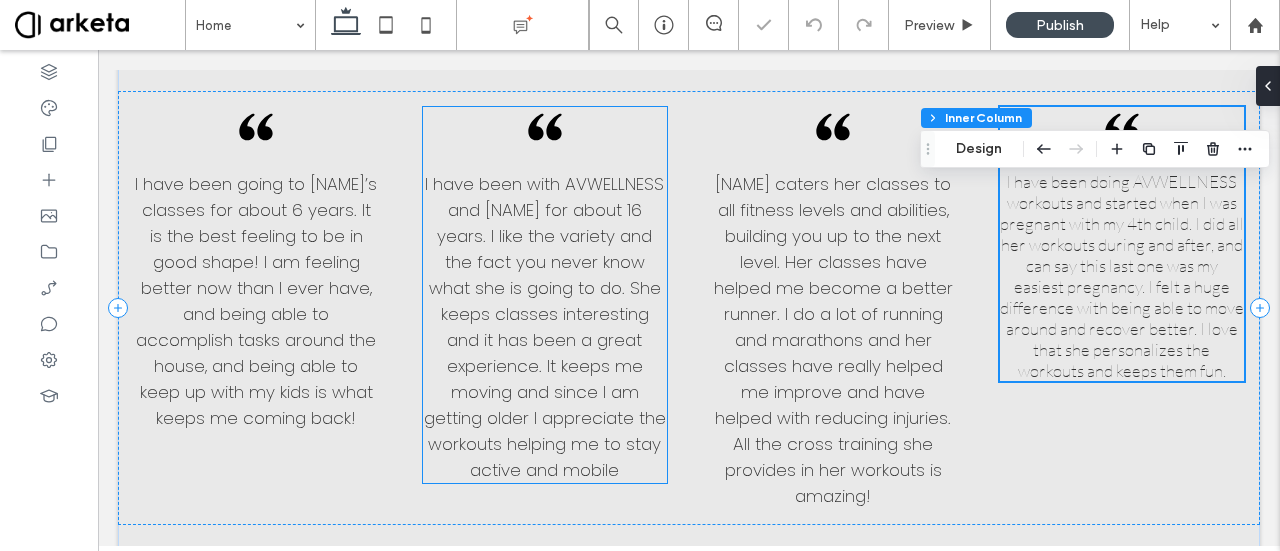 scroll, scrollTop: 671, scrollLeft: 0, axis: vertical 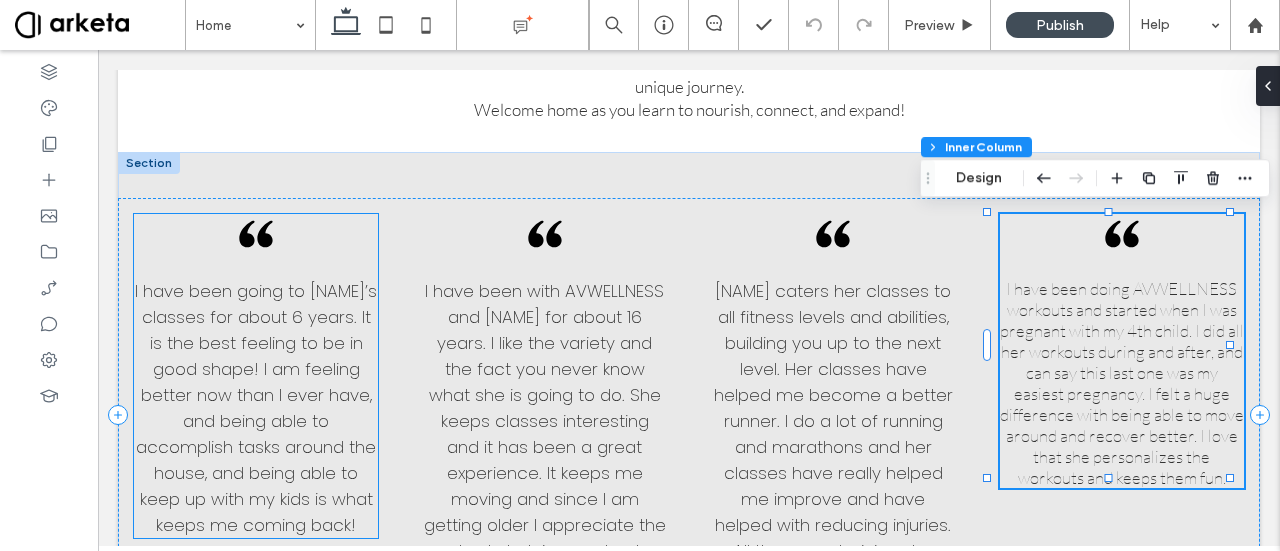 click 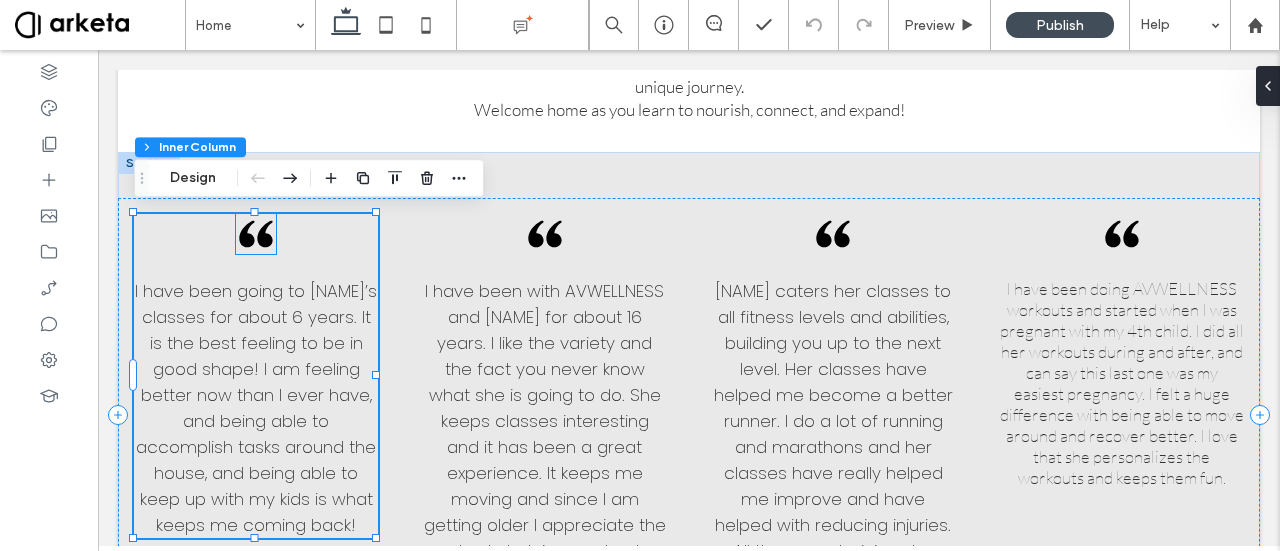 click 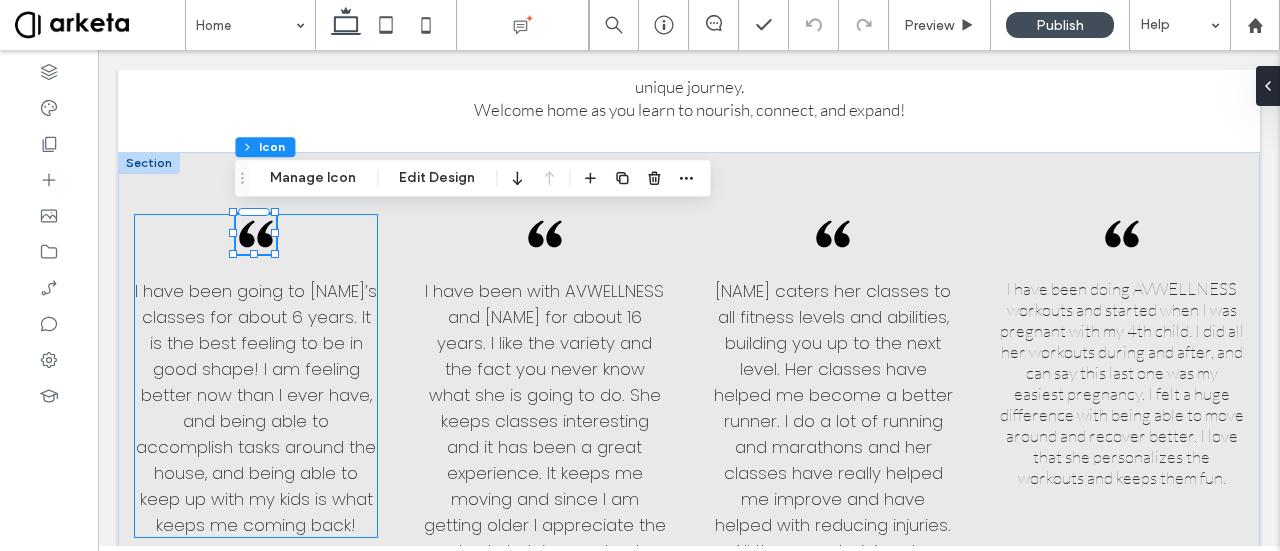 click on "I have been going to [NAME]’s classes for about 6 years. It is the best feeling to be in good shape! I am feeling better now than I ever have, and being able to accomplish tasks around the house, and being able to keep up with my kids is what keeps me coming back!" at bounding box center [256, 376] 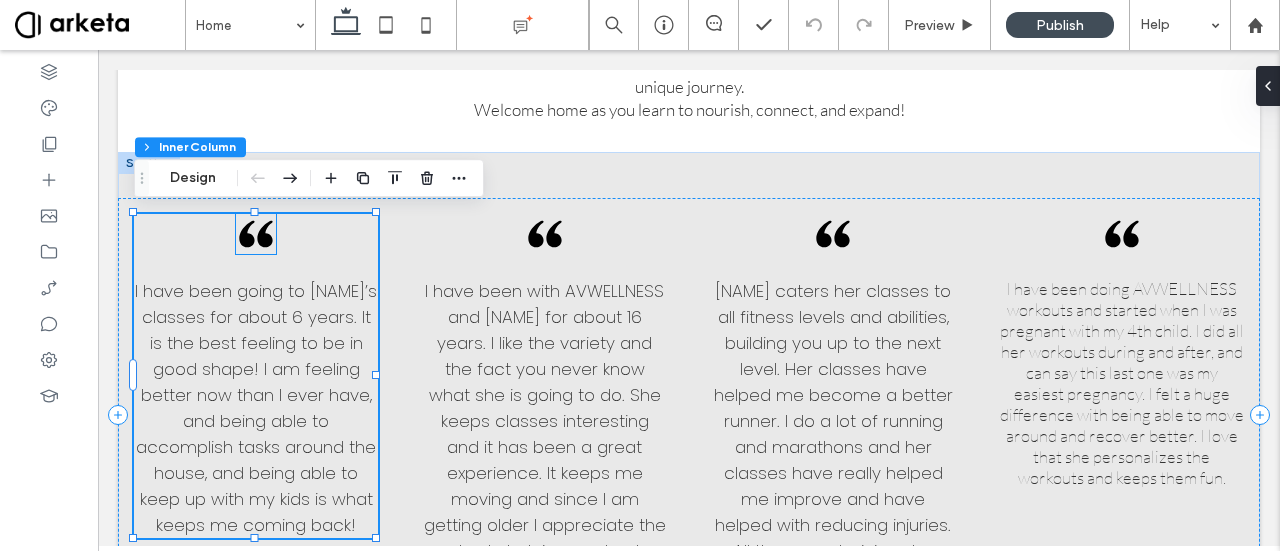 click 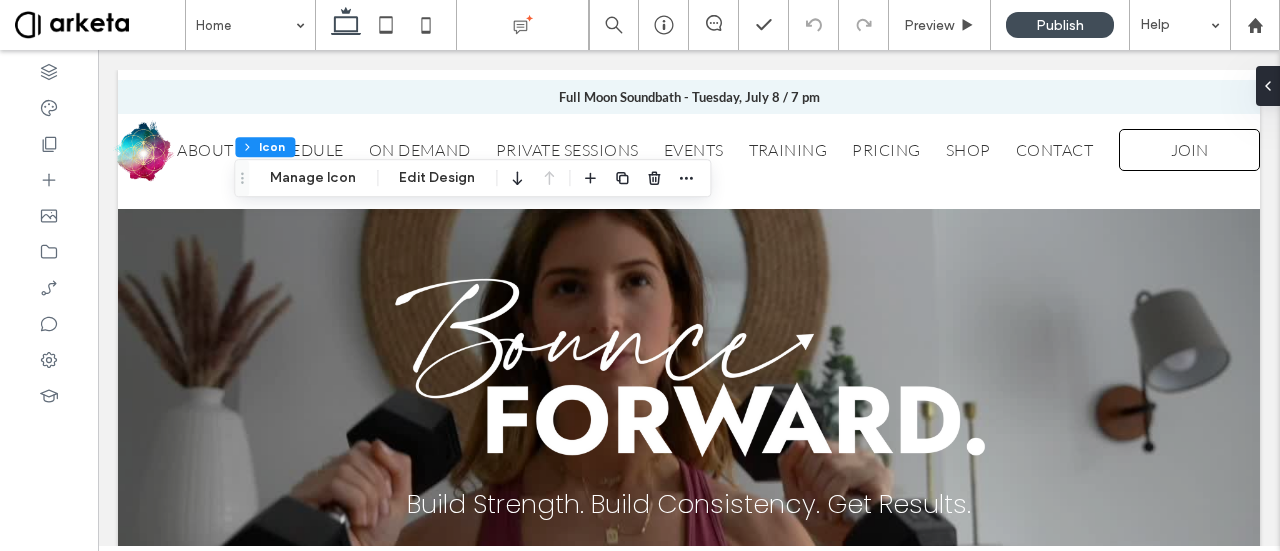 scroll, scrollTop: 671, scrollLeft: 0, axis: vertical 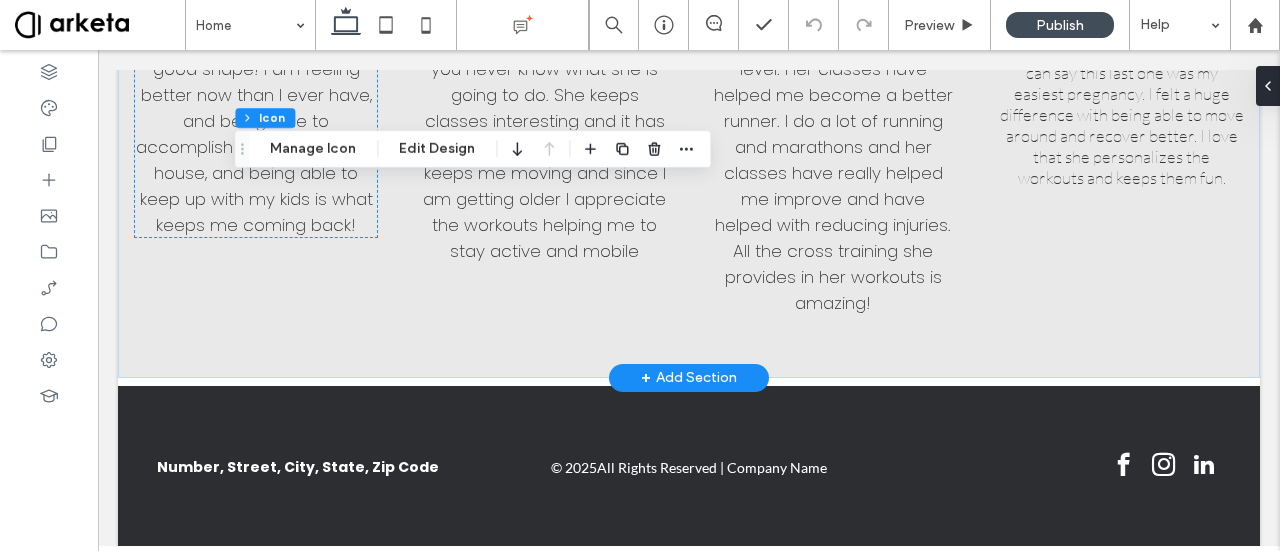 click on "+ Add Section" at bounding box center [689, 378] 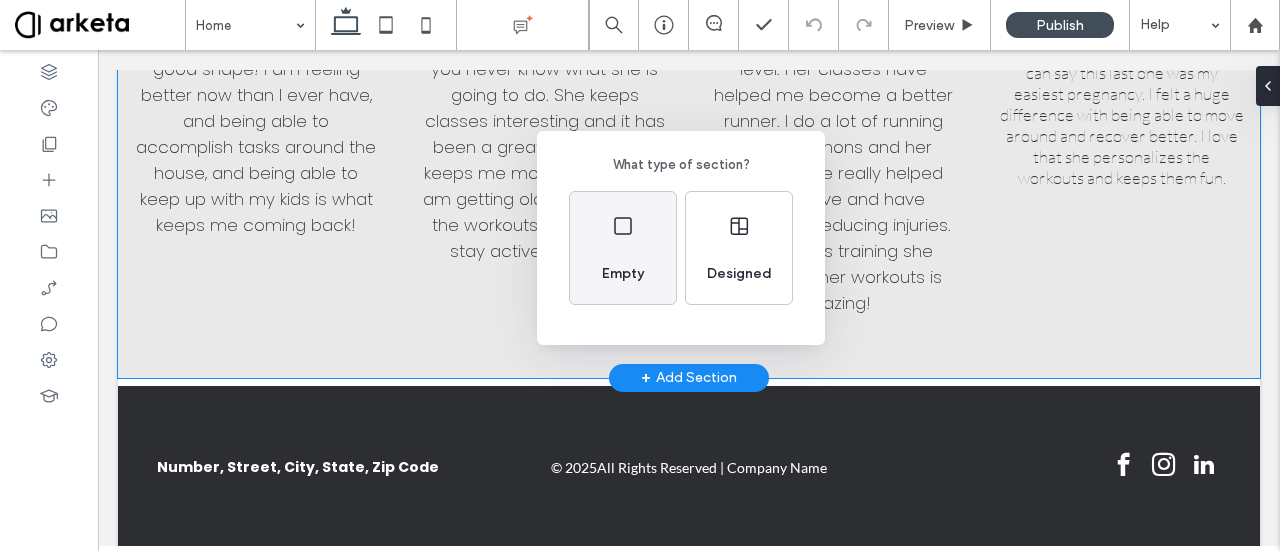 click on "Empty" at bounding box center [623, 274] 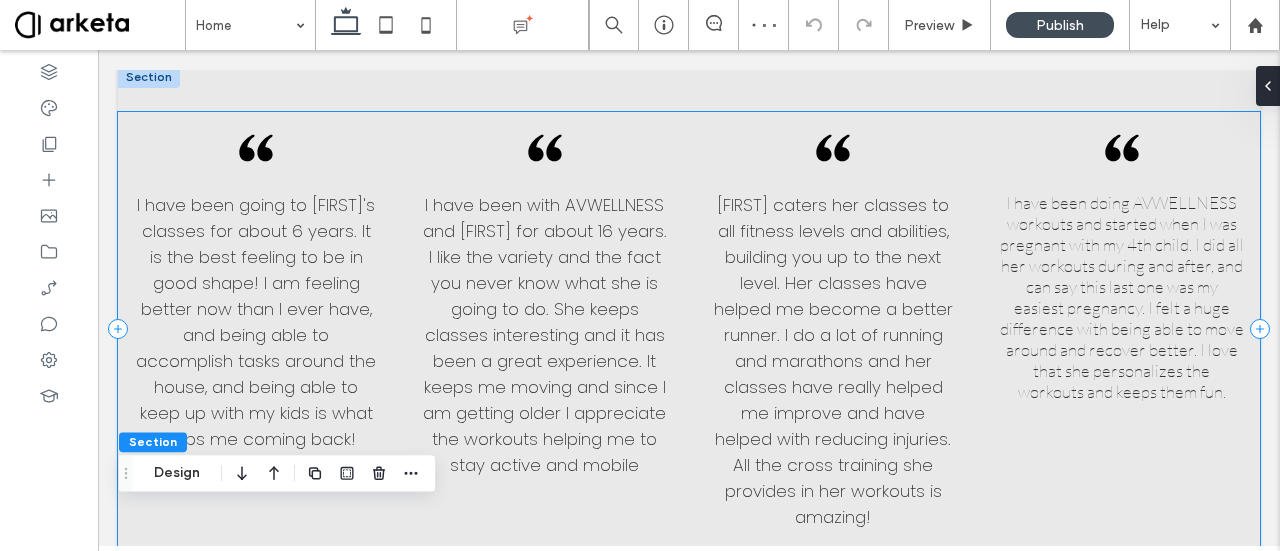 scroll, scrollTop: 671, scrollLeft: 0, axis: vertical 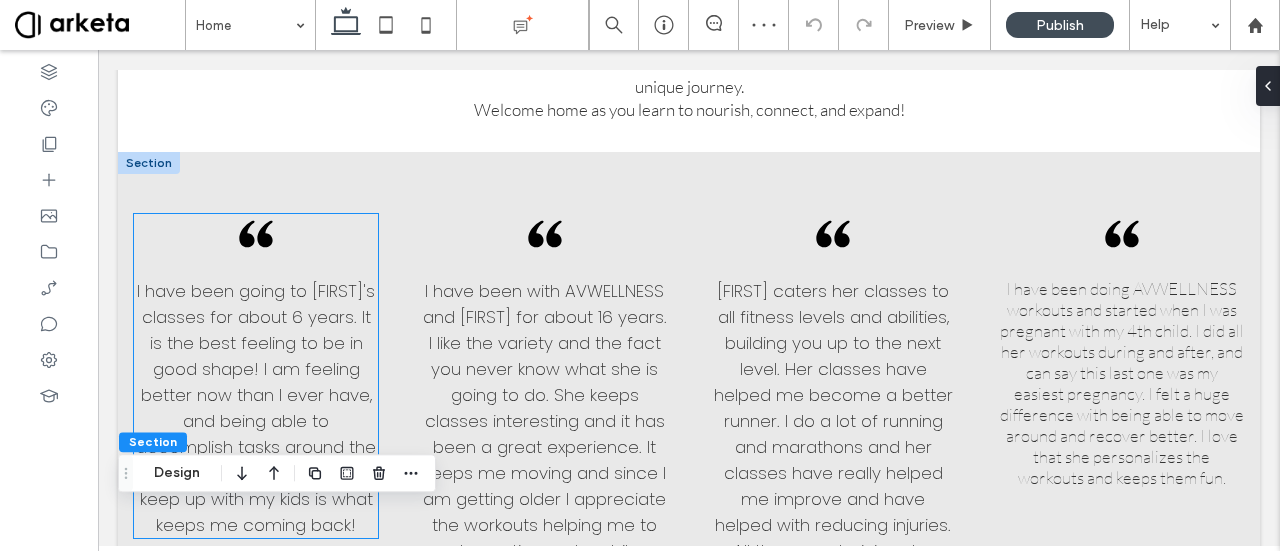 click on "I have been going to [NAME]’s classes for about 6 years. It is the best feeling to be in good shape! I am feeling better now than I ever have, and being able to accomplish tasks around the house, and being able to keep up with my kids is what keeps me coming back!" at bounding box center [256, 376] 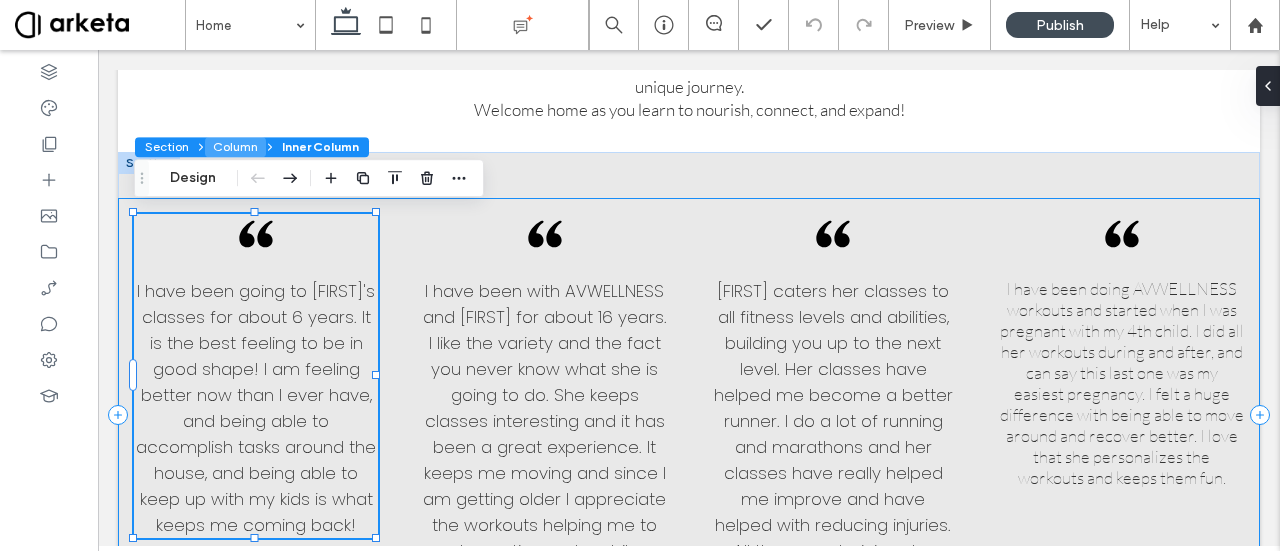 click on "Column" at bounding box center [235, 147] 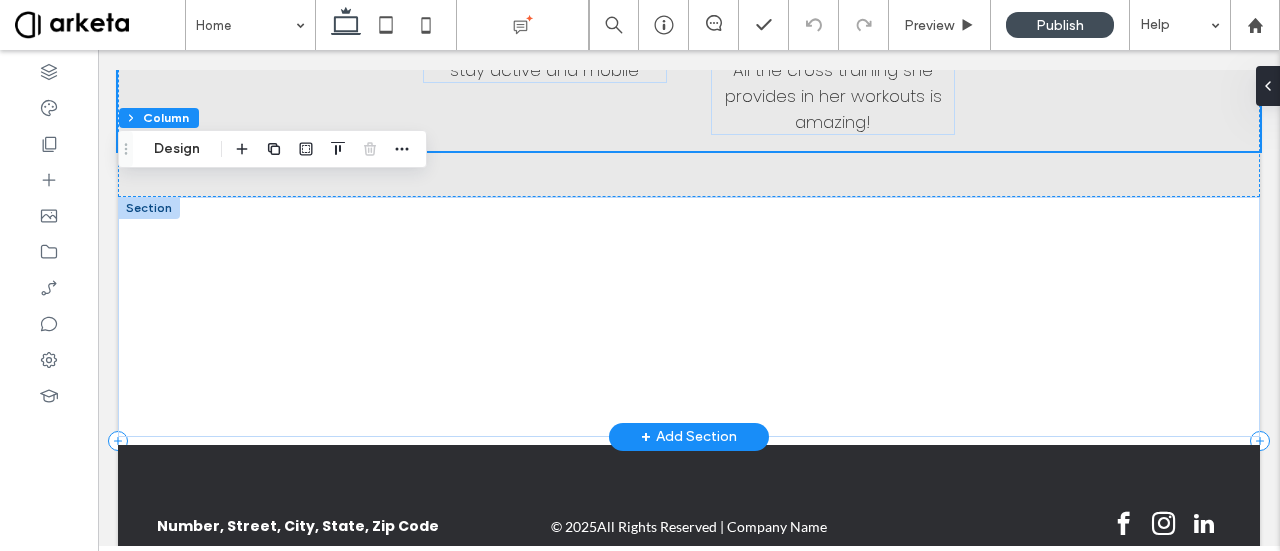 scroll, scrollTop: 1171, scrollLeft: 0, axis: vertical 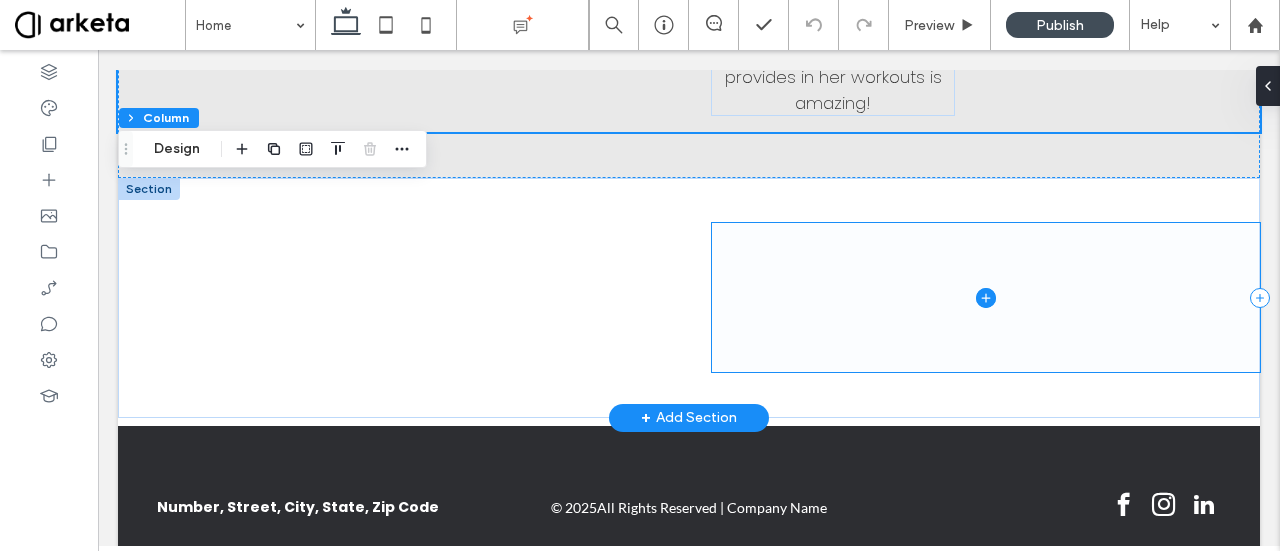 click at bounding box center (986, 297) 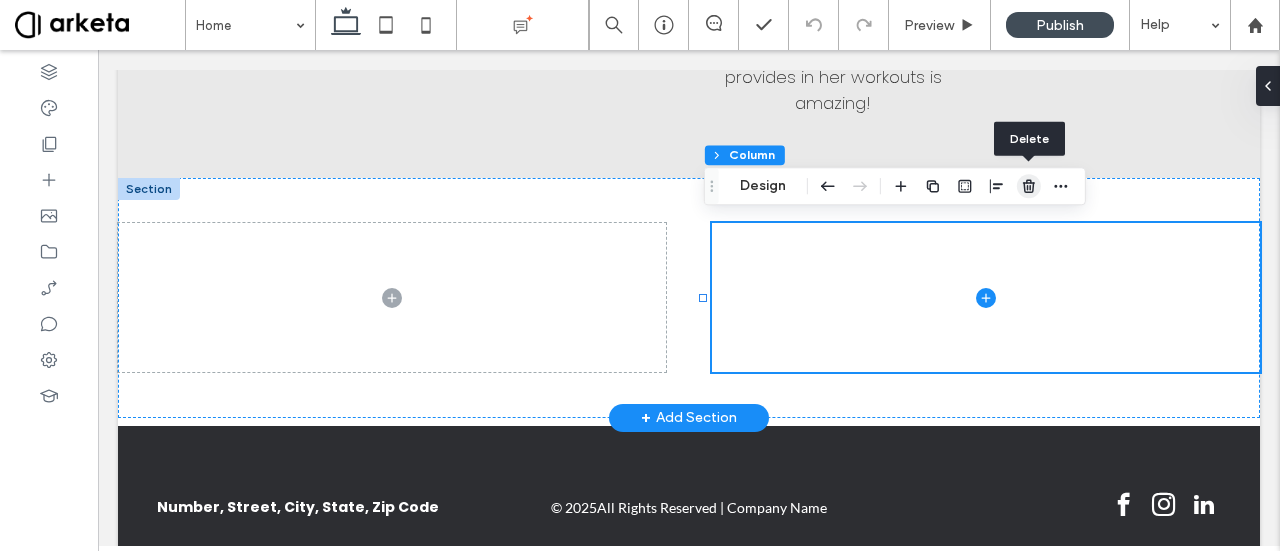 drag, startPoint x: 1020, startPoint y: 177, endPoint x: 901, endPoint y: 171, distance: 119.15116 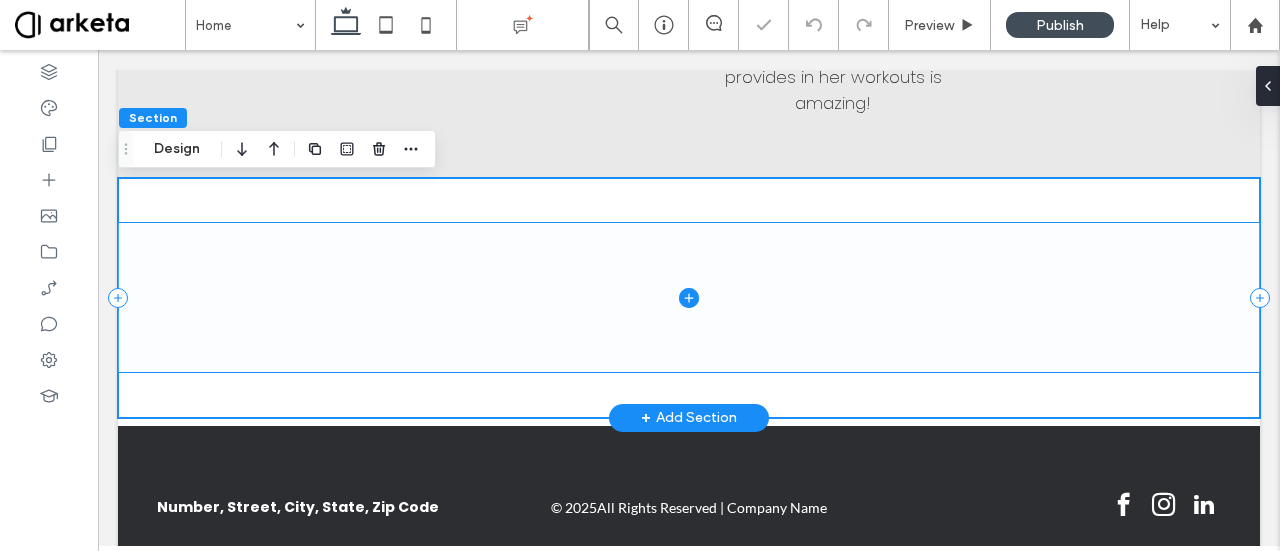click at bounding box center [689, 297] 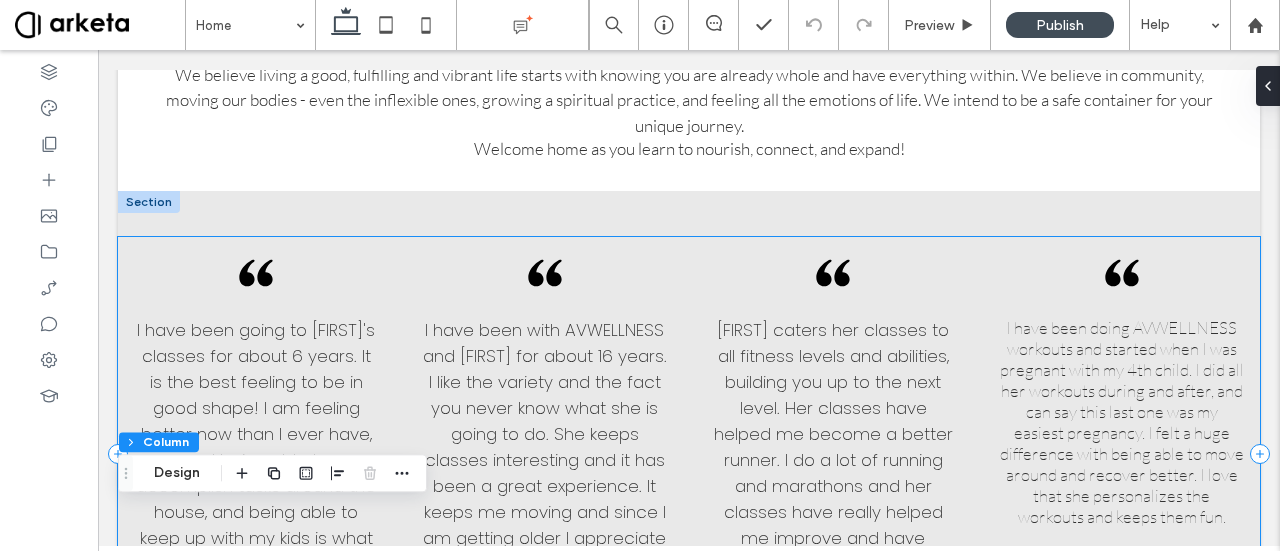 scroll, scrollTop: 571, scrollLeft: 0, axis: vertical 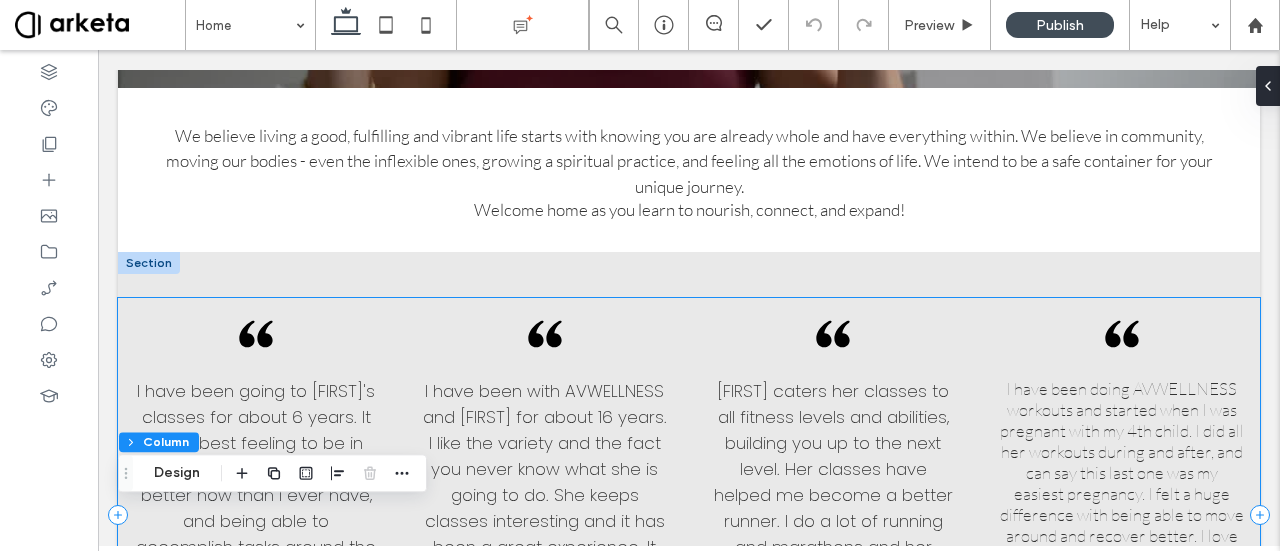 click on "I have been going to Amanda’s classes for about 6 years. It is the best feeling to be in good shape! I am feeling better now than I ever have, and being able to accomplish tasks around the house, and being able to keep up with my kids is what keeps me coming back!
I have been with AVWELLNESS and Amanda for about 16 years. I like the variety and the fact you never know what she is going to do. She keeps classes interesting and it has been a great experience. It keeps me moving and since I am getting older I appreciate the workouts helping me to stay active and mobile
Amanda caters her classes to all fitness levels and abilities, building you up to the next level. Her classes have helped me become a better runner. I do a lot of running and marathons and her classes have really helped me improve and have helped with reducing injuries. All the cross training she provides in her workouts is amazing!" at bounding box center [689, 515] 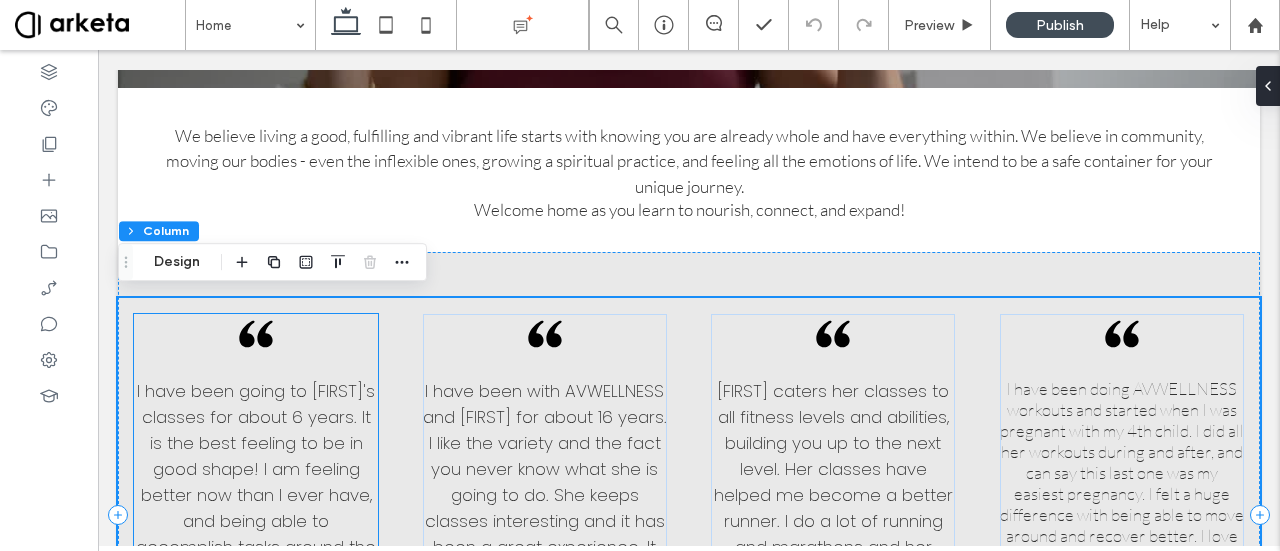 click on "I have been going to [NAME]’s classes for about 6 years. It is the best feeling to be in good shape! I am feeling better now than I ever have, and being able to accomplish tasks around the house, and being able to keep up with my kids is what keeps me coming back!" at bounding box center [256, 476] 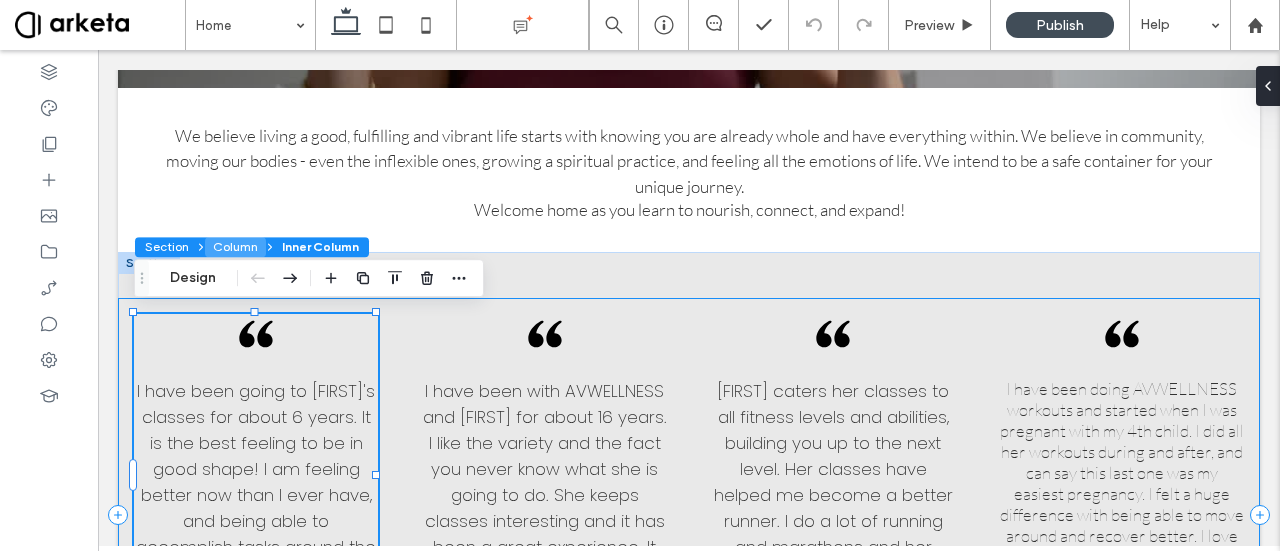 click on "Column" at bounding box center (235, 247) 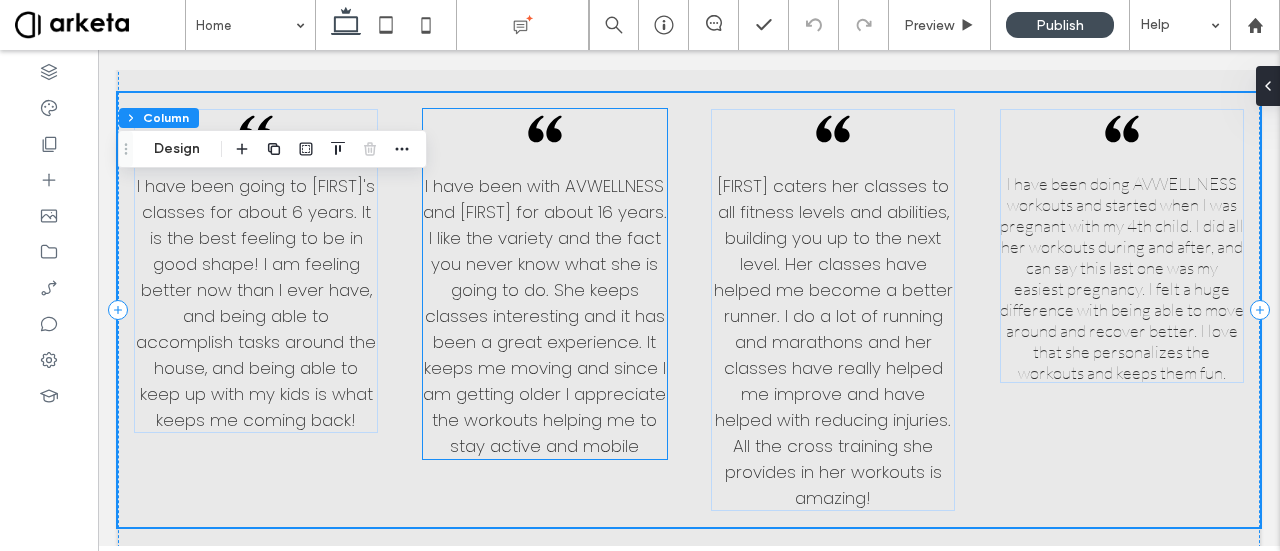 scroll, scrollTop: 971, scrollLeft: 0, axis: vertical 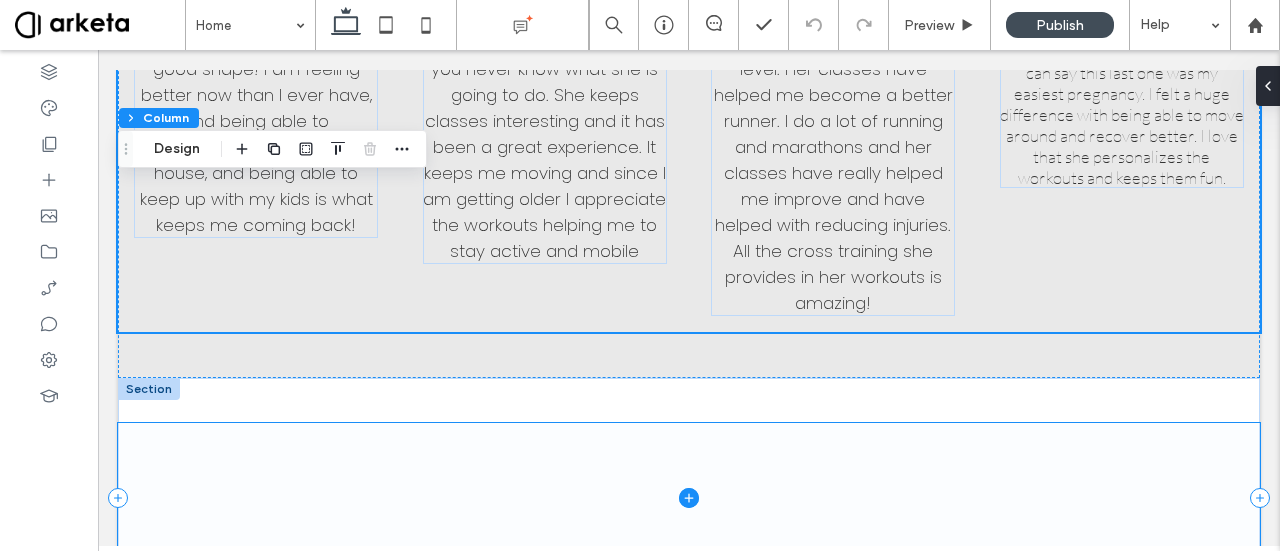 click at bounding box center [689, 497] 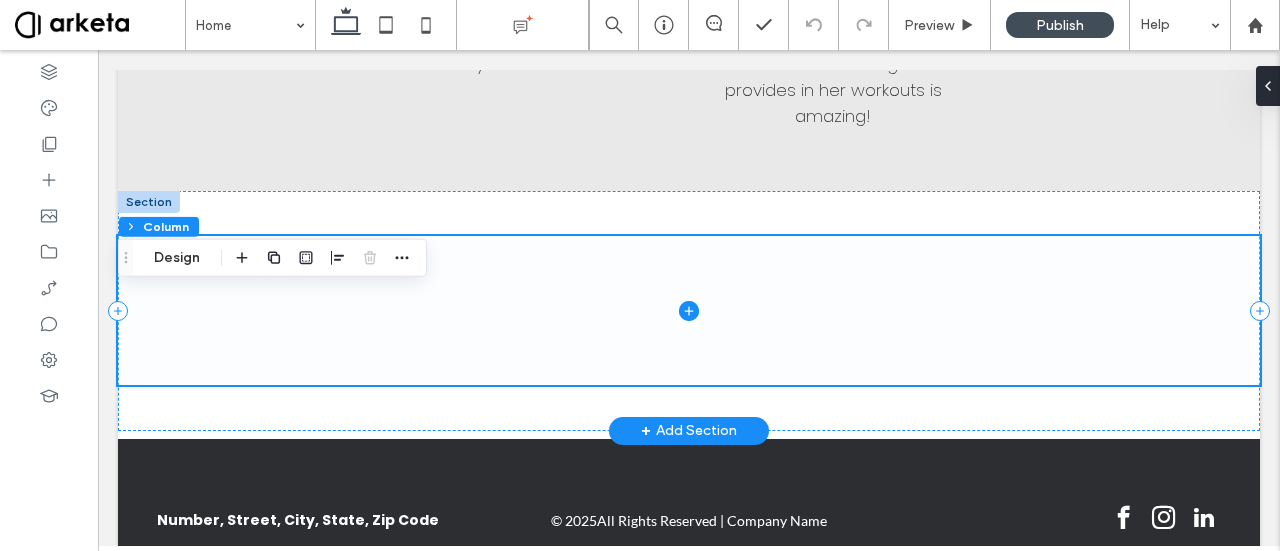 scroll, scrollTop: 1171, scrollLeft: 0, axis: vertical 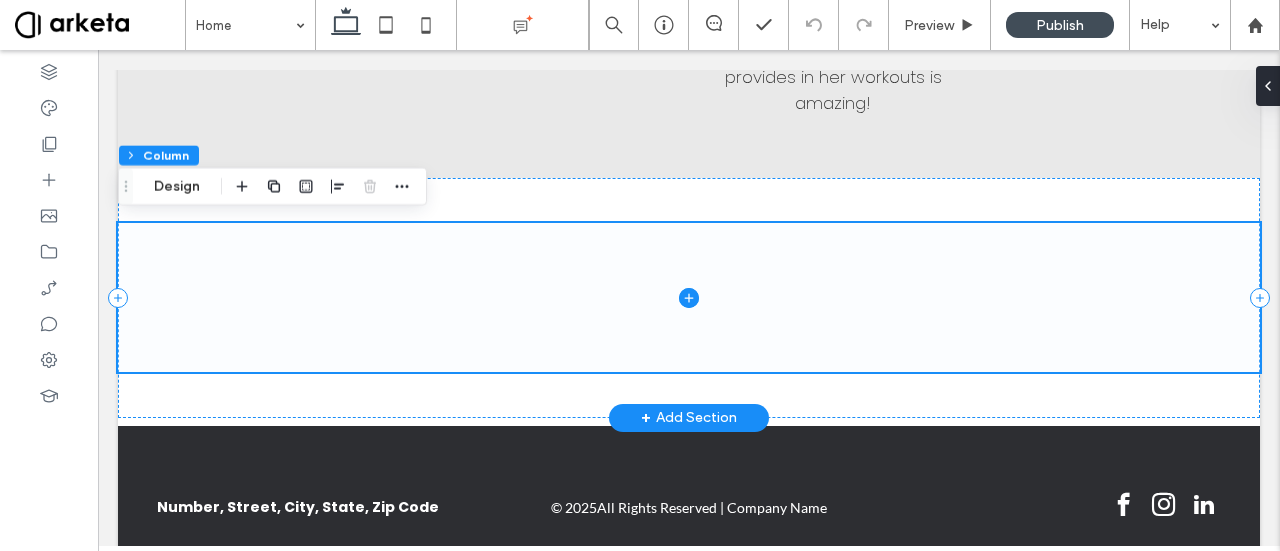 click 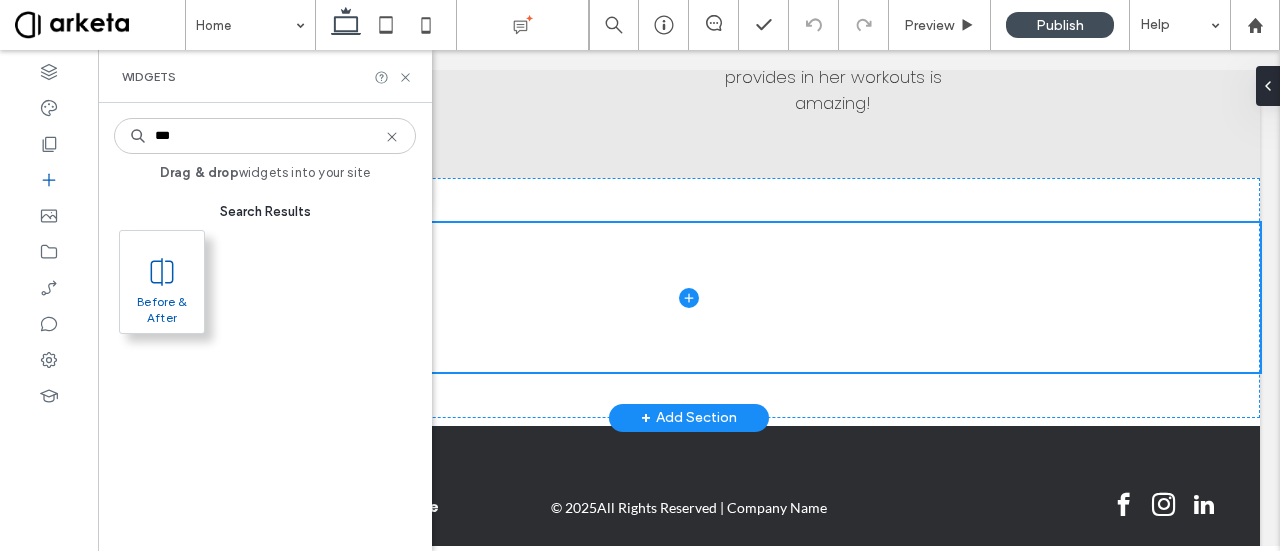 type on "***" 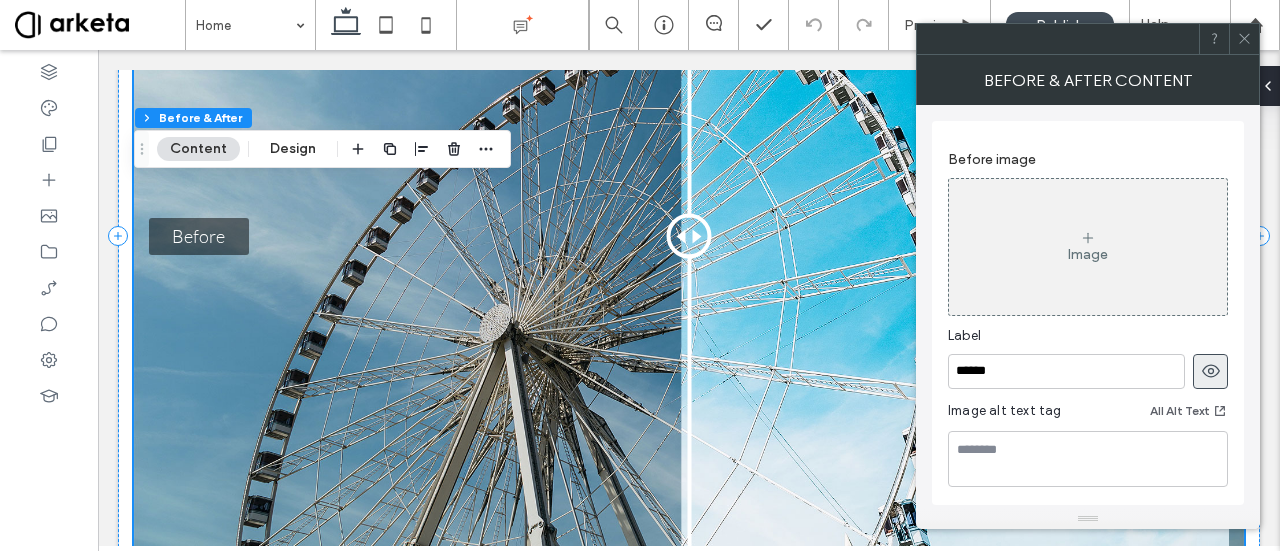 scroll, scrollTop: 1526, scrollLeft: 0, axis: vertical 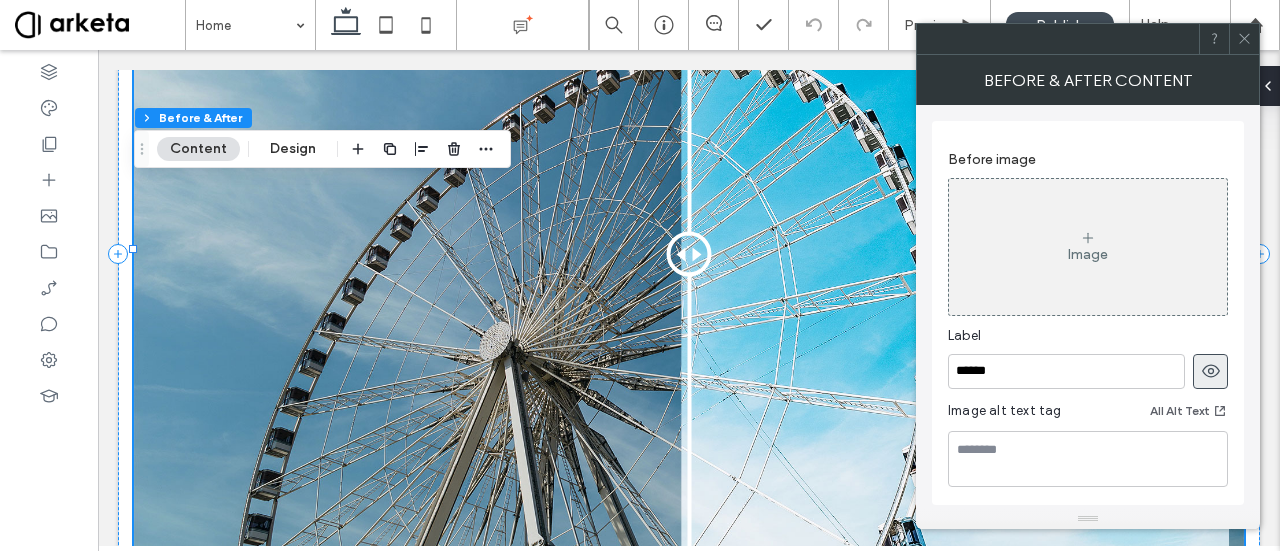 click 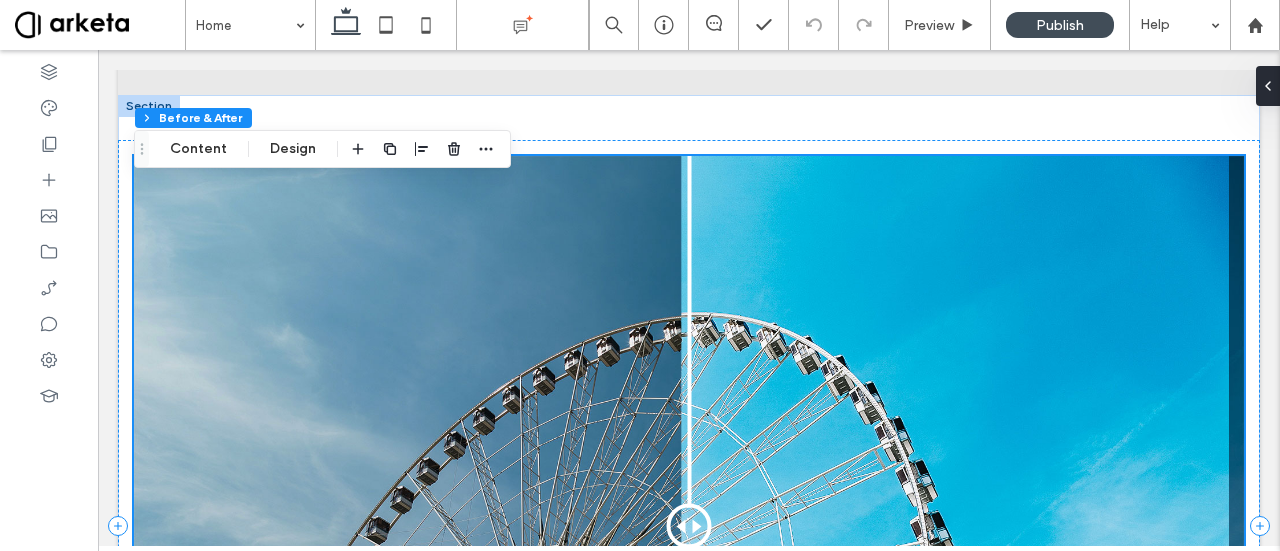 scroll, scrollTop: 1126, scrollLeft: 0, axis: vertical 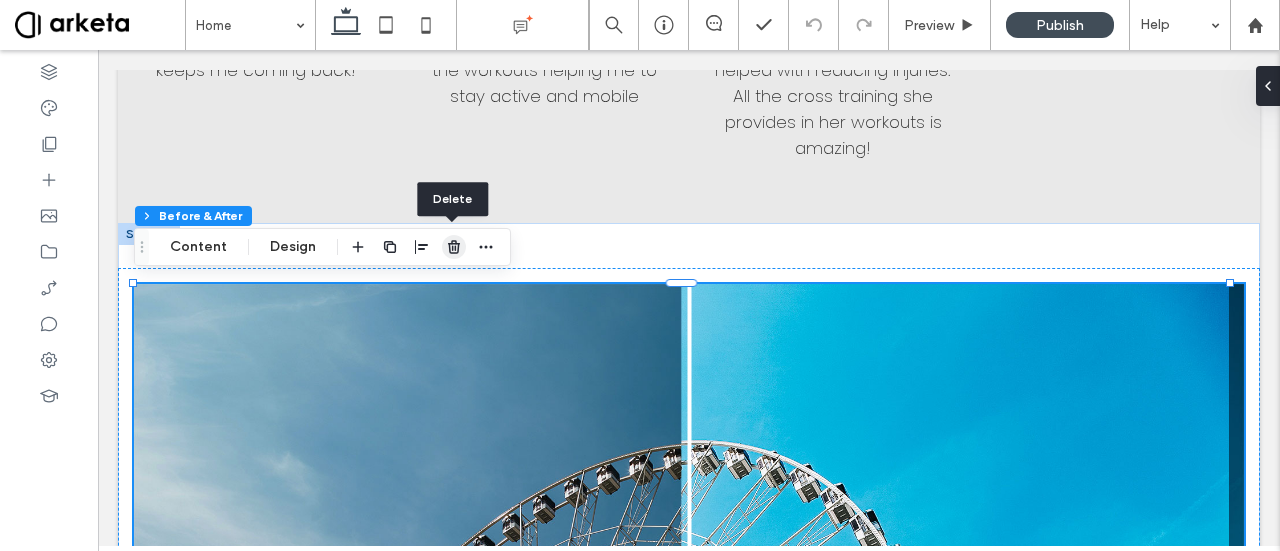 drag, startPoint x: 440, startPoint y: 244, endPoint x: 352, endPoint y: 206, distance: 95.85406 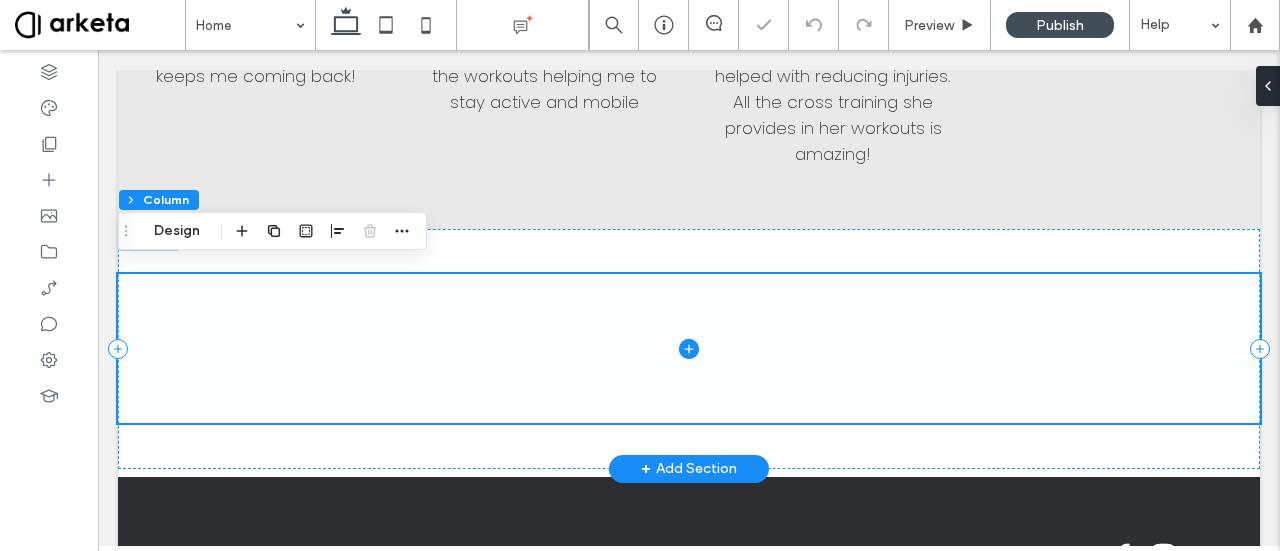 scroll, scrollTop: 726, scrollLeft: 0, axis: vertical 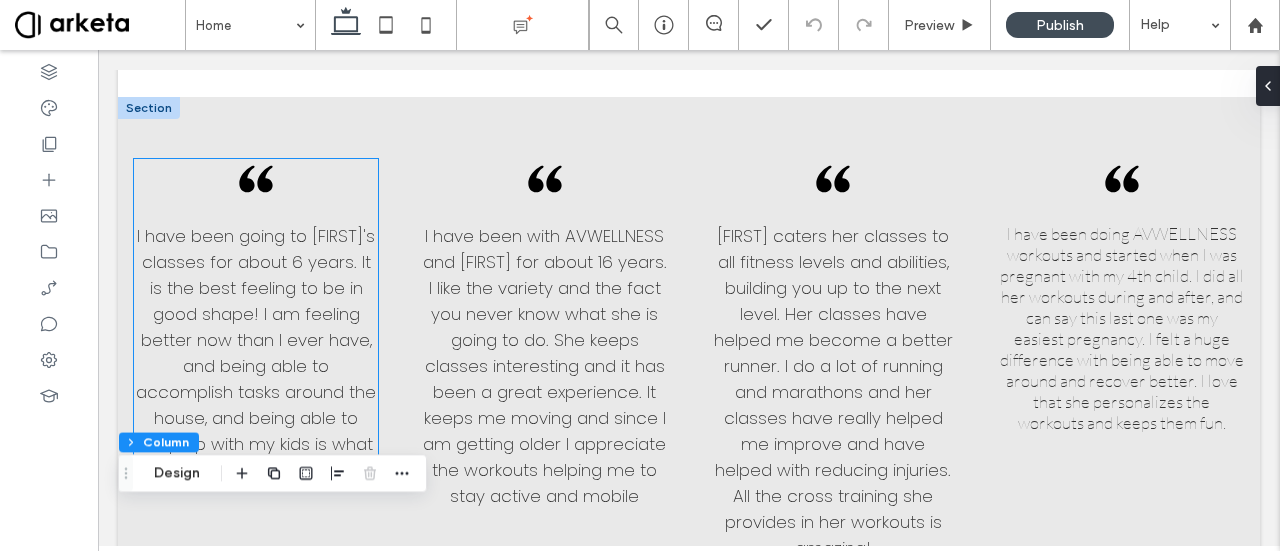 click on "I have been going to [NAME]’s classes for about 6 years. It is the best feeling to be in good shape! I am feeling better now than I ever have, and being able to accomplish tasks around the house, and being able to keep up with my kids is what keeps me coming back!" at bounding box center [256, 321] 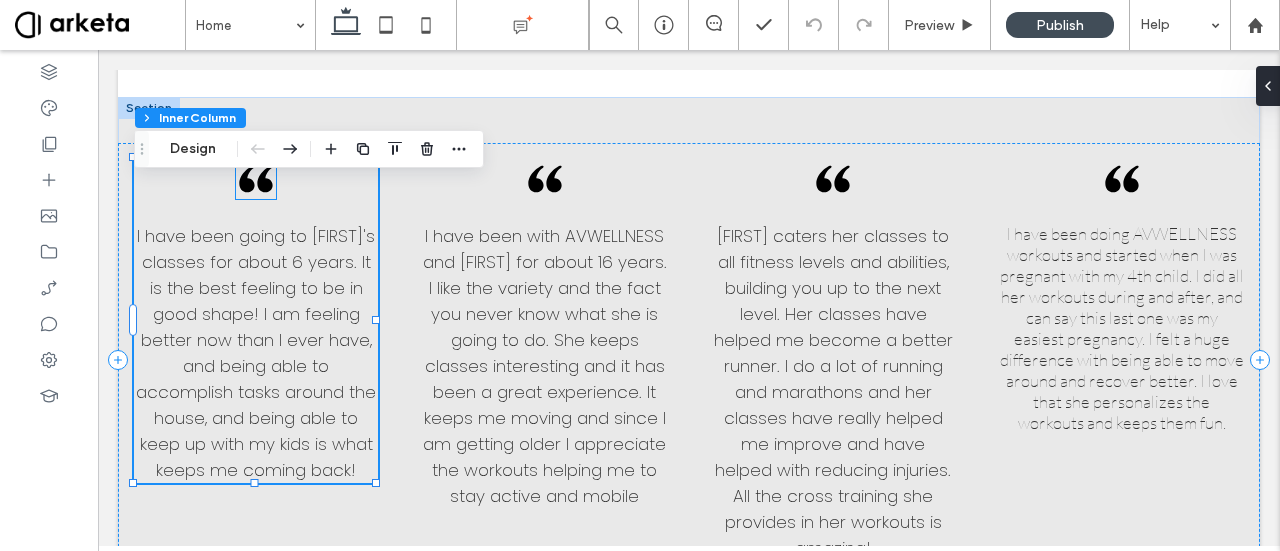 click 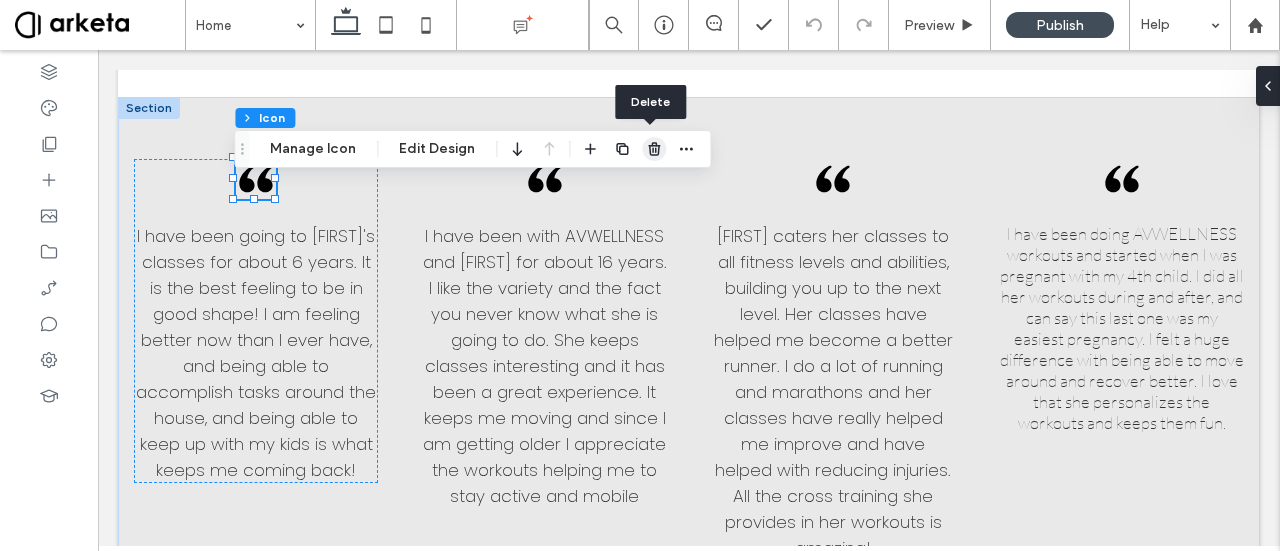 drag, startPoint x: 651, startPoint y: 149, endPoint x: 356, endPoint y: 145, distance: 295.02713 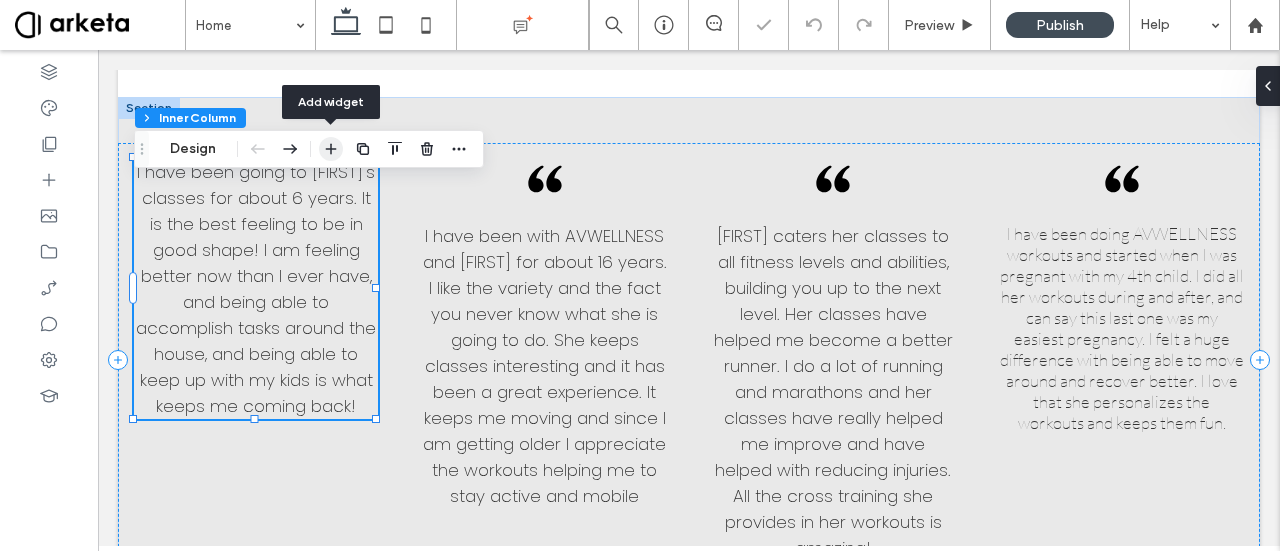 click at bounding box center [331, 149] 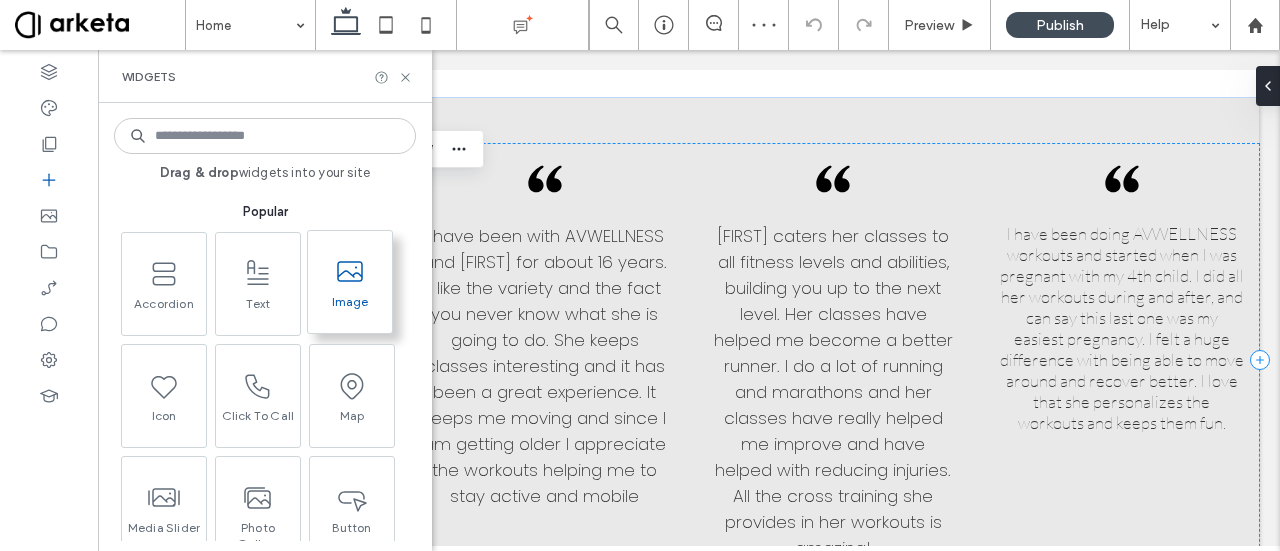 click at bounding box center [350, 271] 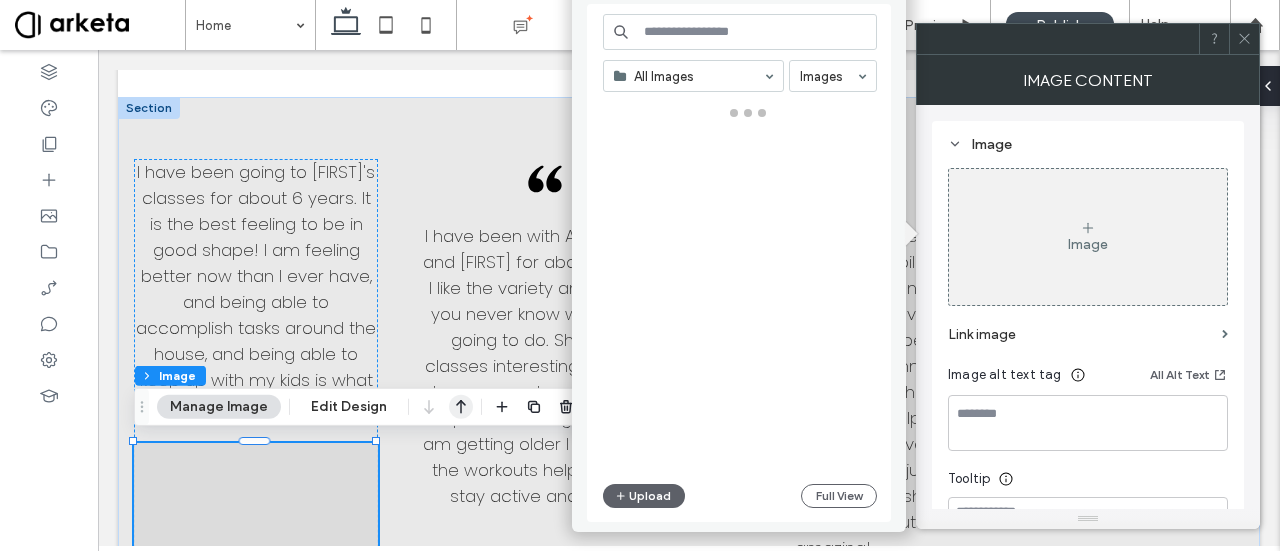 drag, startPoint x: 458, startPoint y: 404, endPoint x: 352, endPoint y: 337, distance: 125.39936 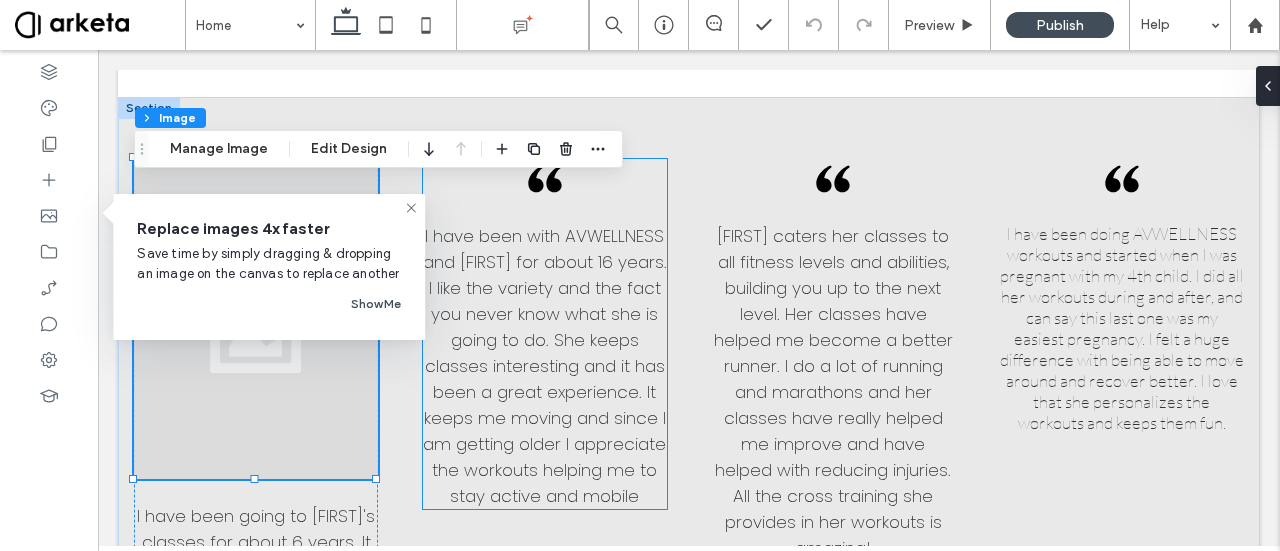 click on "I have been with AVWELLNESS and [NAME] for about 16 years. I like the variety and the fact you never know what she is going to do. She keeps classes interesting and it has been a great experience. It keeps me moving and since I am getting older I appreciate the workouts helping me to stay active and mobile" at bounding box center (545, 366) 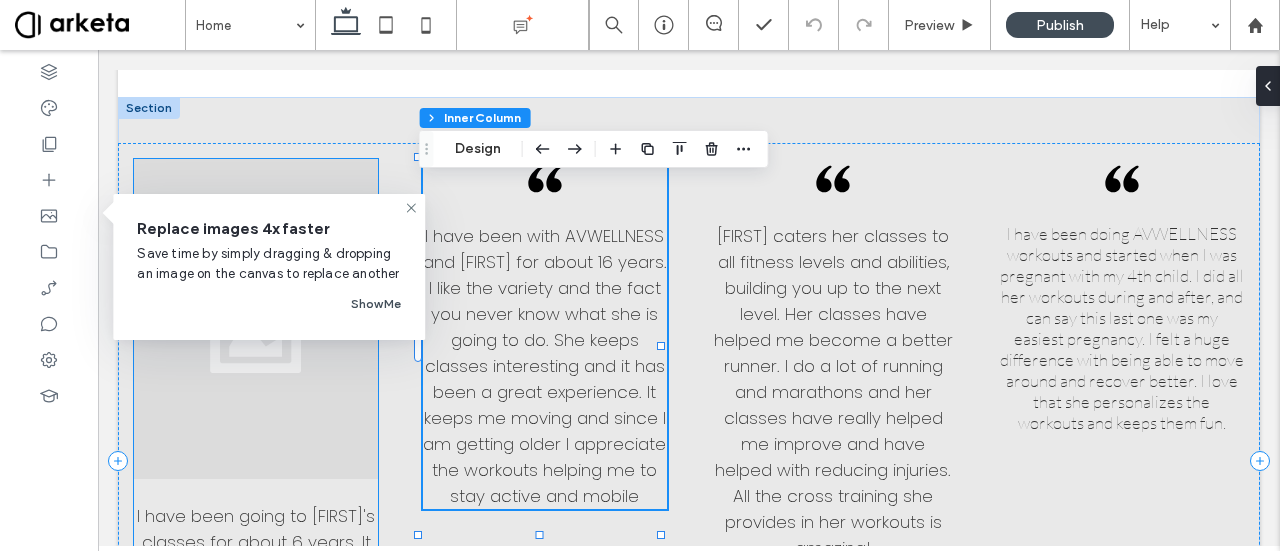 click at bounding box center (256, 319) 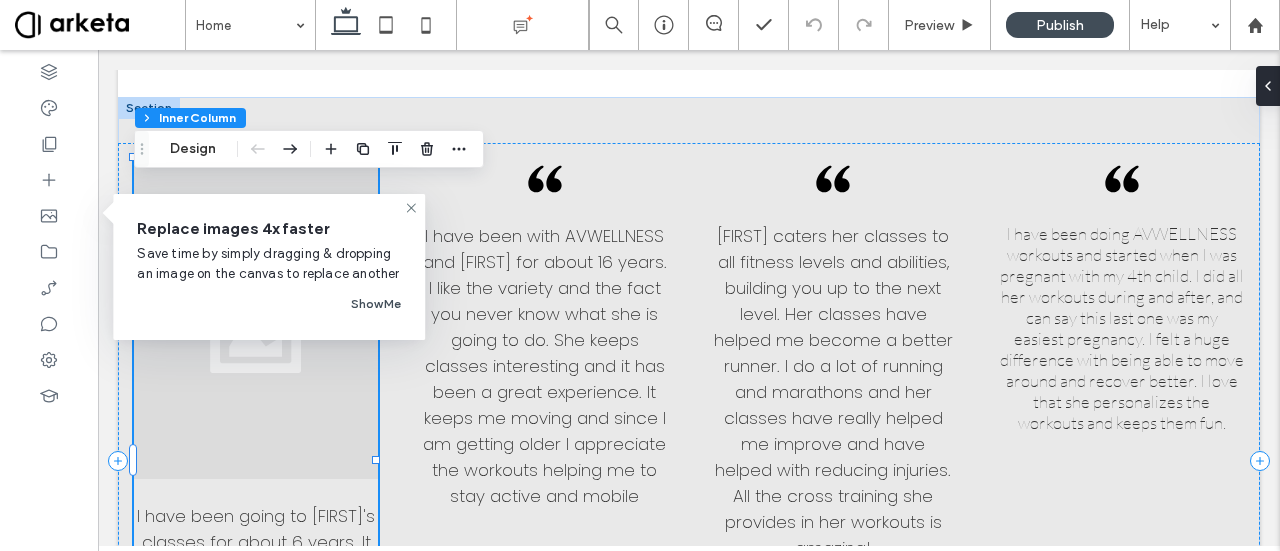click at bounding box center [256, 319] 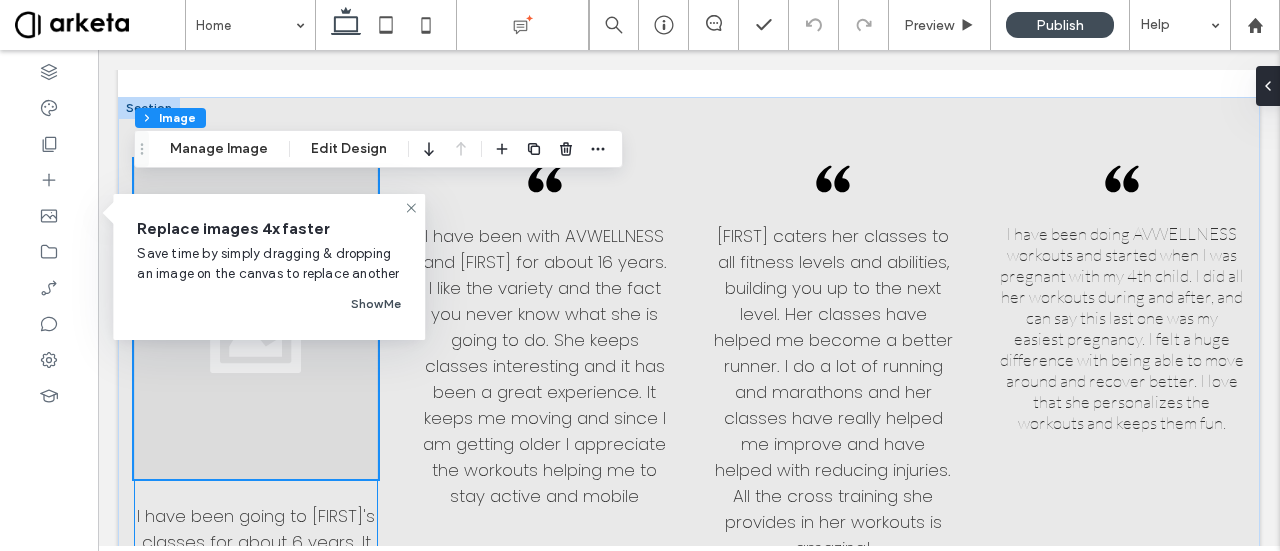 scroll, scrollTop: 926, scrollLeft: 0, axis: vertical 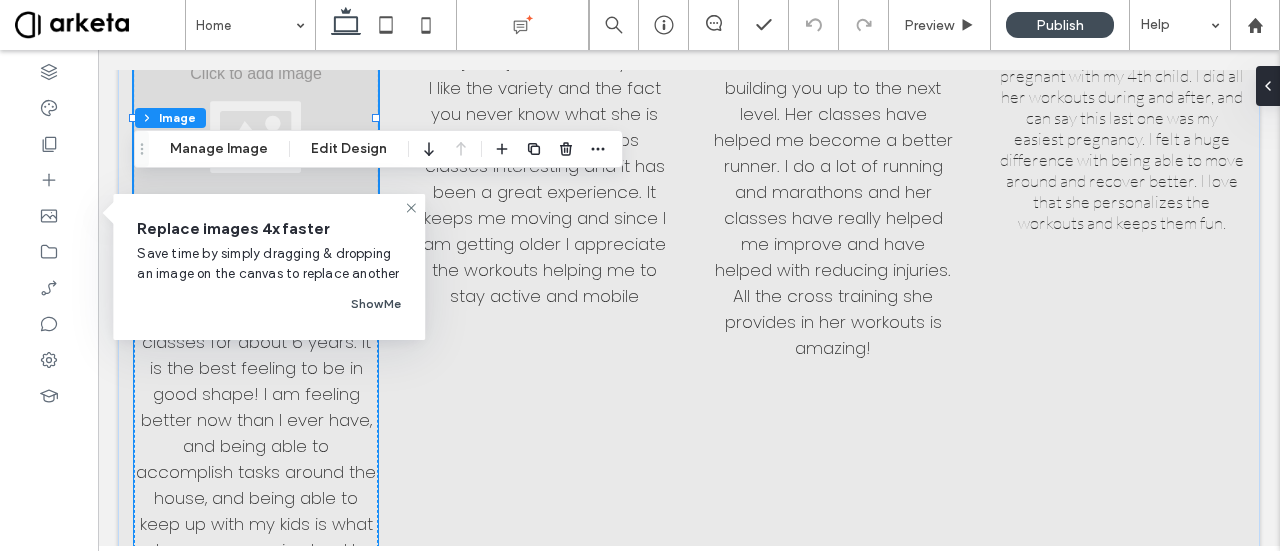 click on "I have been going to [NAME]’s classes for about 6 years. It is the best feeling to be in good shape! I am feeling better now than I ever have, and being able to accomplish tasks around the house, and being able to keep up with my kids is what keeps me coming back!" at bounding box center (256, 433) 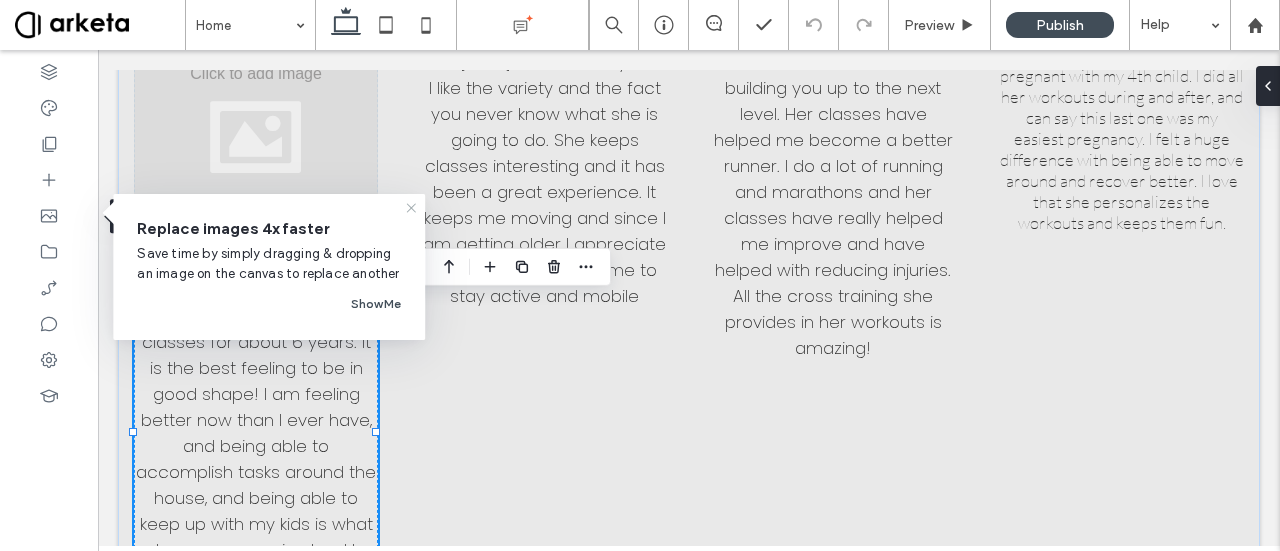 click 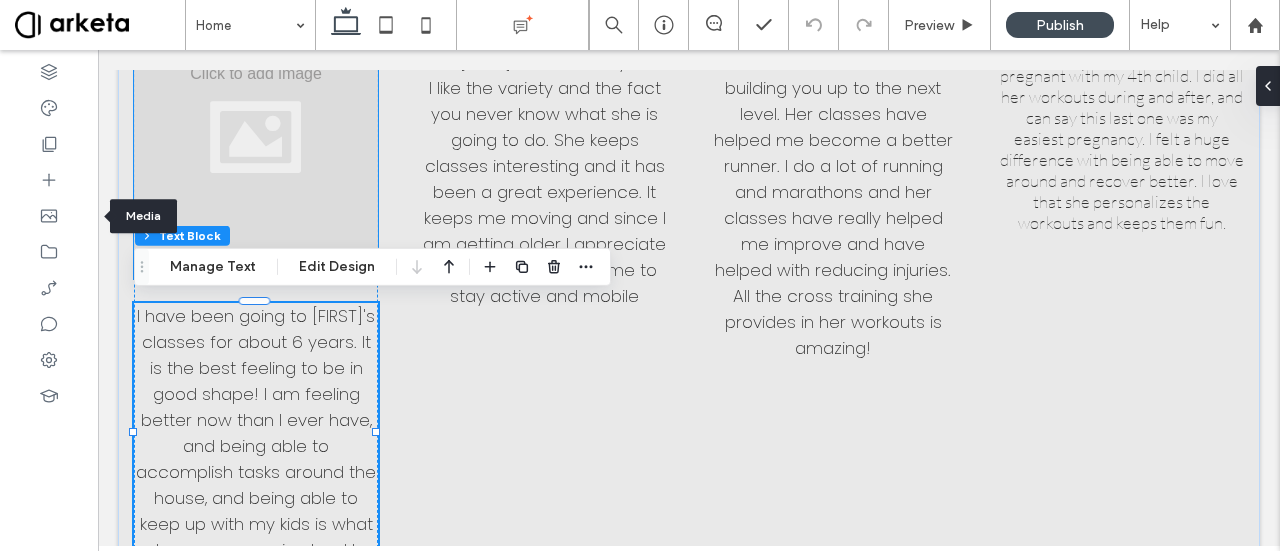click at bounding box center (256, 119) 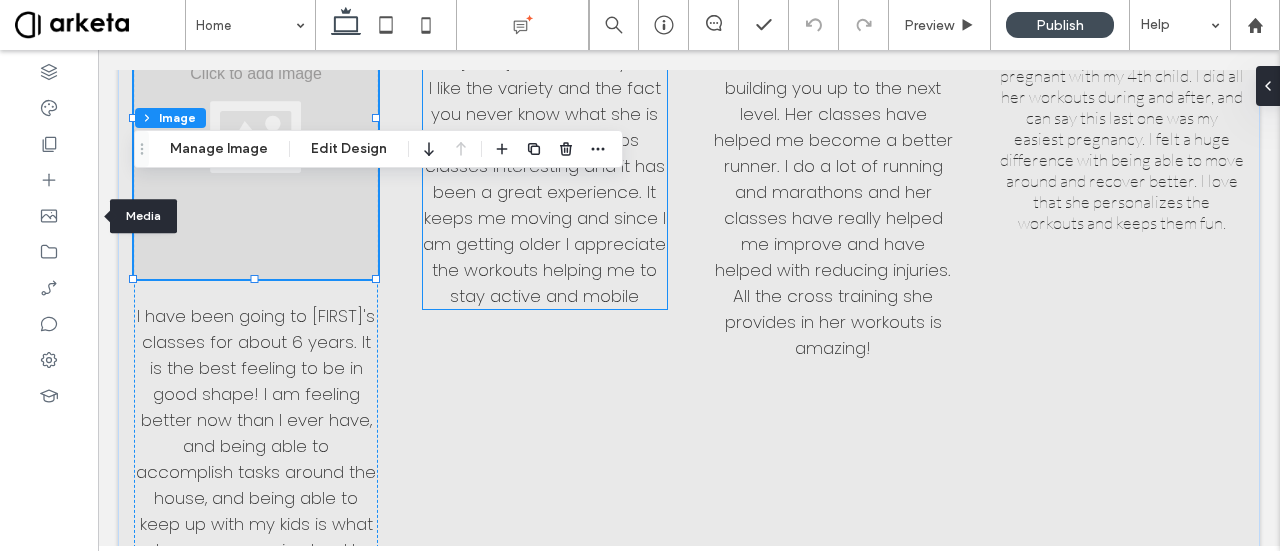 click on "I have been with AVWELLNESS and [NAME] for about 16 years. I like the variety and the fact you never know what she is going to do. She keeps classes interesting and it has been a great experience. It keeps me moving and since I am getting older I appreciate the workouts helping me to stay active and mobile" at bounding box center [545, 166] 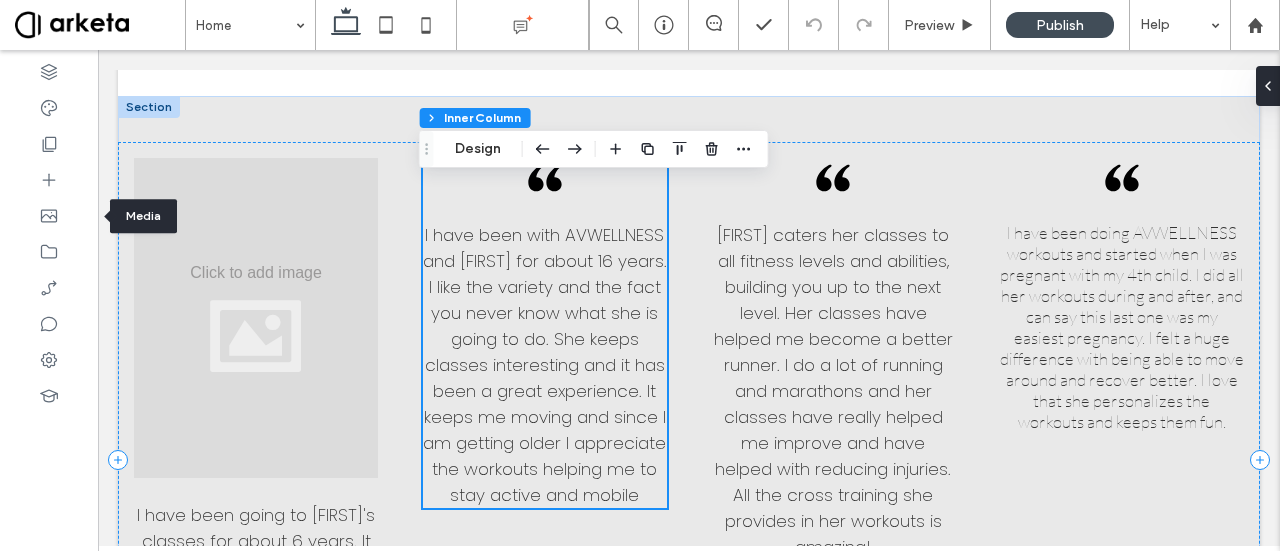 scroll, scrollTop: 726, scrollLeft: 0, axis: vertical 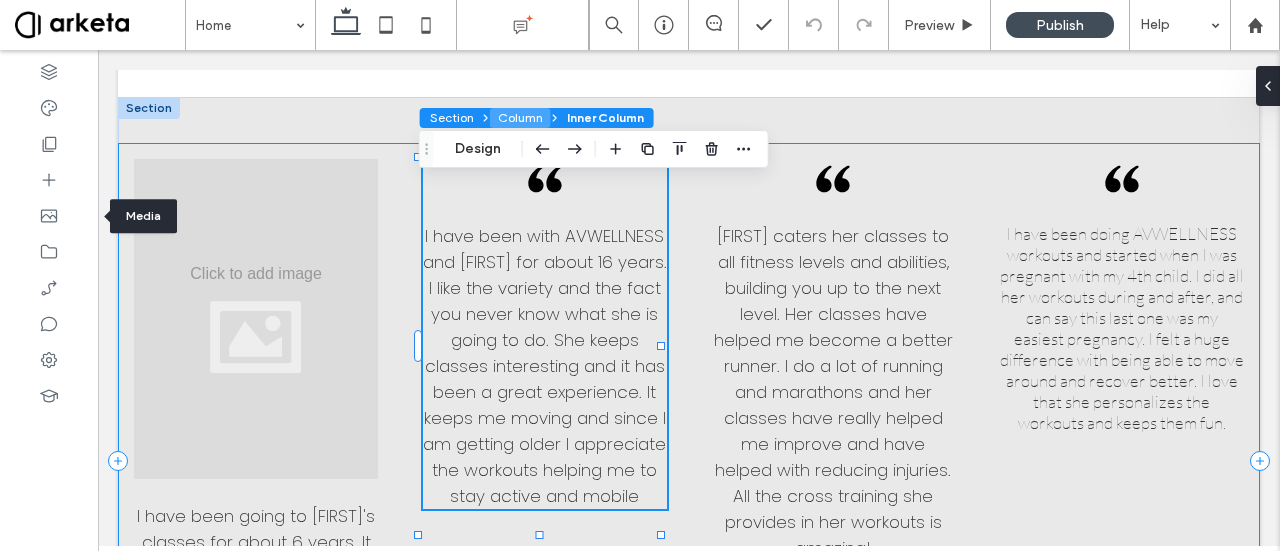 click on "Column" at bounding box center (520, 118) 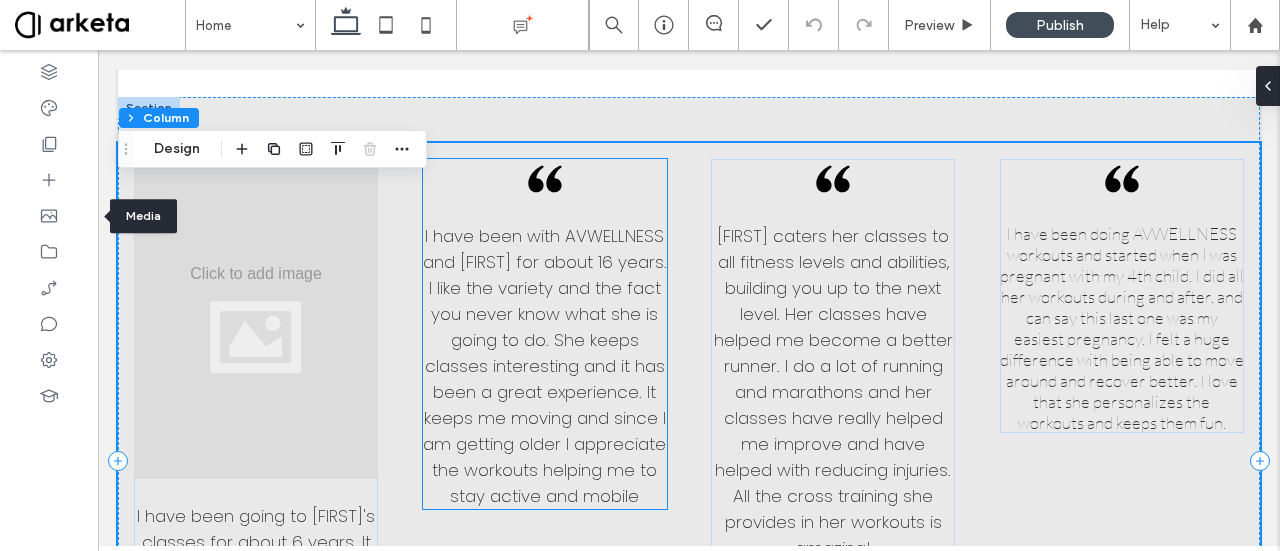 click on "I have been with AVWELLNESS and [NAME] for about 16 years. I like the variety and the fact you never know what she is going to do. She keeps classes interesting and it has been a great experience. It keeps me moving and since I am getting older I appreciate the workouts helping me to stay active and mobile" at bounding box center (545, 334) 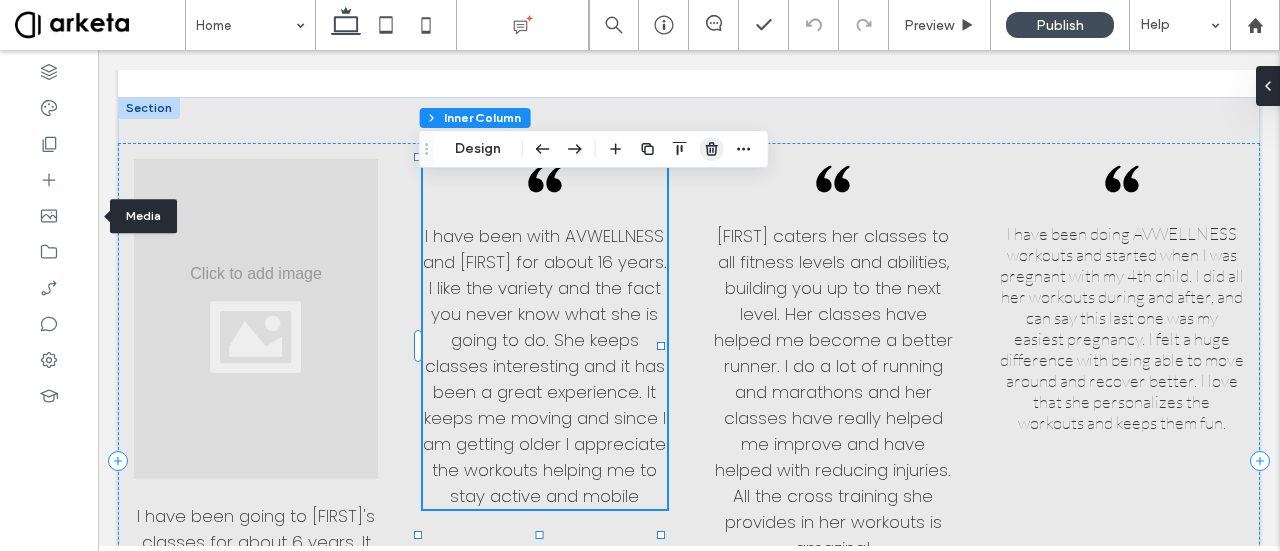 click 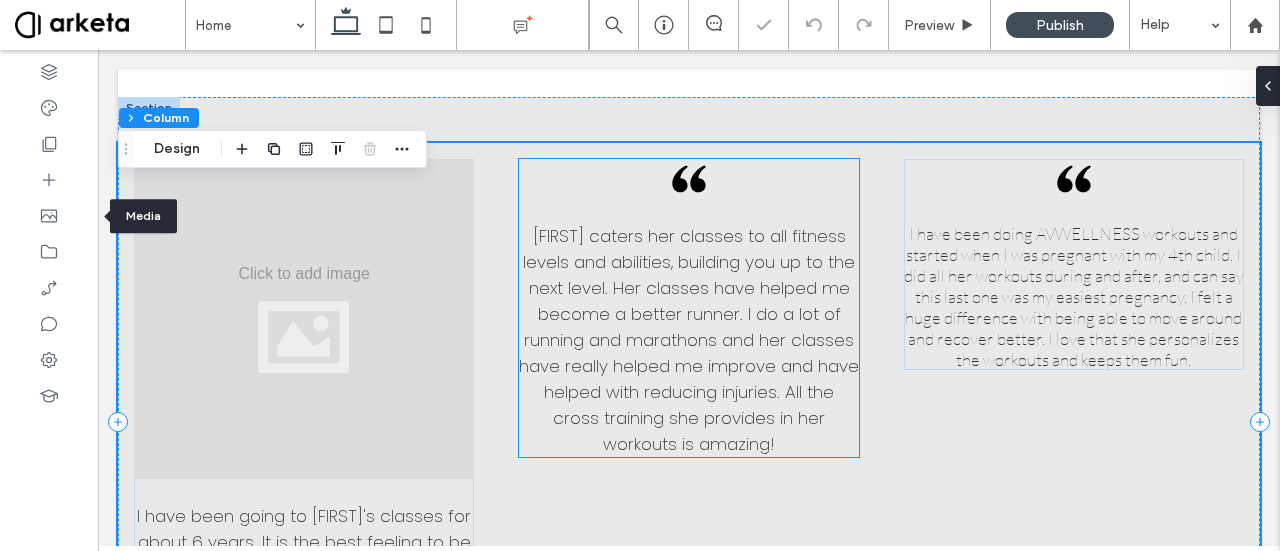 click on "[NAME] caters her classes to all fitness levels and abilities, building you up to the next level. Her classes have helped me become a better runner. I do a lot of running and marathons and her classes have really helped me improve and have helped with reducing injuries. All the cross training she provides in her workouts is amazing!" at bounding box center [689, 308] 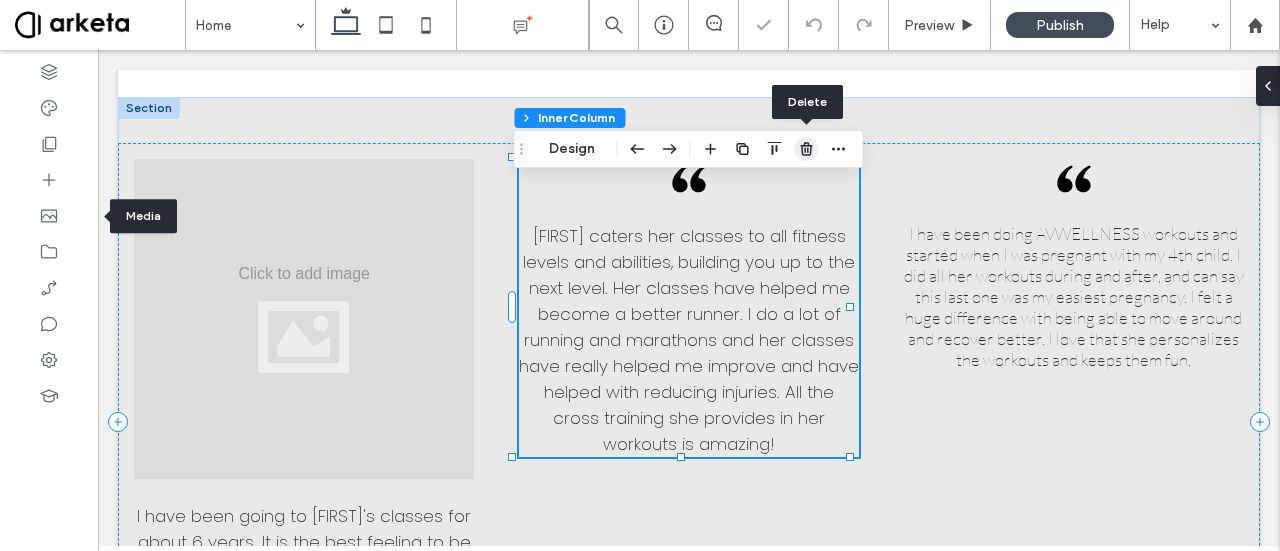 click 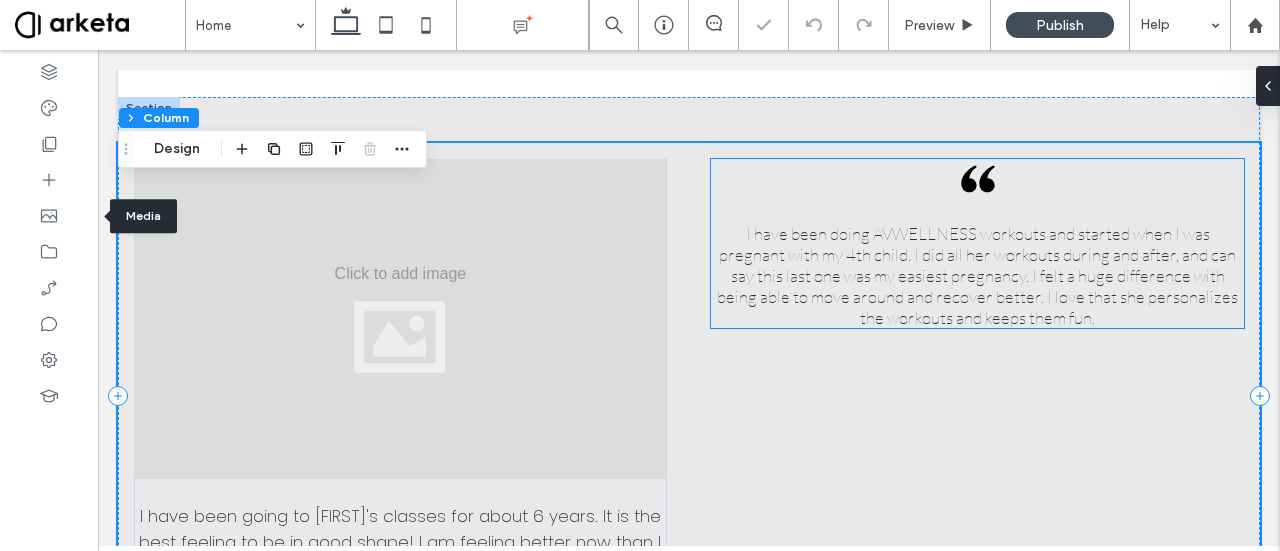 click on "I have been doing AVWELLNESS workouts and started when I was pregnant with my 4th child. I did all her workouts during and after, and can say this last one was my easiest pregnancy. I felt a huge difference with being able to move around and recover better. I love that she personalizes the workouts and keeps them fun." at bounding box center (977, 243) 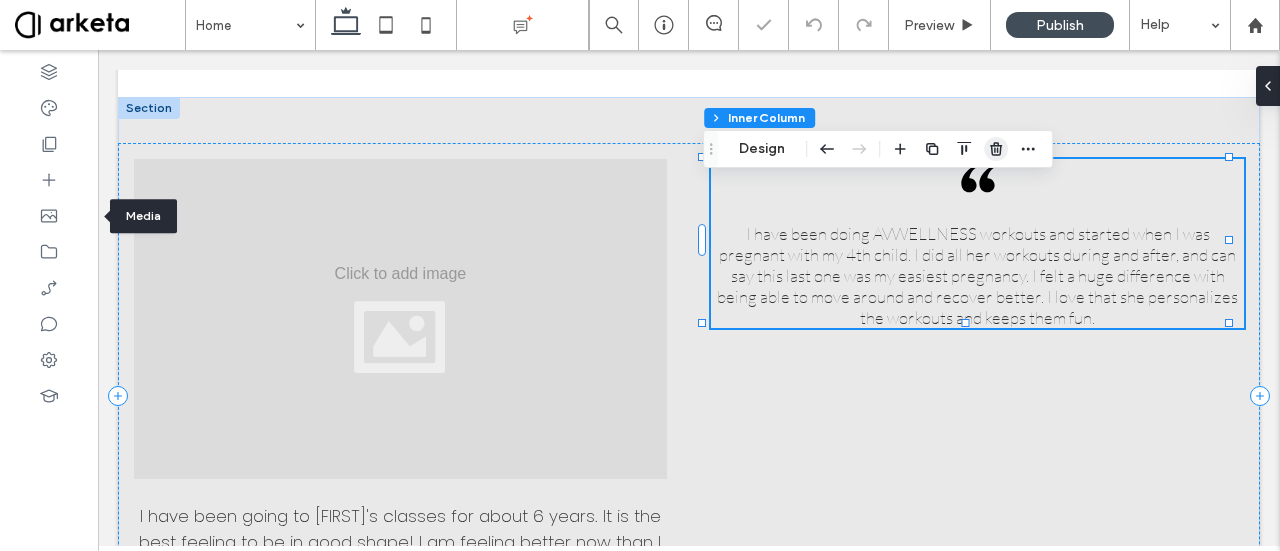 click 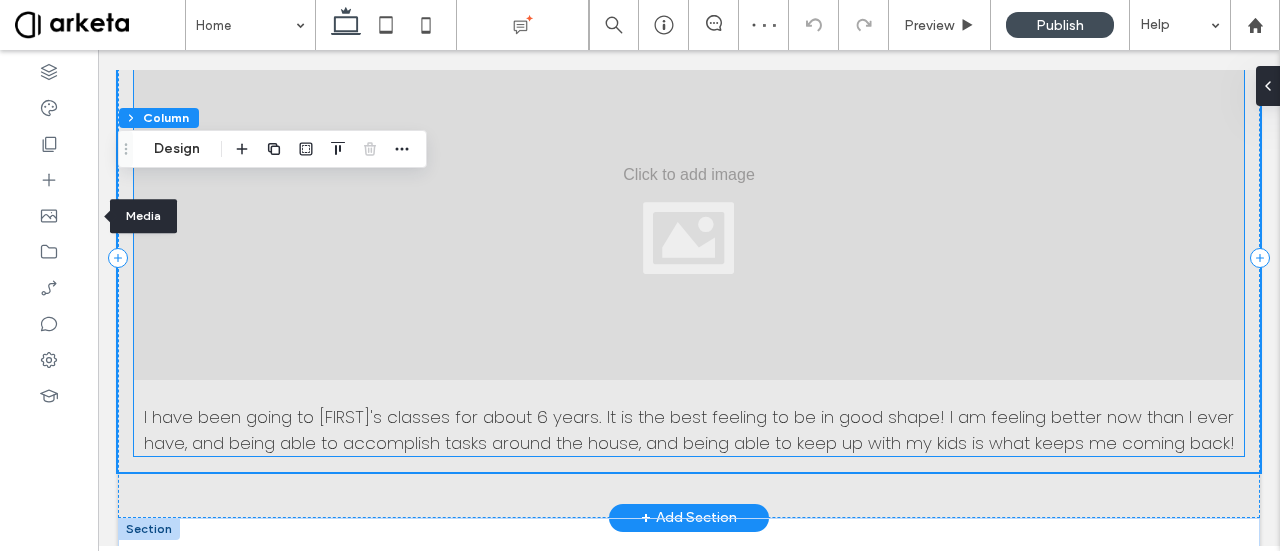 scroll, scrollTop: 726, scrollLeft: 0, axis: vertical 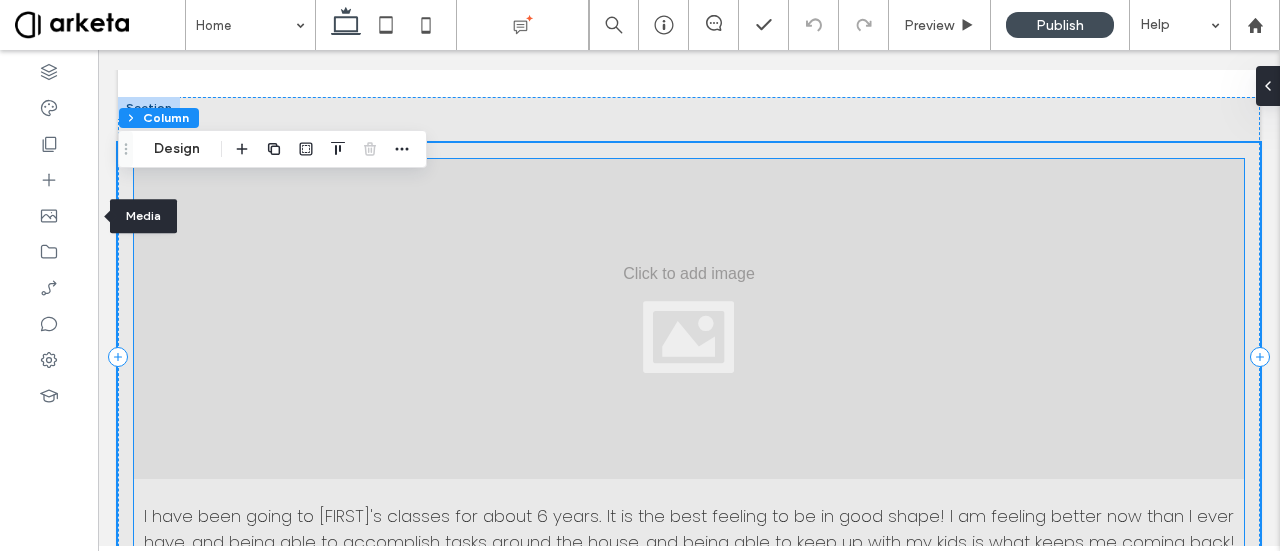 click at bounding box center (689, 319) 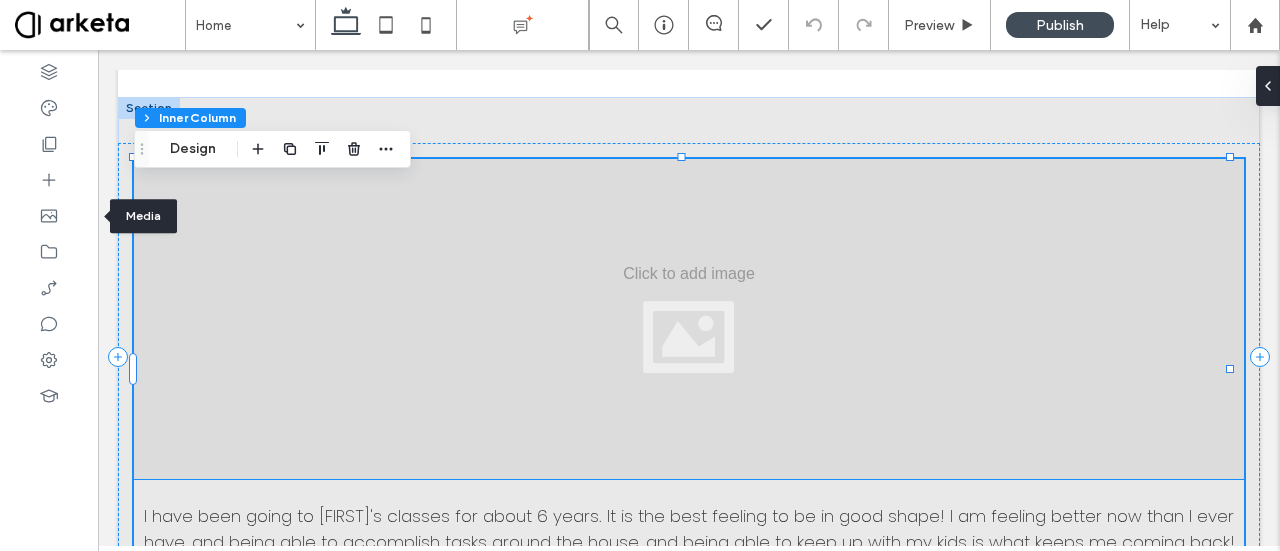 click at bounding box center [689, 319] 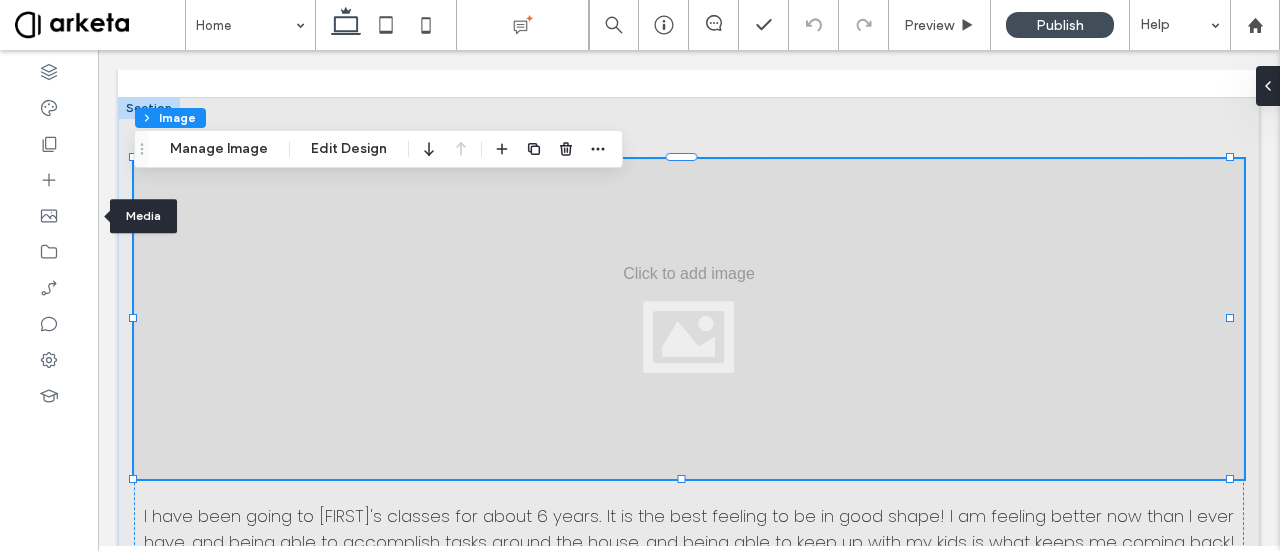 click at bounding box center (689, 319) 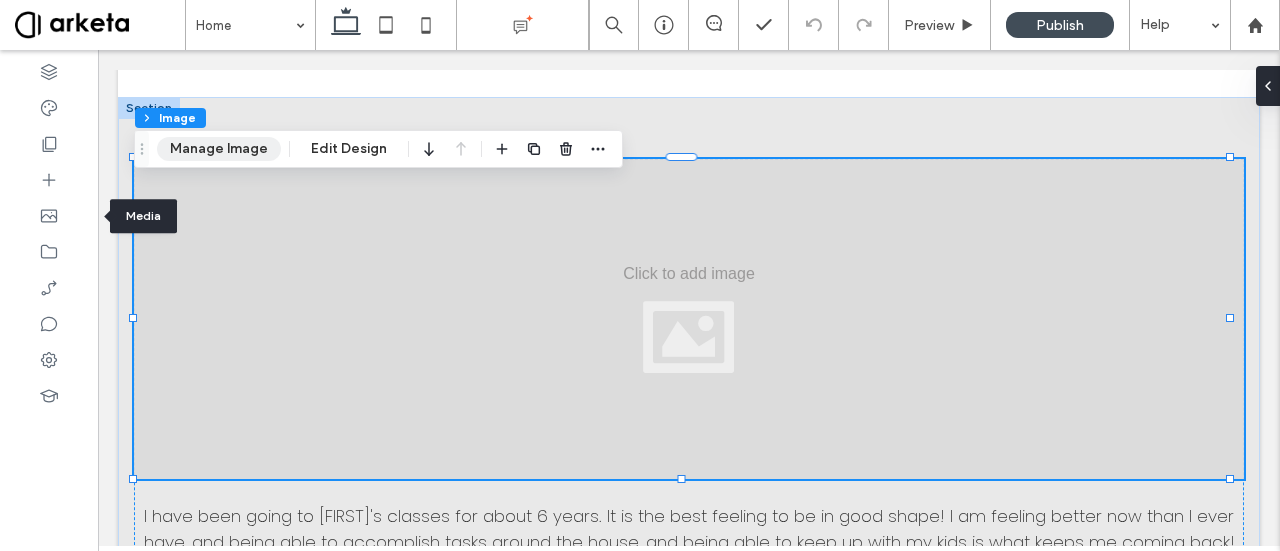 click on "Manage Image" at bounding box center [219, 149] 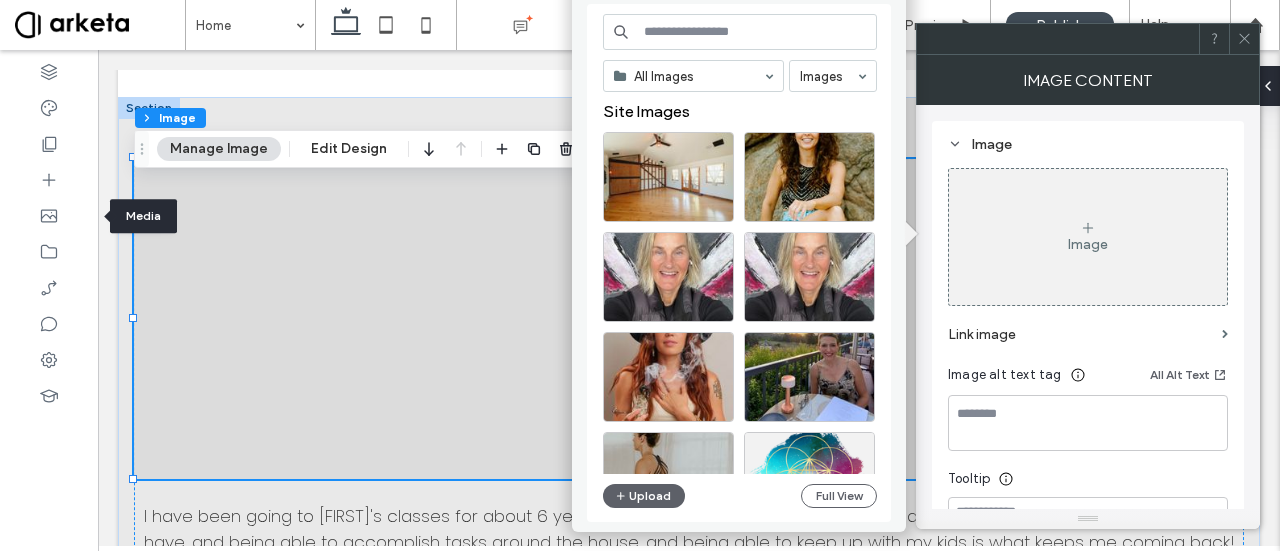 click on "Image" at bounding box center (1088, 244) 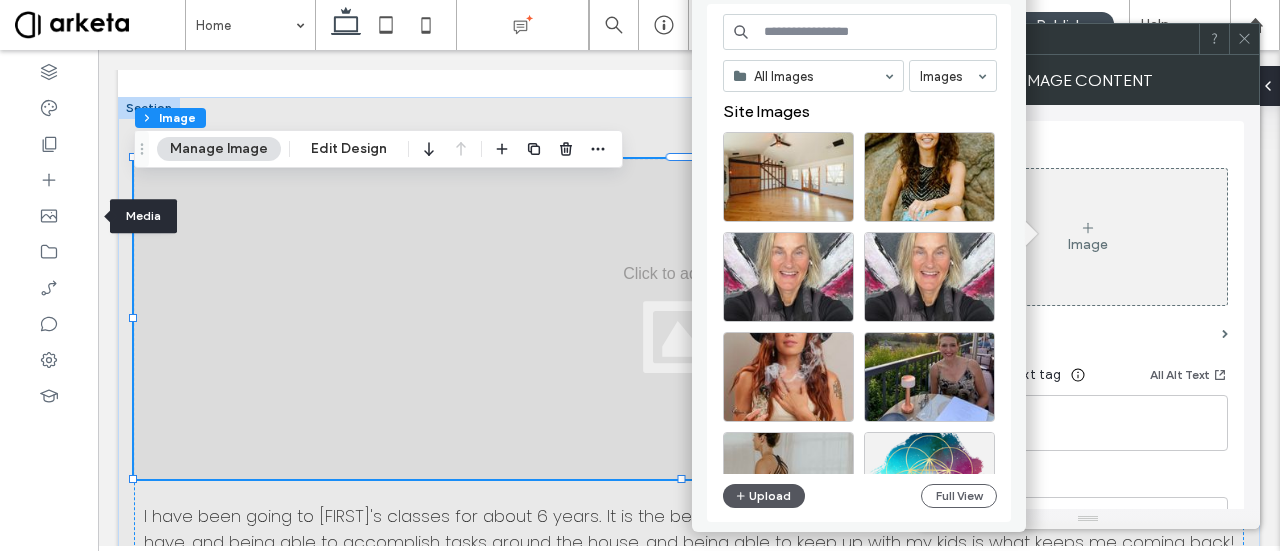 click on "Upload" at bounding box center (764, 496) 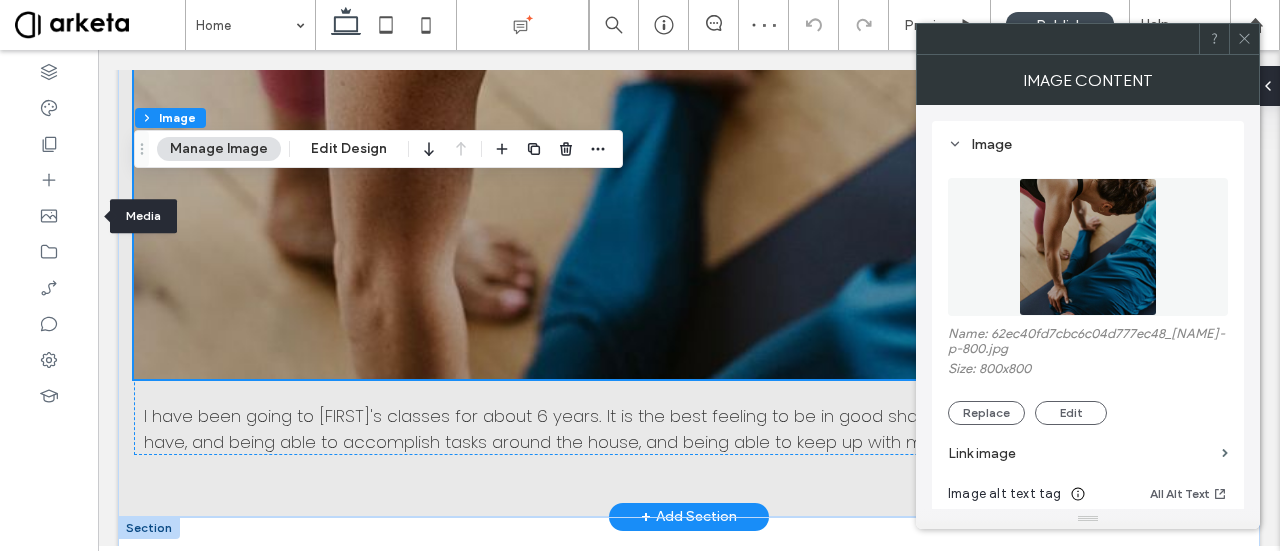 scroll, scrollTop: 926, scrollLeft: 0, axis: vertical 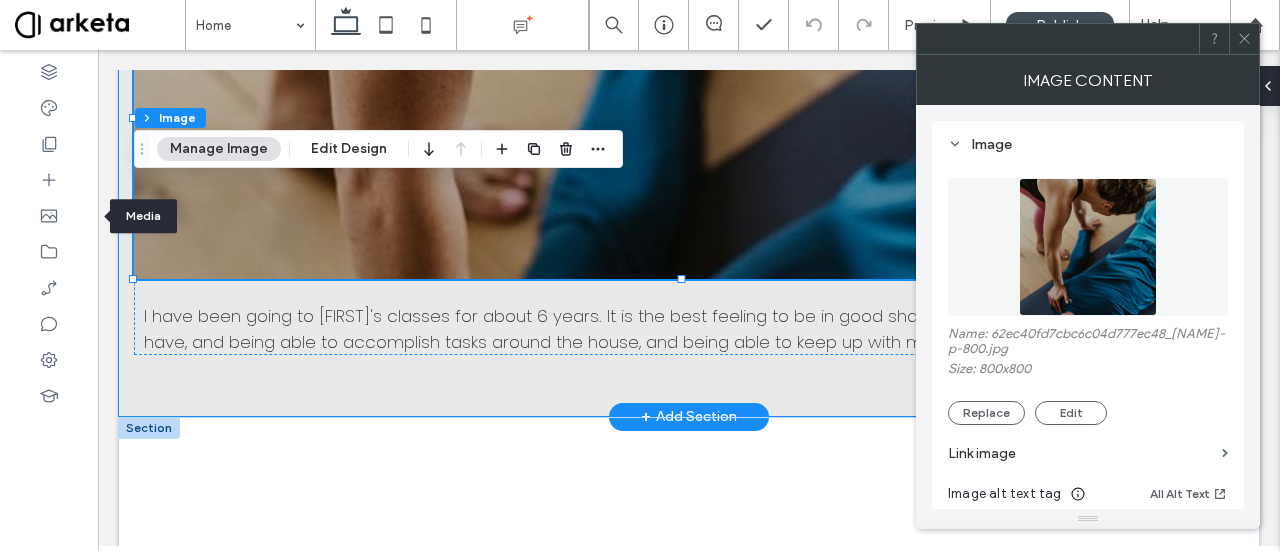 click on "I have been going to [NAME]’s classes for about 6 years. It is the best feeling to be in good shape! I am feeling better now than I ever have, and being able to accomplish tasks around the house, and being able to keep up with my kids is what keeps me coming back!" at bounding box center [689, 156] 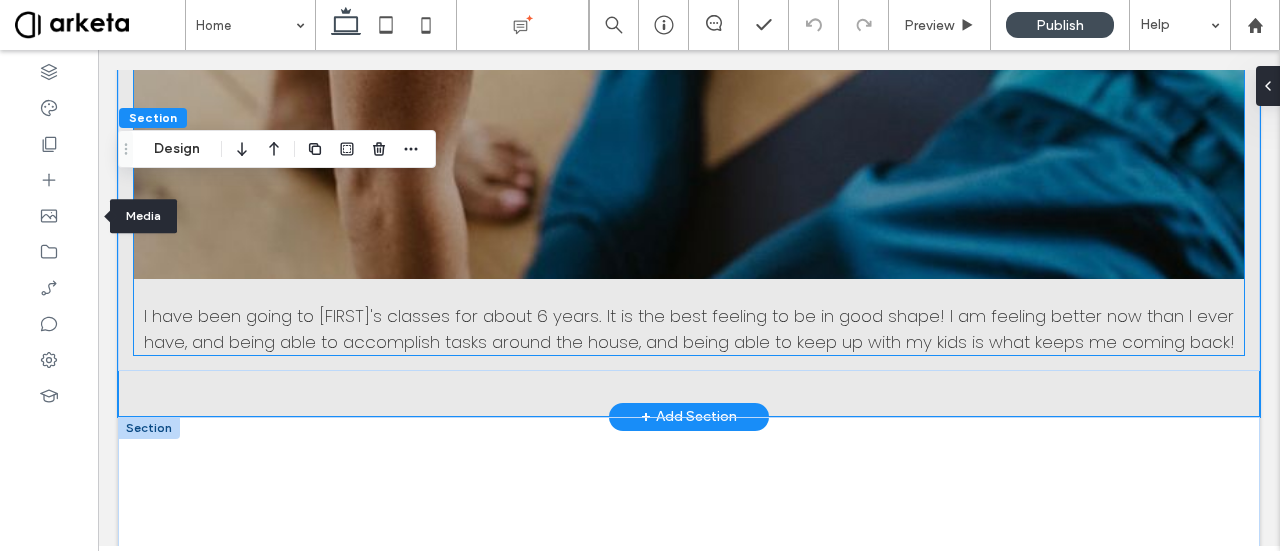 click on "I have been going to [NAME]’s classes for about 6 years. It is the best feeling to be in good shape! I am feeling better now than I ever have, and being able to accomplish tasks around the house, and being able to keep up with my kids is what keeps me coming back!" at bounding box center (689, 329) 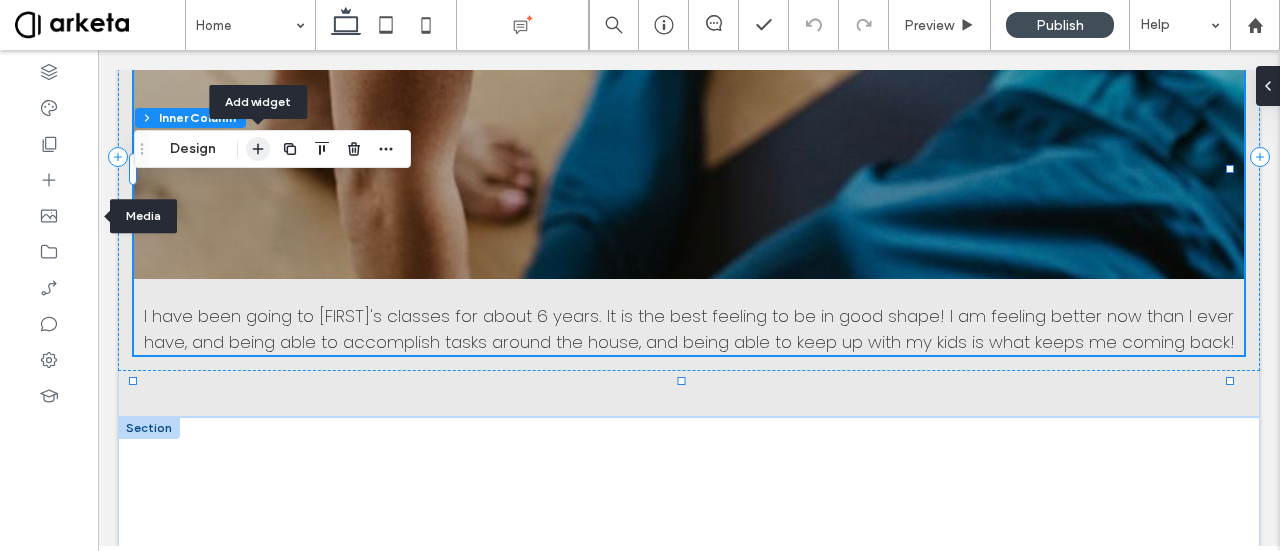 click 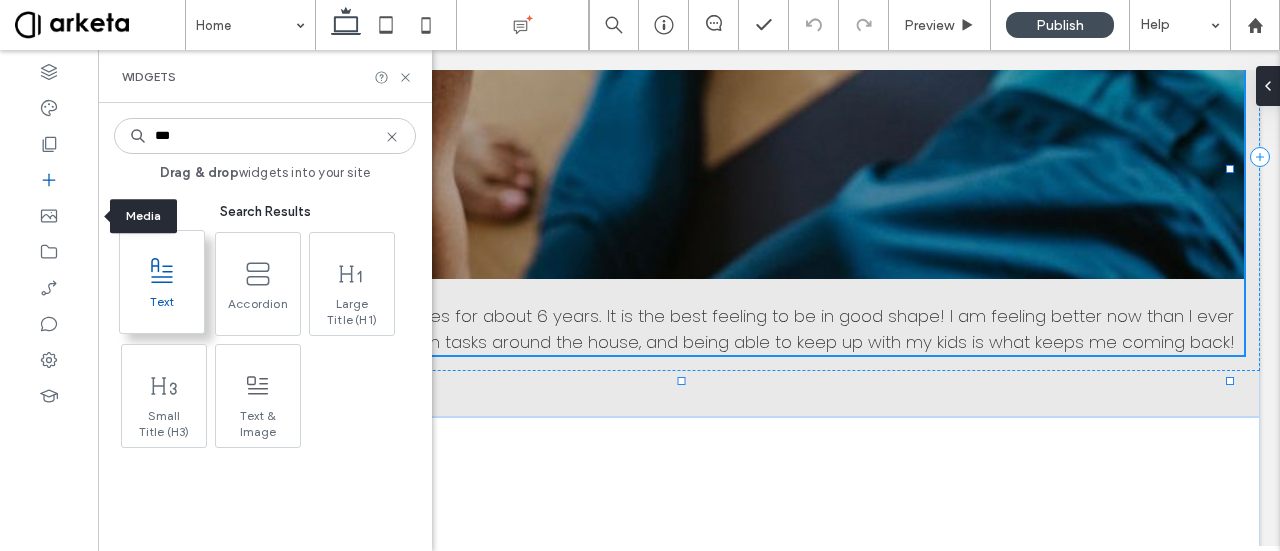 type on "***" 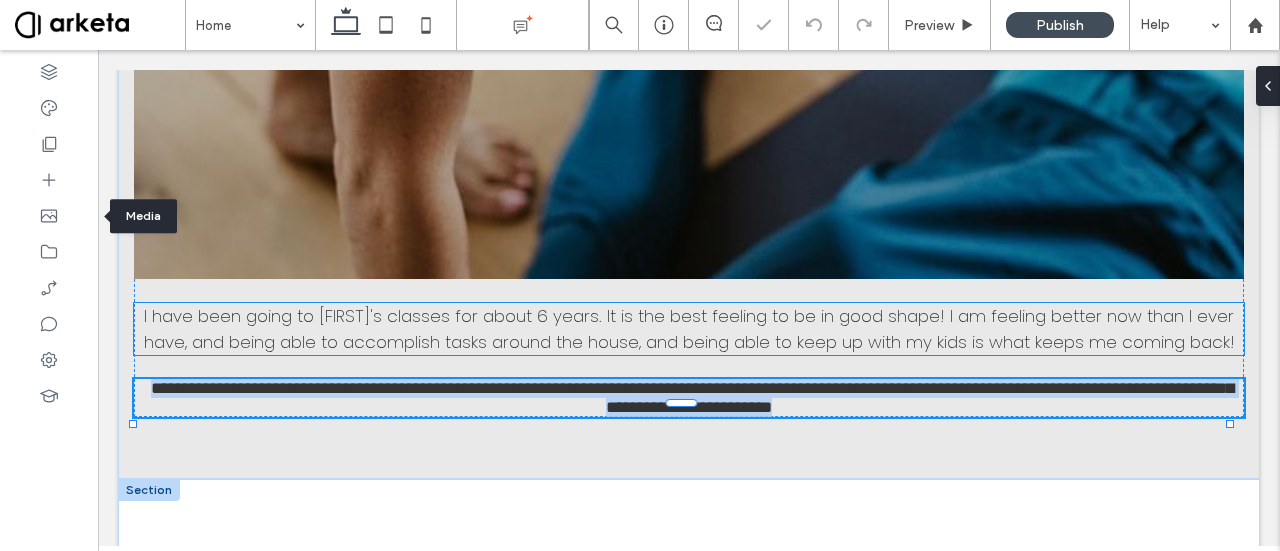 type on "****" 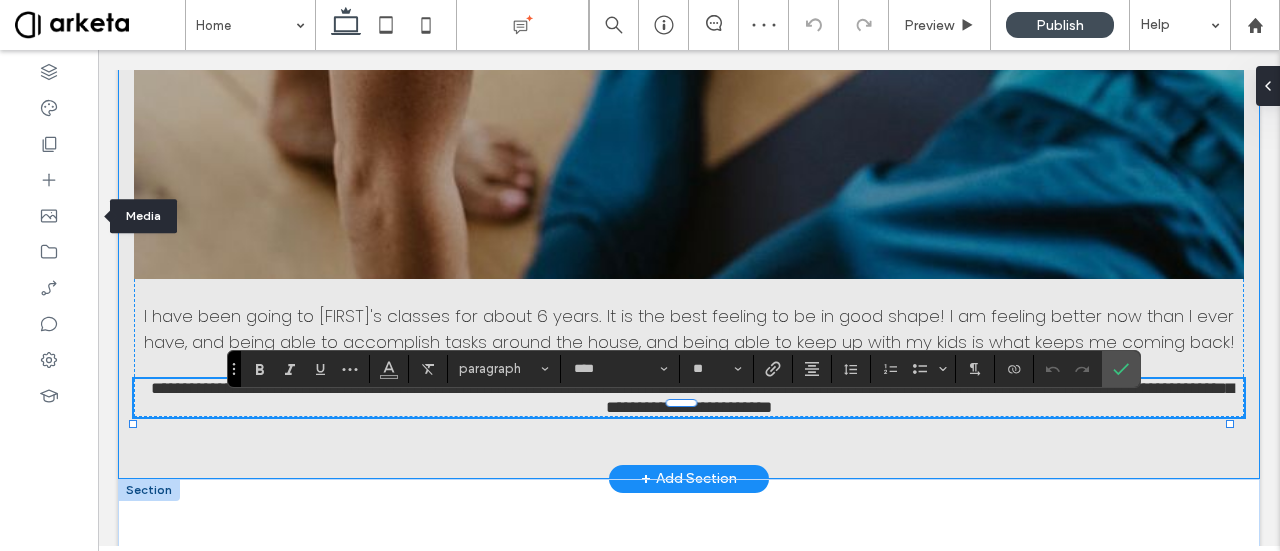click on "**********" at bounding box center (689, 187) 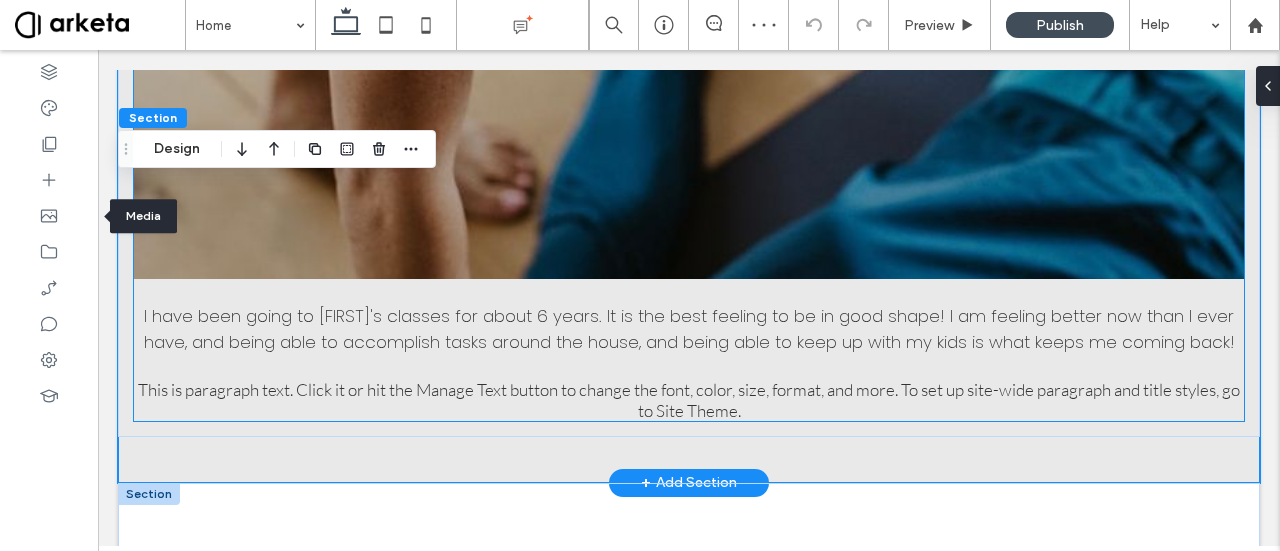 click on "This is paragraph text. Click it or hit the Manage Text button to change the font, color, size, format, and more. To set up site-wide paragraph and title styles, go to Site Theme." at bounding box center [689, 400] 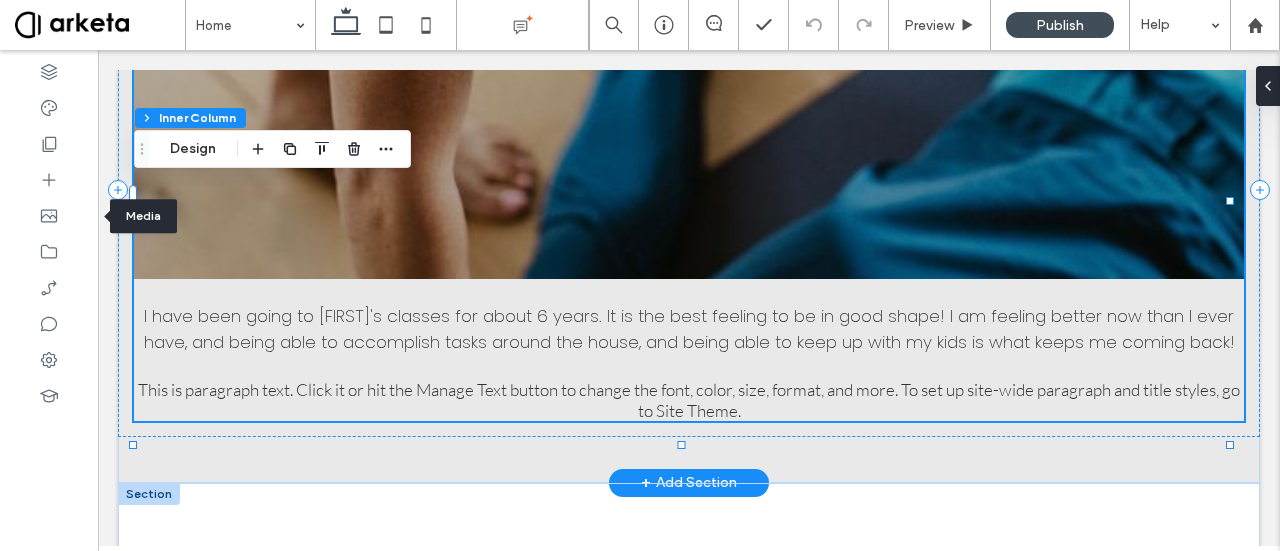 click on "This is paragraph text. Click it or hit the Manage Text button to change the font, color, size, format, and more. To set up site-wide paragraph and title styles, go to Site Theme." at bounding box center (689, 400) 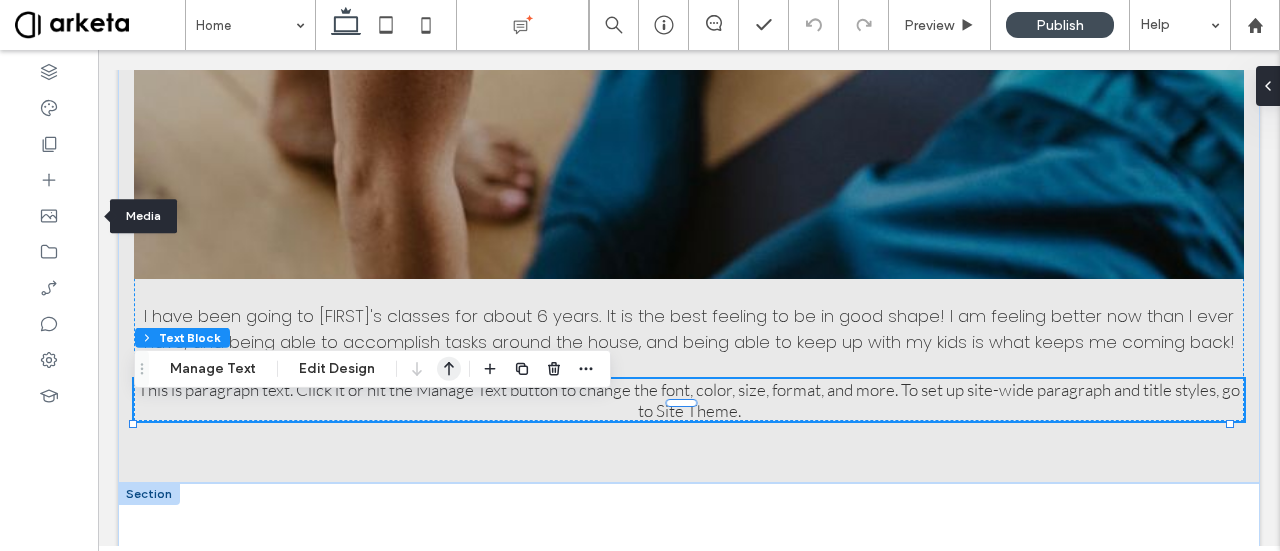 click 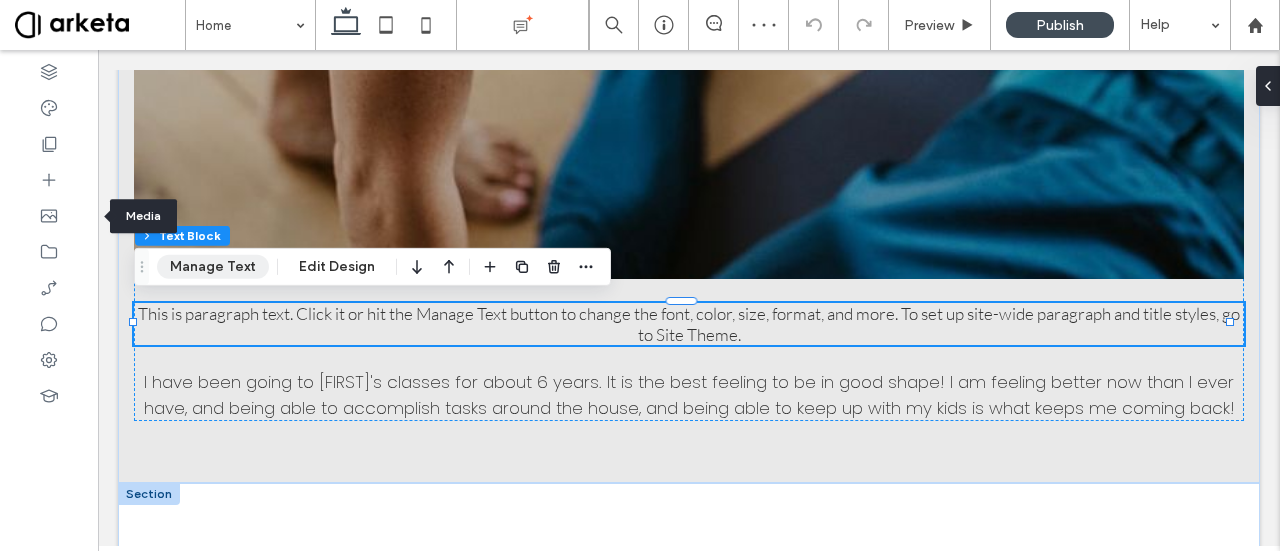 drag, startPoint x: 234, startPoint y: 259, endPoint x: 138, endPoint y: 209, distance: 108.24047 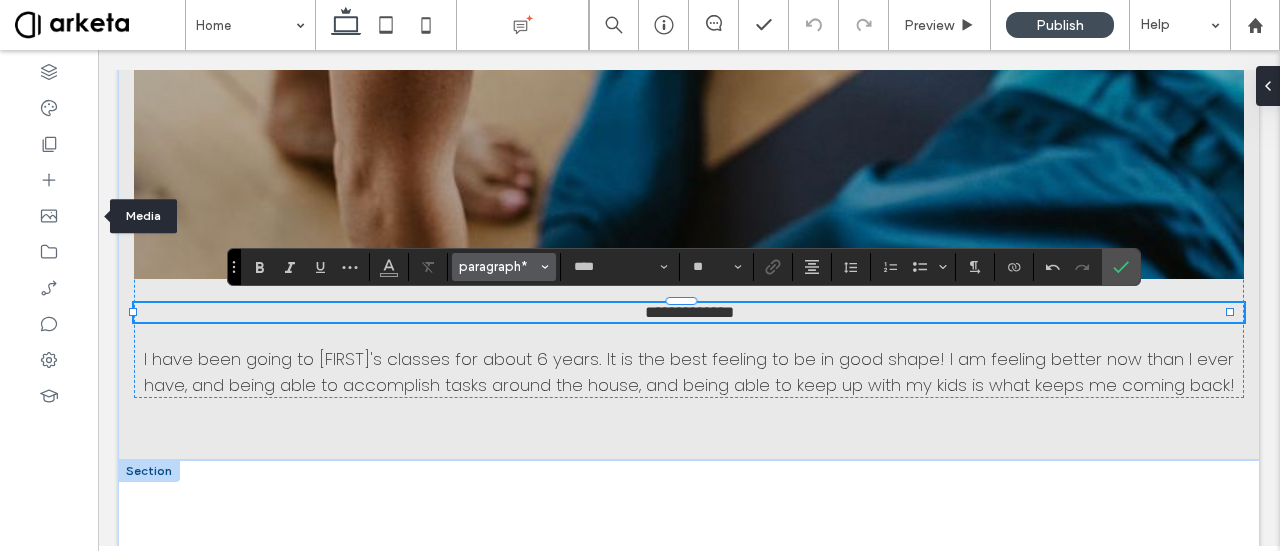 scroll, scrollTop: 0, scrollLeft: 0, axis: both 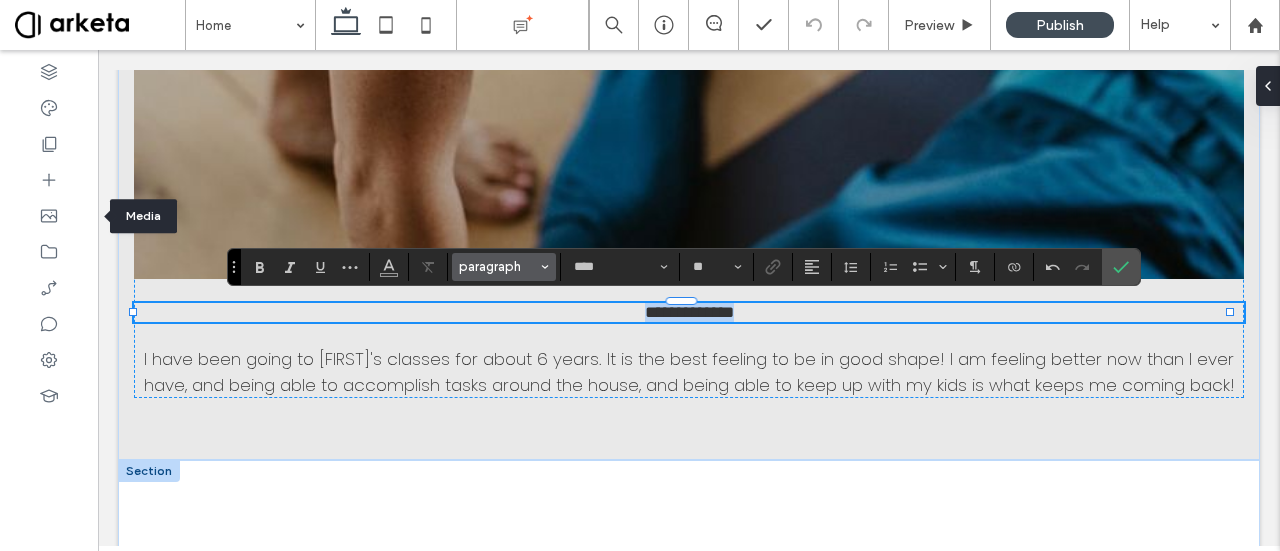 type on "**" 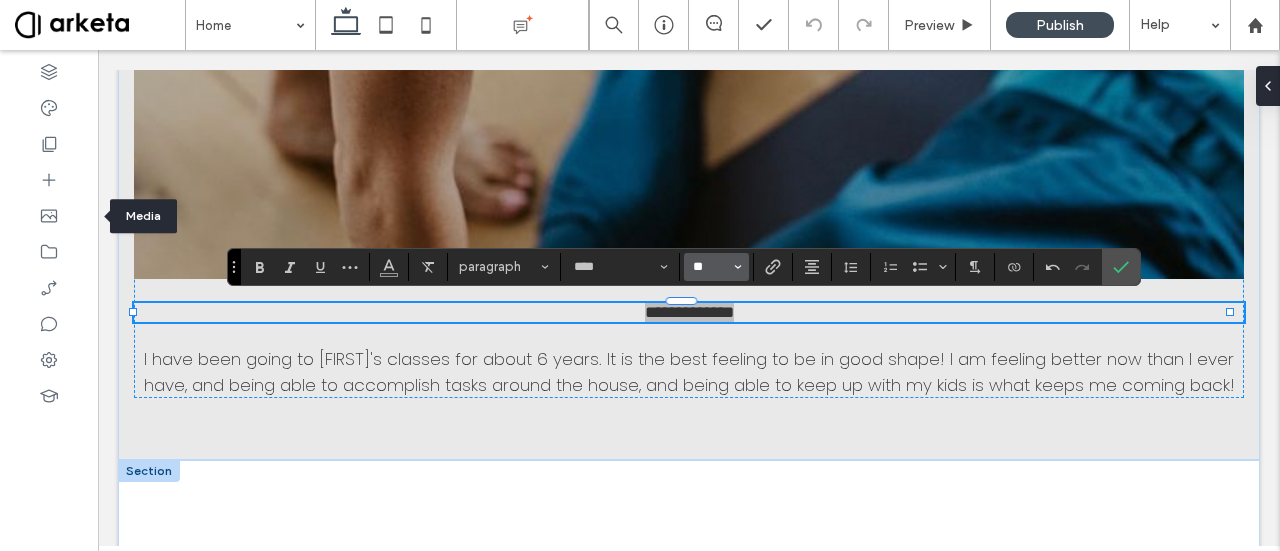 click on "**" at bounding box center [710, 267] 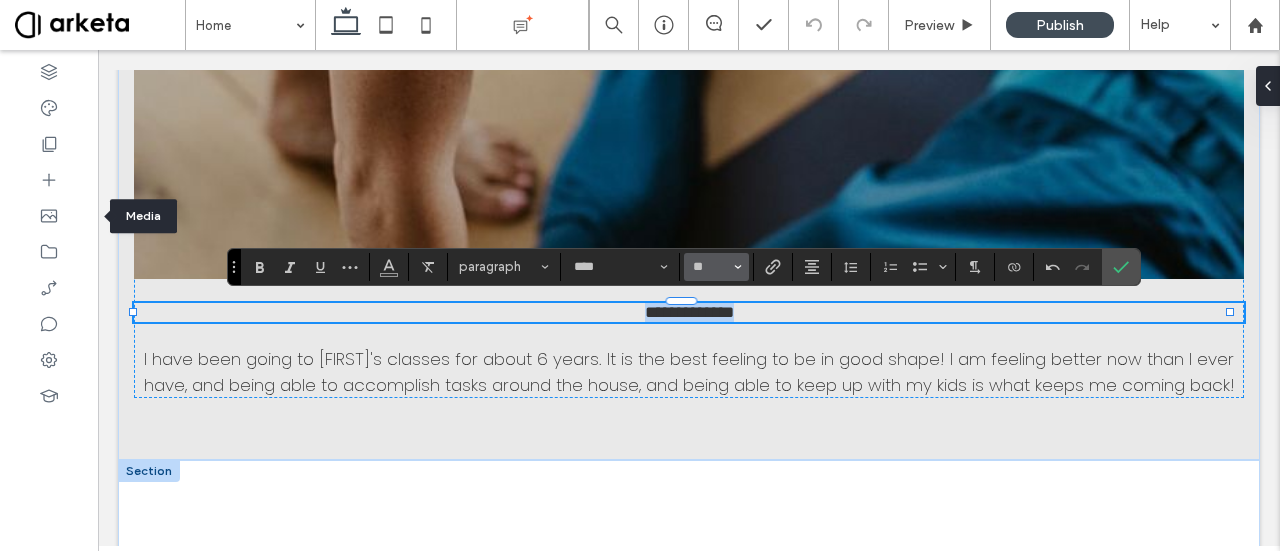 type on "**" 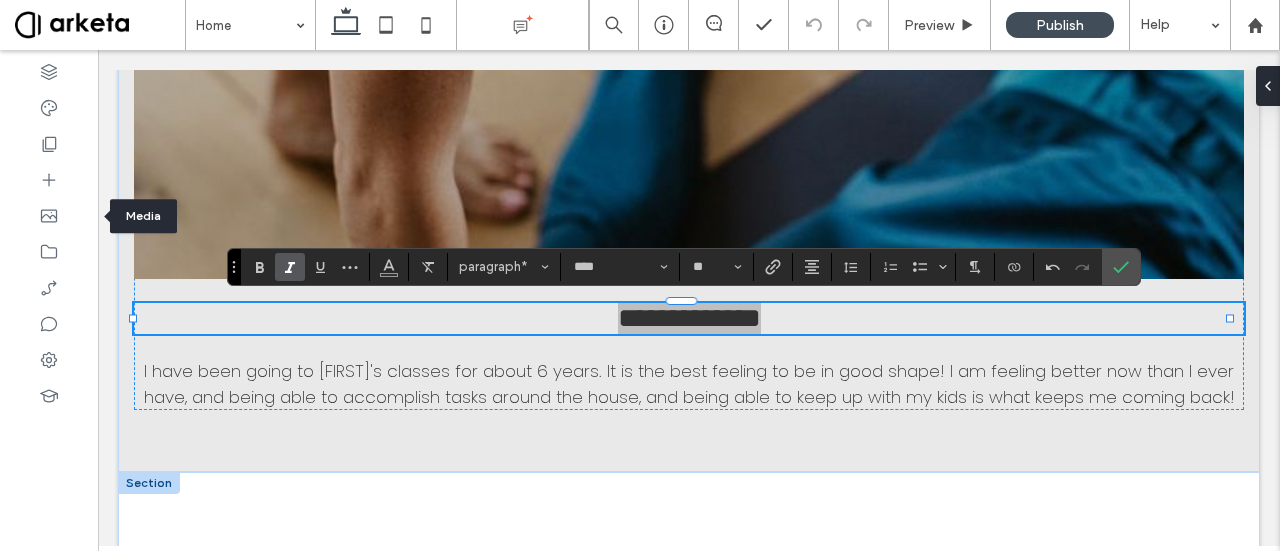 click 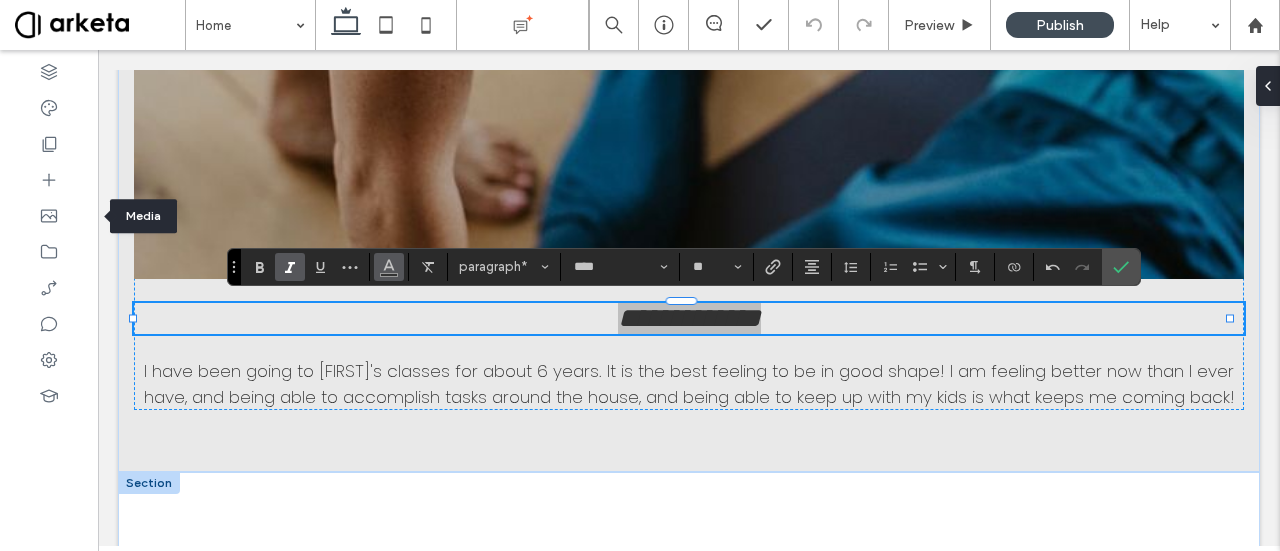 click at bounding box center [389, 265] 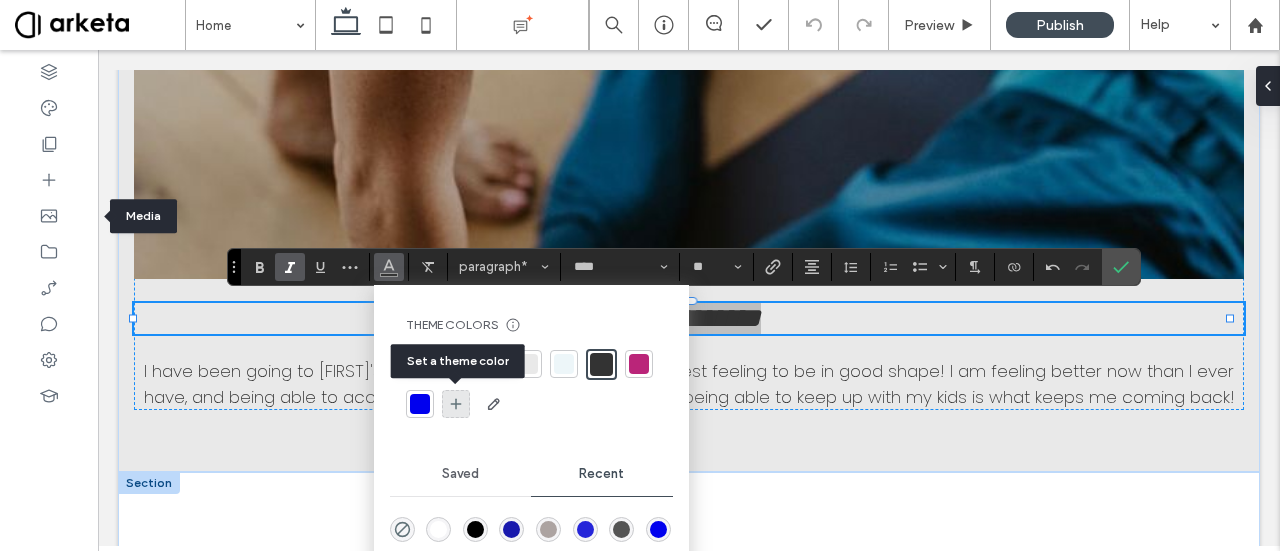 click at bounding box center (456, 404) 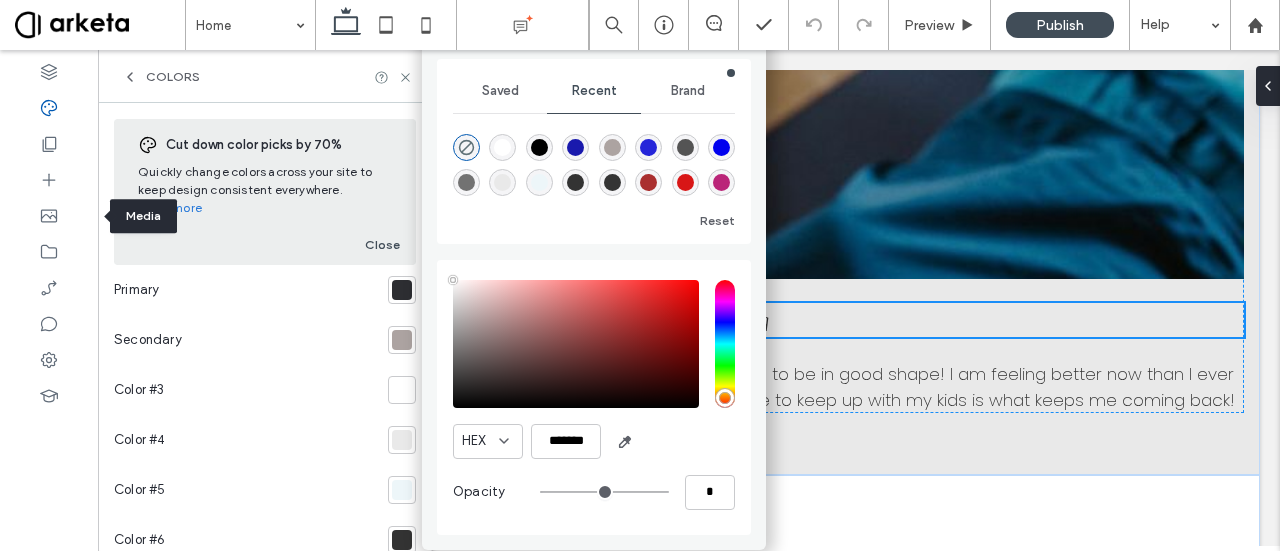 type on "**" 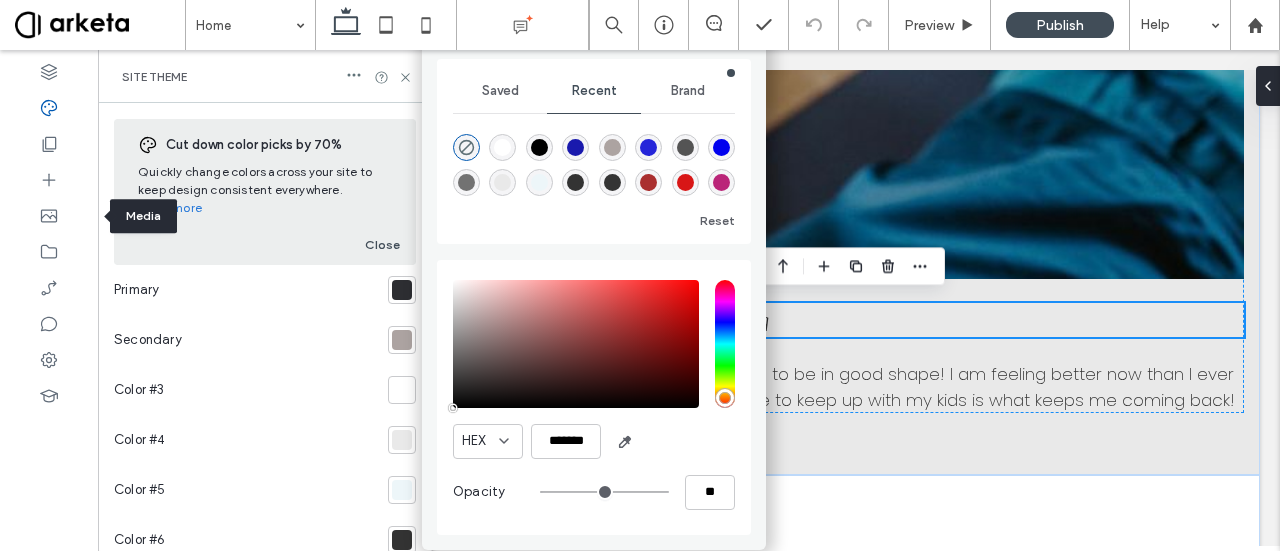 scroll, scrollTop: 925, scrollLeft: 0, axis: vertical 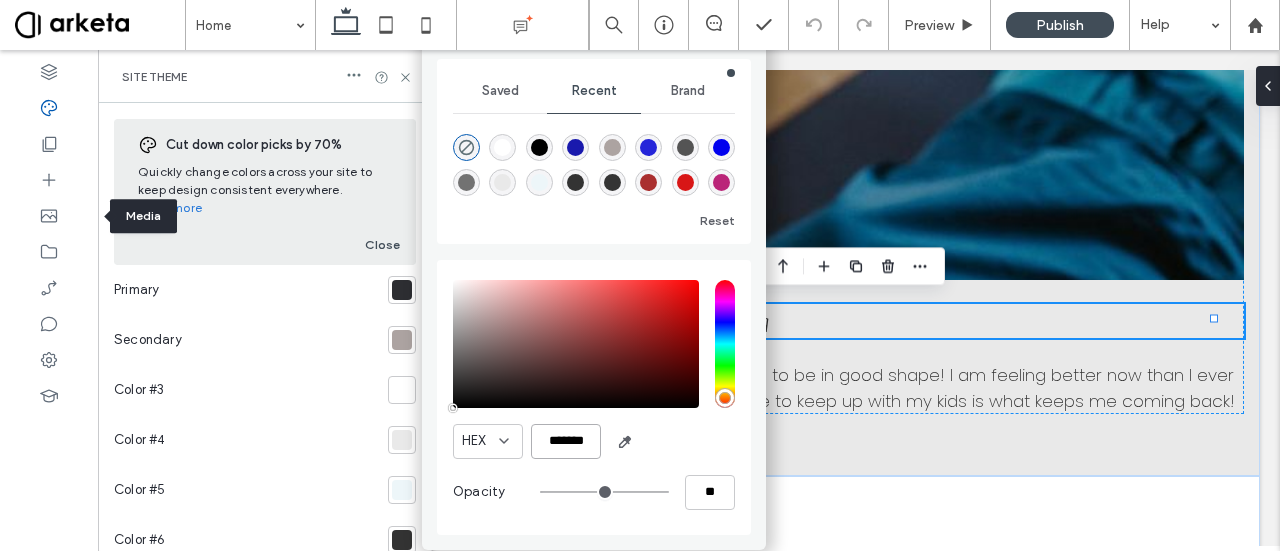 click on "*******" at bounding box center [566, 441] 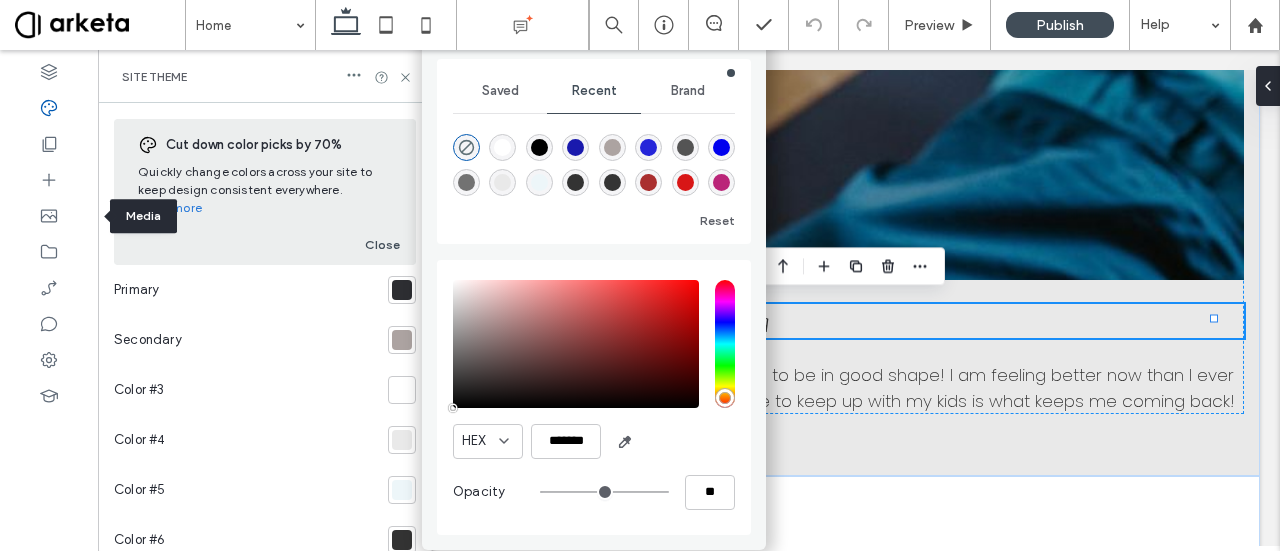 click 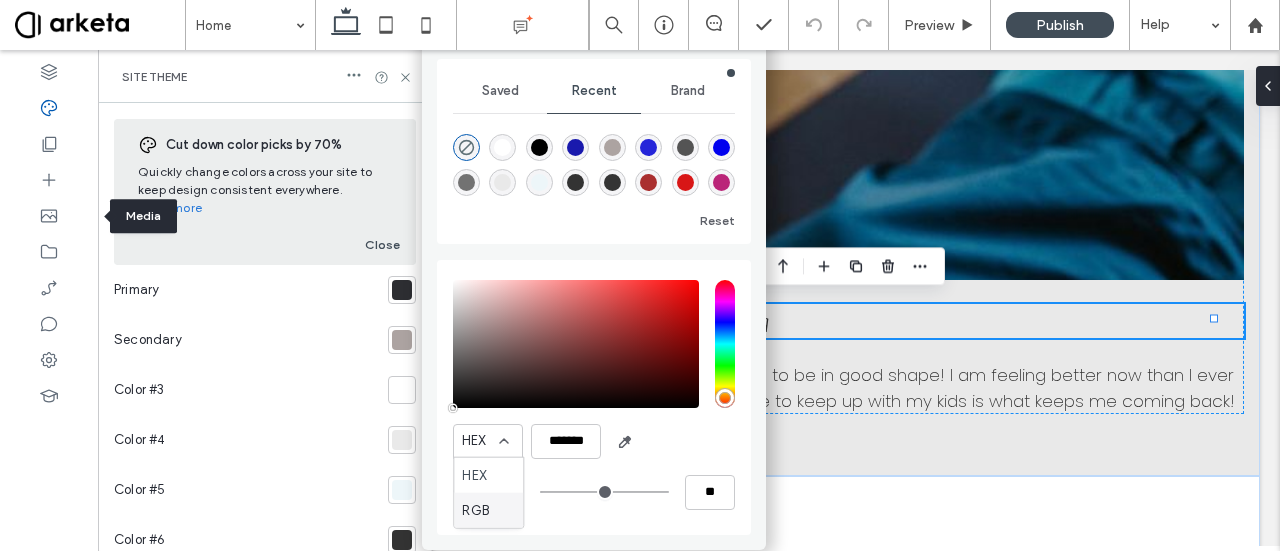 drag, startPoint x: 472, startPoint y: 501, endPoint x: 527, endPoint y: 462, distance: 67.424034 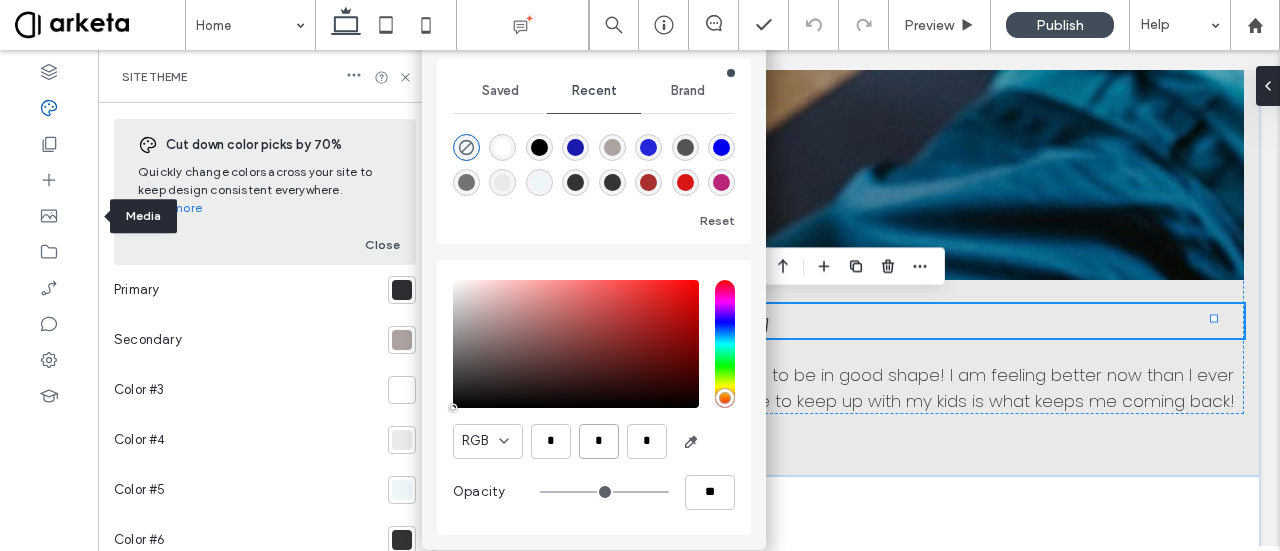 click on "*" at bounding box center [599, 441] 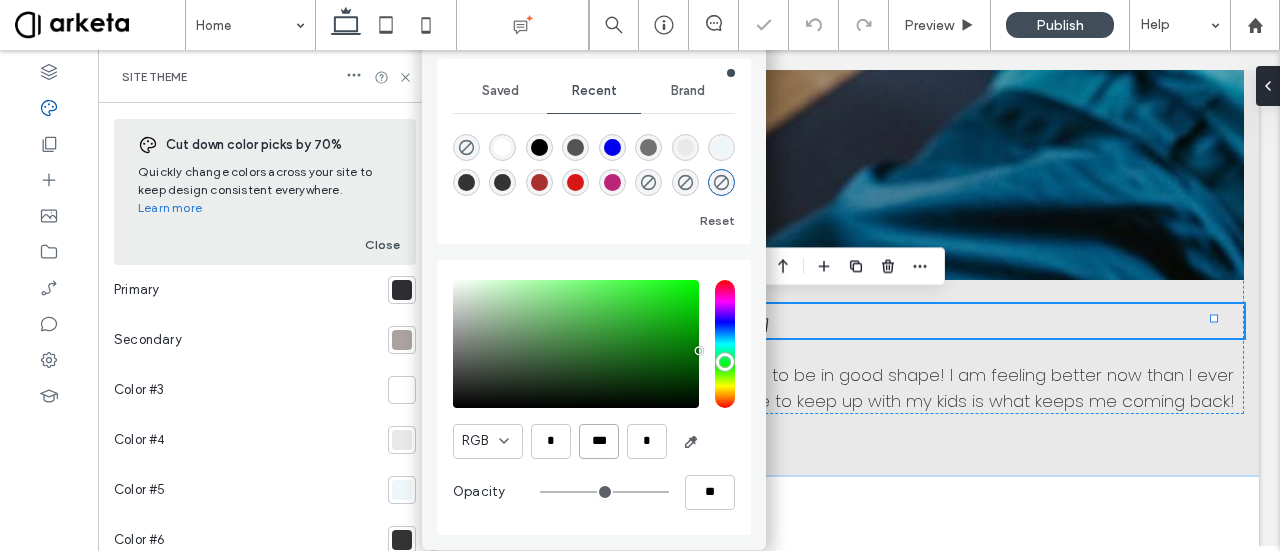 type on "***" 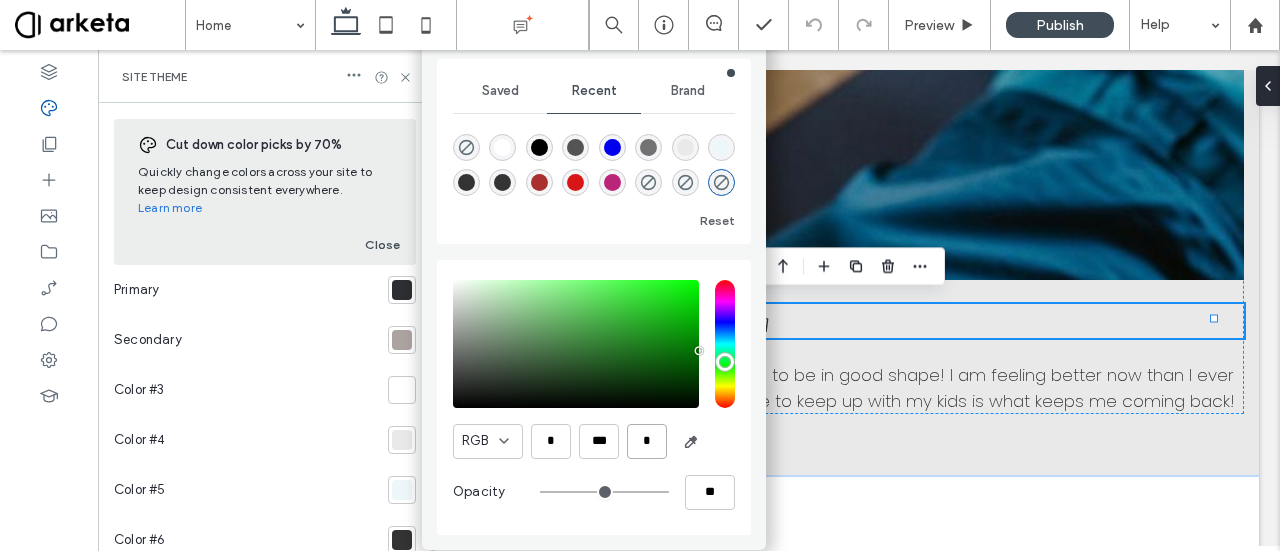click on "*" at bounding box center [647, 441] 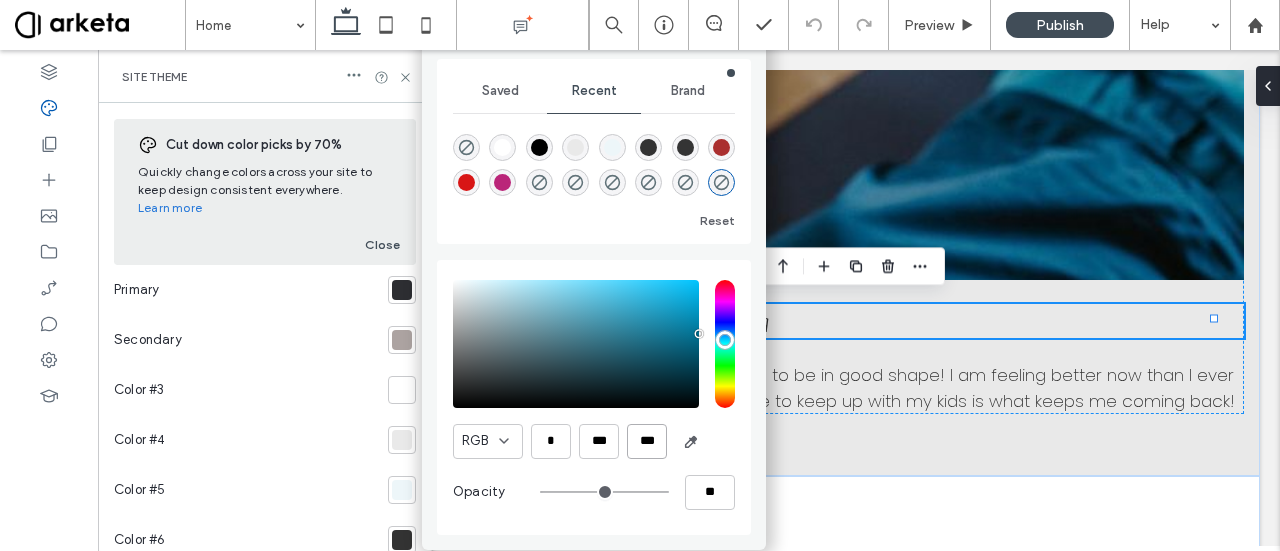 type on "***" 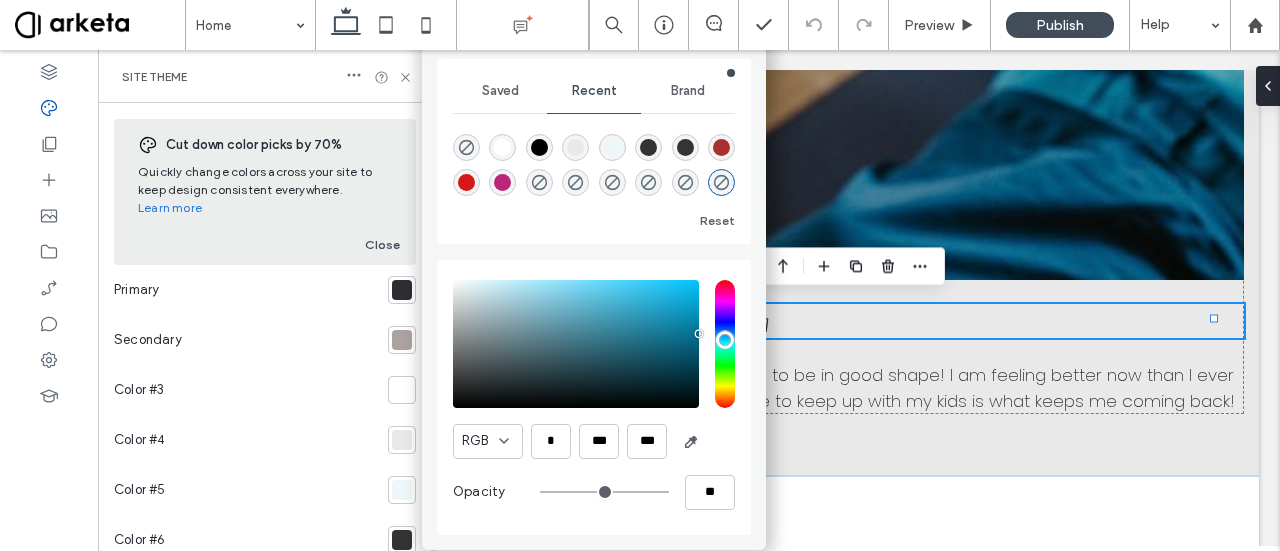 click on "RGB * *** ***" at bounding box center [594, 441] 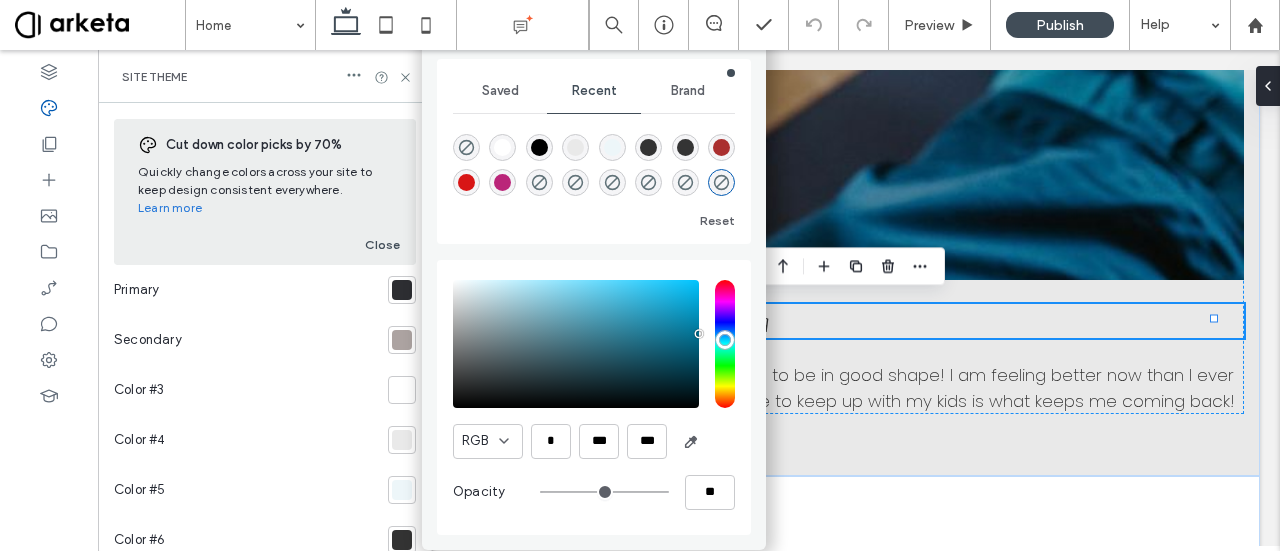 click on "RGB * *** *** Opacity **" at bounding box center (594, 397) 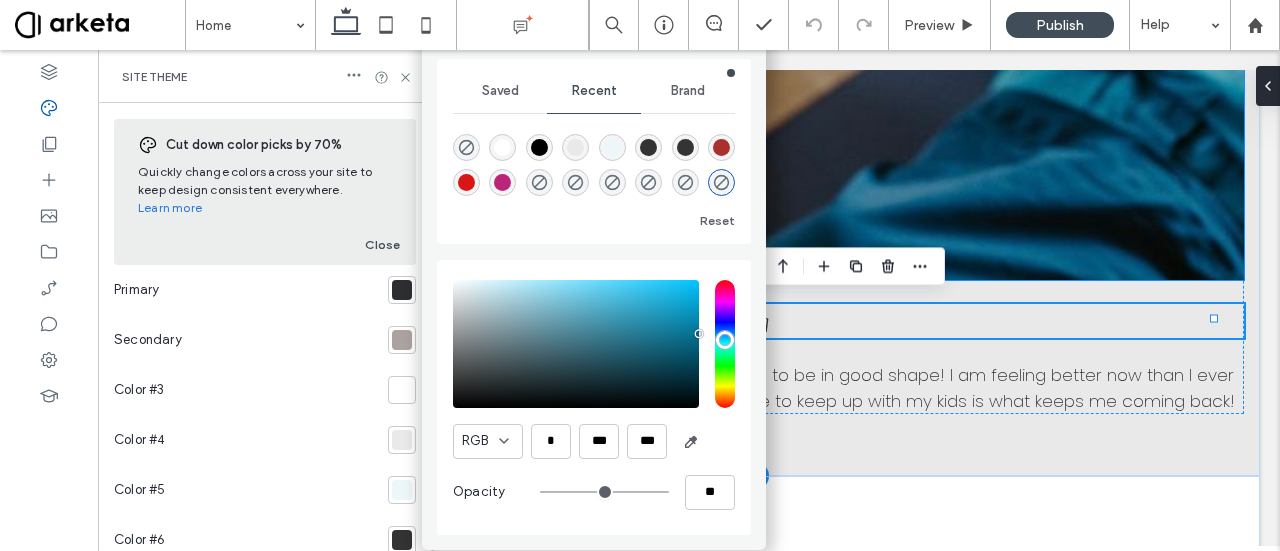 click at bounding box center (689, 120) 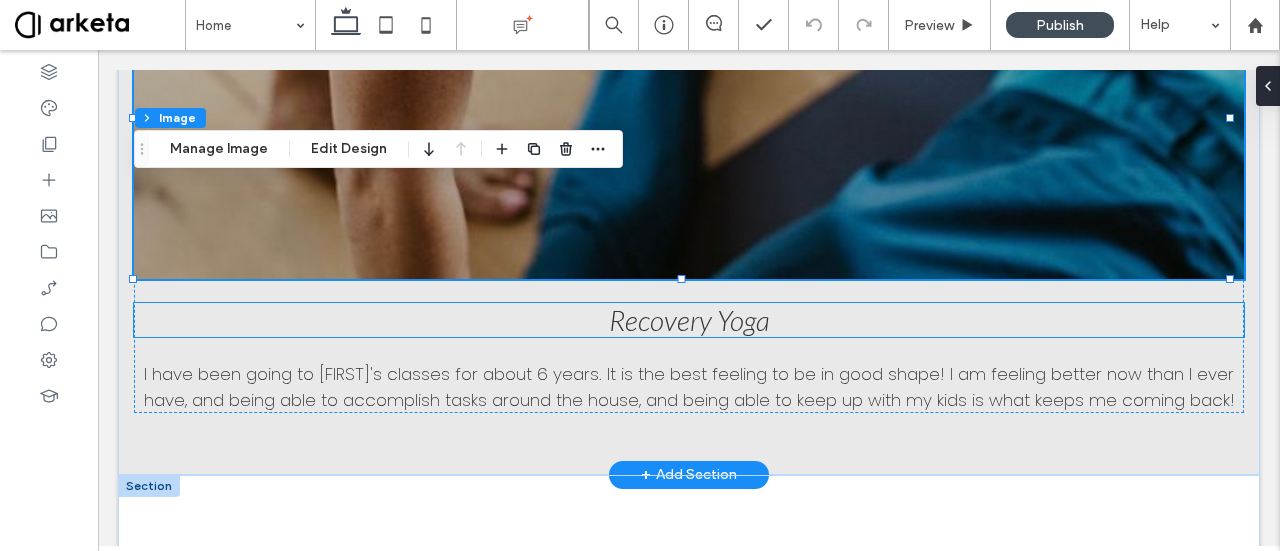 click on "Recovery Yoga" at bounding box center (689, 320) 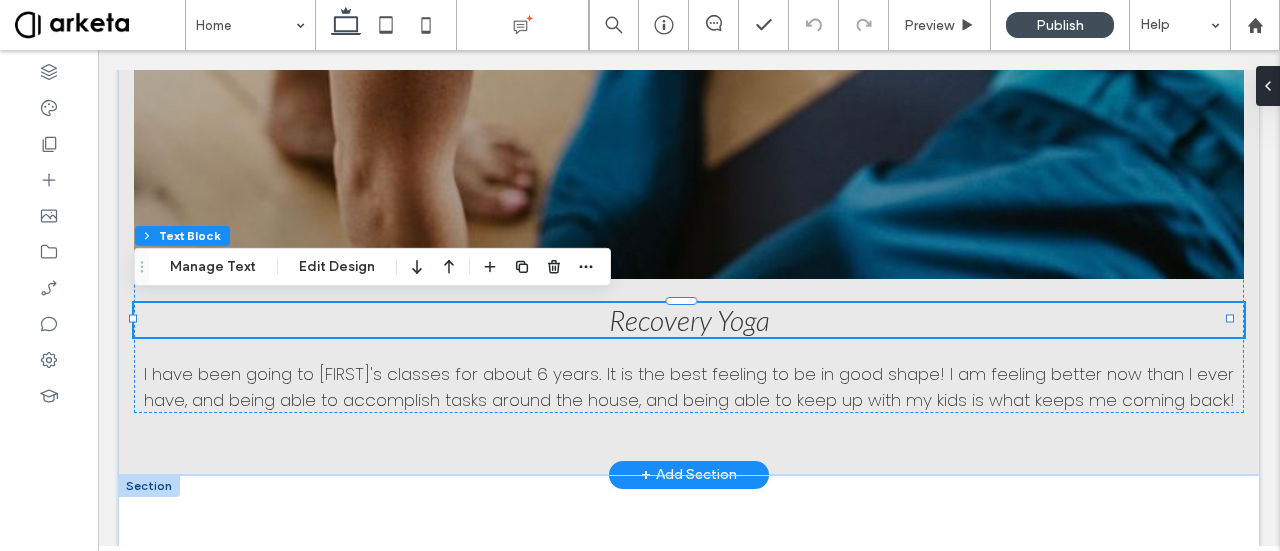 click on "Recovery Yoga" at bounding box center (689, 320) 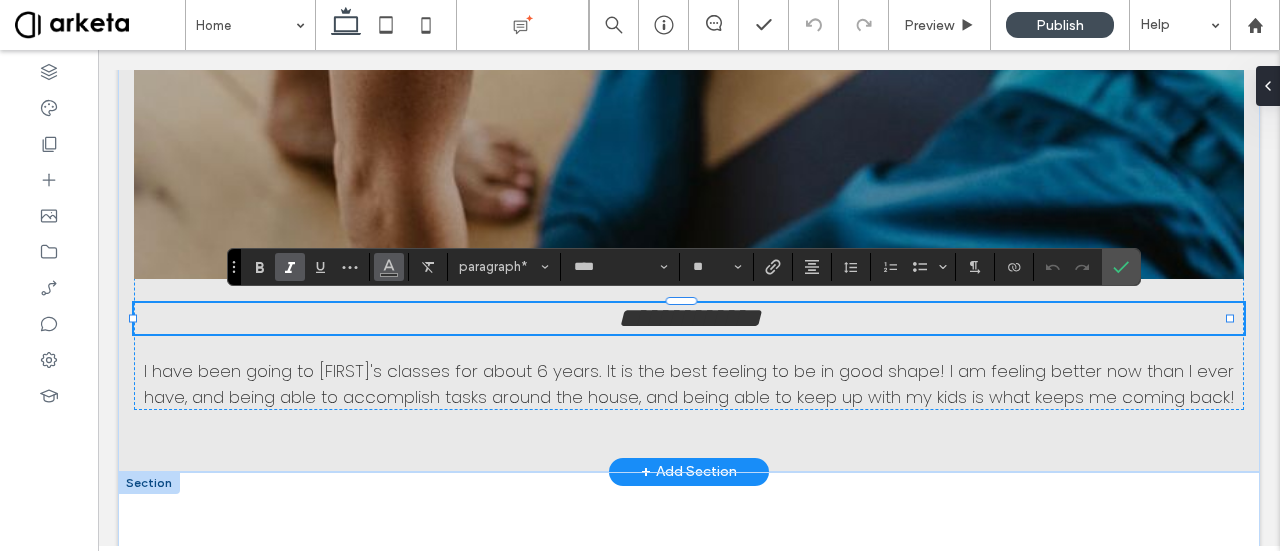 click at bounding box center (389, 267) 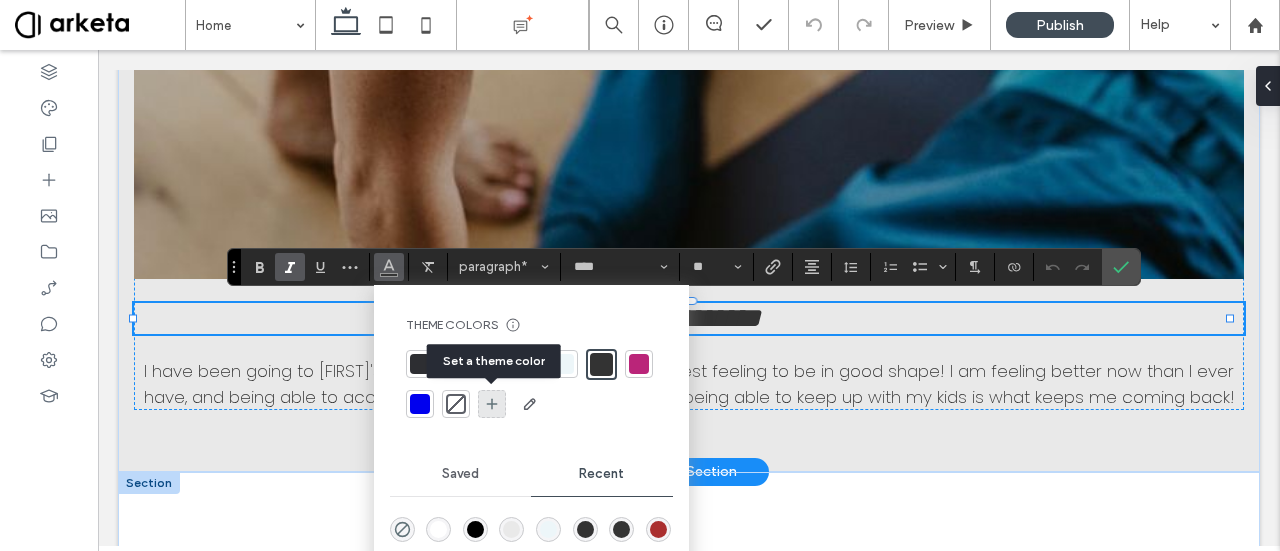 click 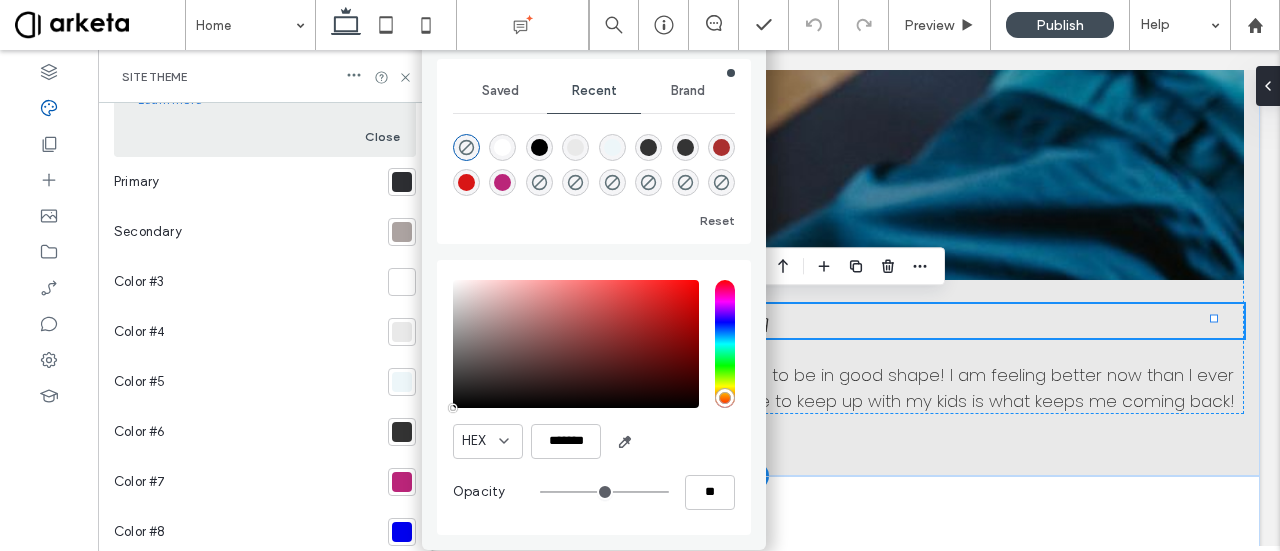 scroll, scrollTop: 926, scrollLeft: 0, axis: vertical 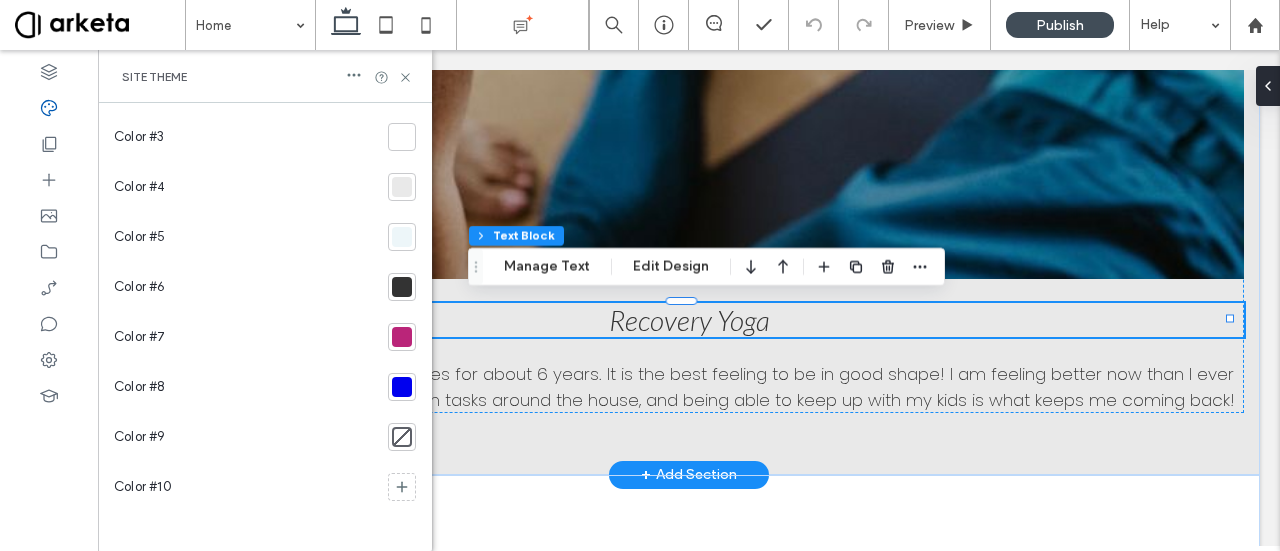 click at bounding box center (402, 437) 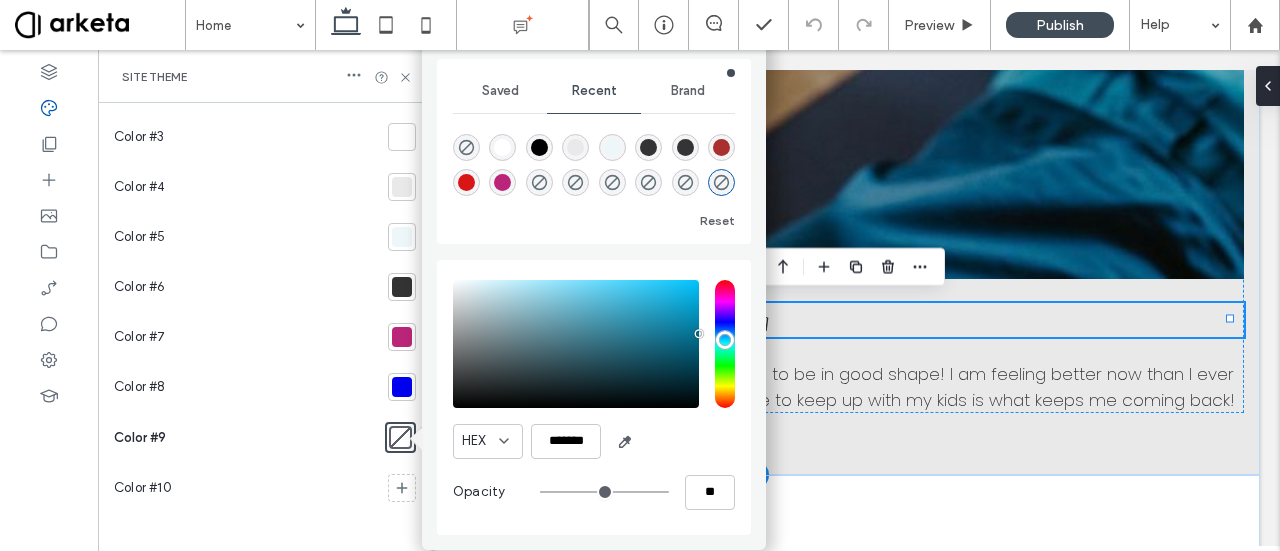 click 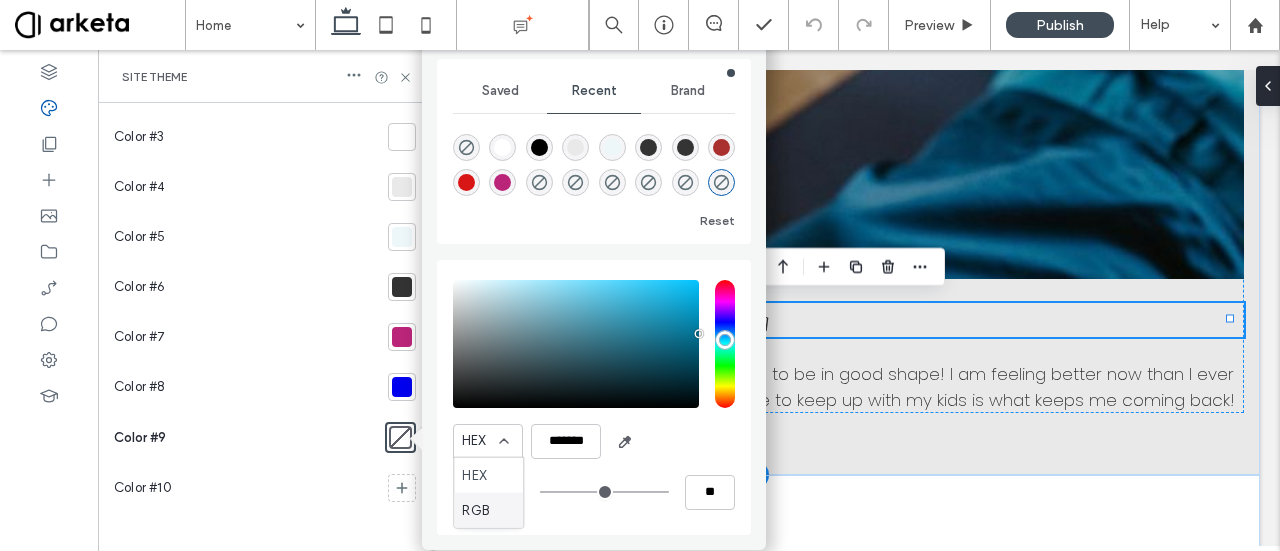 click on "RGB" at bounding box center [475, 510] 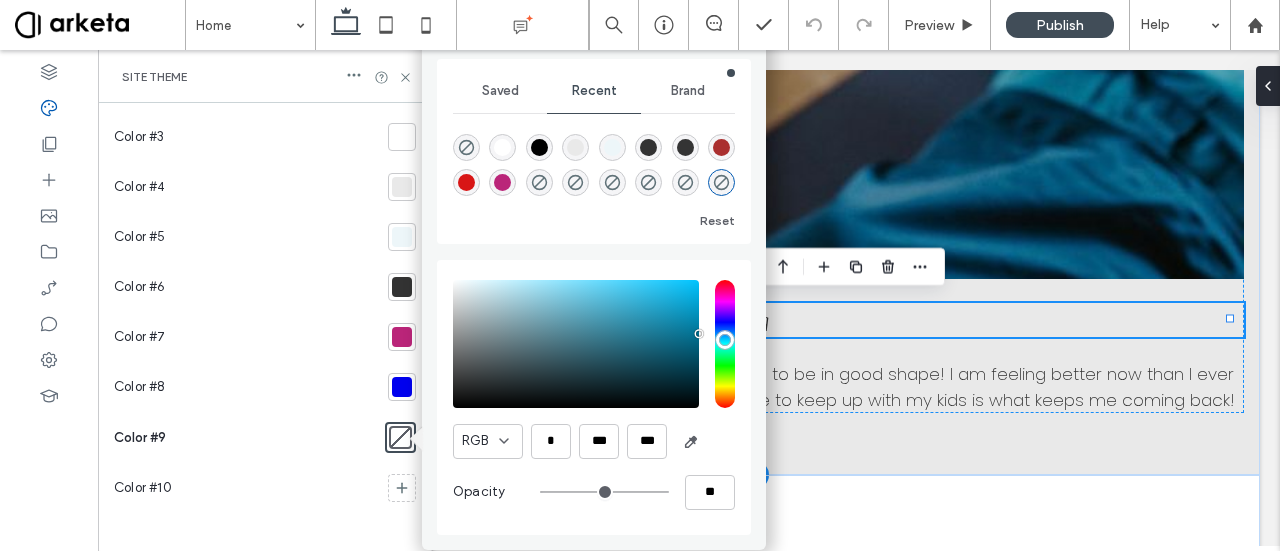click on "Saved Recent Brand Reset RGB * *** *** Opacity **" at bounding box center [594, 276] 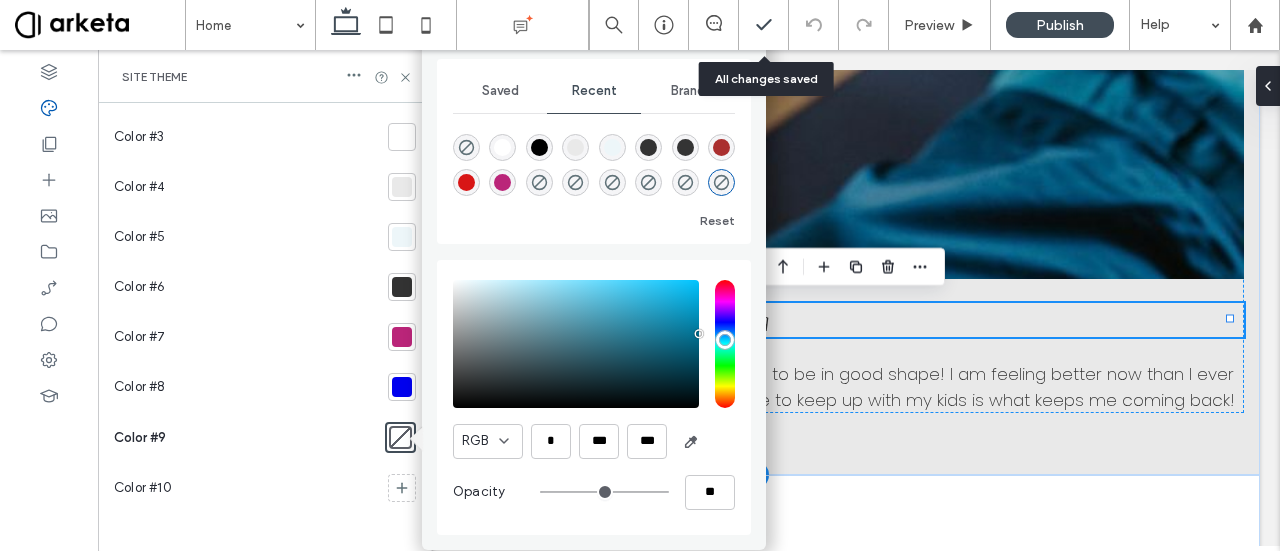 click 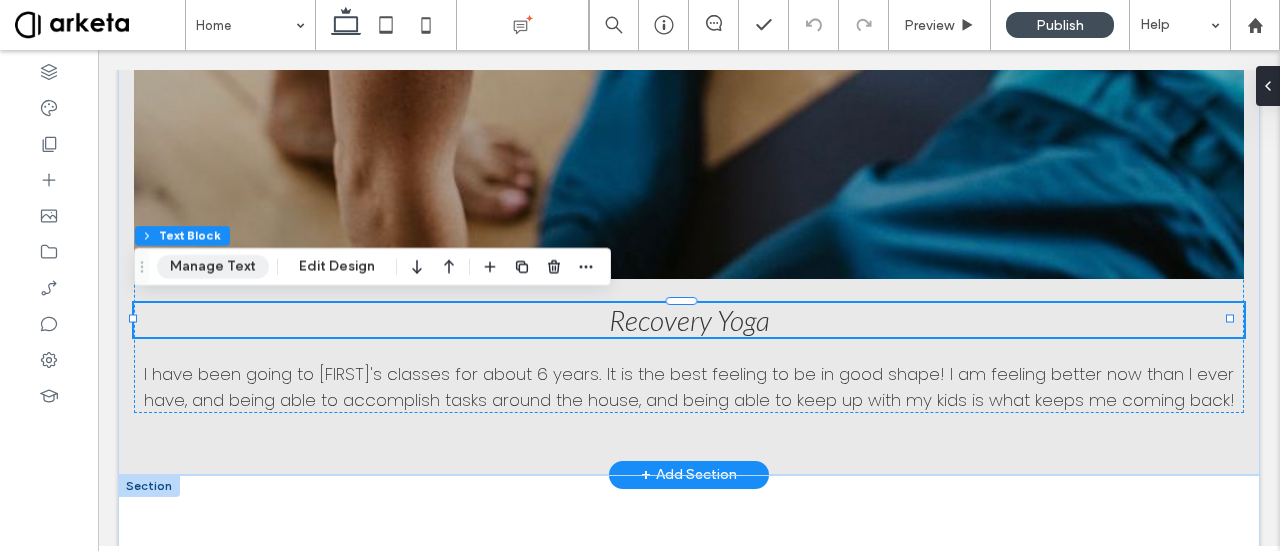 click on "Manage Text" at bounding box center [213, 267] 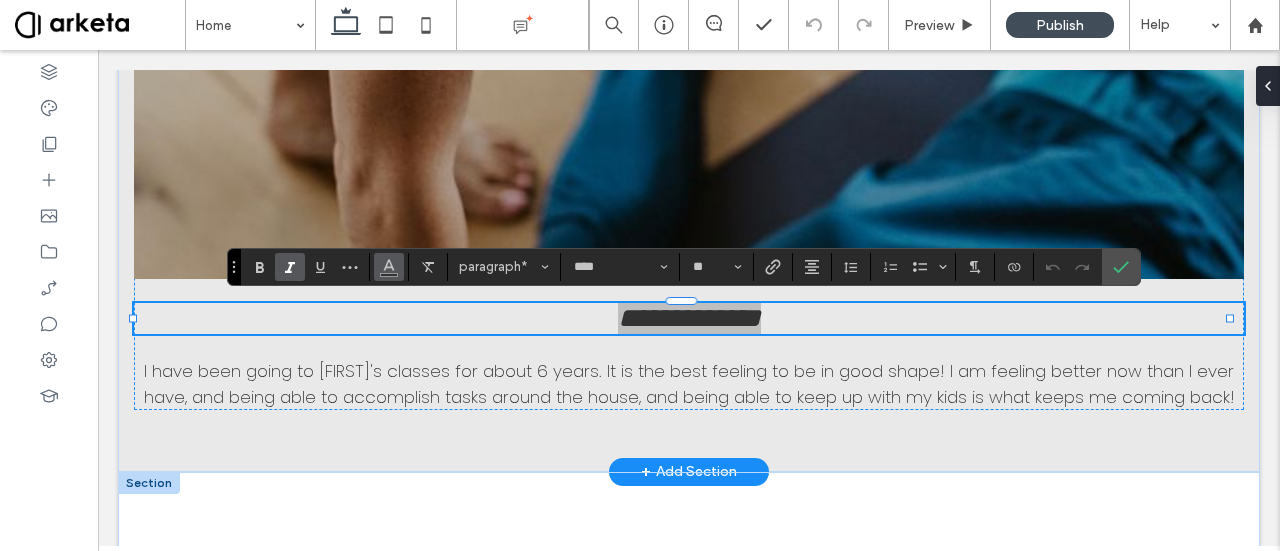 click at bounding box center [389, 265] 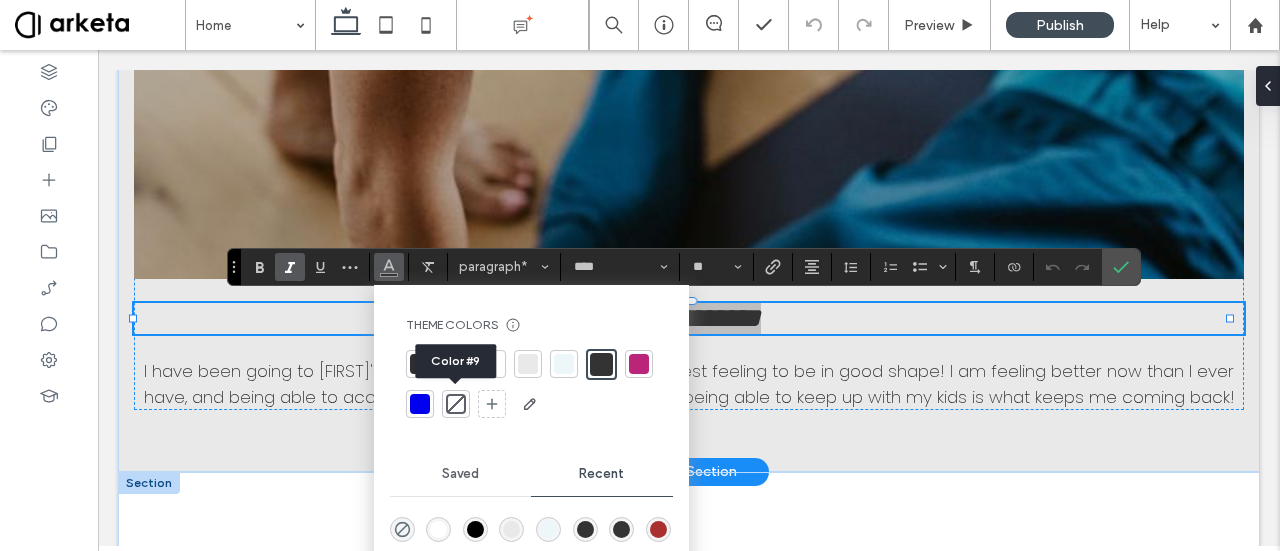 click at bounding box center [456, 404] 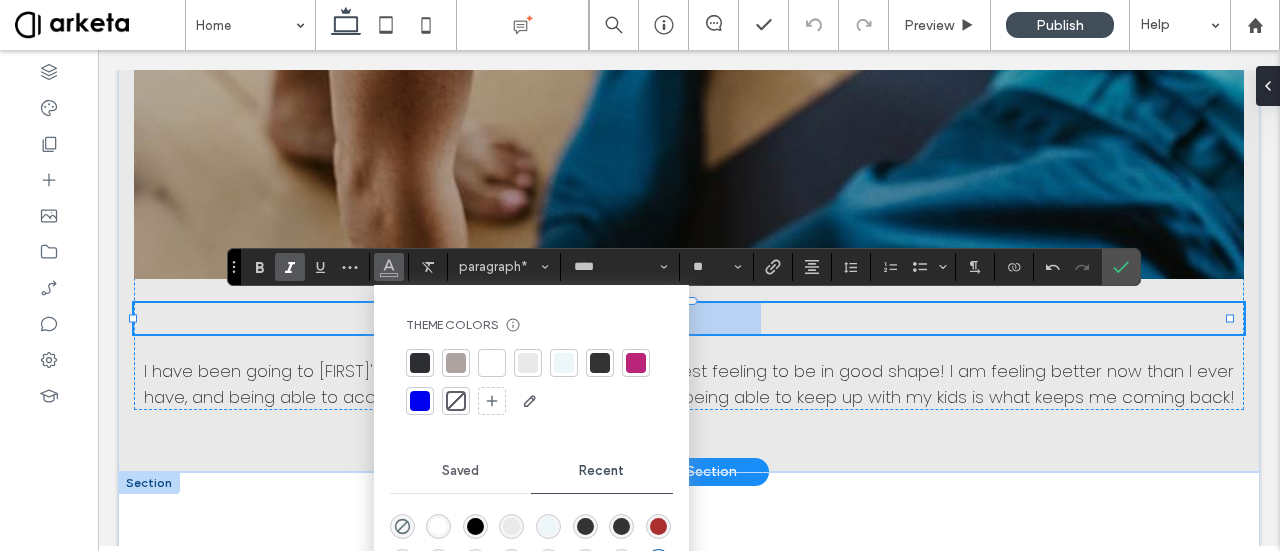 click on "**********" at bounding box center [689, 318] 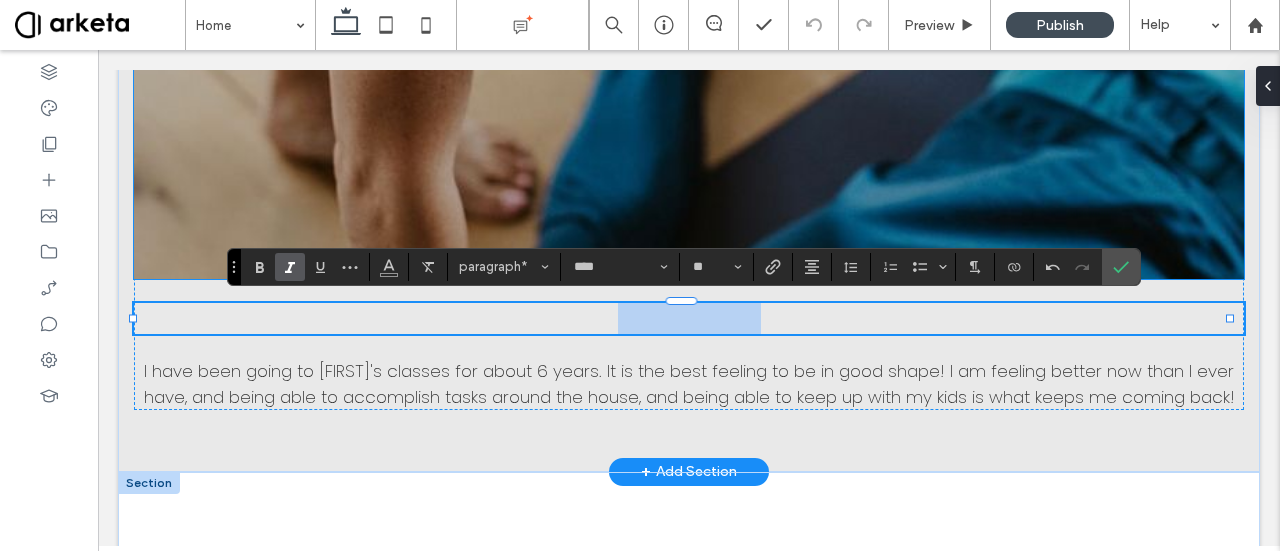 click at bounding box center [689, 119] 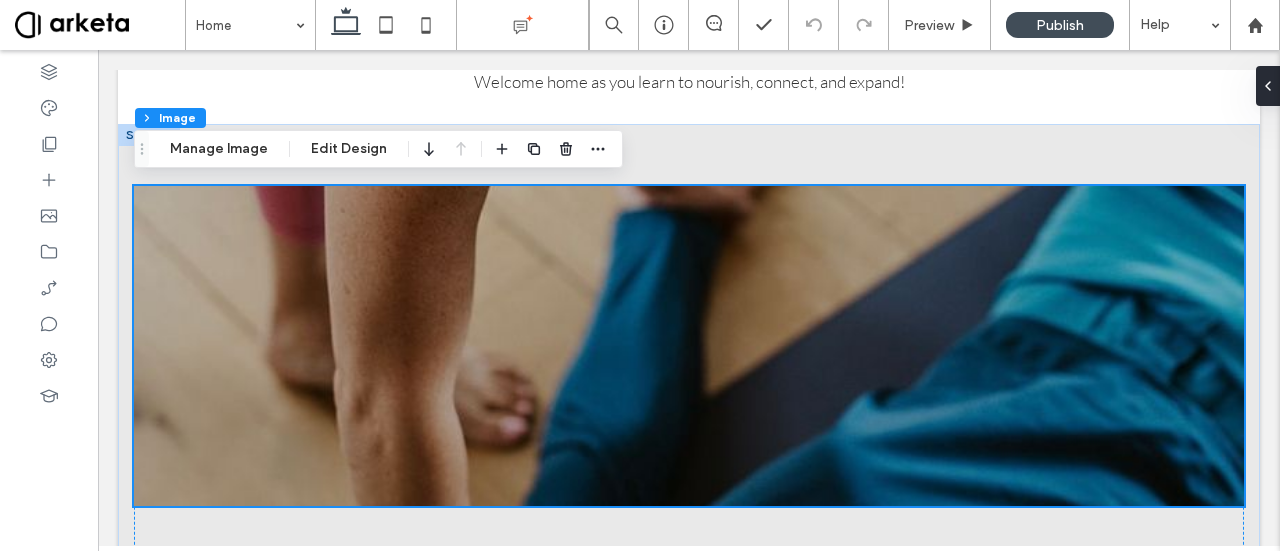 scroll, scrollTop: 926, scrollLeft: 0, axis: vertical 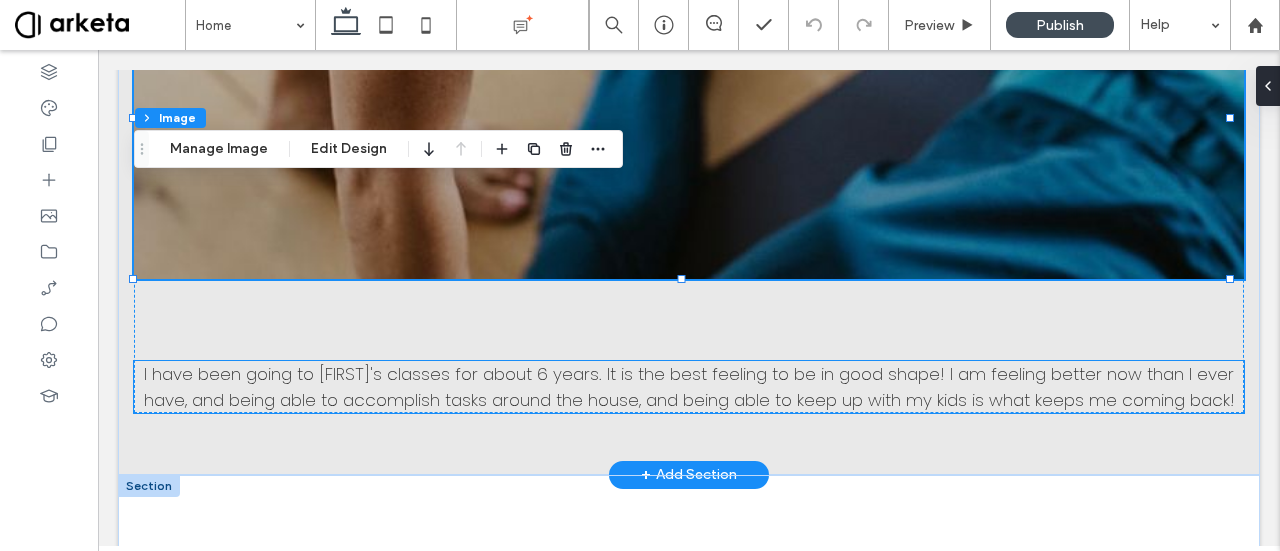 click on "I have been going to [NAME]’s classes for about 6 years. It is the best feeling to be in good shape! I am feeling better now than I ever have, and being able to accomplish tasks around the house, and being able to keep up with my kids is what keeps me coming back!" at bounding box center (689, 387) 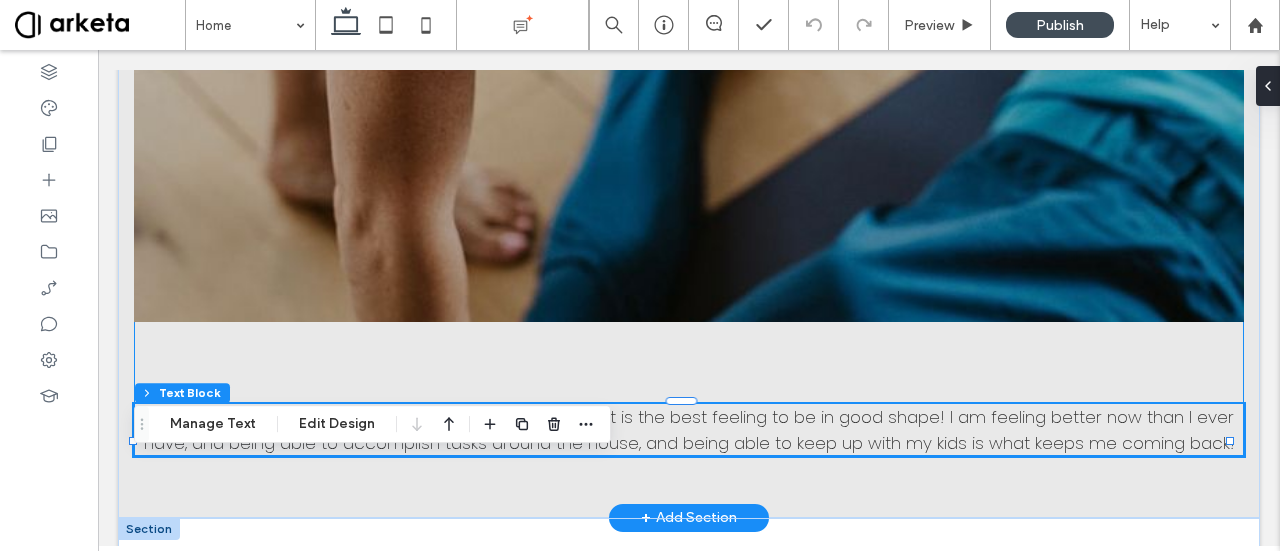 scroll, scrollTop: 926, scrollLeft: 0, axis: vertical 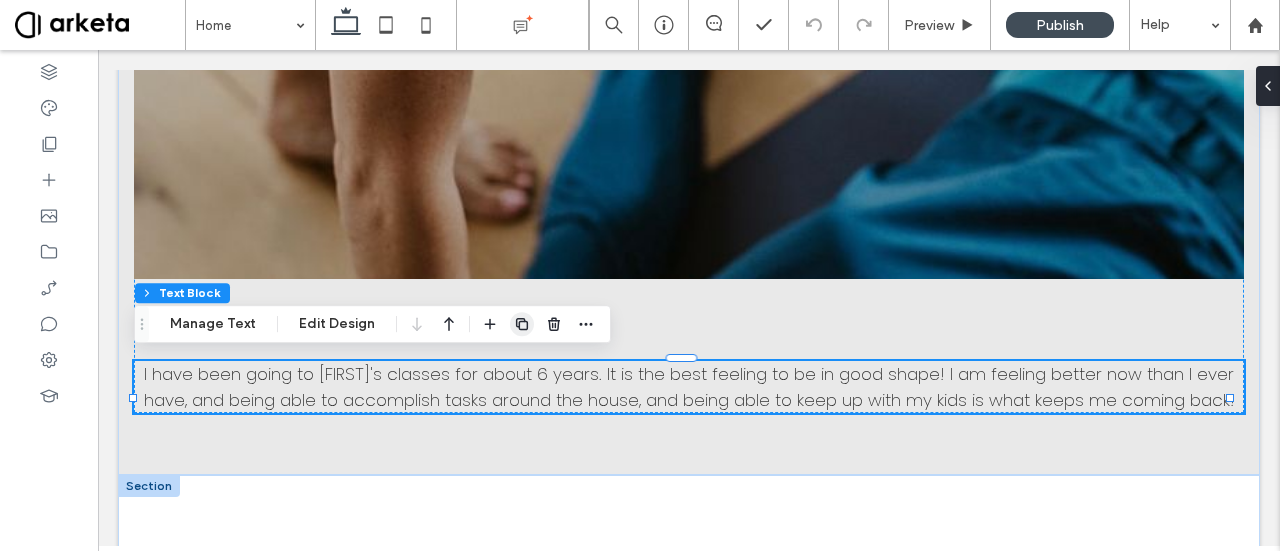 click 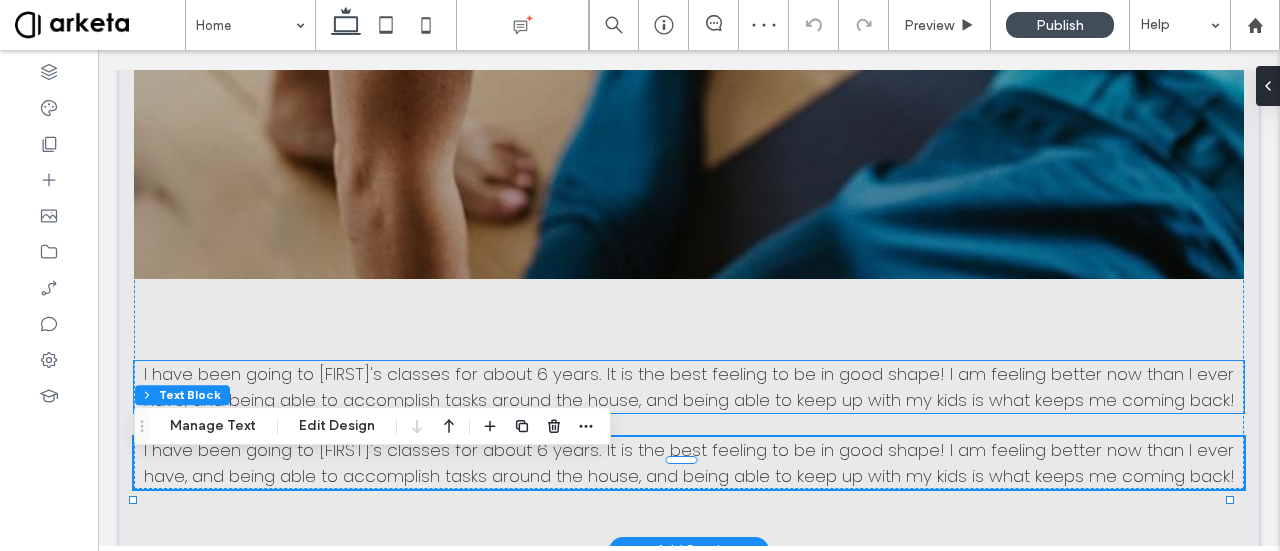 click on "I have been going to [NAME]’s classes for about 6 years. It is the best feeling to be in good shape! I am feeling better now than I ever have, and being able to accomplish tasks around the house, and being able to keep up with my kids is what keeps me coming back!" at bounding box center [689, 387] 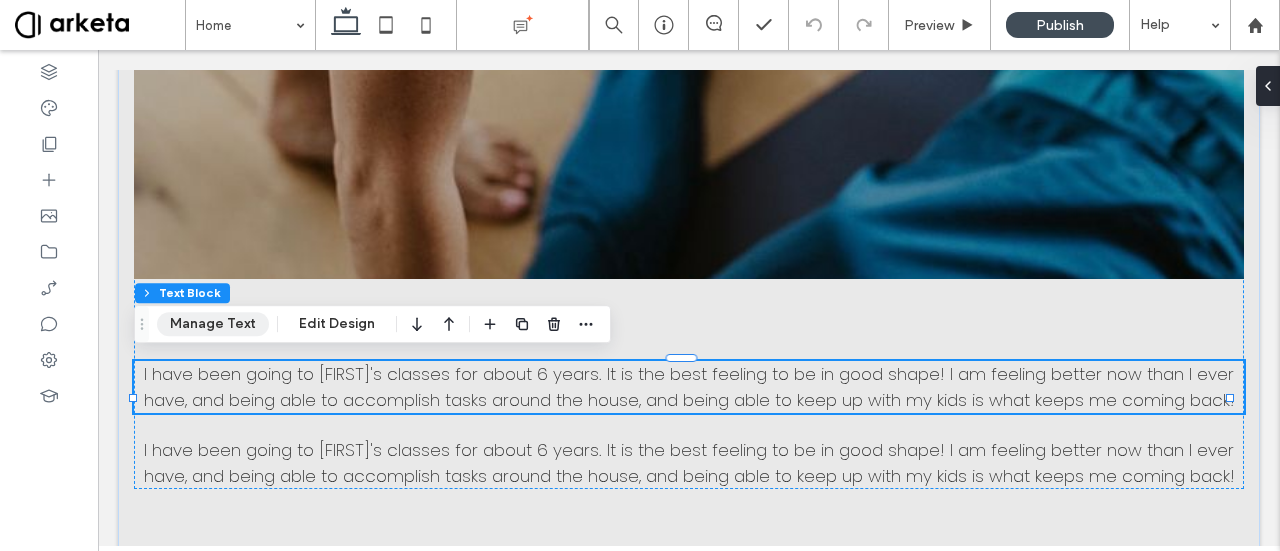 click on "Manage Text" at bounding box center (213, 324) 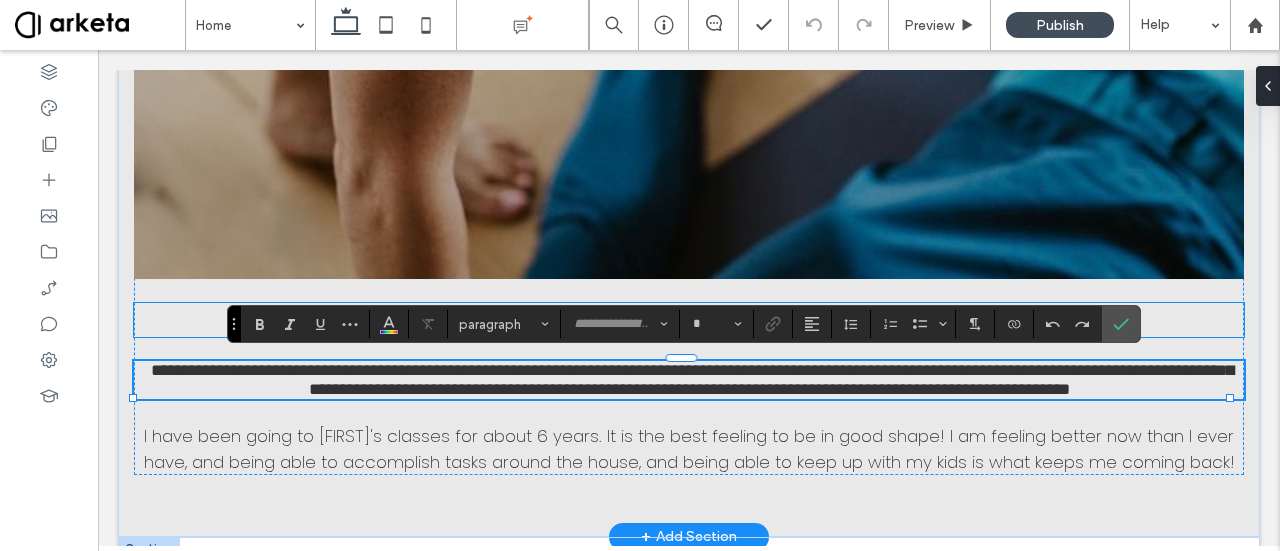 type on "*******" 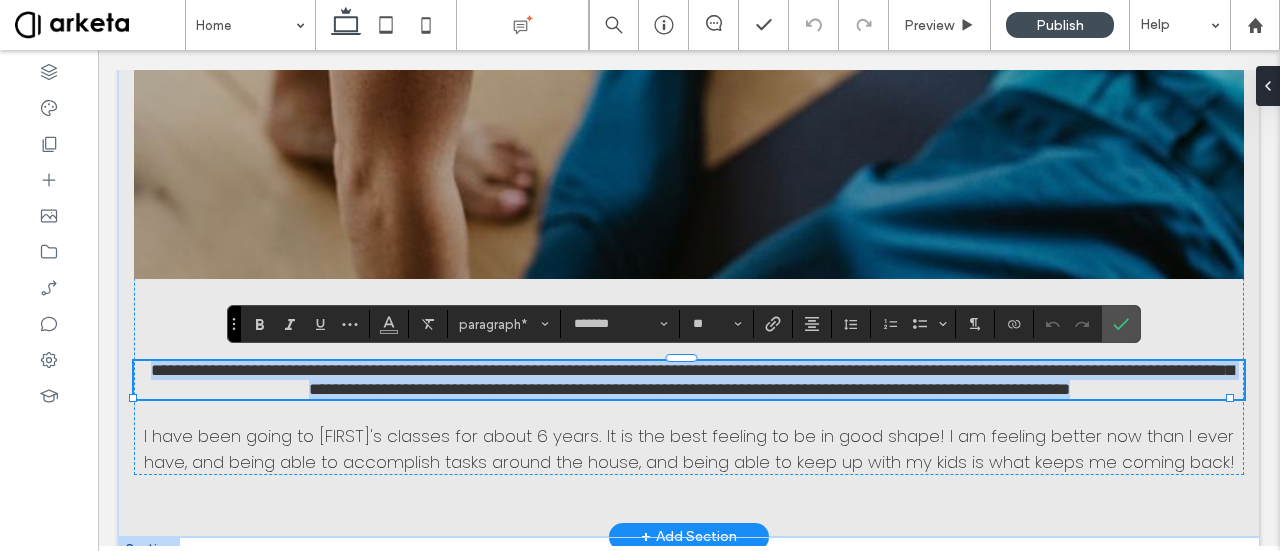 type on "****" 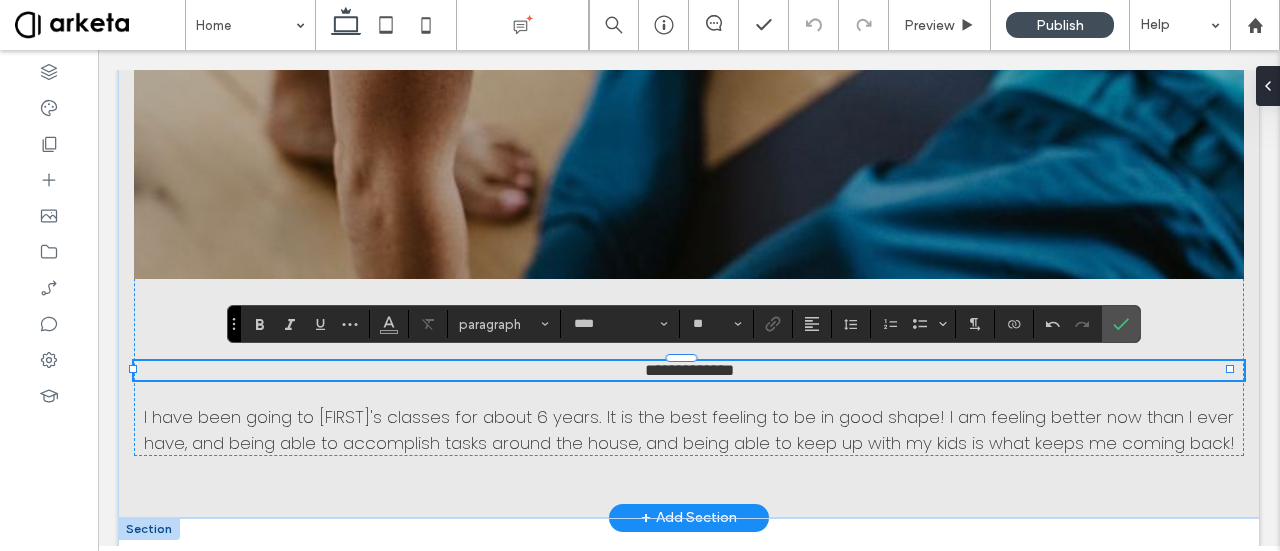 scroll, scrollTop: 0, scrollLeft: 0, axis: both 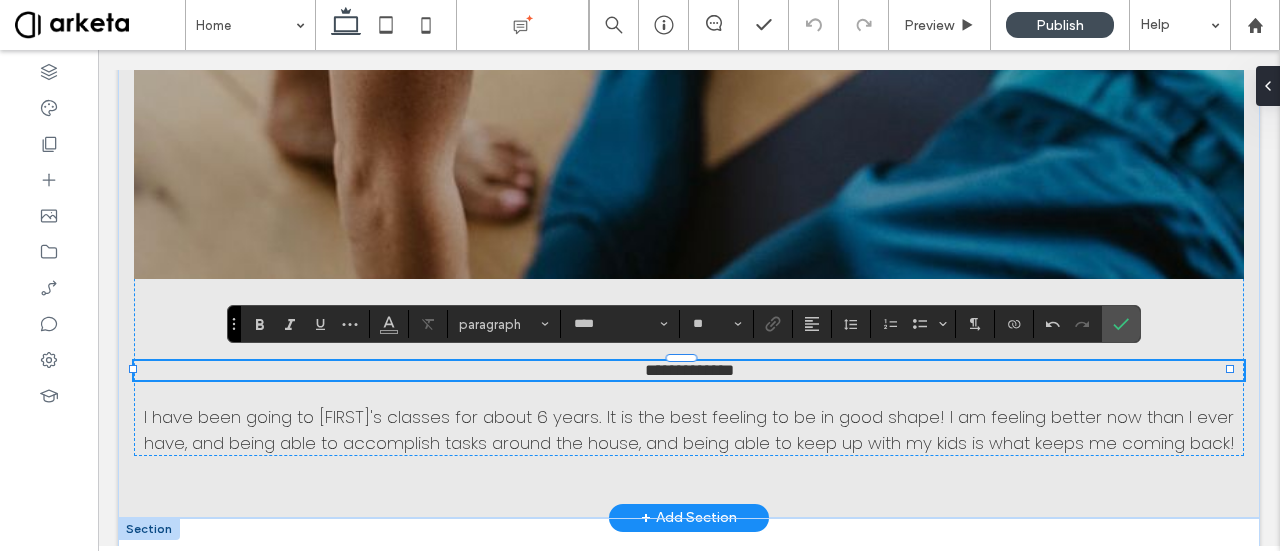 type on "**" 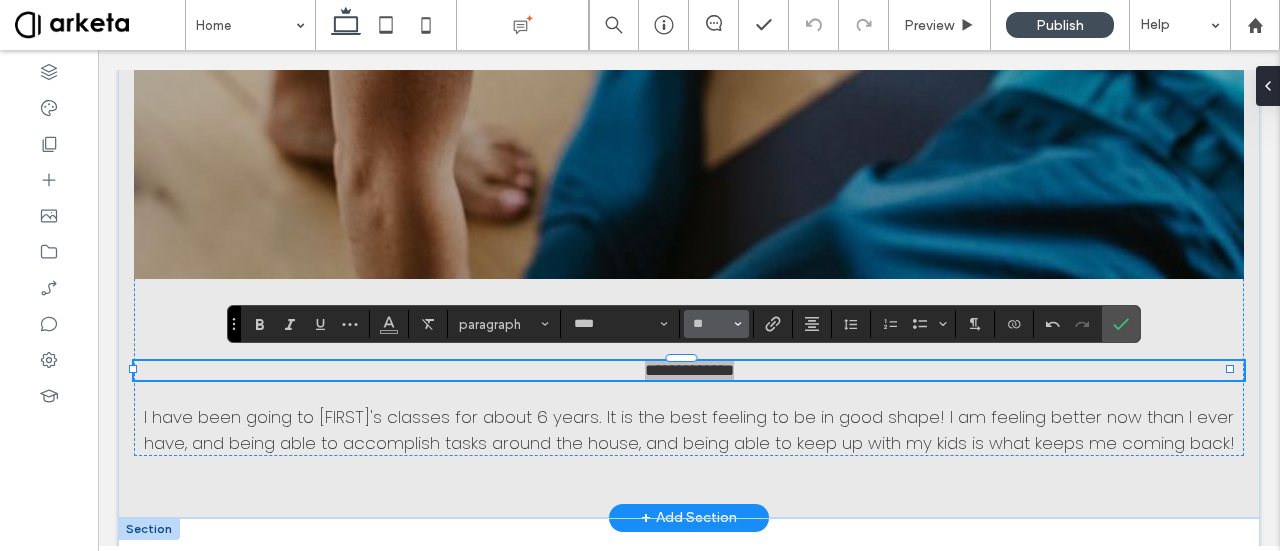 click on "**" at bounding box center (710, 324) 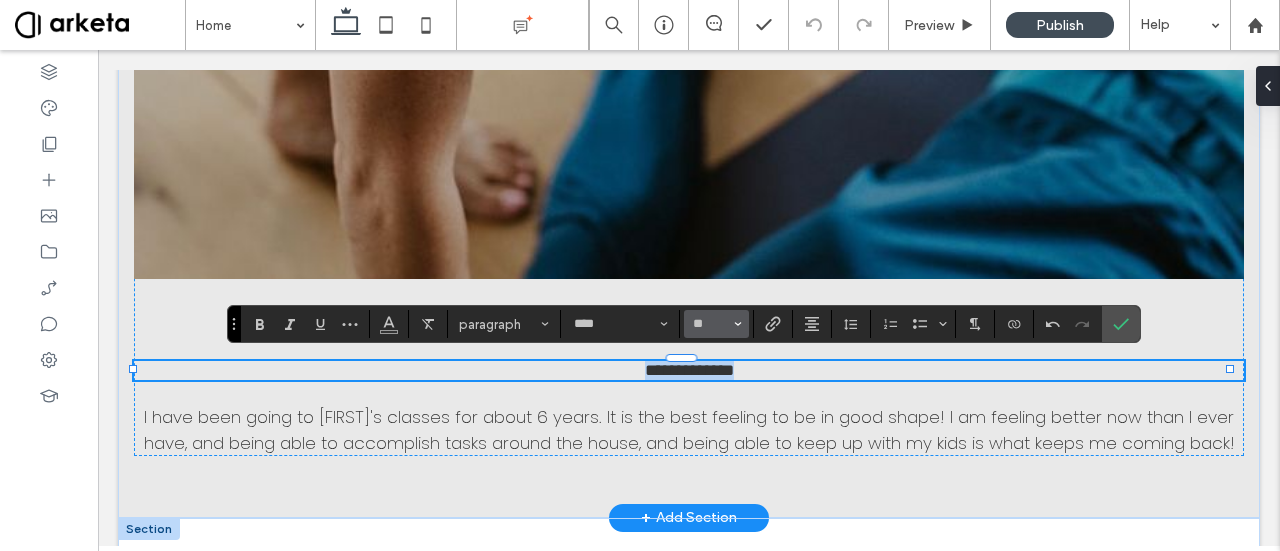 type on "**" 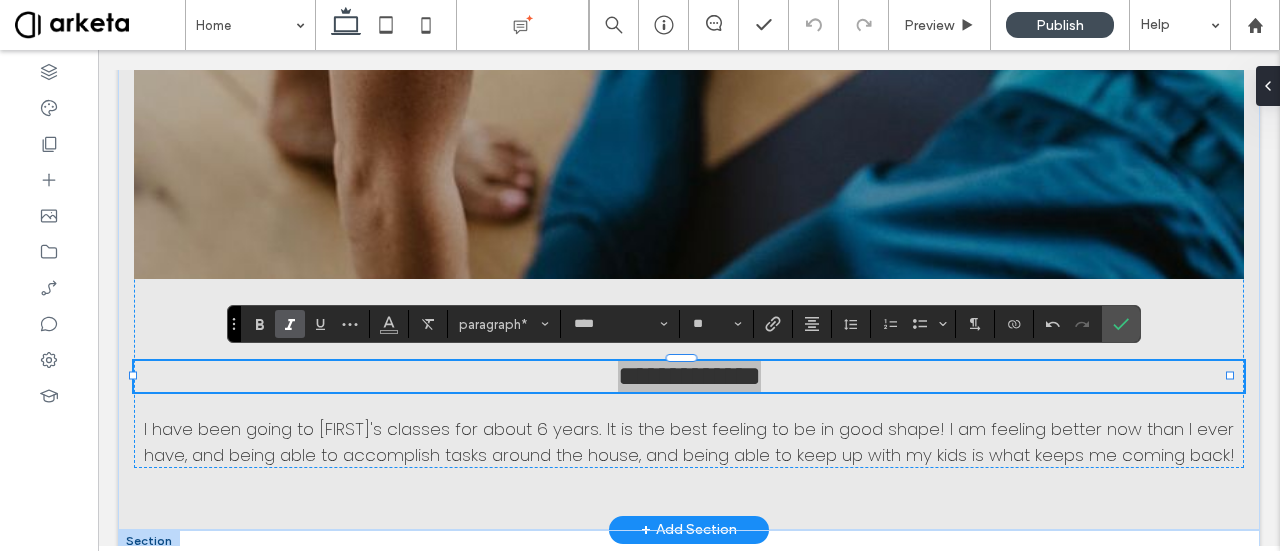 click 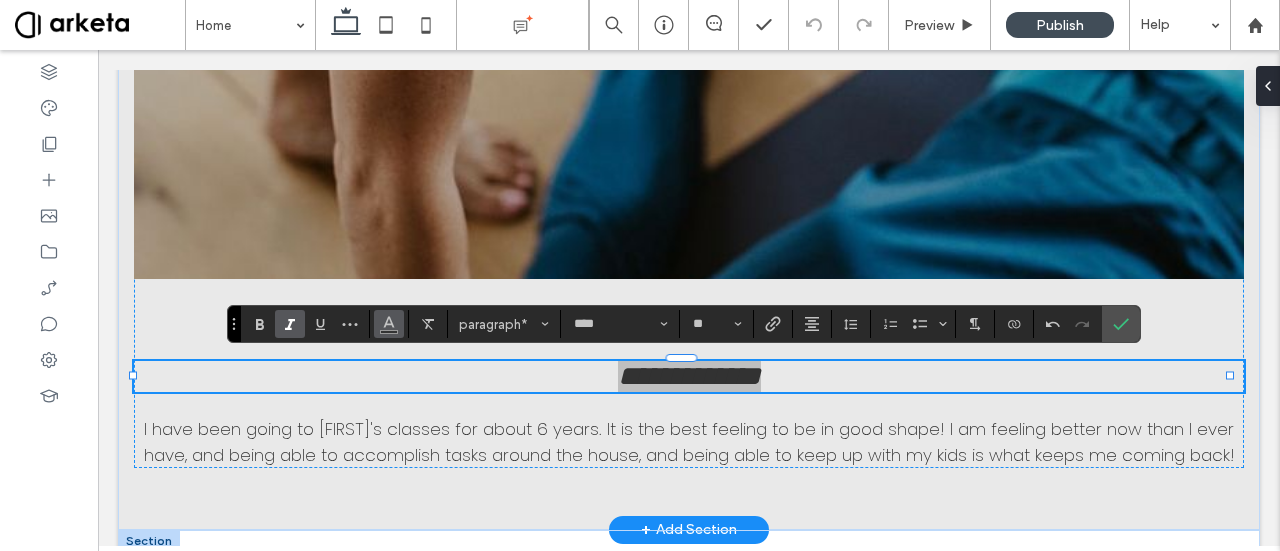 click at bounding box center [389, 324] 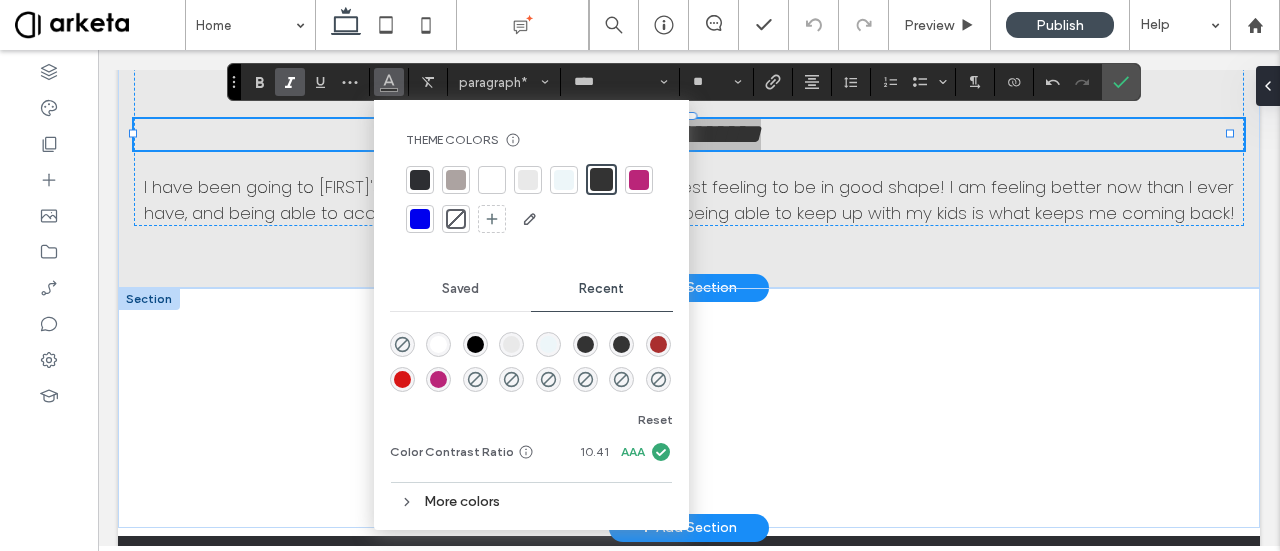 scroll, scrollTop: 1200, scrollLeft: 0, axis: vertical 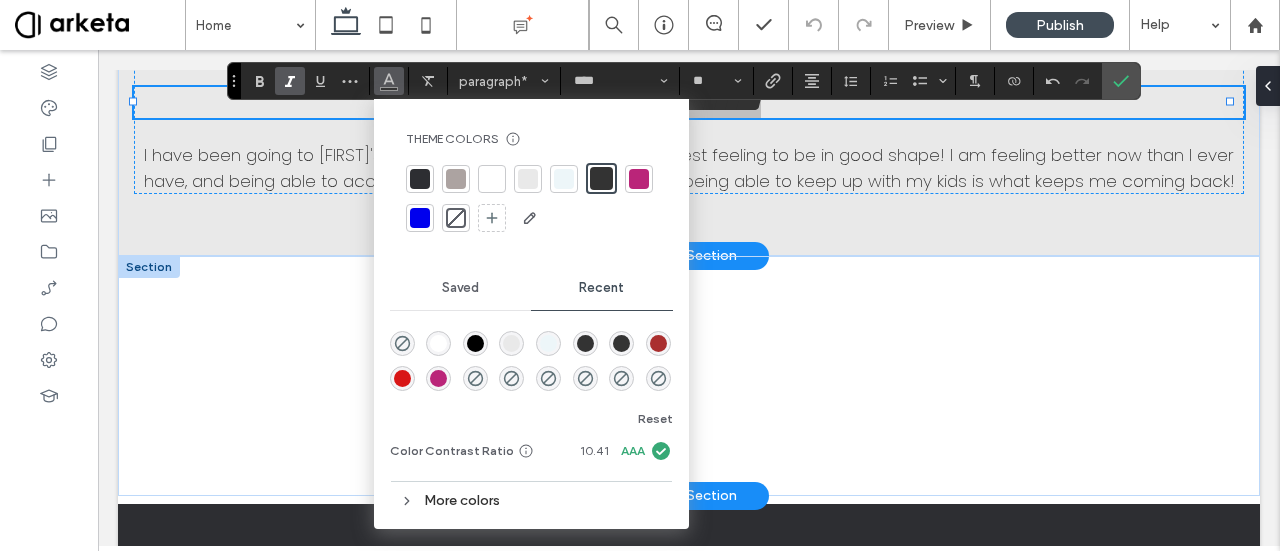 click on "More colors" at bounding box center (531, 500) 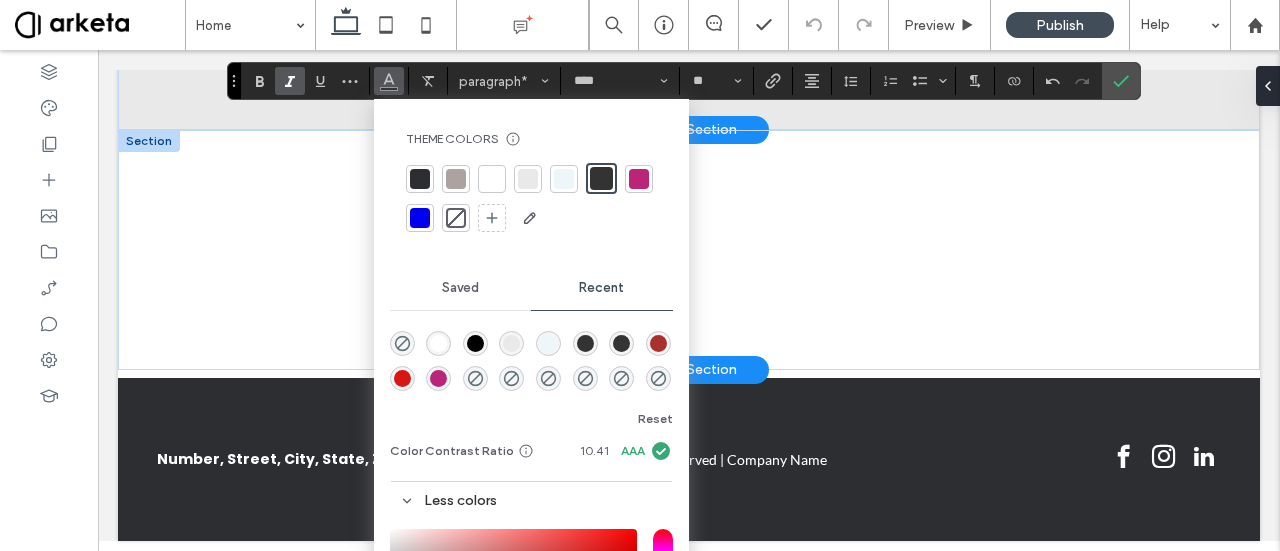 scroll, scrollTop: 1350, scrollLeft: 0, axis: vertical 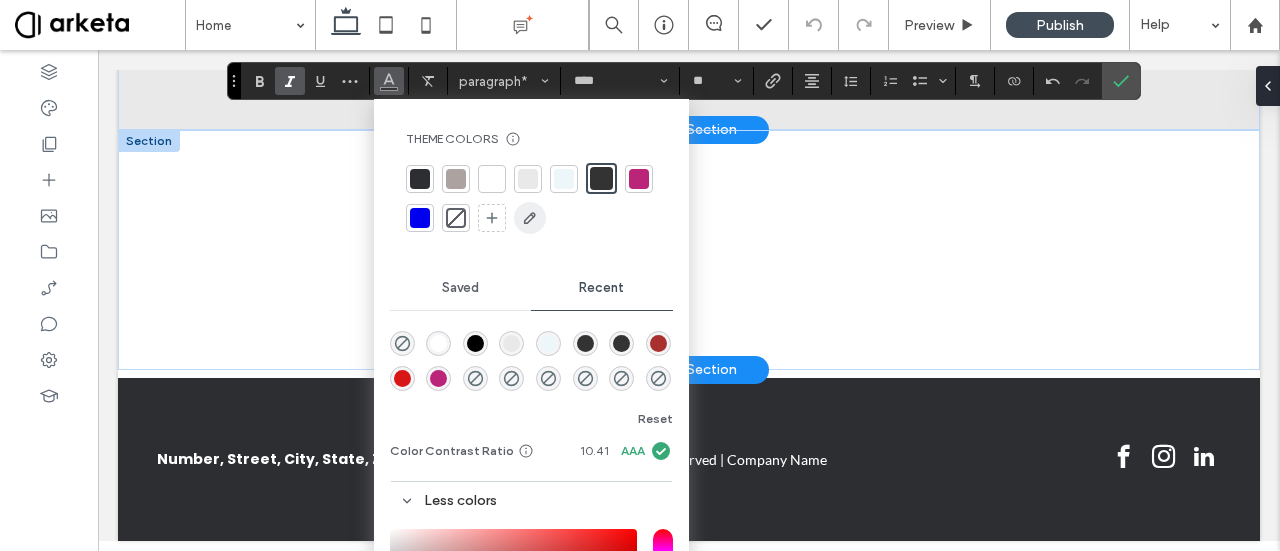 click 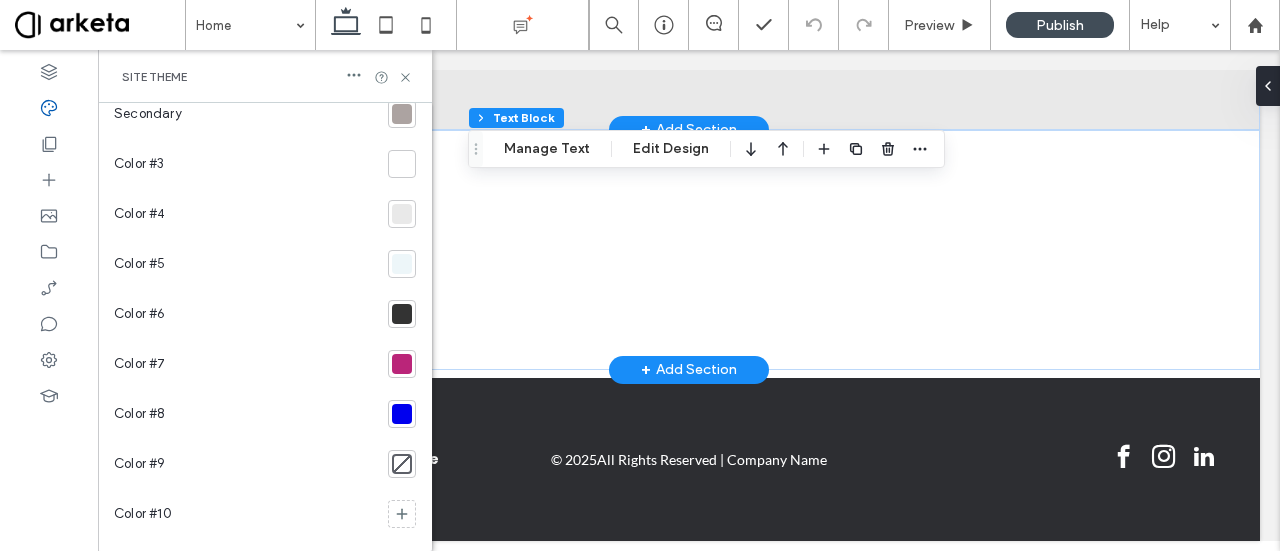 scroll, scrollTop: 253, scrollLeft: 0, axis: vertical 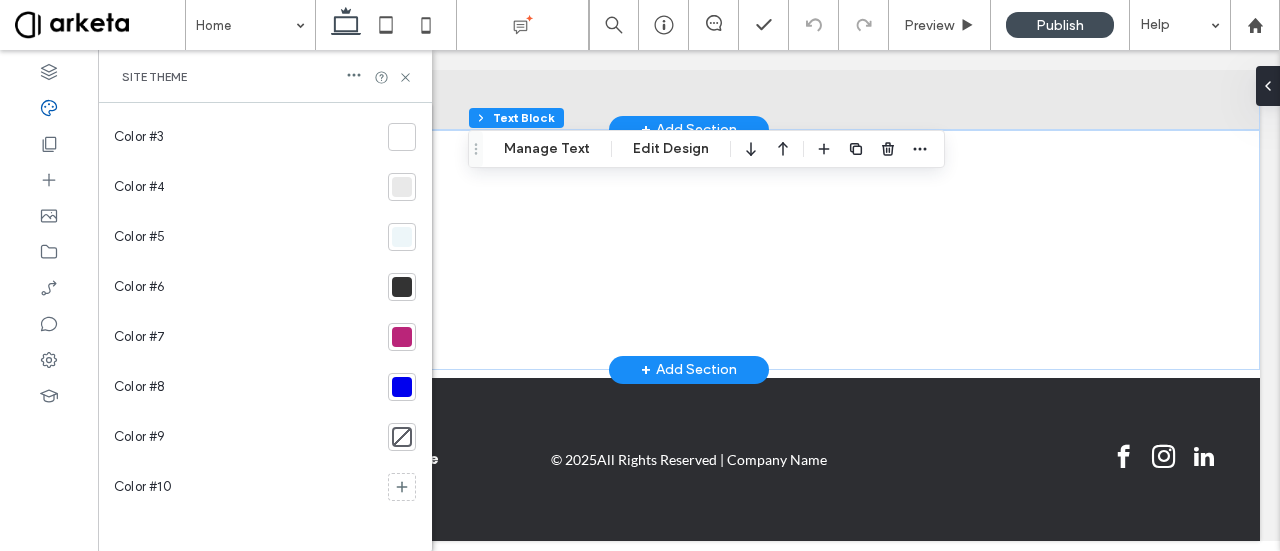 click at bounding box center [402, 337] 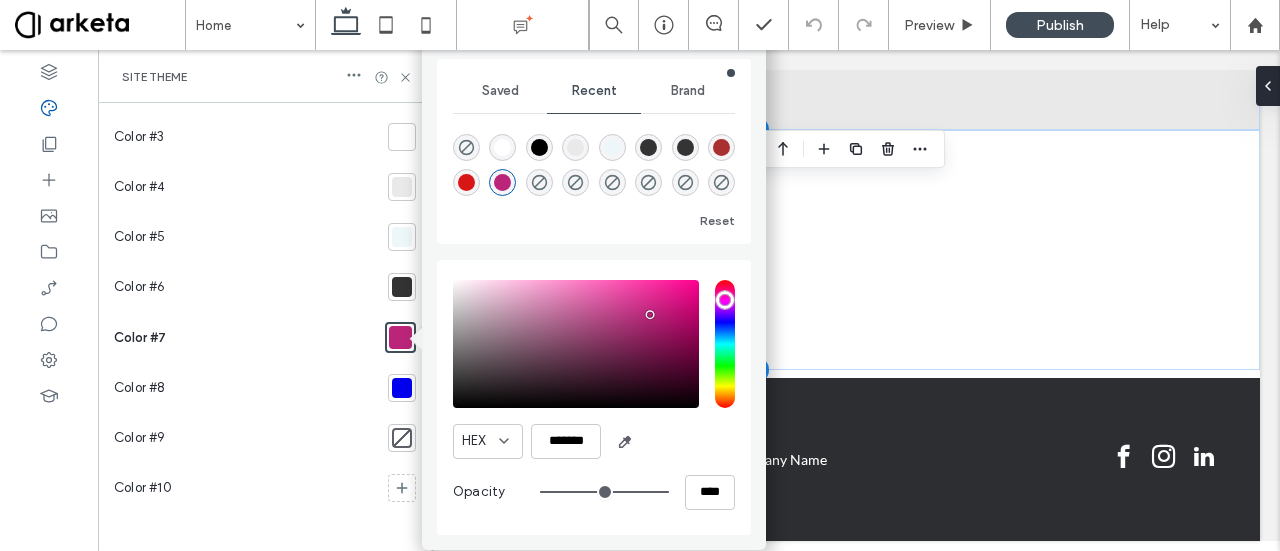 click 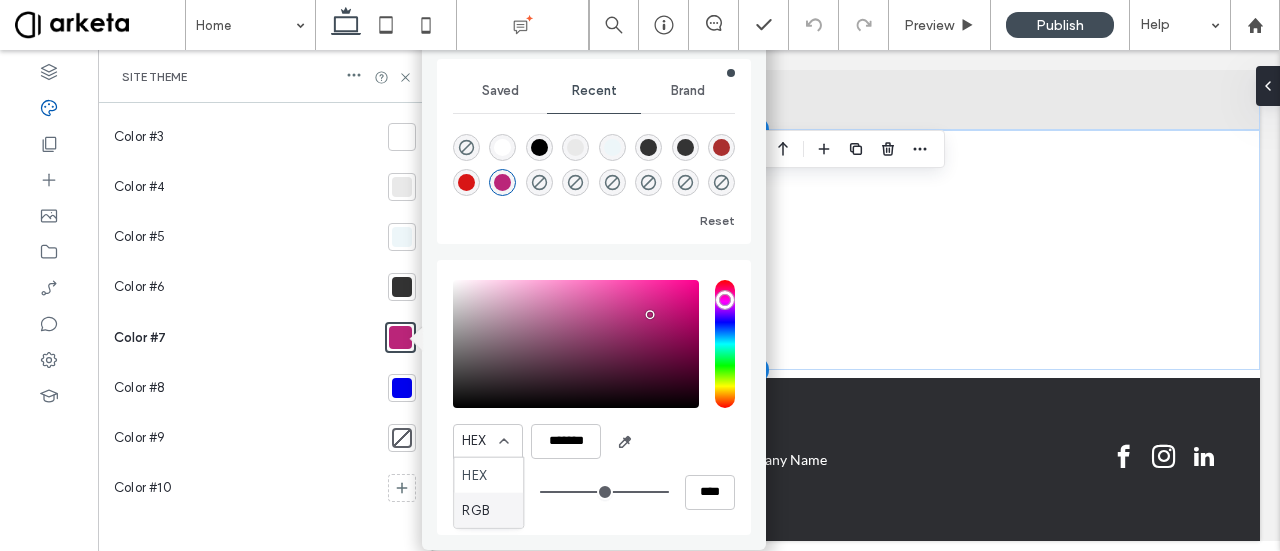 click on "RGB" at bounding box center (488, 510) 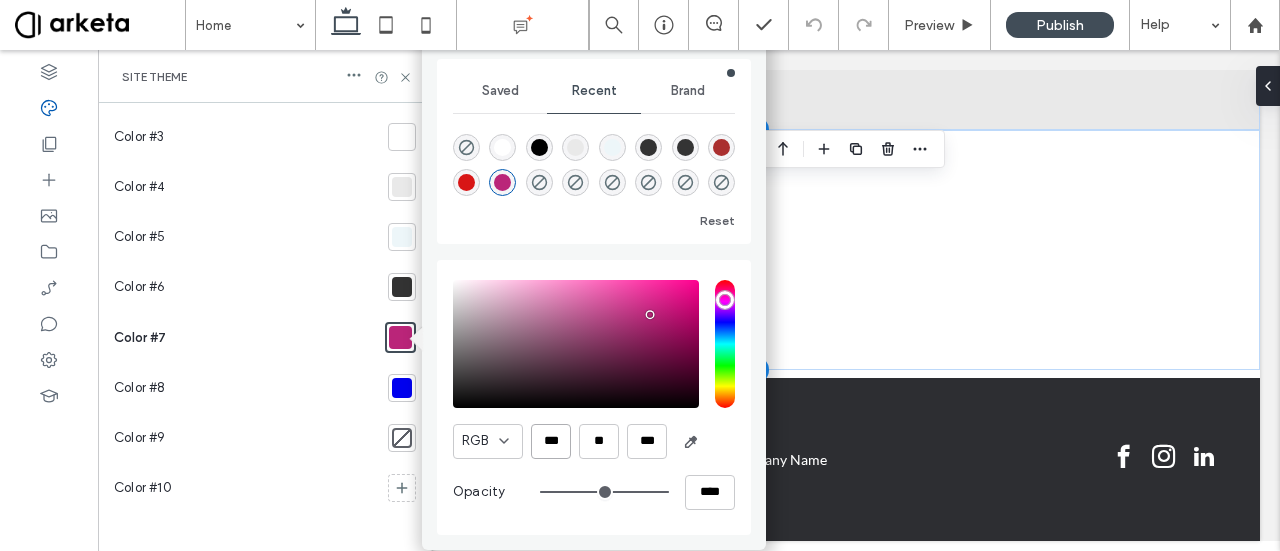 click on "***" at bounding box center (551, 441) 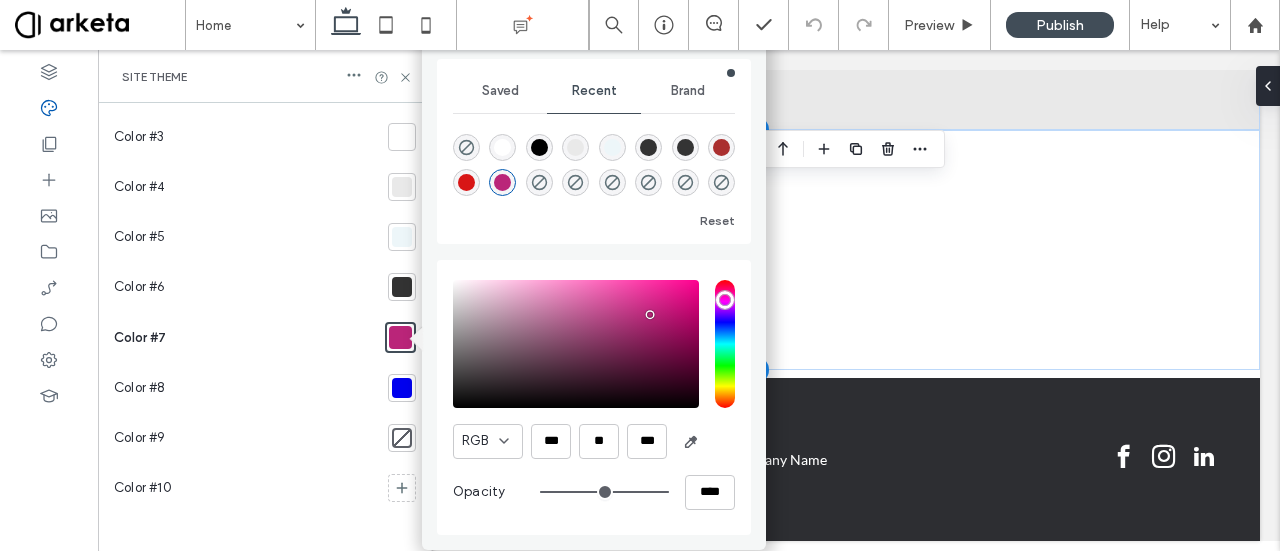click on "RGB" at bounding box center [488, 441] 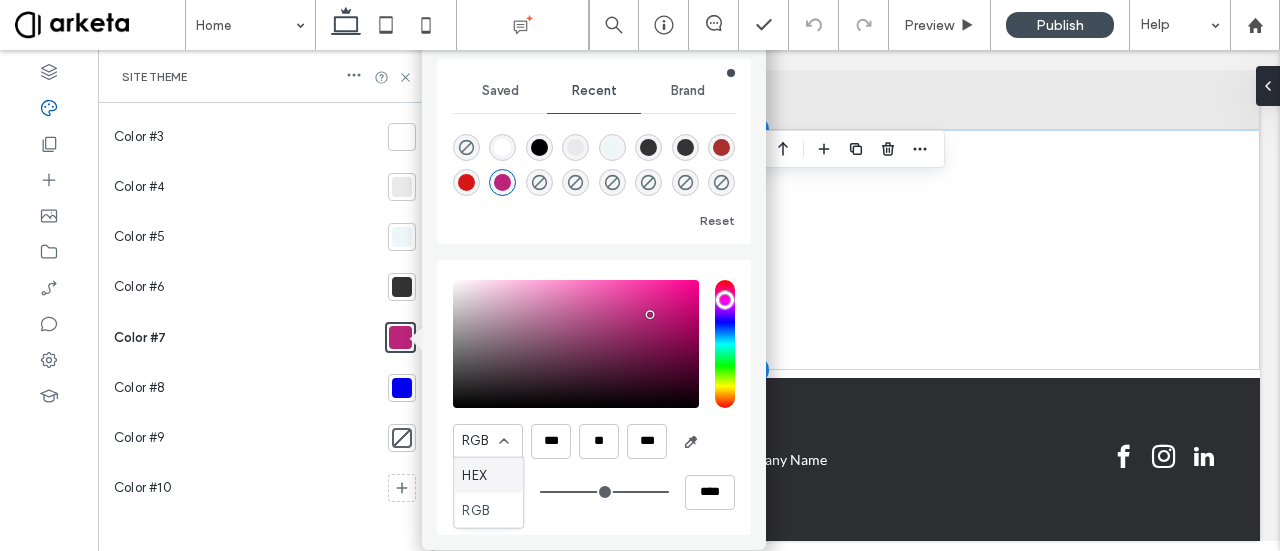 click on "HEX" at bounding box center (488, 475) 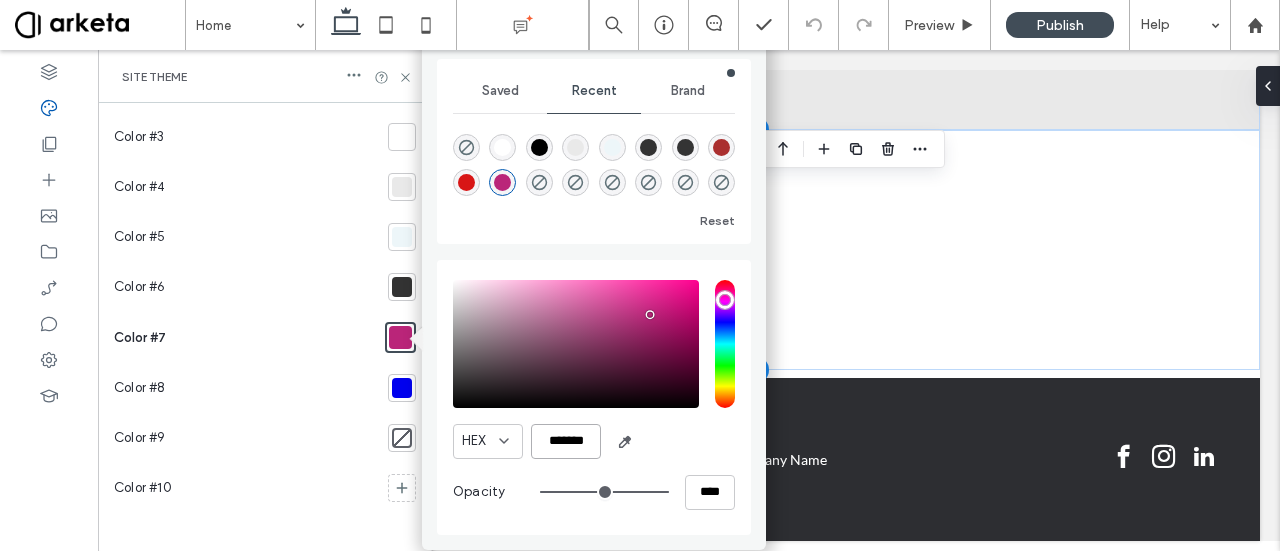 click on "*******" at bounding box center [566, 441] 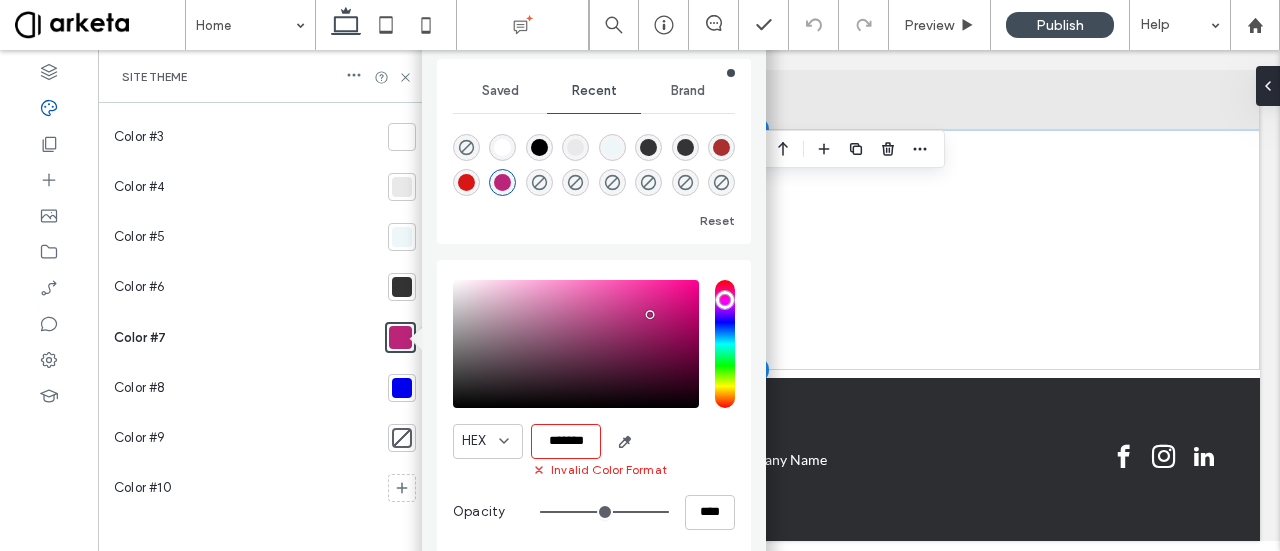 scroll, scrollTop: 1350, scrollLeft: 0, axis: vertical 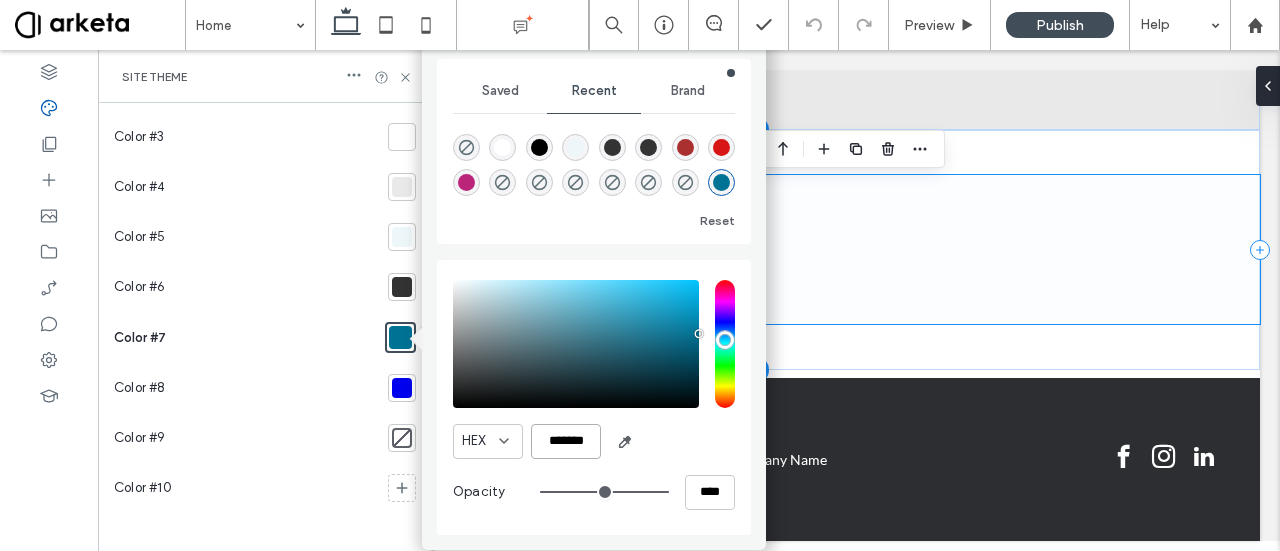 type on "*******" 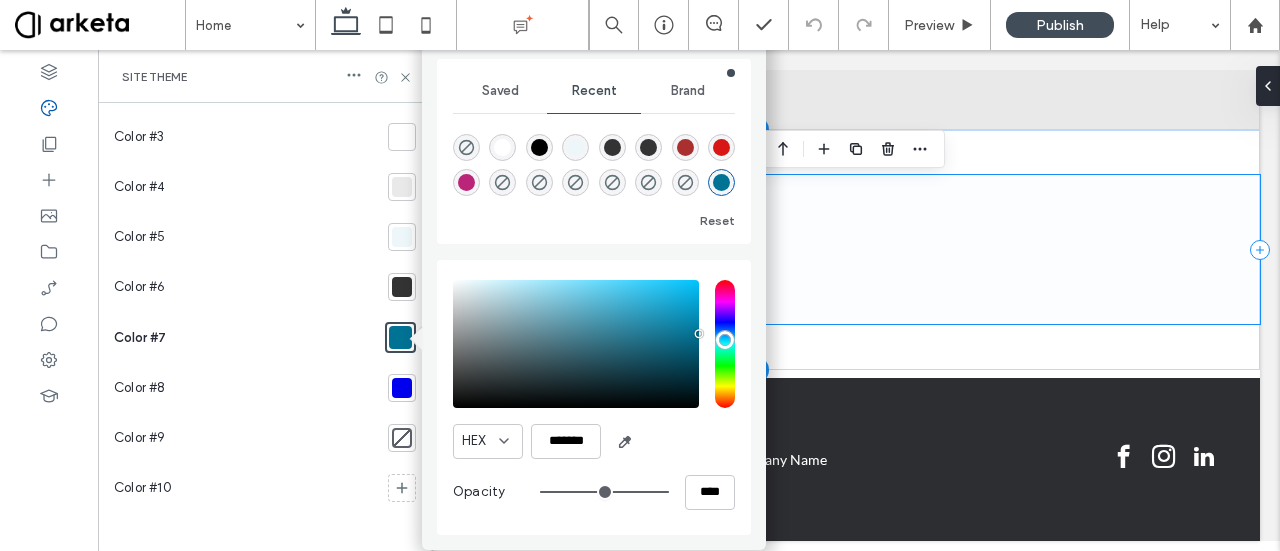 click at bounding box center (689, 249) 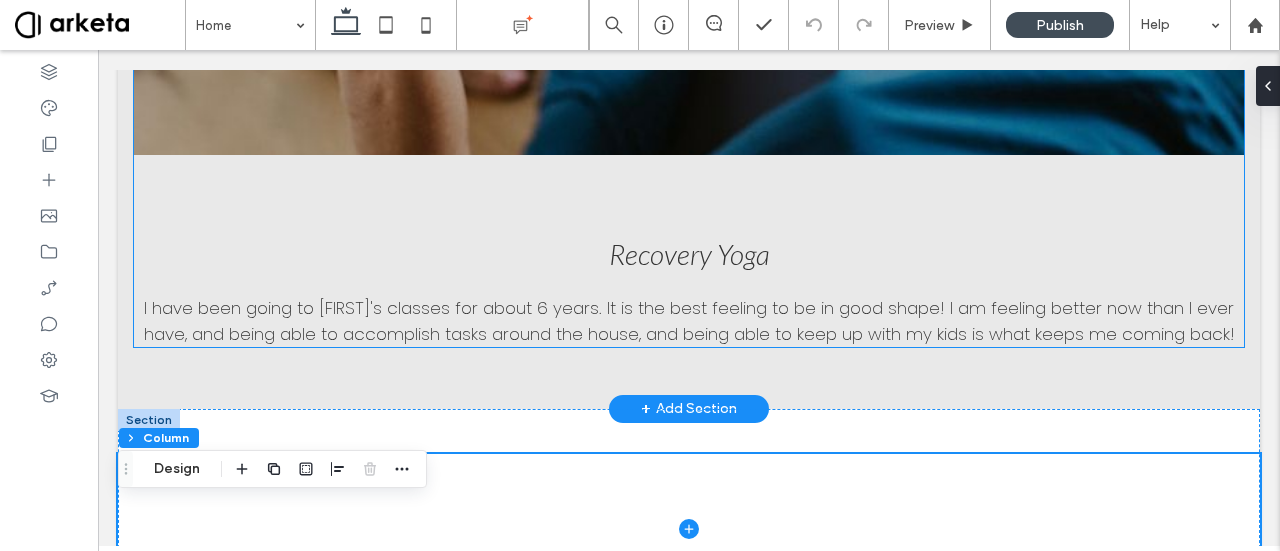 scroll, scrollTop: 950, scrollLeft: 0, axis: vertical 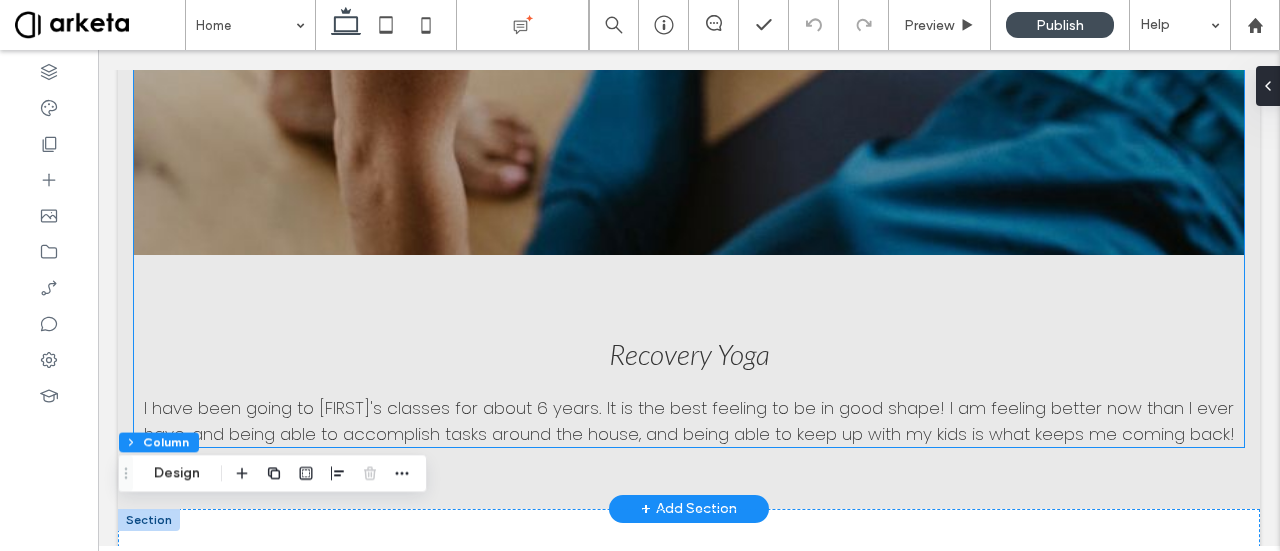 click on "Recovery Yoga" at bounding box center [689, 354] 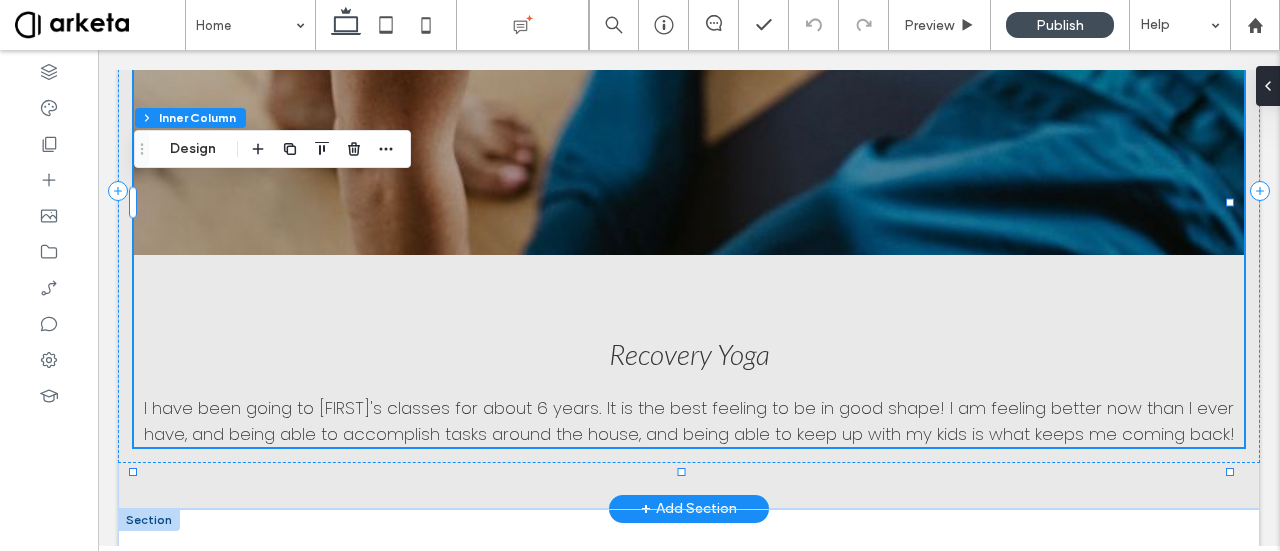 click on "Recovery Yoga" at bounding box center (689, 354) 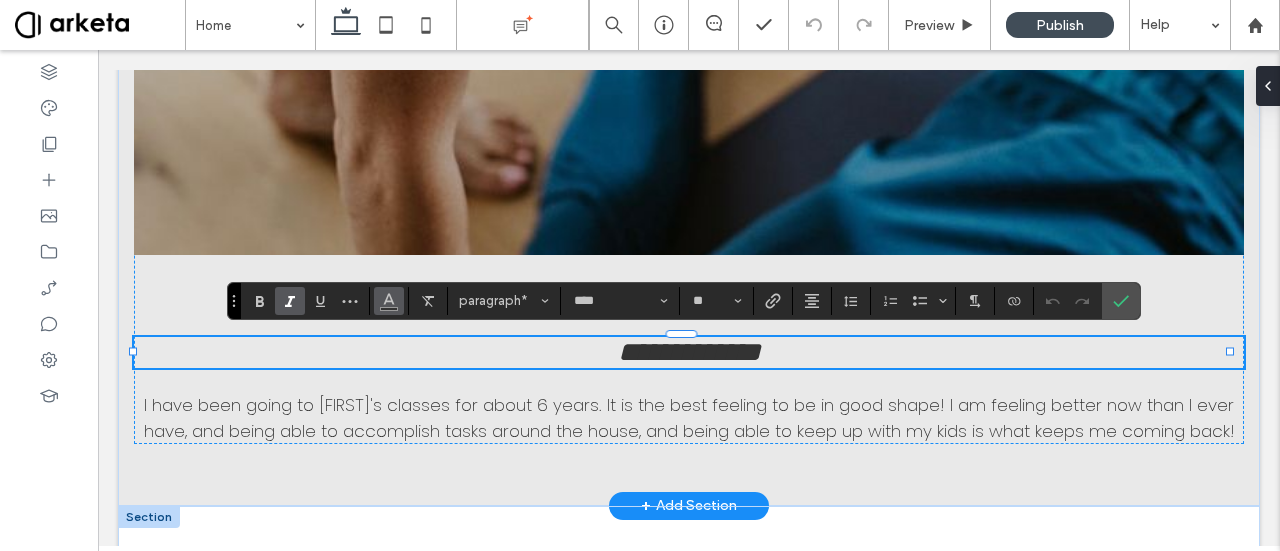 click 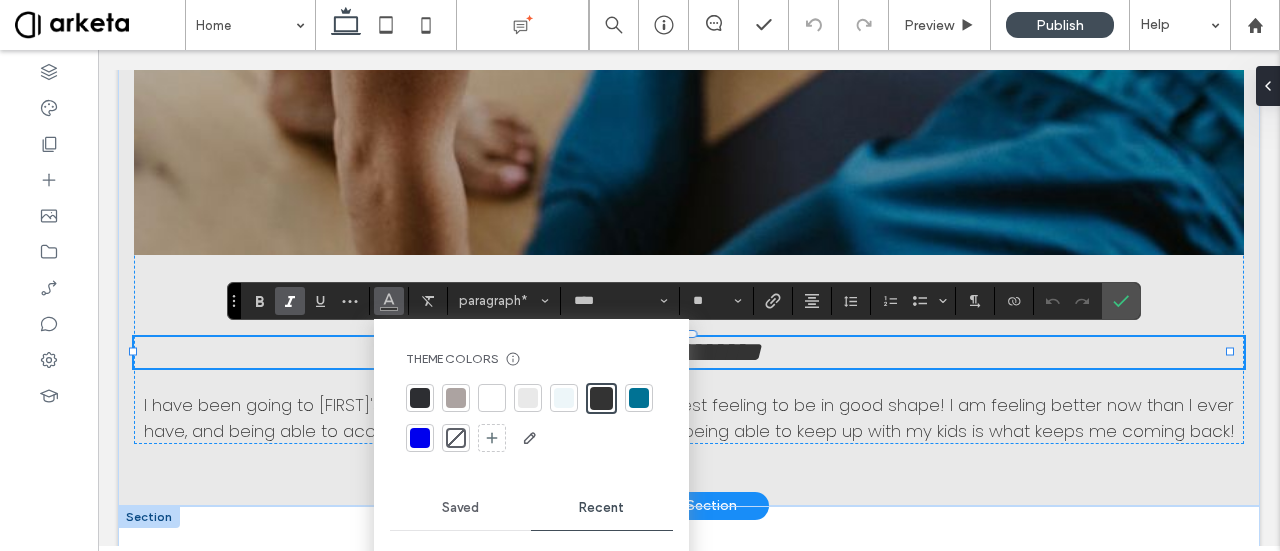 click at bounding box center (639, 398) 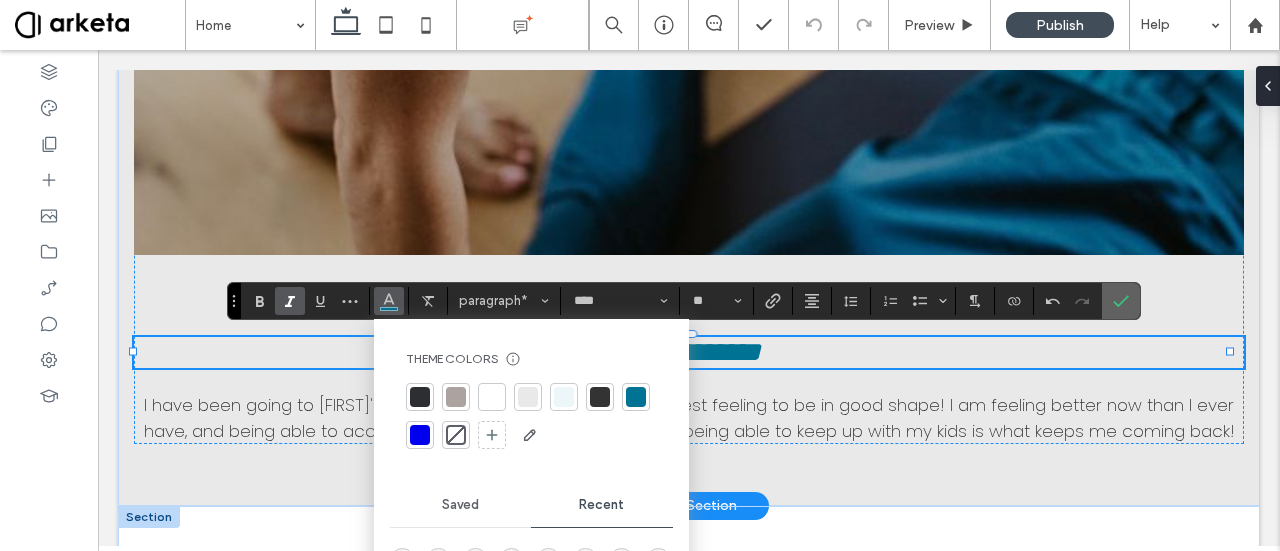 click 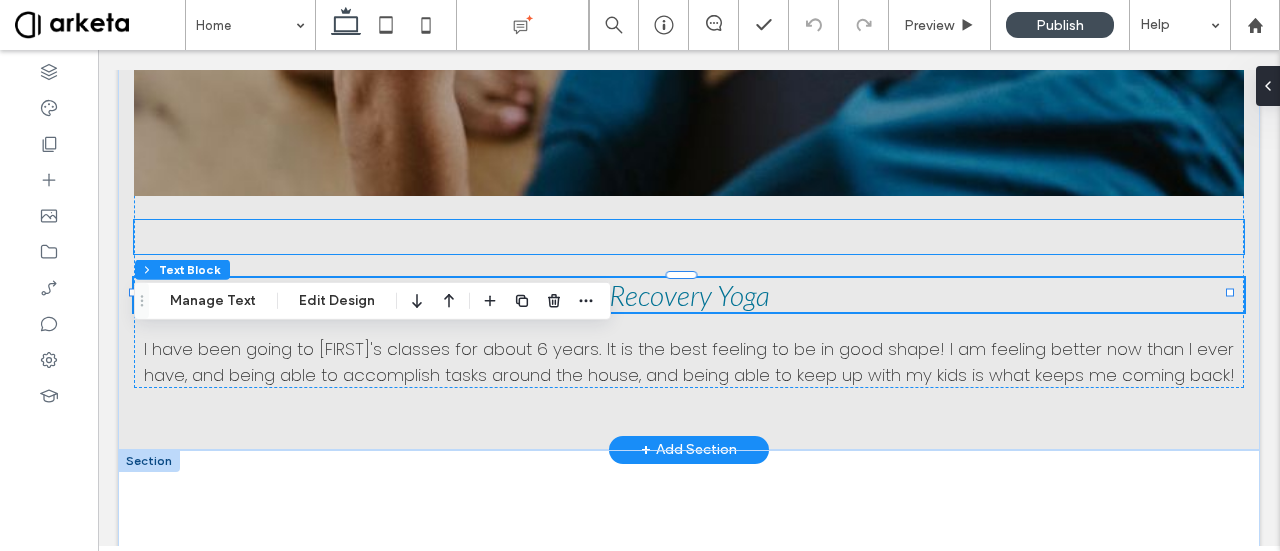 scroll, scrollTop: 1050, scrollLeft: 0, axis: vertical 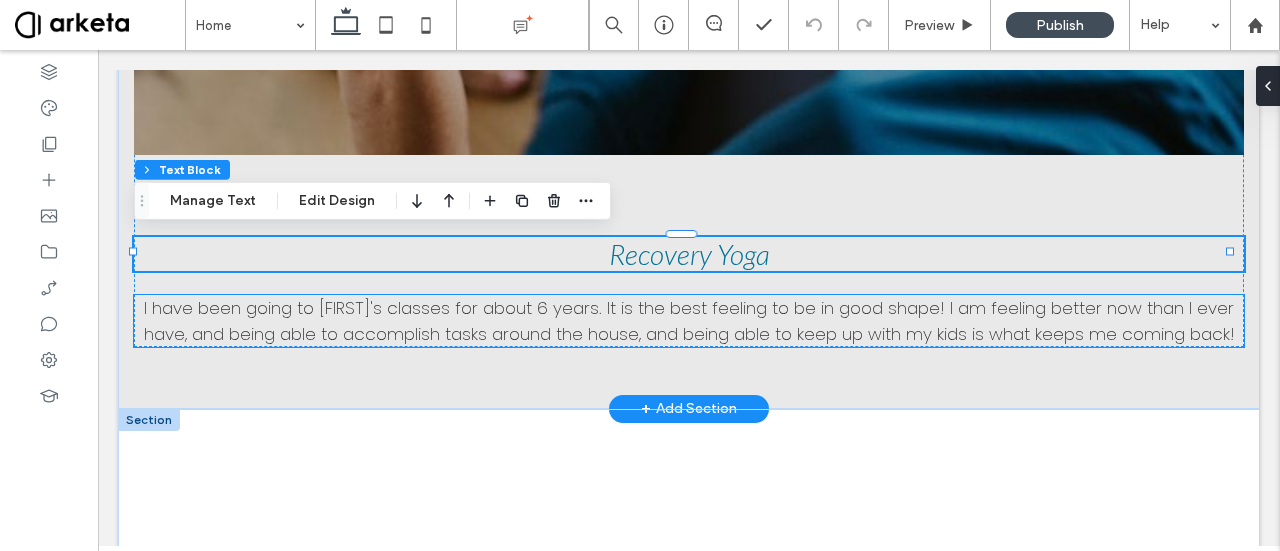 click on "I have been going to [NAME]’s classes for about 6 years. It is the best feeling to be in good shape! I am feeling better now than I ever have, and being able to accomplish tasks around the house, and being able to keep up with my kids is what keeps me coming back!" at bounding box center [689, 321] 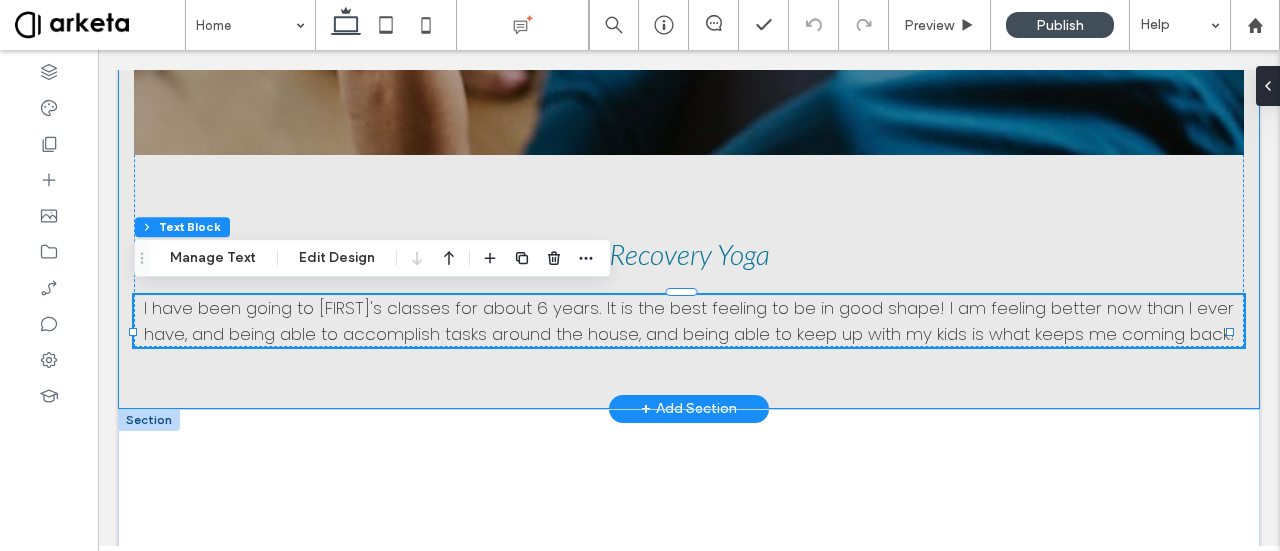 click on "Recovery Yoga   Recovery Yoga
I have been going to Amanda’s classes for about 6 years. It is the best feeling to be in good shape! I am feeling better now than I ever have, and being able to accomplish tasks around the house, and being able to keep up with my kids is what keeps me coming back!" at bounding box center [689, 90] 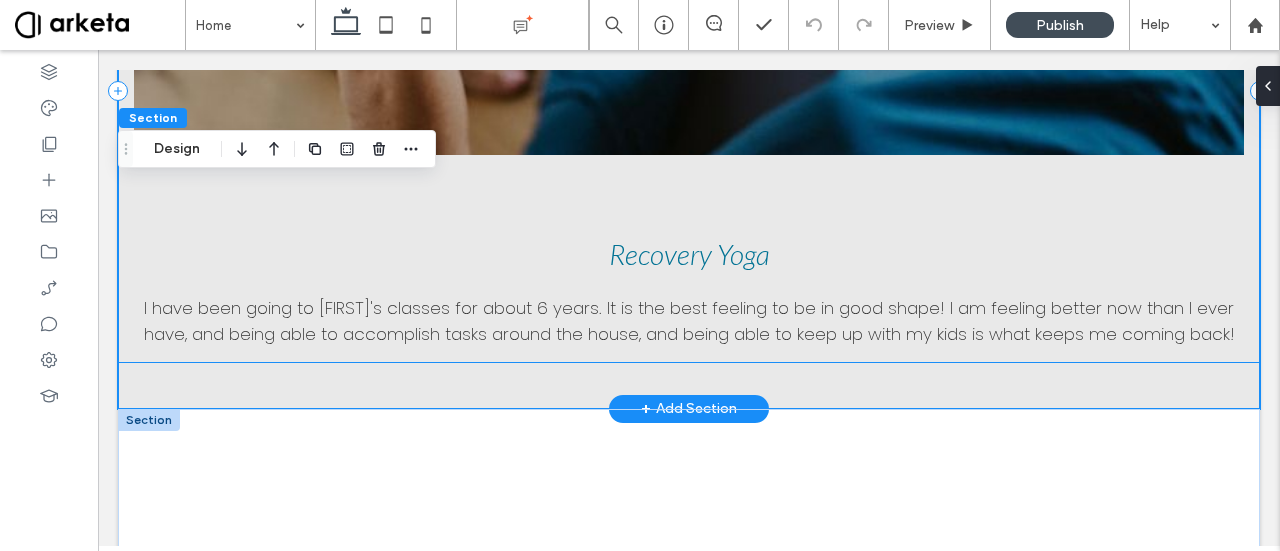 click on "Recovery Yoga   Recovery Yoga
I have been going to Amanda’s classes for about 6 years. It is the best feeling to be in good shape! I am feeling better now than I ever have, and being able to accomplish tasks around the house, and being able to keep up with my kids is what keeps me coming back!" at bounding box center [689, 91] 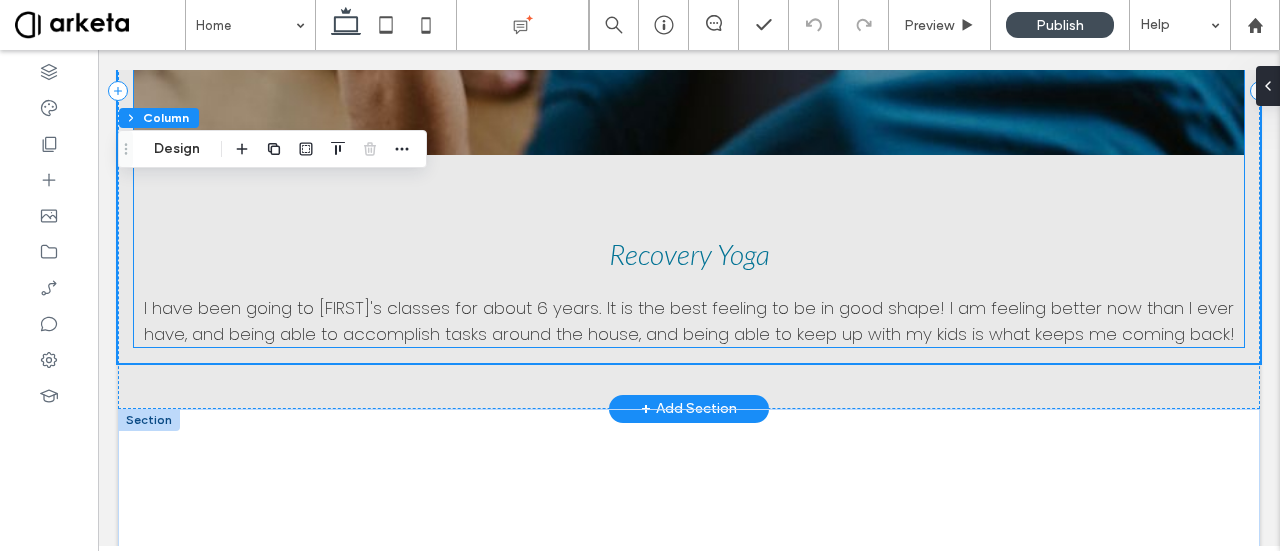 click on "Recovery Yoga   Recovery Yoga
I have been going to Amanda’s classes for about 6 years. It is the best feeling to be in good shape! I am feeling better now than I ever have, and being able to accomplish tasks around the house, and being able to keep up with my kids is what keeps me coming back!" at bounding box center [689, 91] 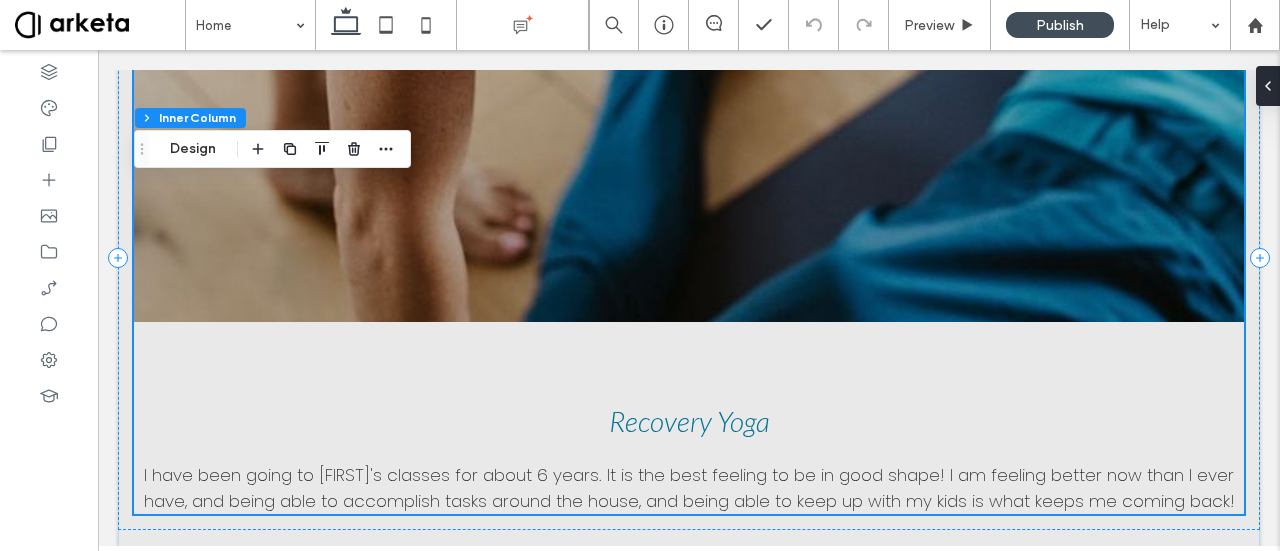 scroll, scrollTop: 850, scrollLeft: 0, axis: vertical 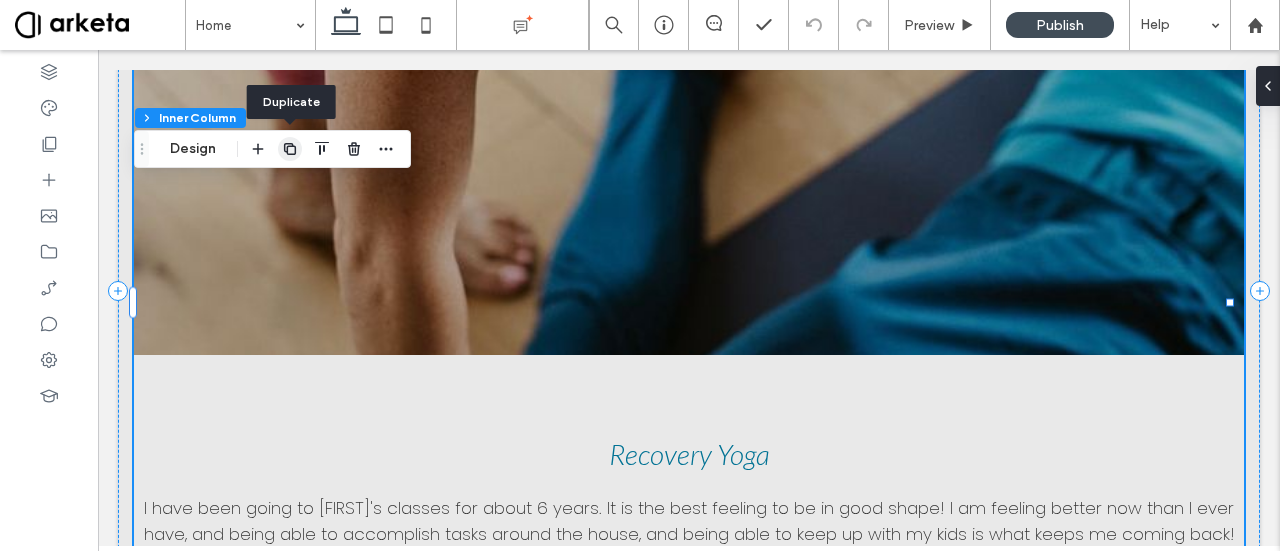 click at bounding box center (290, 149) 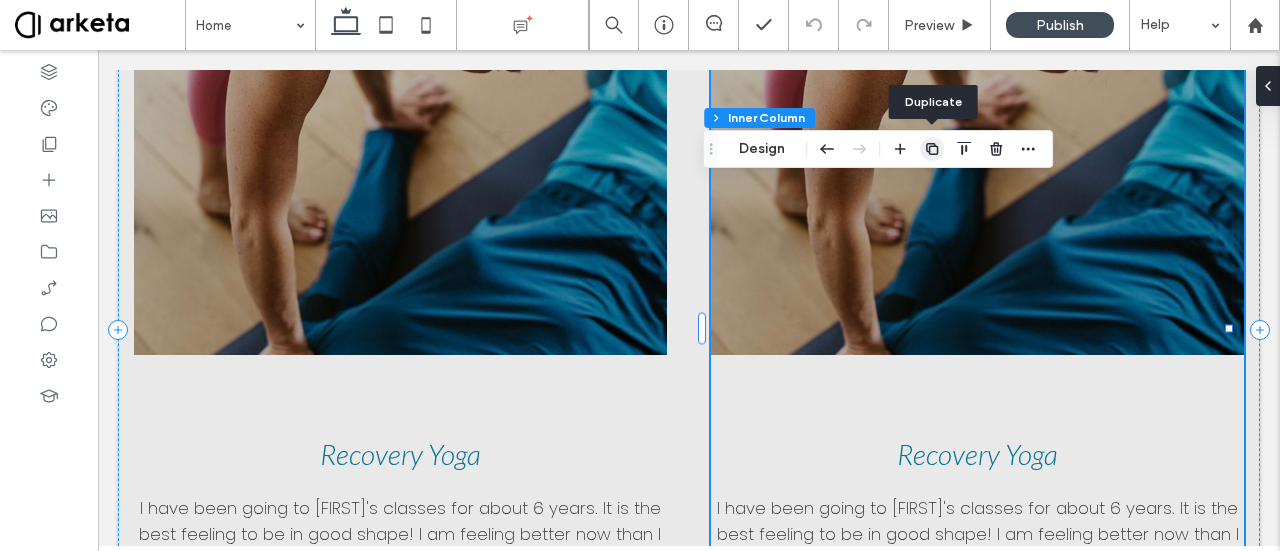 click 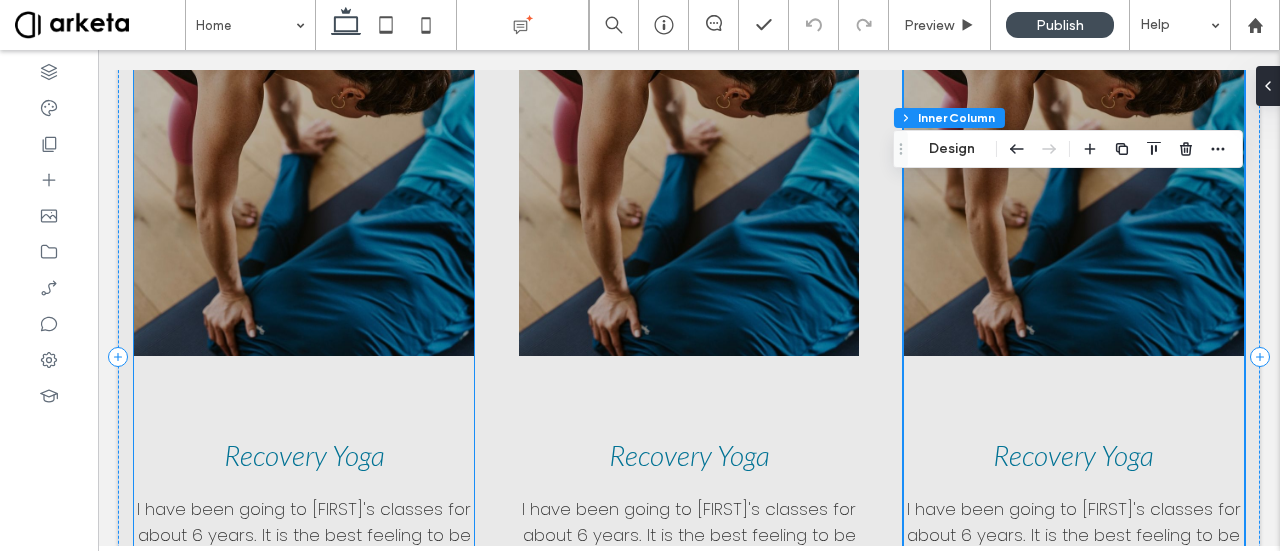 scroll, scrollTop: 850, scrollLeft: 0, axis: vertical 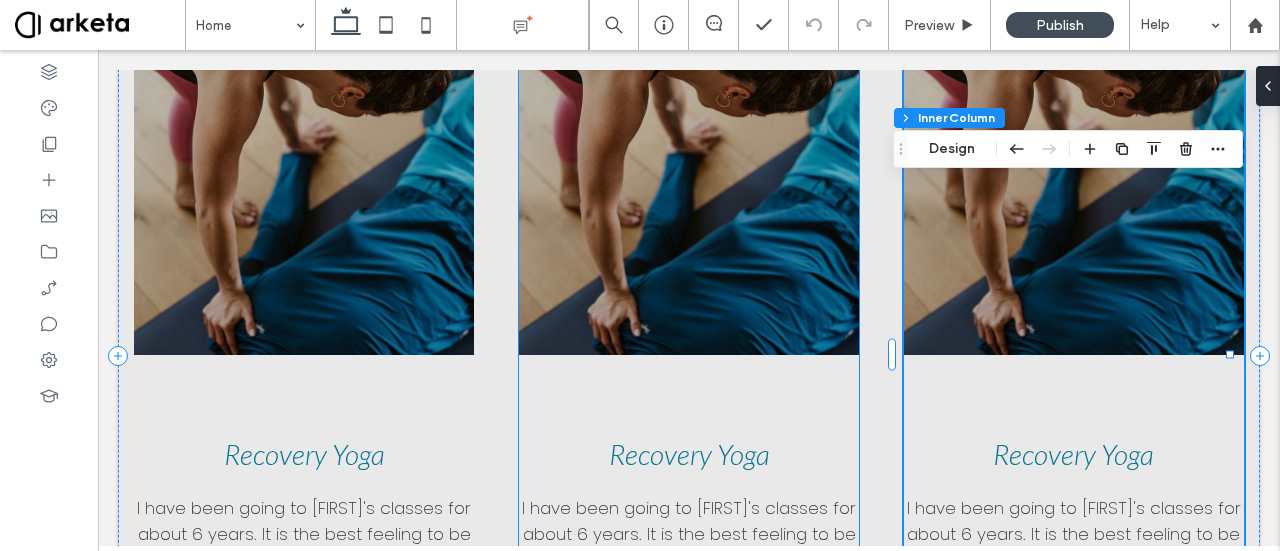 click at bounding box center [689, 195] 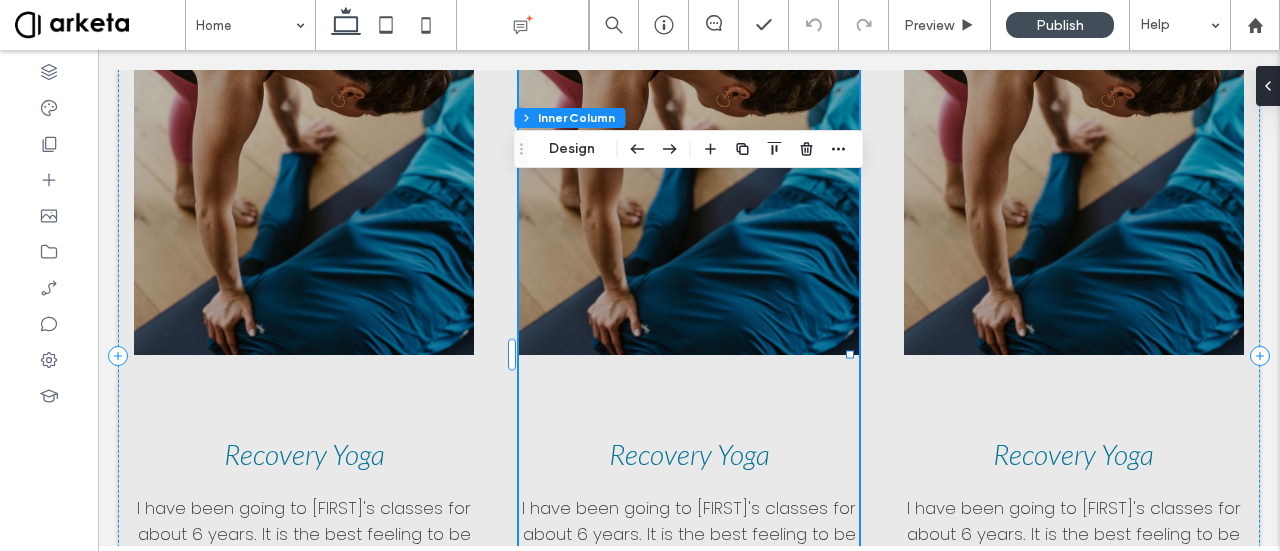 click at bounding box center (689, 195) 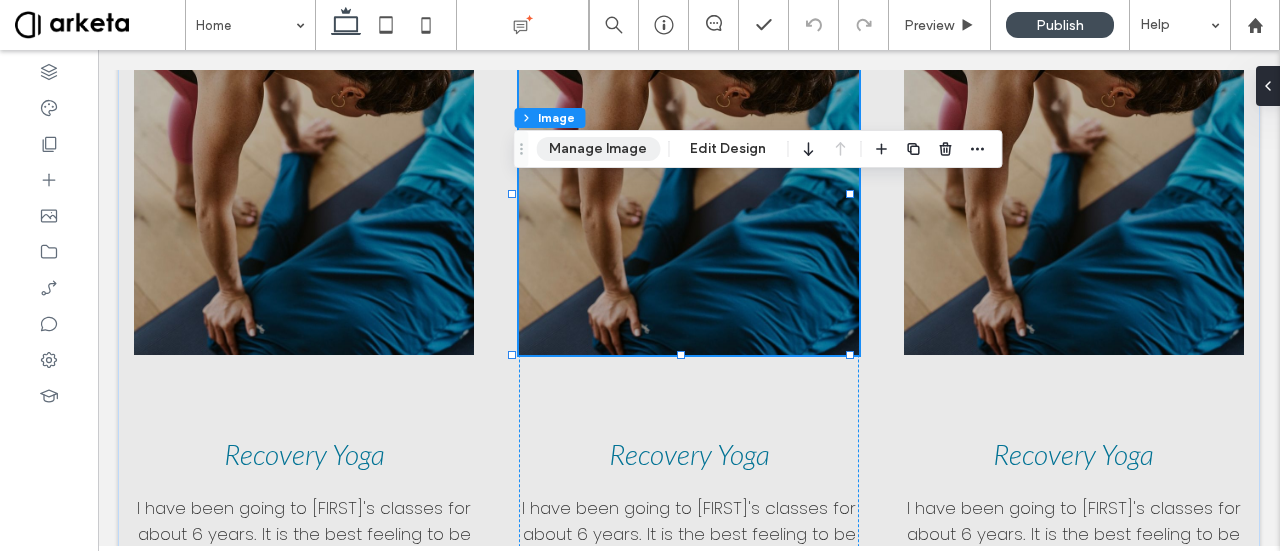 click on "Manage Image" at bounding box center [598, 149] 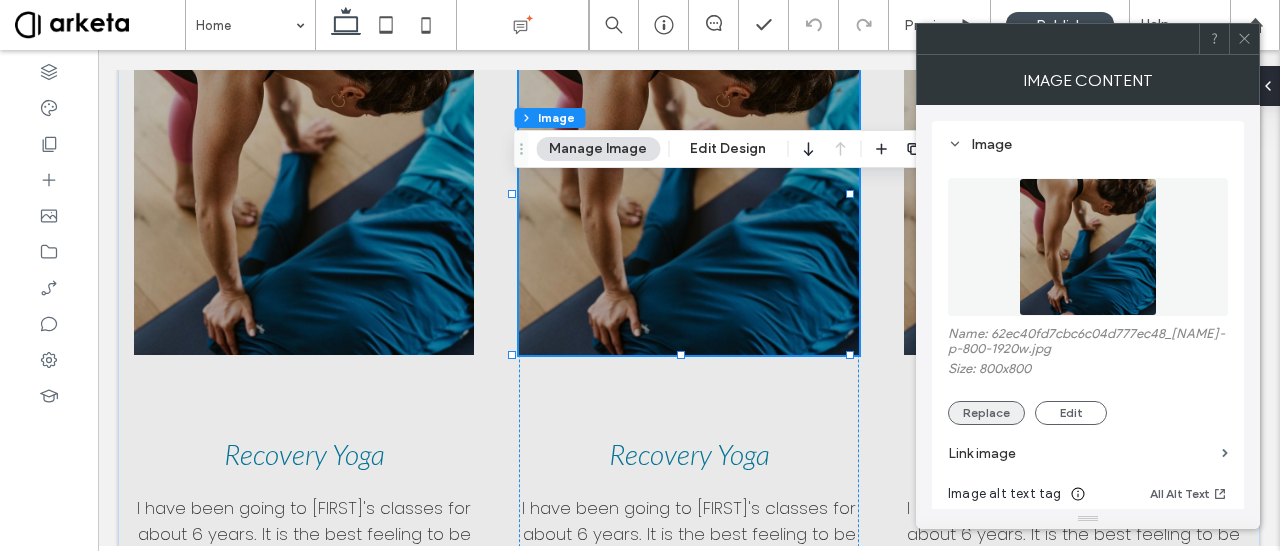 click on "Replace" at bounding box center (986, 413) 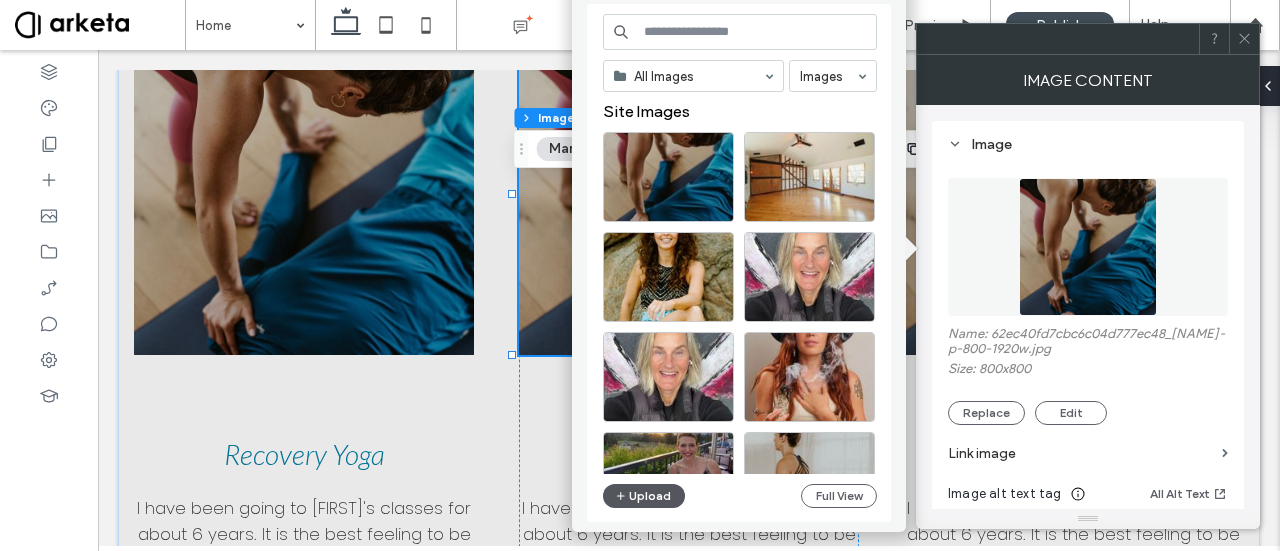 click on "Upload" at bounding box center [644, 496] 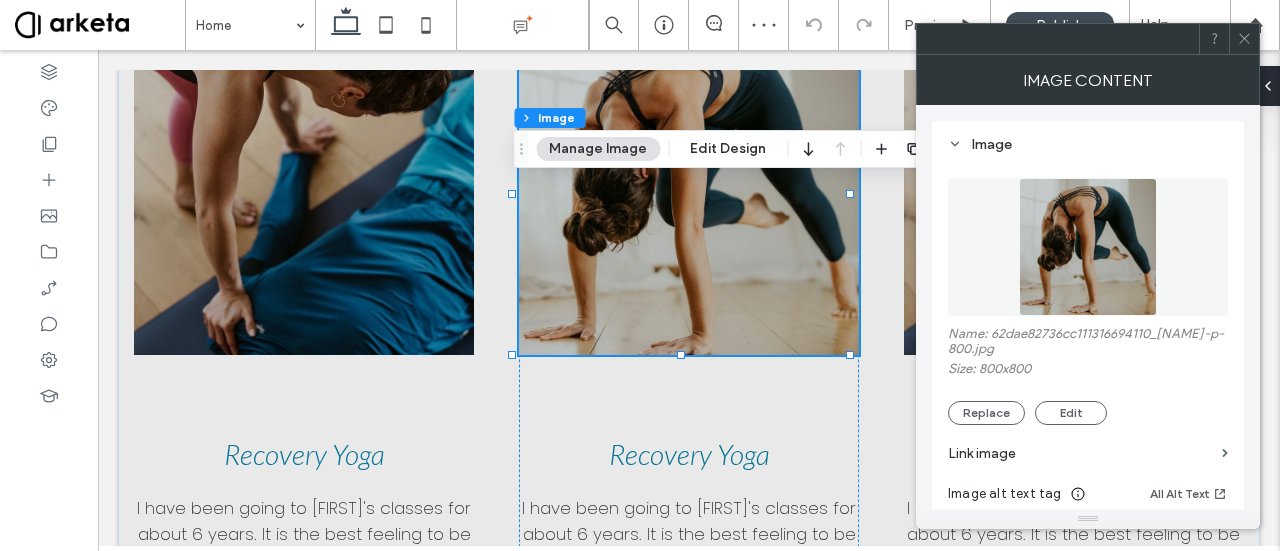 click at bounding box center (1244, 39) 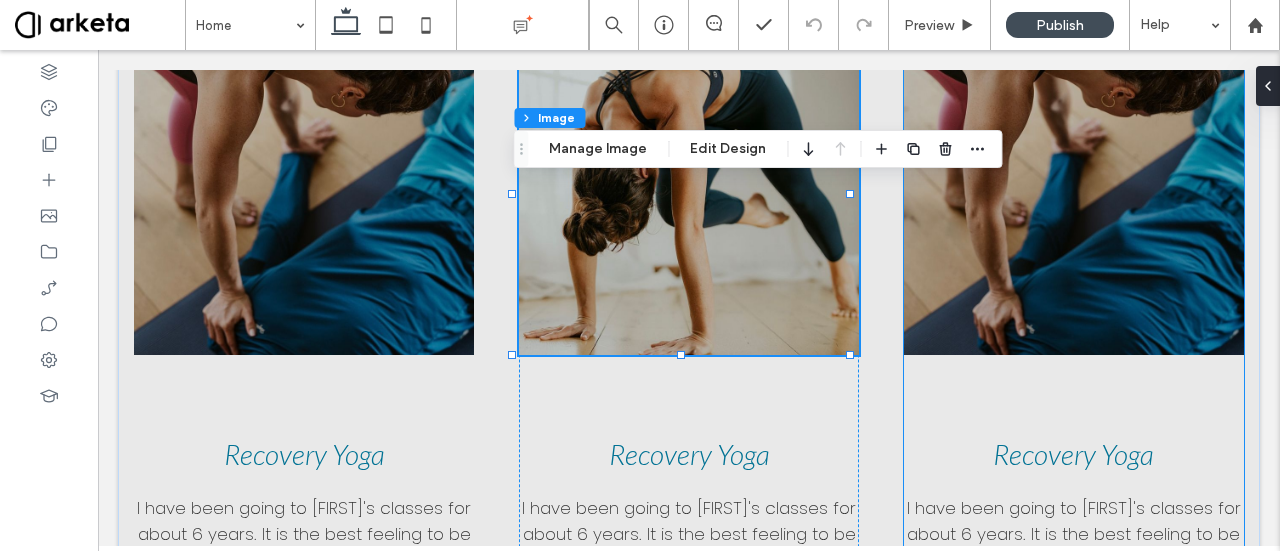click at bounding box center [1074, 195] 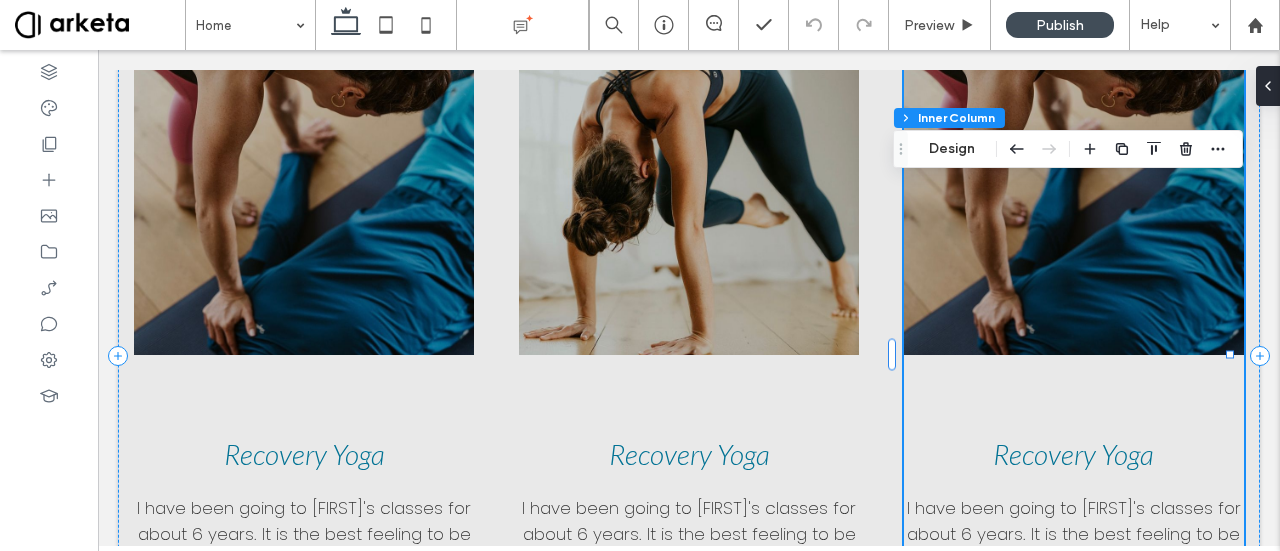 click at bounding box center [1074, 195] 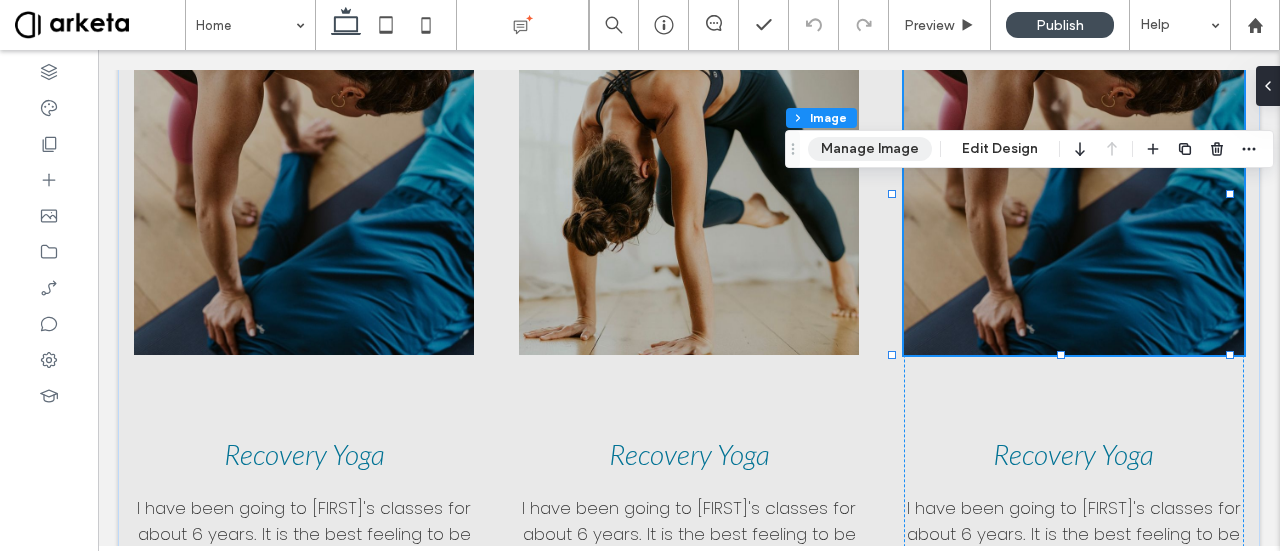 click on "Manage Image" at bounding box center [870, 149] 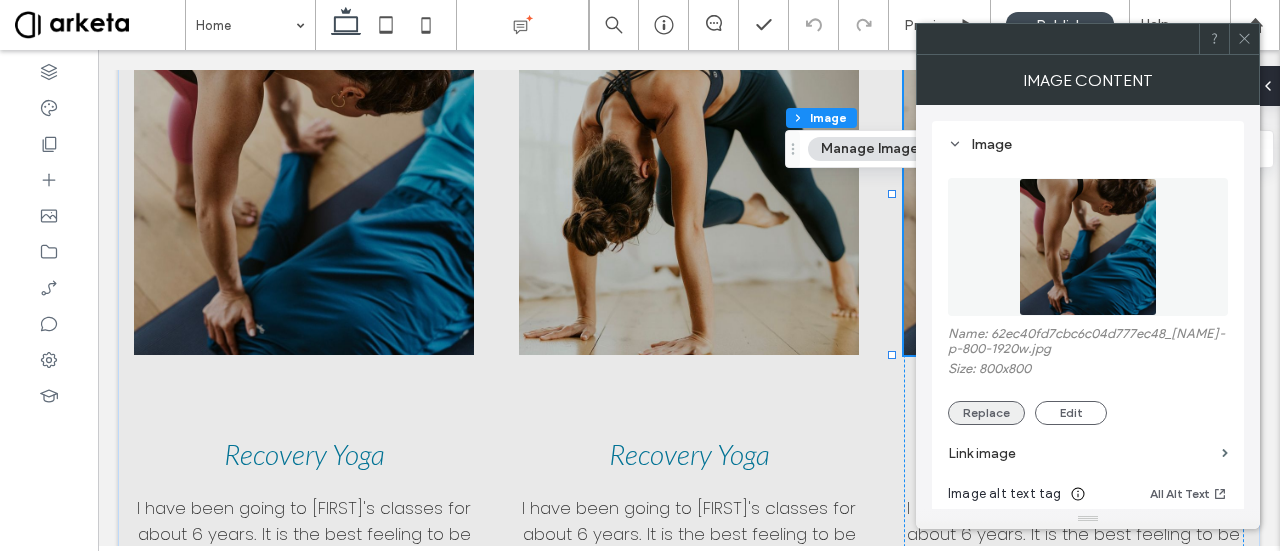 click on "Replace" at bounding box center [986, 413] 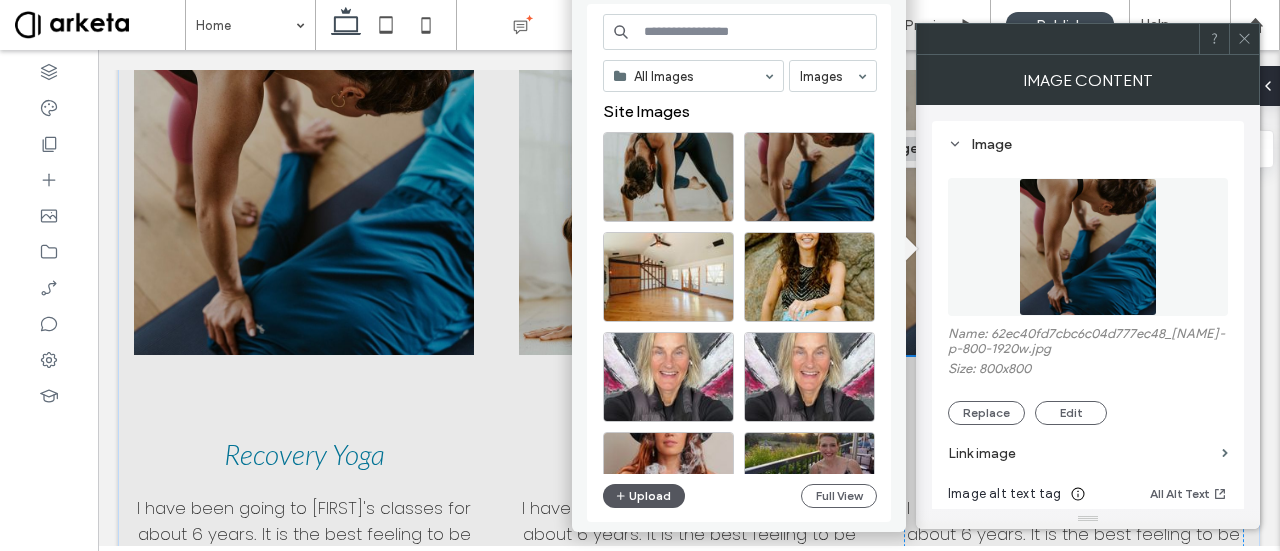 click on "Upload" at bounding box center (644, 496) 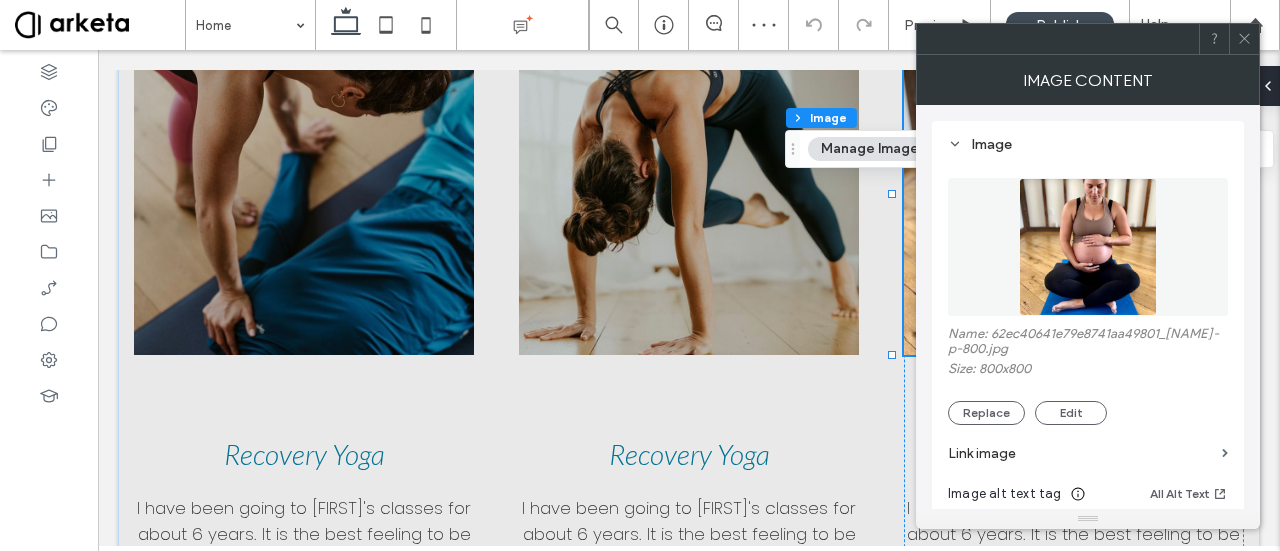click 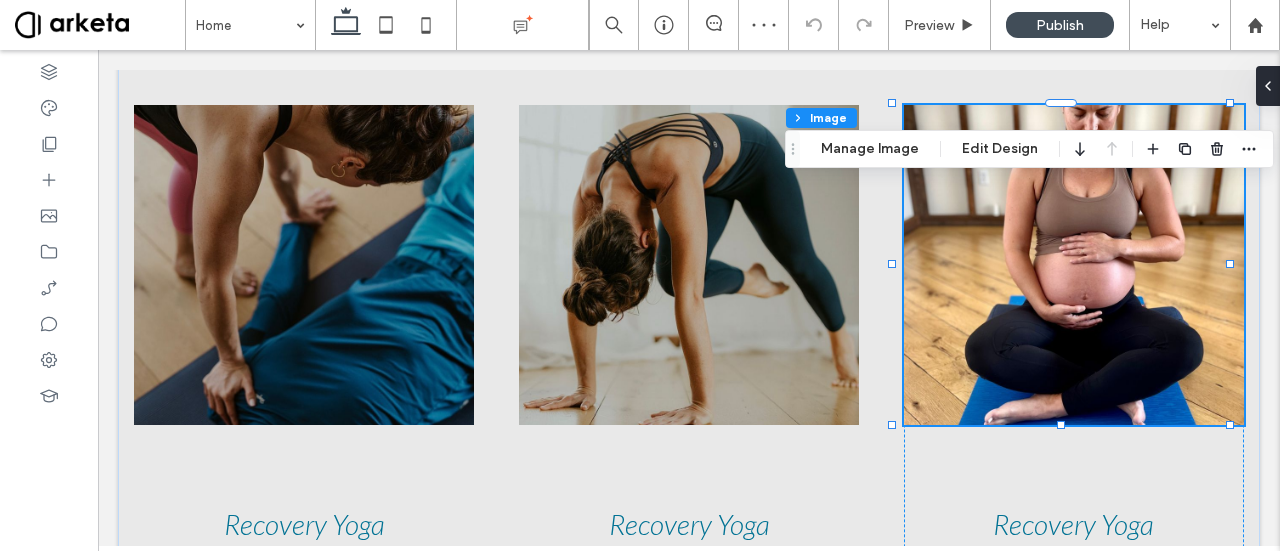 scroll, scrollTop: 750, scrollLeft: 0, axis: vertical 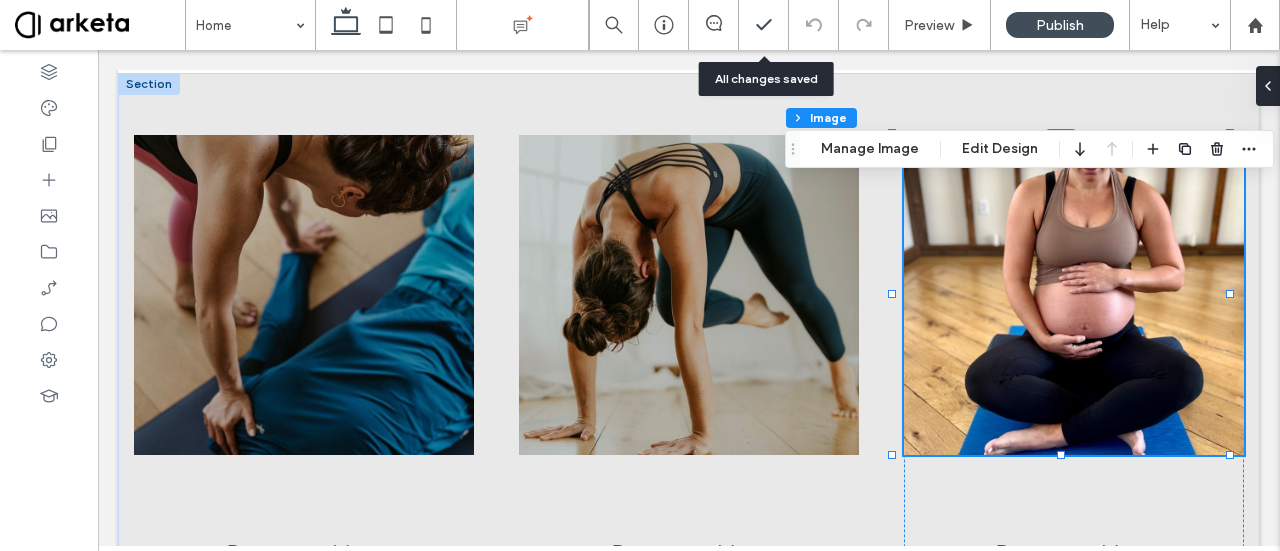 click 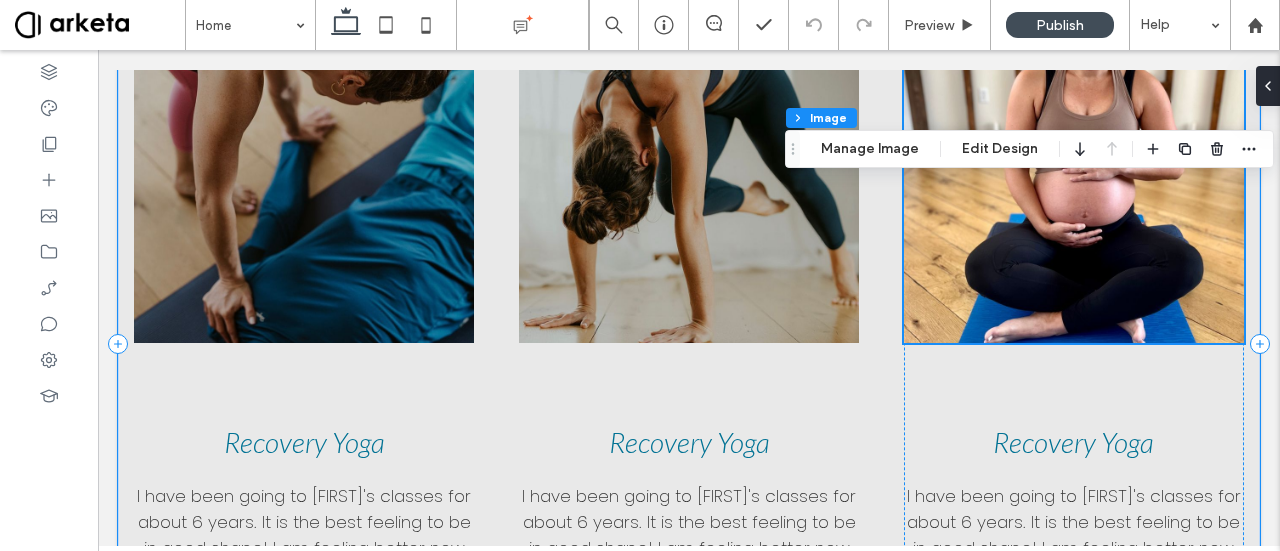 scroll, scrollTop: 1050, scrollLeft: 0, axis: vertical 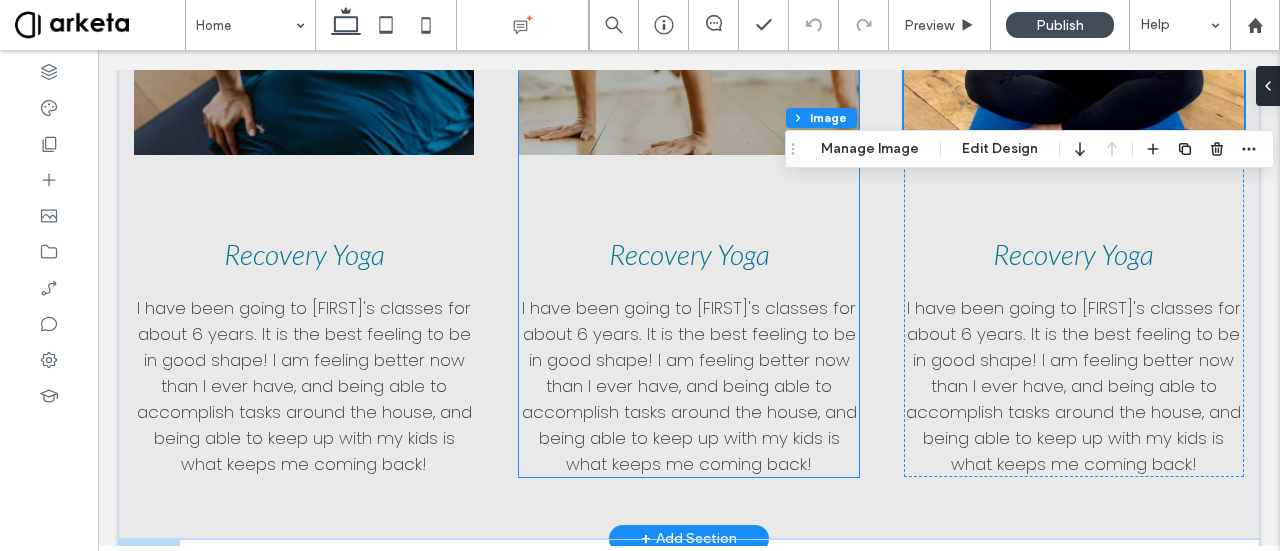 click on "Recovery Yoga" at bounding box center [689, 254] 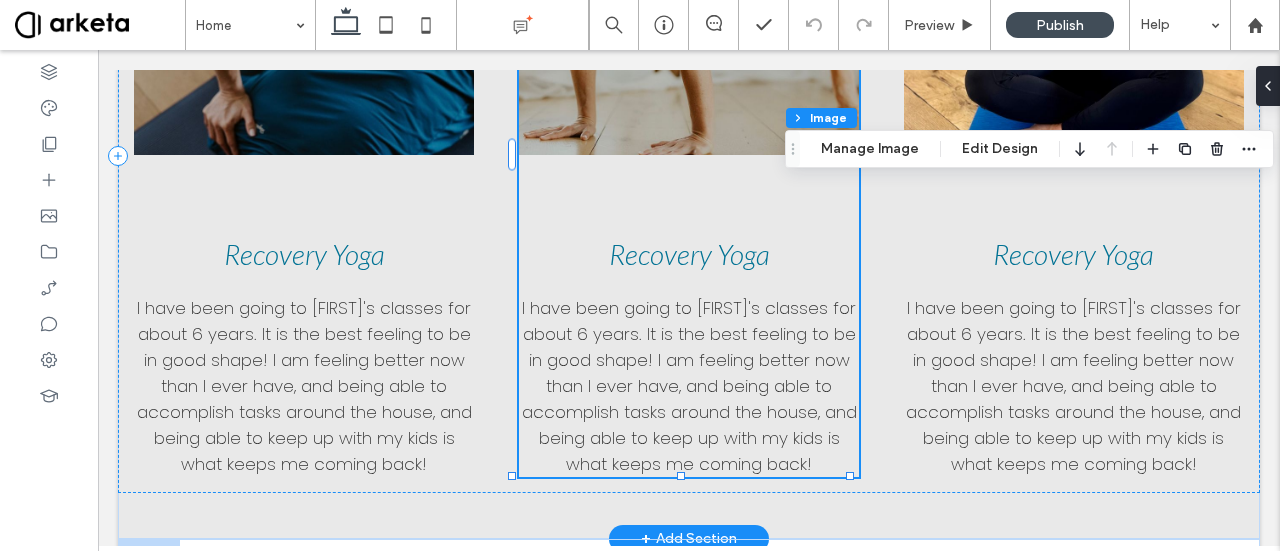 click on "Recovery Yoga" at bounding box center [689, 254] 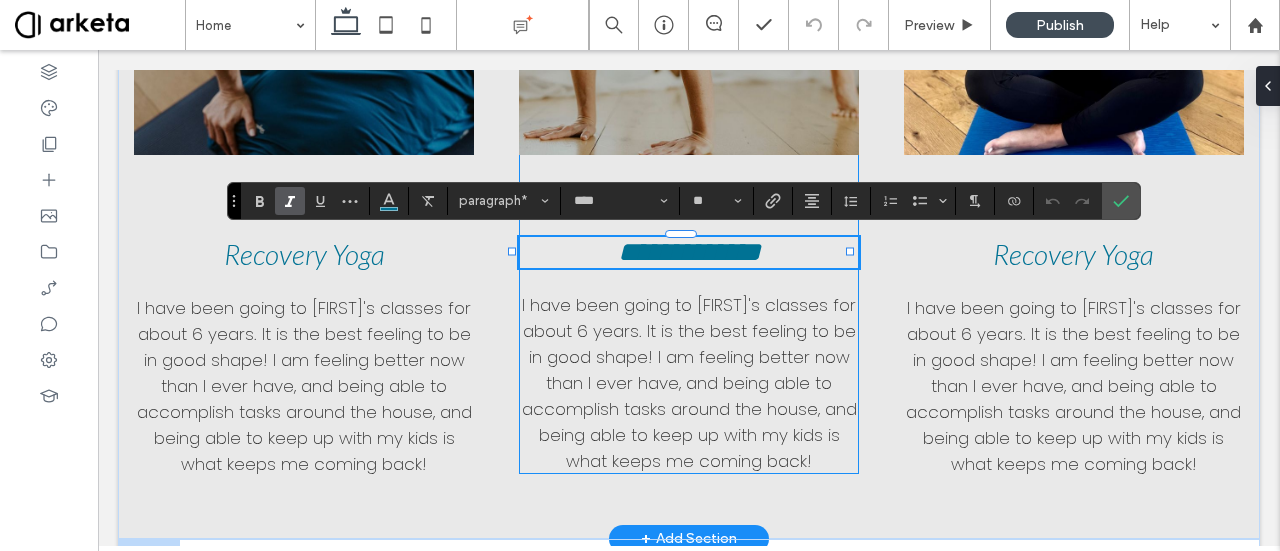 type on "**" 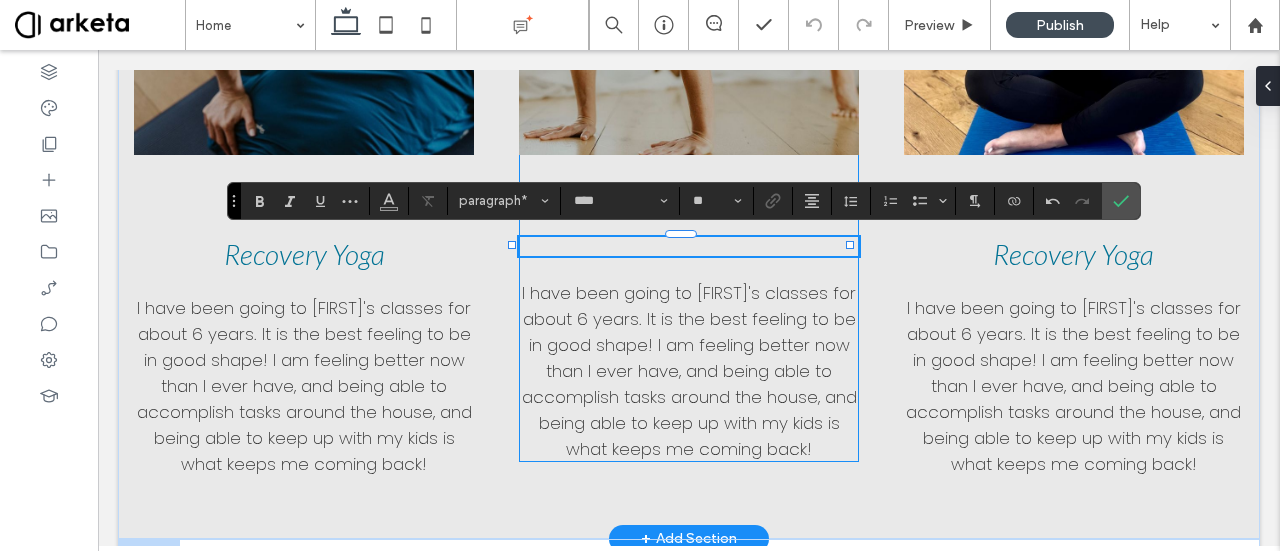 paste 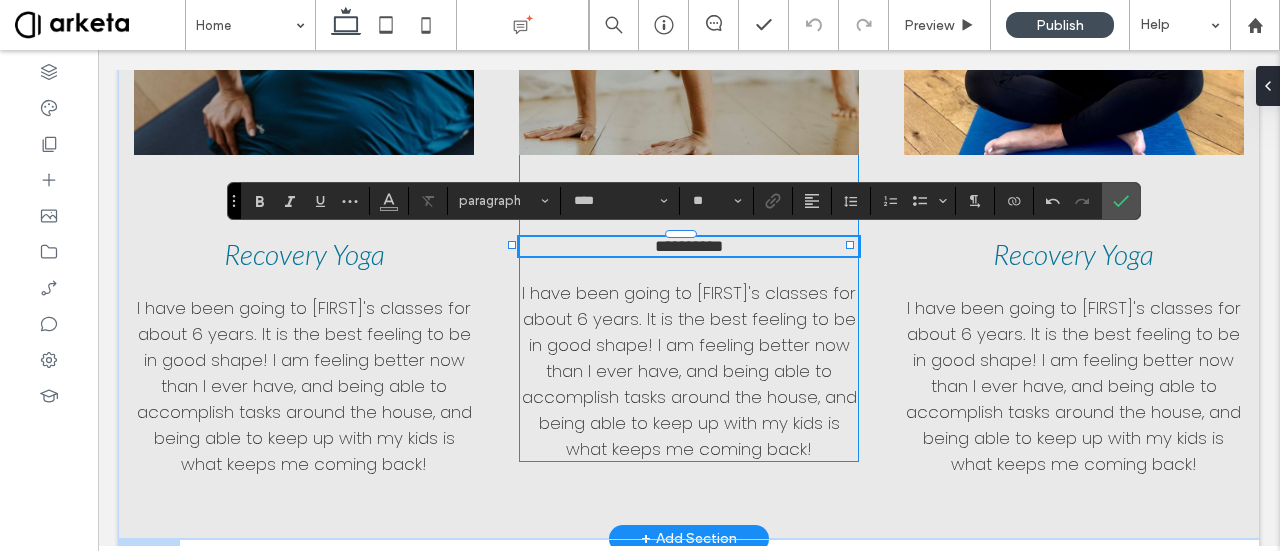 type on "**" 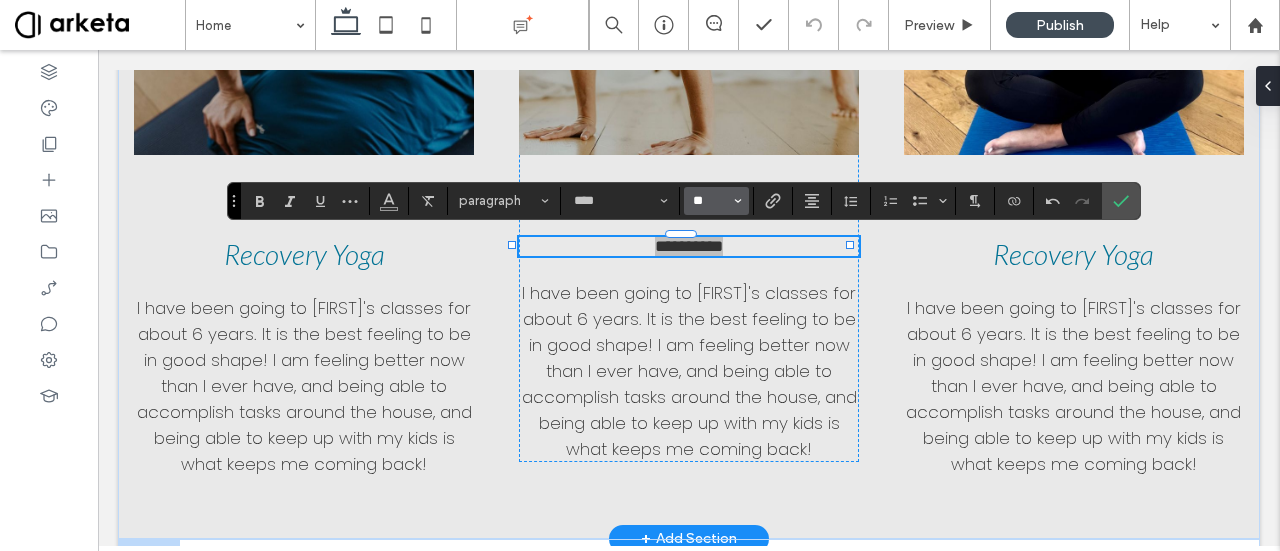 click on "**" at bounding box center [710, 201] 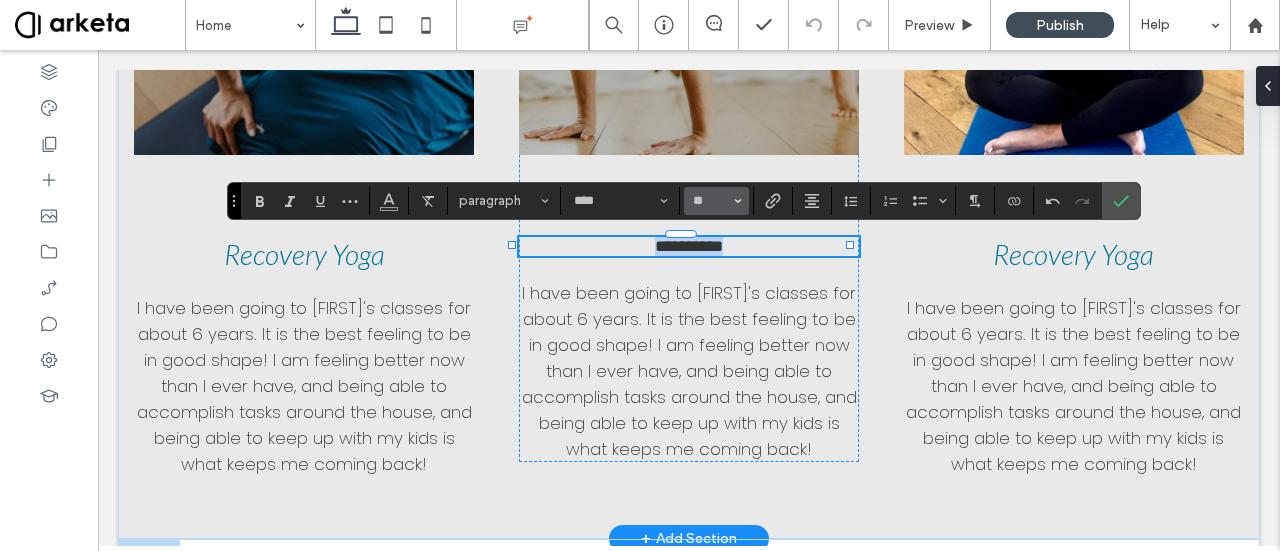 type on "**" 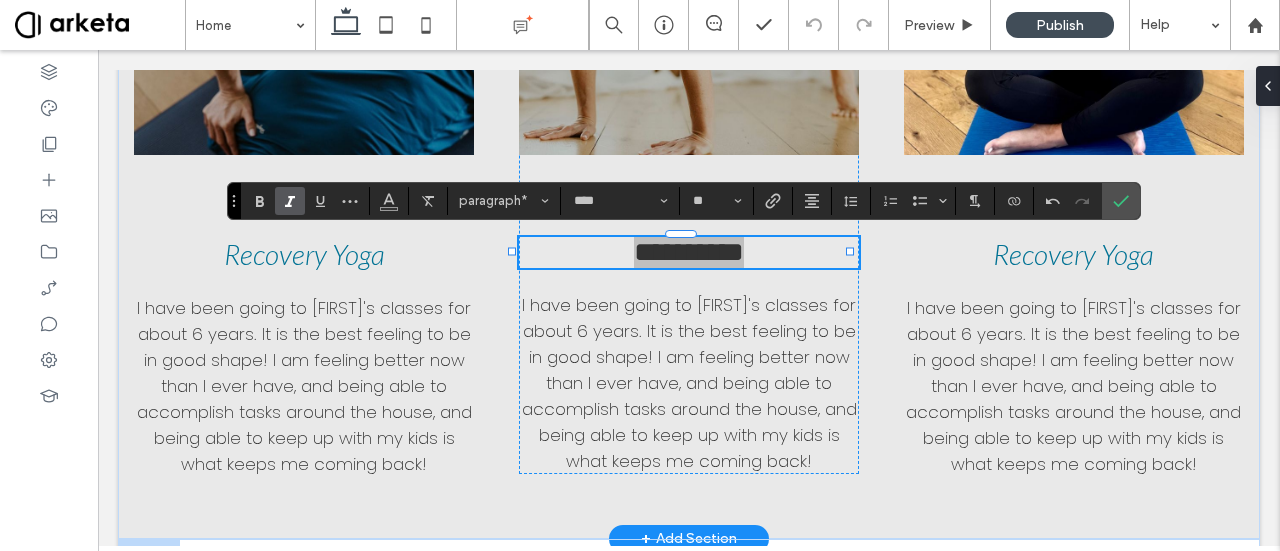 click 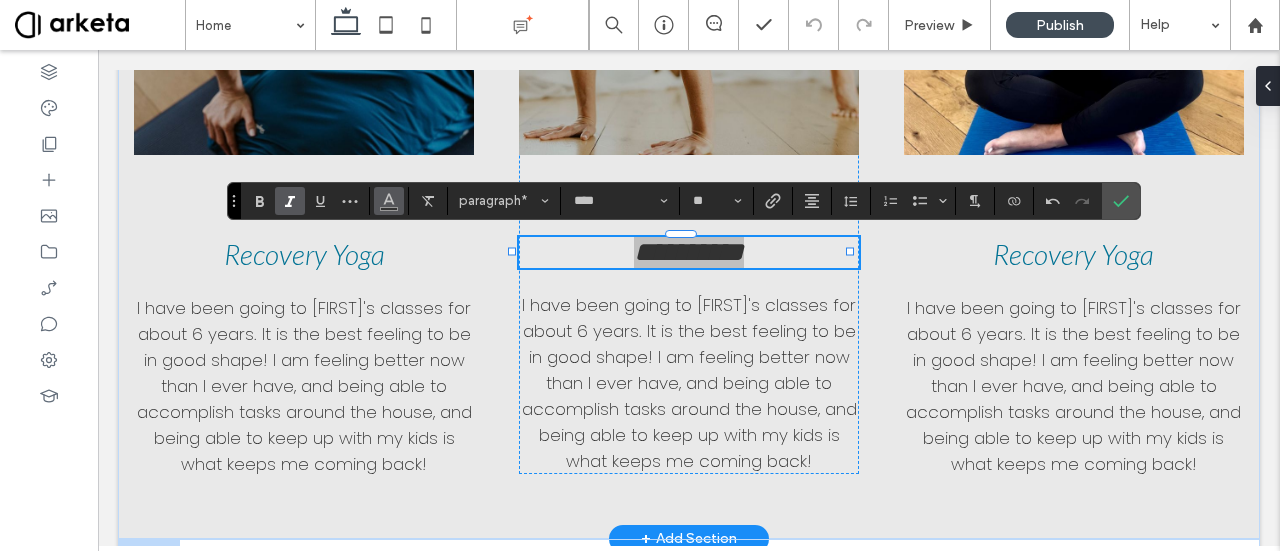 click 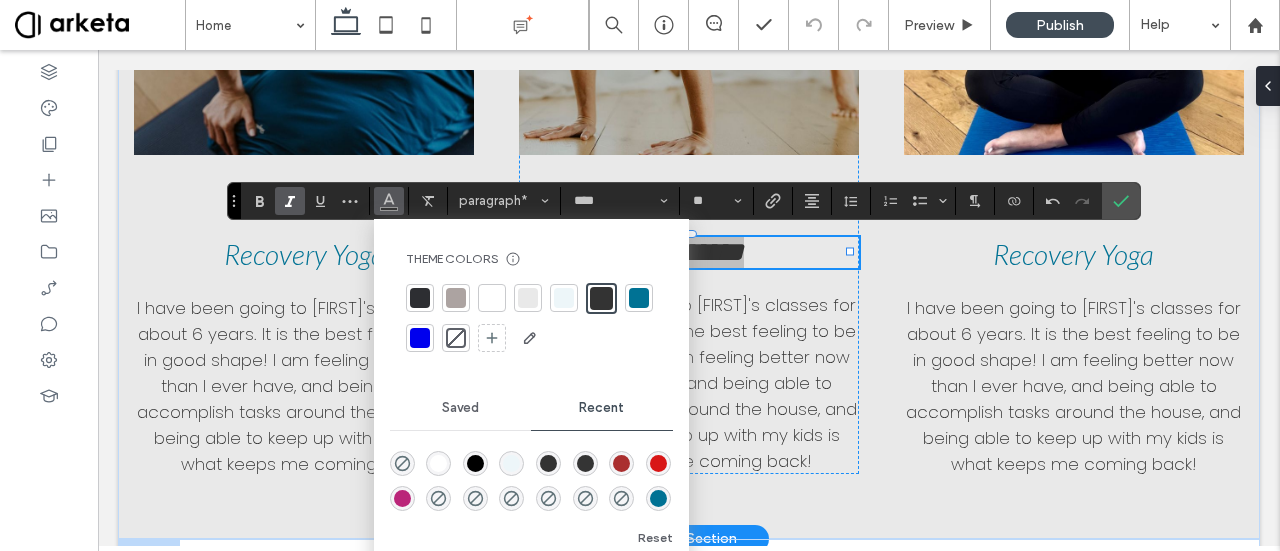 click at bounding box center (639, 298) 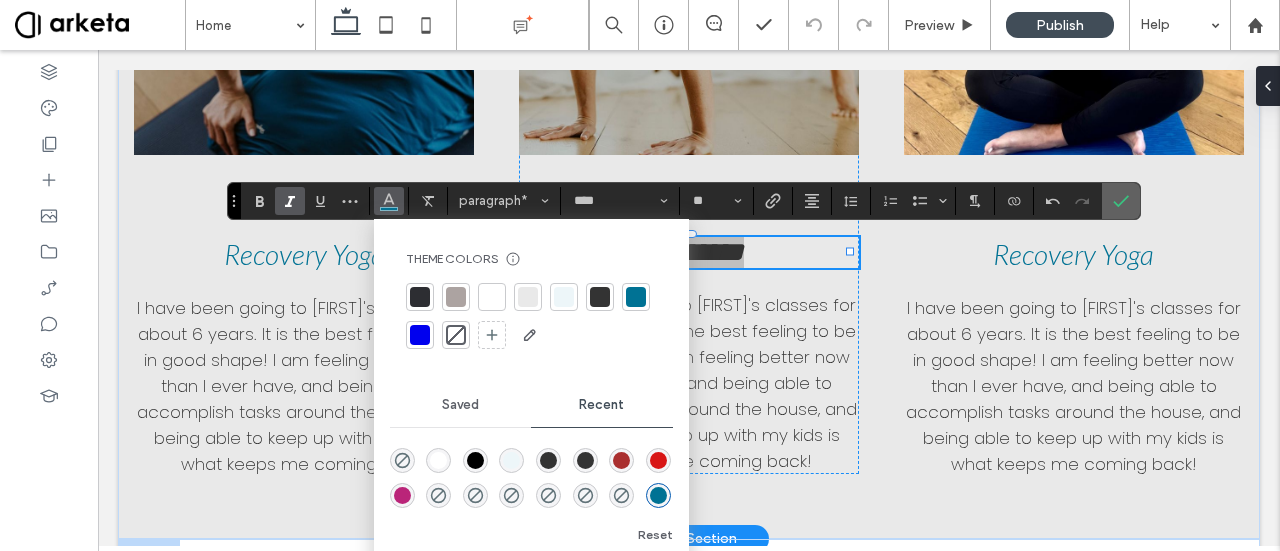 drag, startPoint x: 1122, startPoint y: 209, endPoint x: 1021, endPoint y: 160, distance: 112.25863 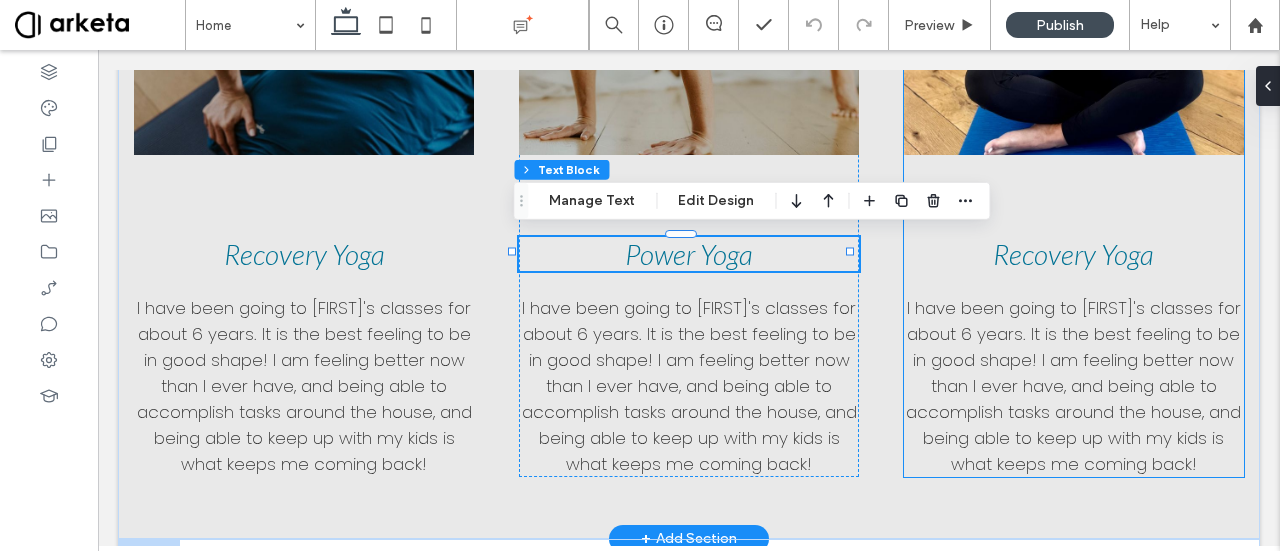 click on "Recovery Yoga" at bounding box center [1073, 254] 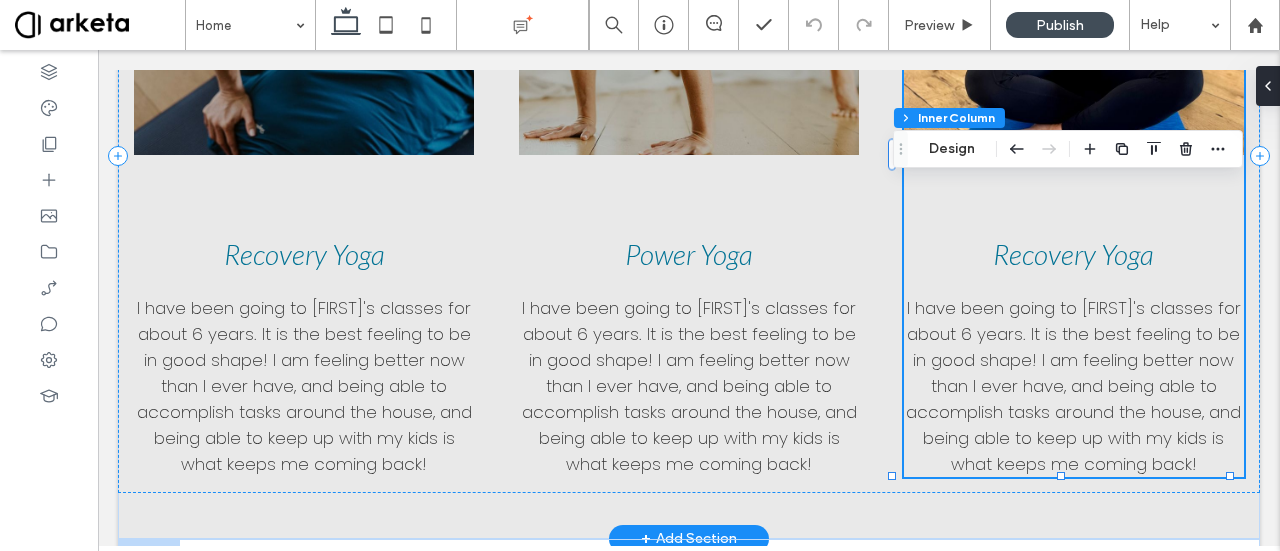 click on "Recovery Yoga" at bounding box center (1073, 254) 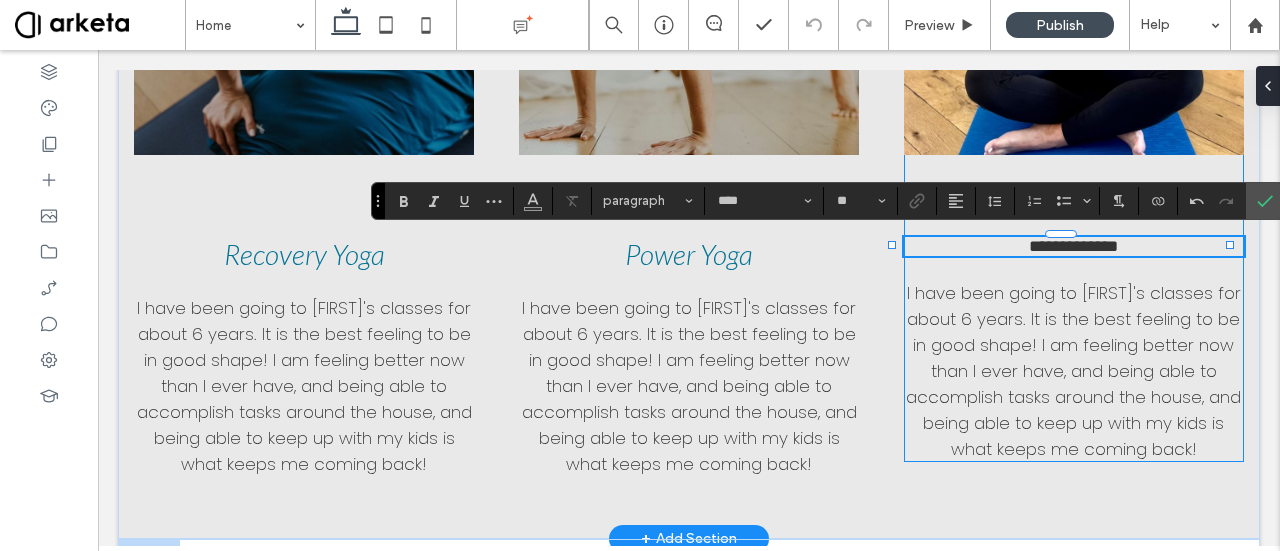 type on "**" 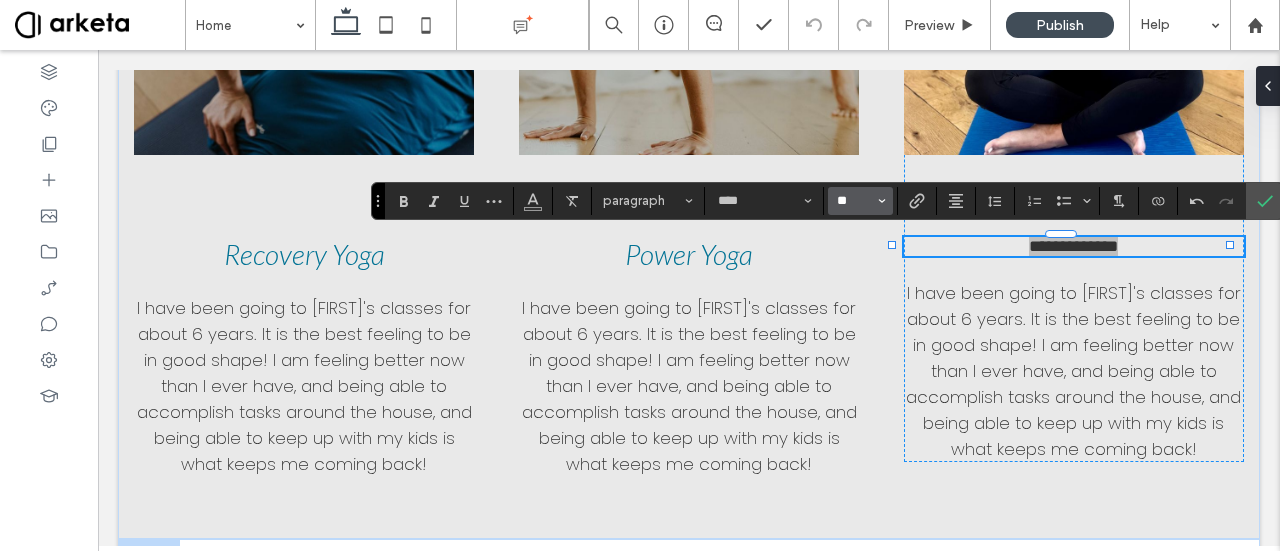 click on "**" at bounding box center (854, 201) 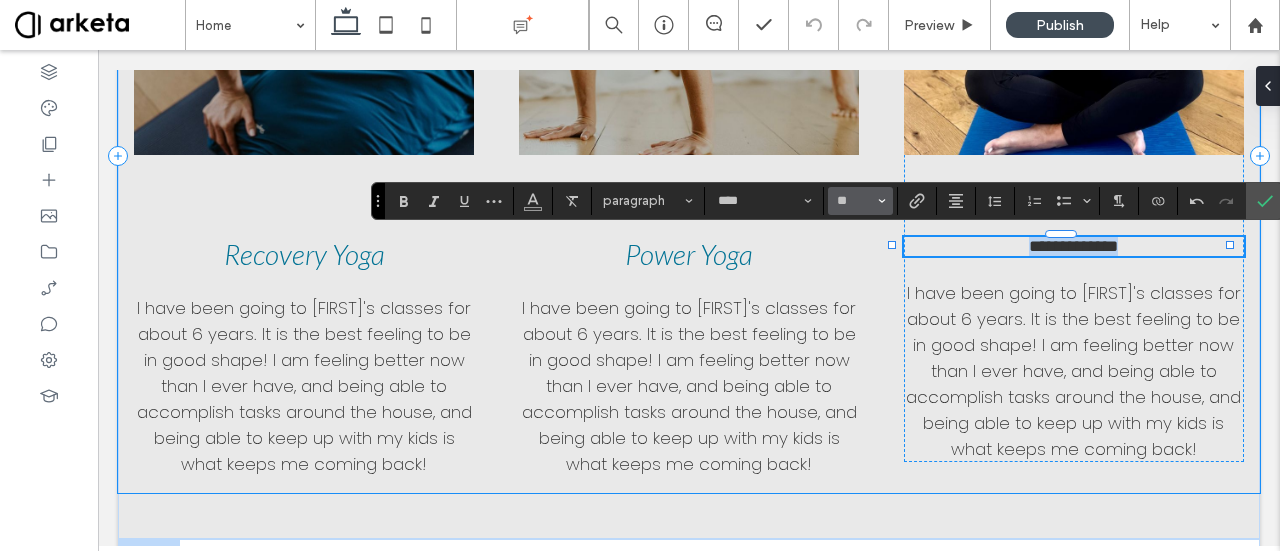 type on "**" 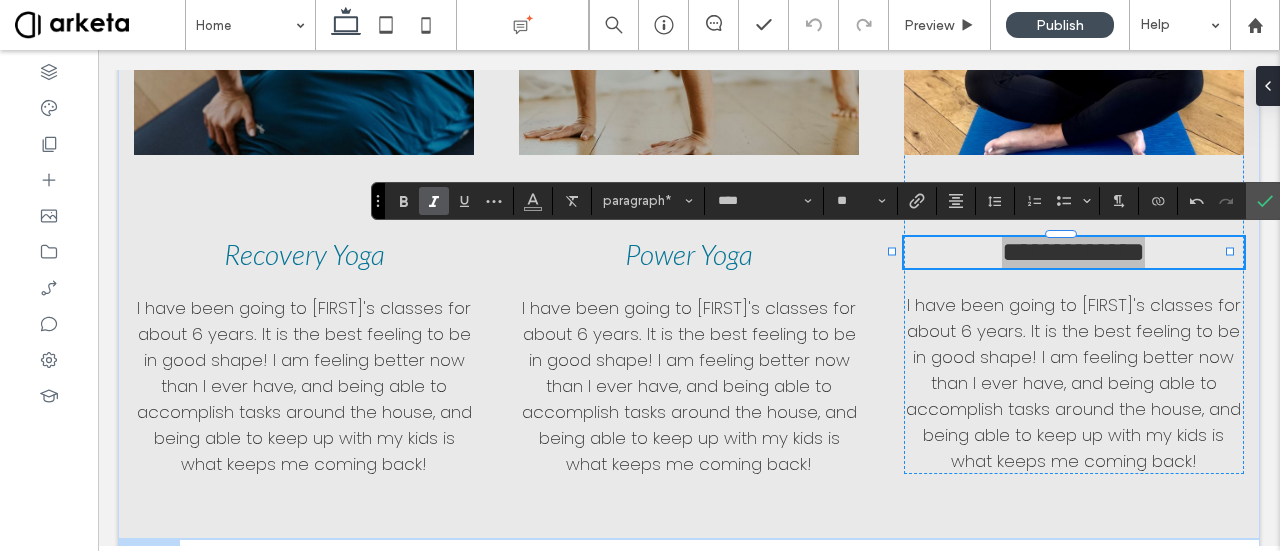 click 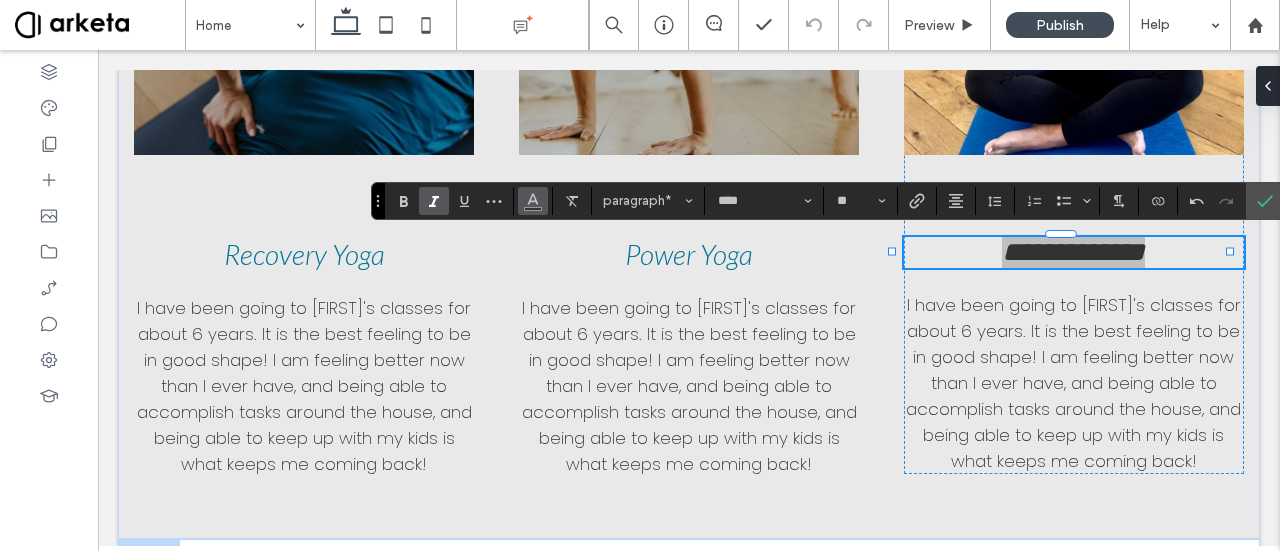 click at bounding box center [533, 201] 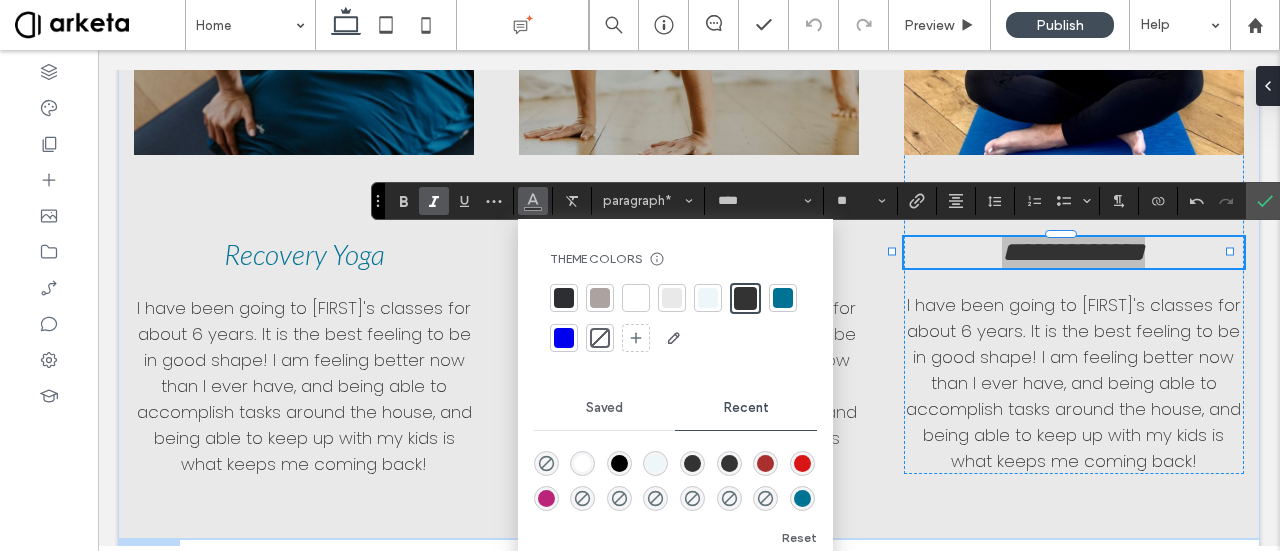 click at bounding box center (783, 298) 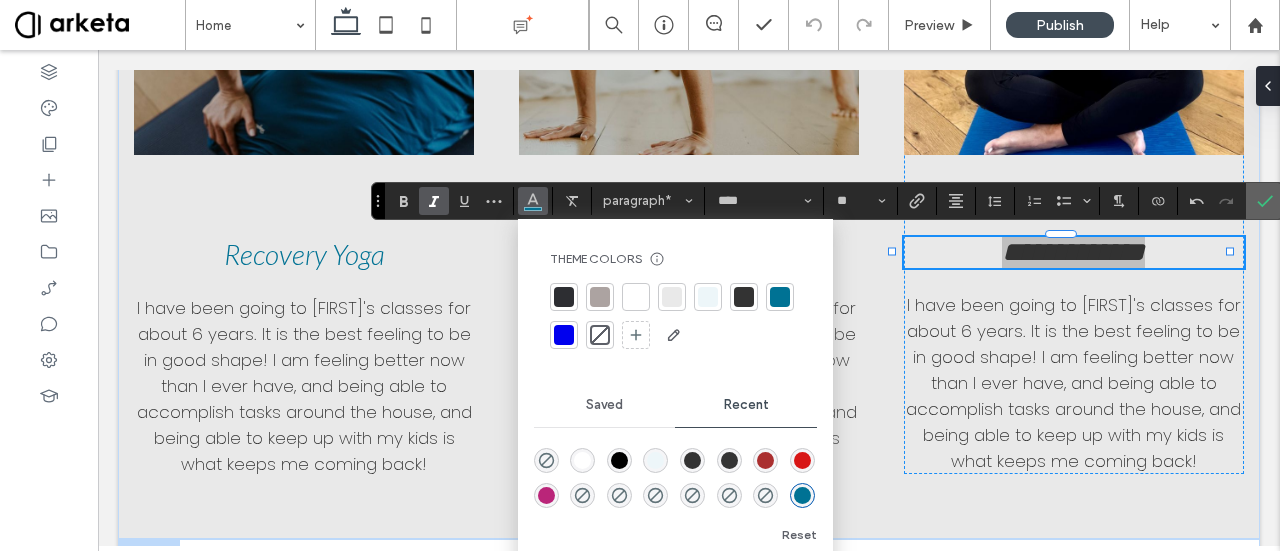 click 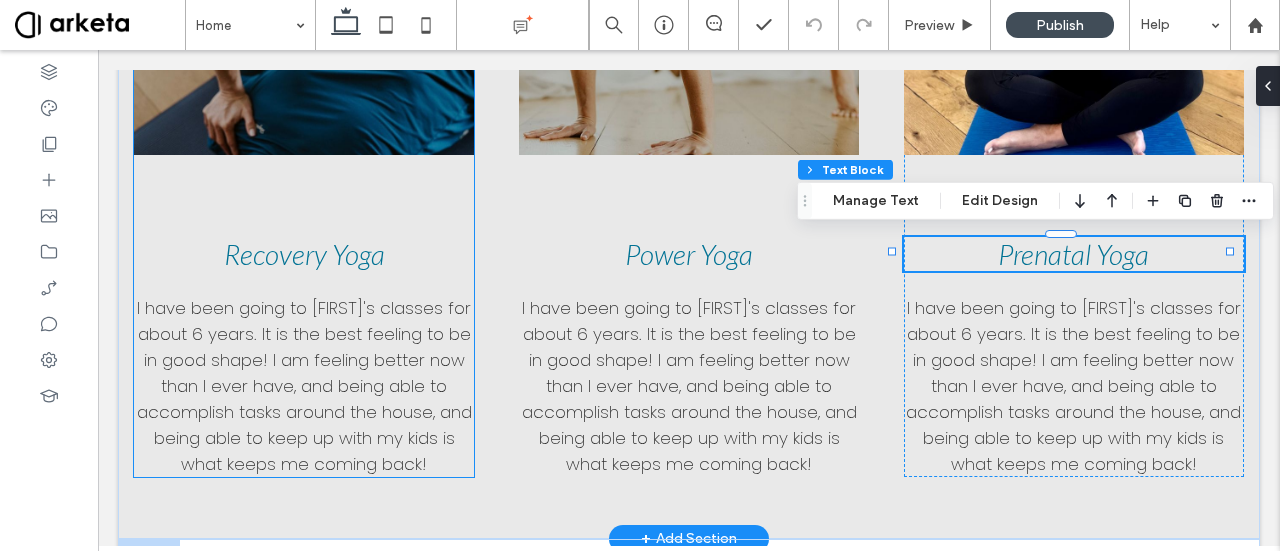 click on "I have been going to [NAME]’s classes for about 6 years. It is the best feeling to be in good shape! I am feeling better now than I ever have, and being able to accomplish tasks around the house, and being able to keep up with my kids is what keeps me coming back!" at bounding box center (304, 386) 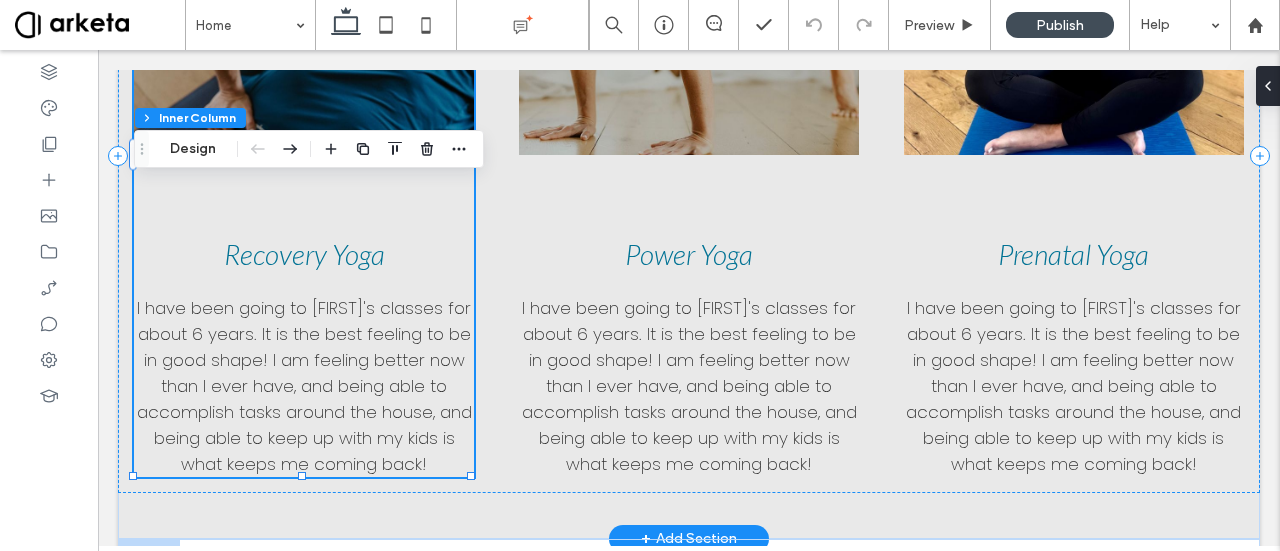 click on "I have been going to [NAME]’s classes for about 6 years. It is the best feeling to be in good shape! I am feeling better now than I ever have, and being able to accomplish tasks around the house, and being able to keep up with my kids is what keeps me coming back!" at bounding box center [304, 386] 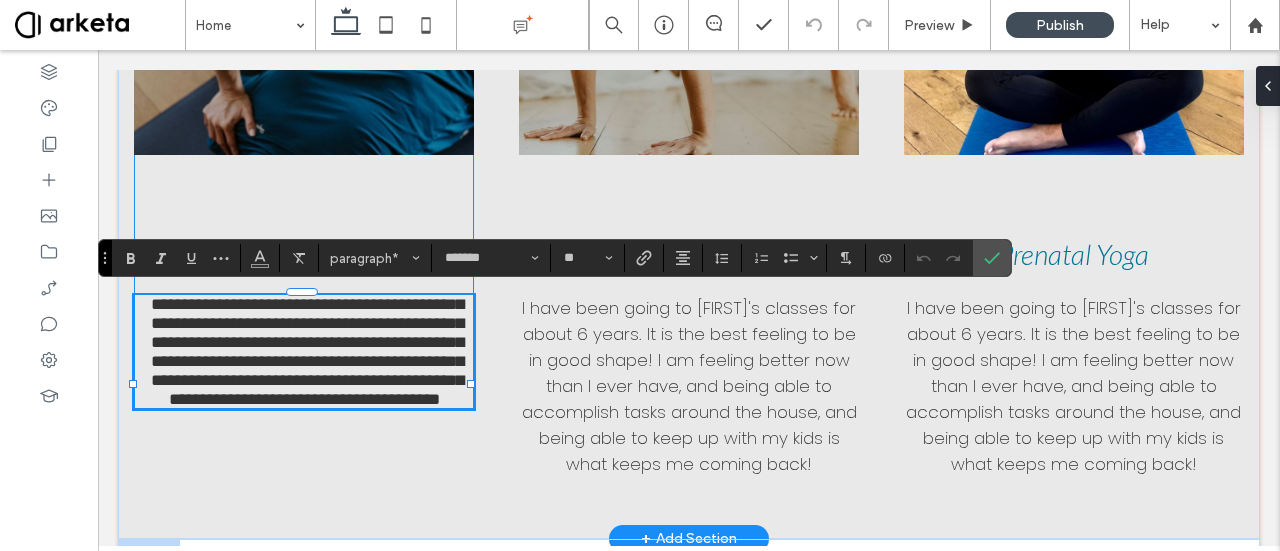 type on "****" 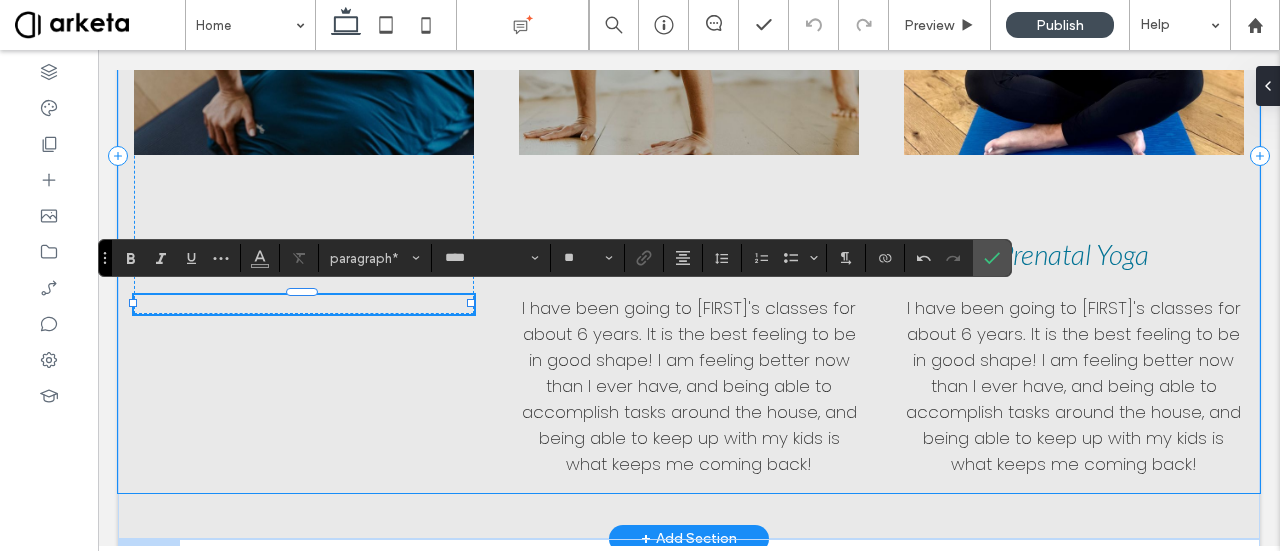 scroll, scrollTop: 0, scrollLeft: 0, axis: both 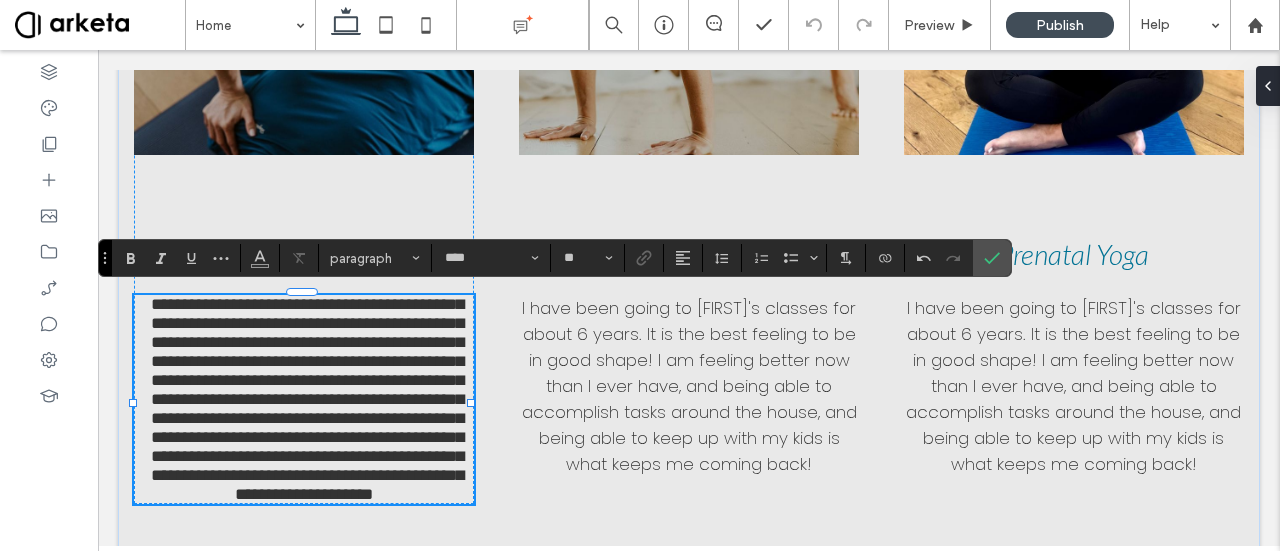 type on "**" 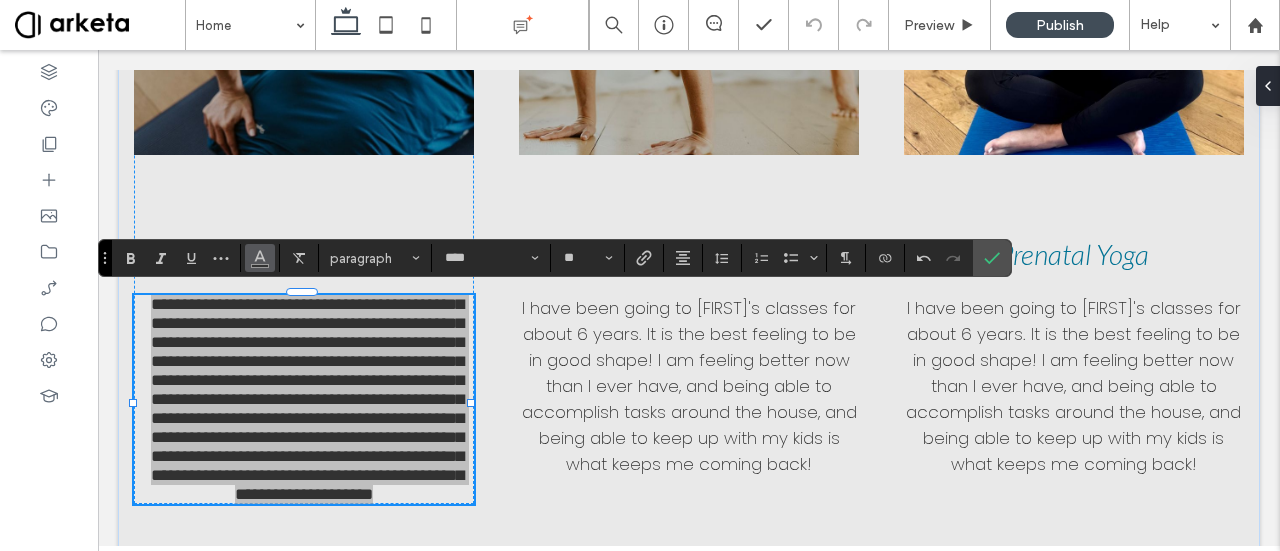 click 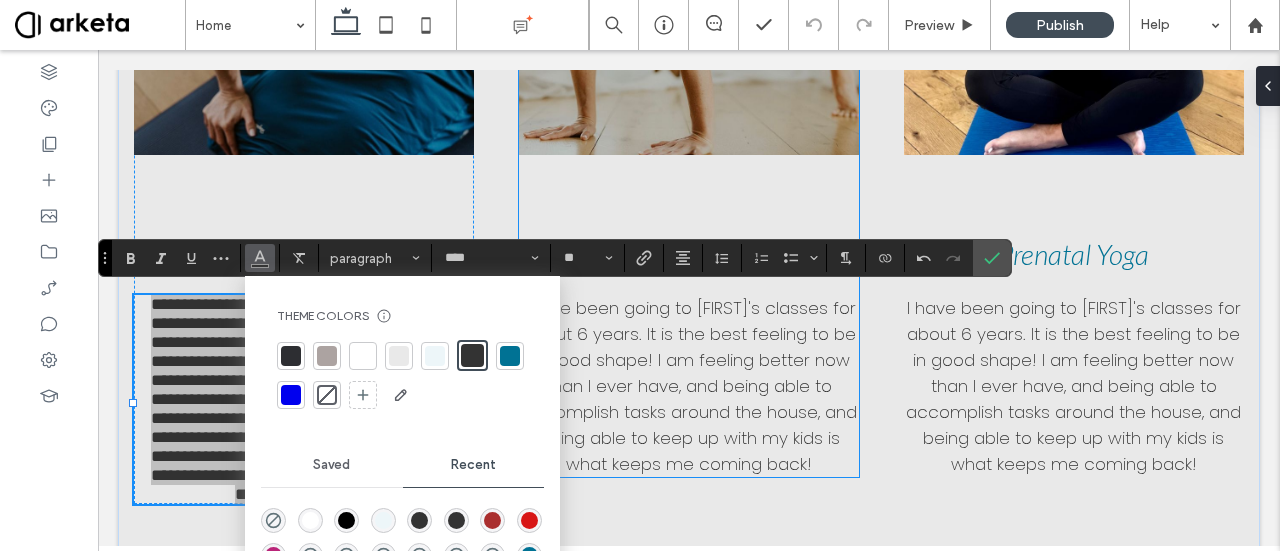 click on "I have been going to [NAME]’s classes for about 6 years. It is the best feeling to be in good shape! I am feeling better now than I ever have, and being able to accomplish tasks around the house, and being able to keep up with my kids is what keeps me coming back!" at bounding box center [689, 386] 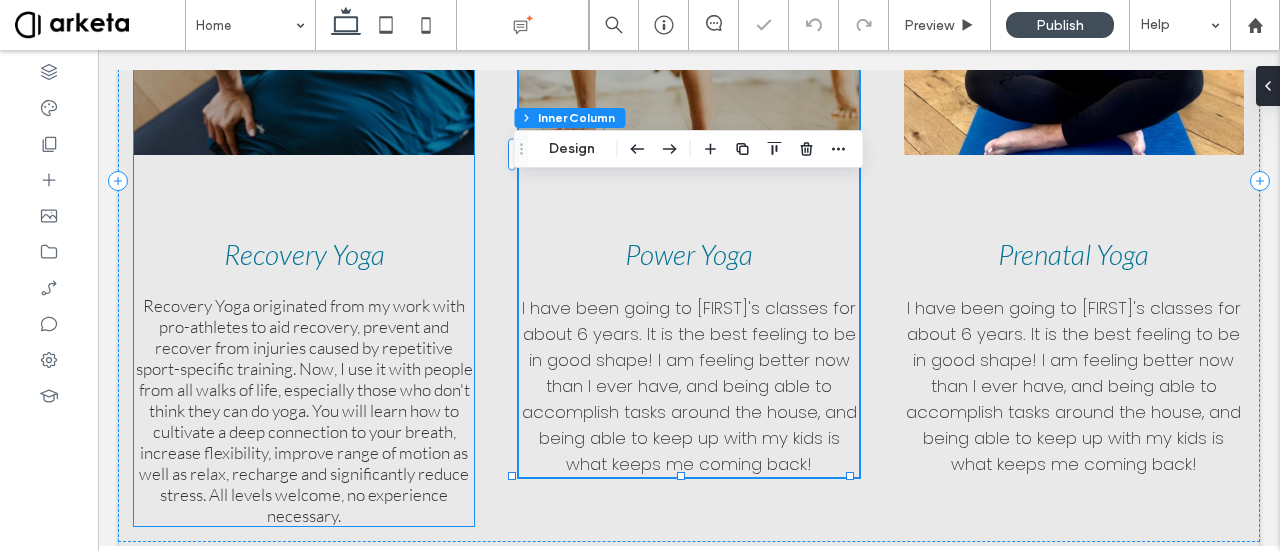 click on "Recovery Yoga originated from my work with pro-athletes to aid recovery, prevent and recover from injuries caused by repetitive sport-specific training. Now, I use it with people from all walks of life, especially those who don't think they can do yoga. You will learn how to cultivate a deep connection to your breath, increase flexibility, improve range of motion as well as relax, recharge and significantly reduce stress. All levels welcome, no experience necessary." at bounding box center [304, 410] 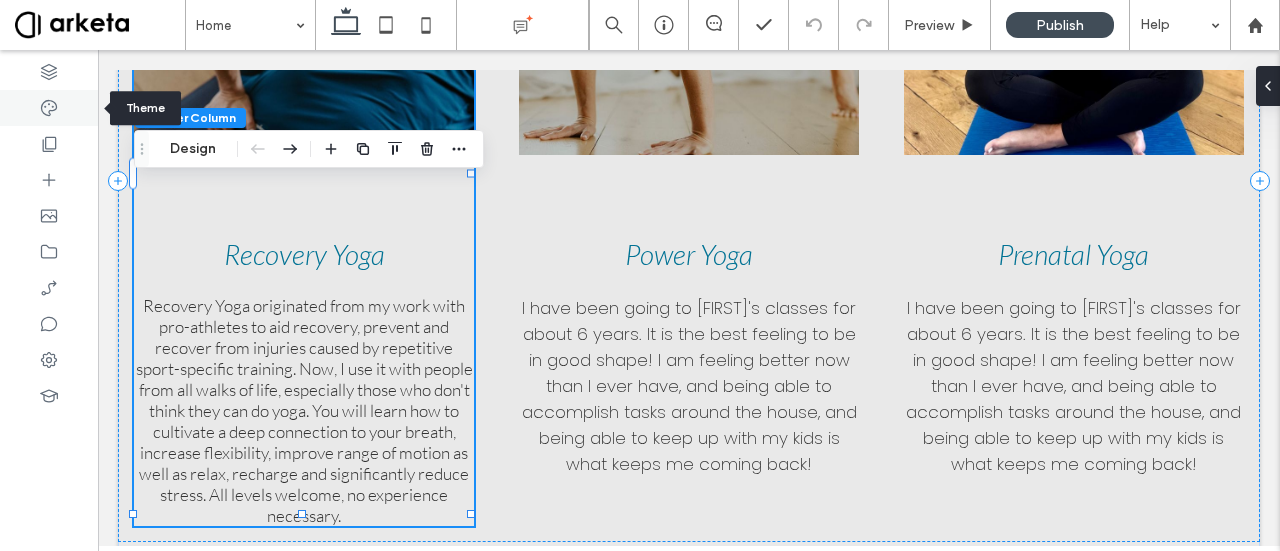 click at bounding box center (49, 108) 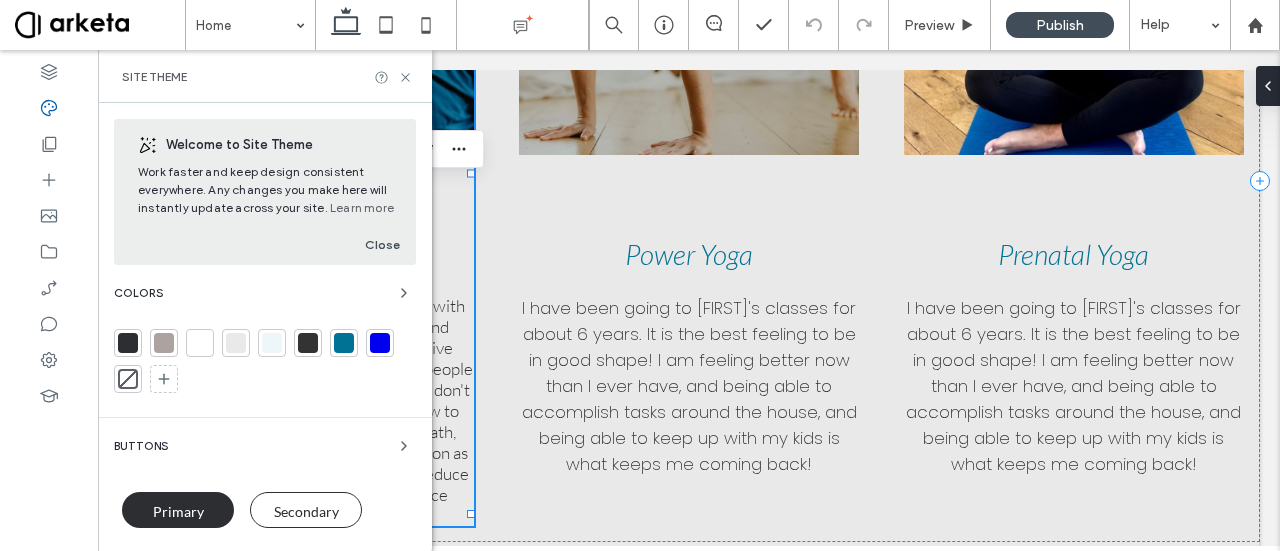 click at bounding box center [128, 343] 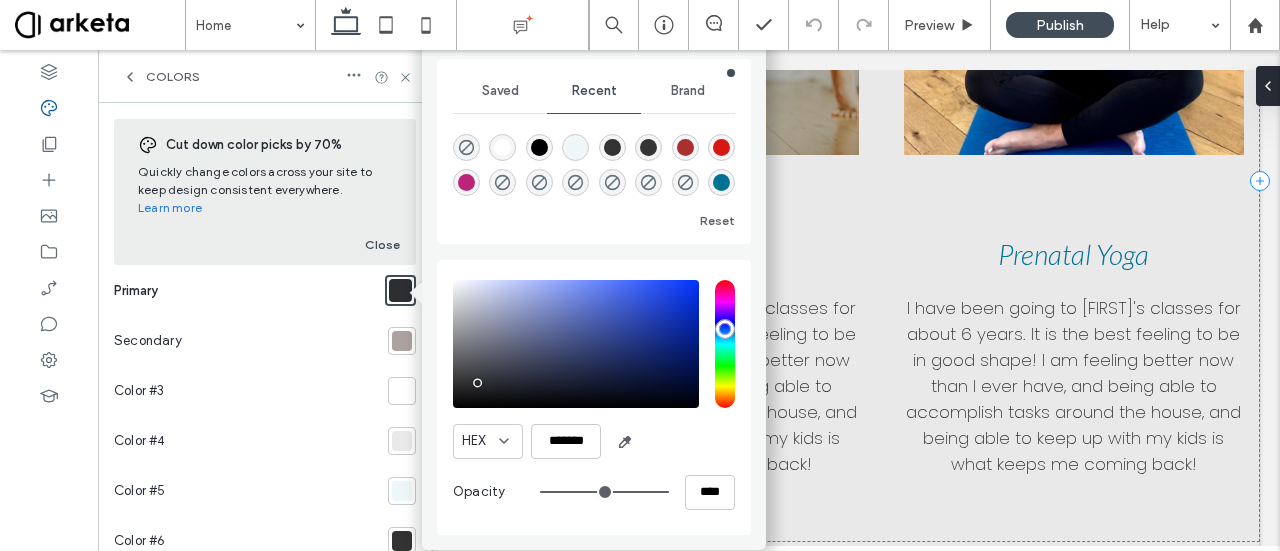 click at bounding box center (402, 541) 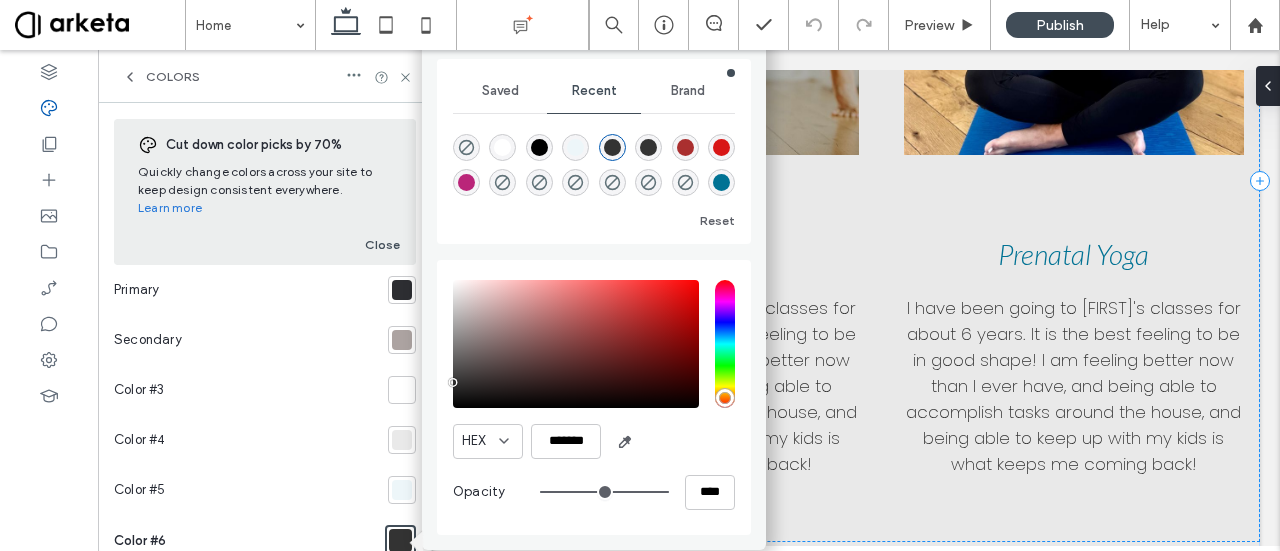 scroll, scrollTop: 1048, scrollLeft: 0, axis: vertical 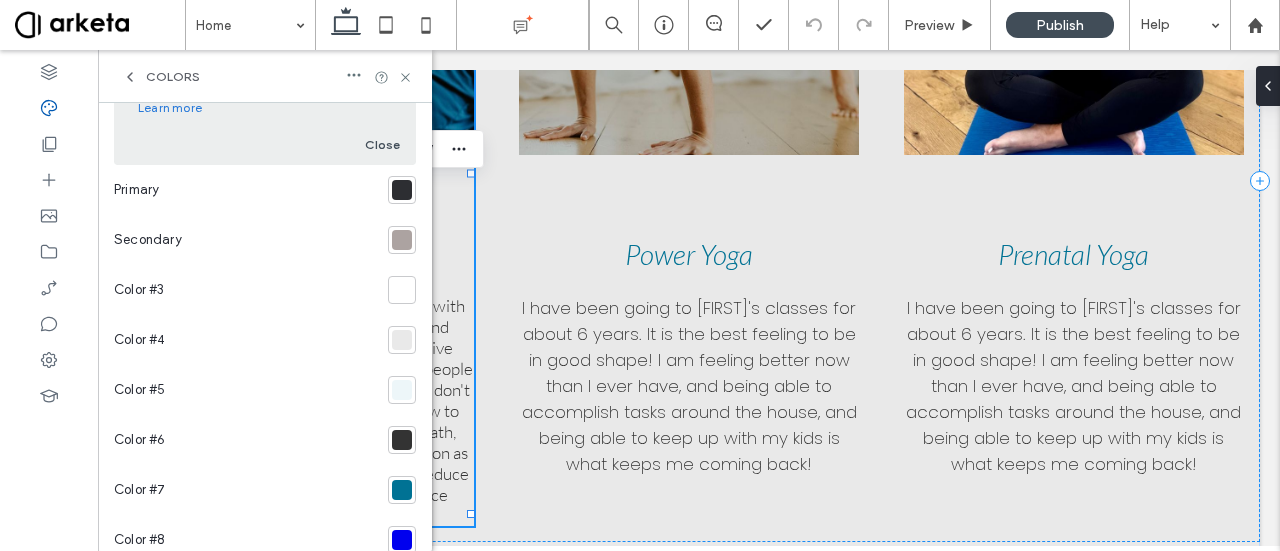 click at bounding box center [402, 440] 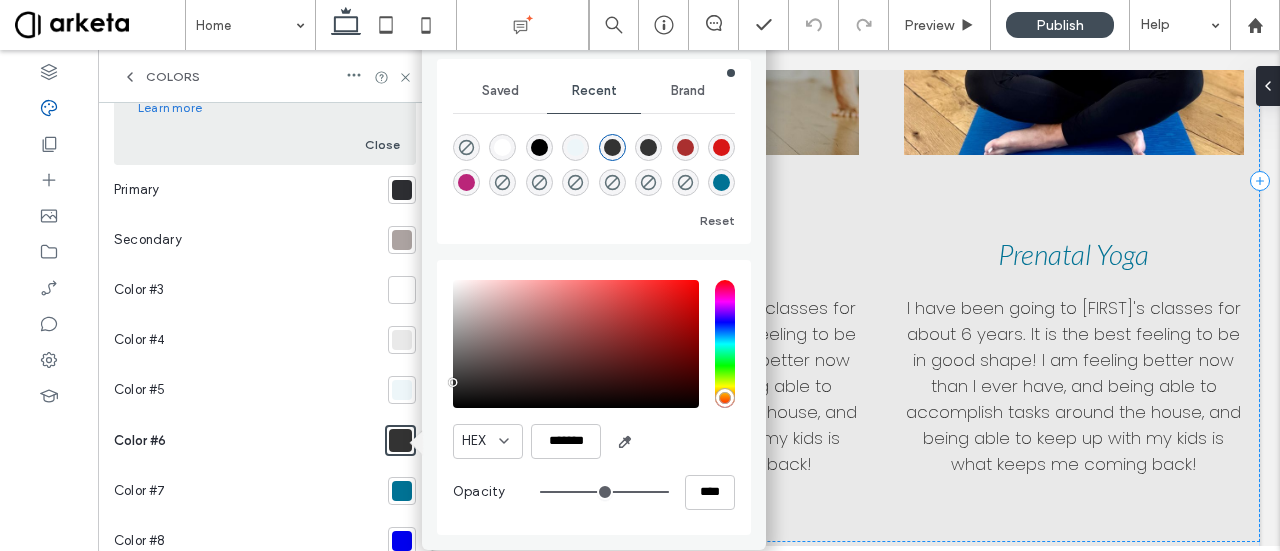 click at bounding box center [402, 390] 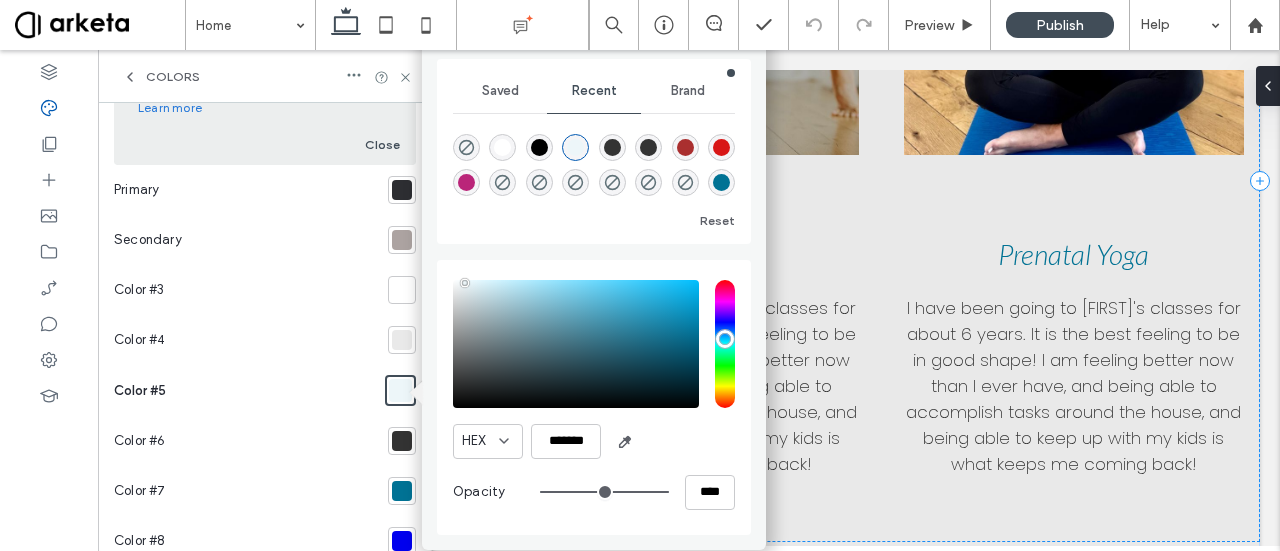 click at bounding box center [402, 290] 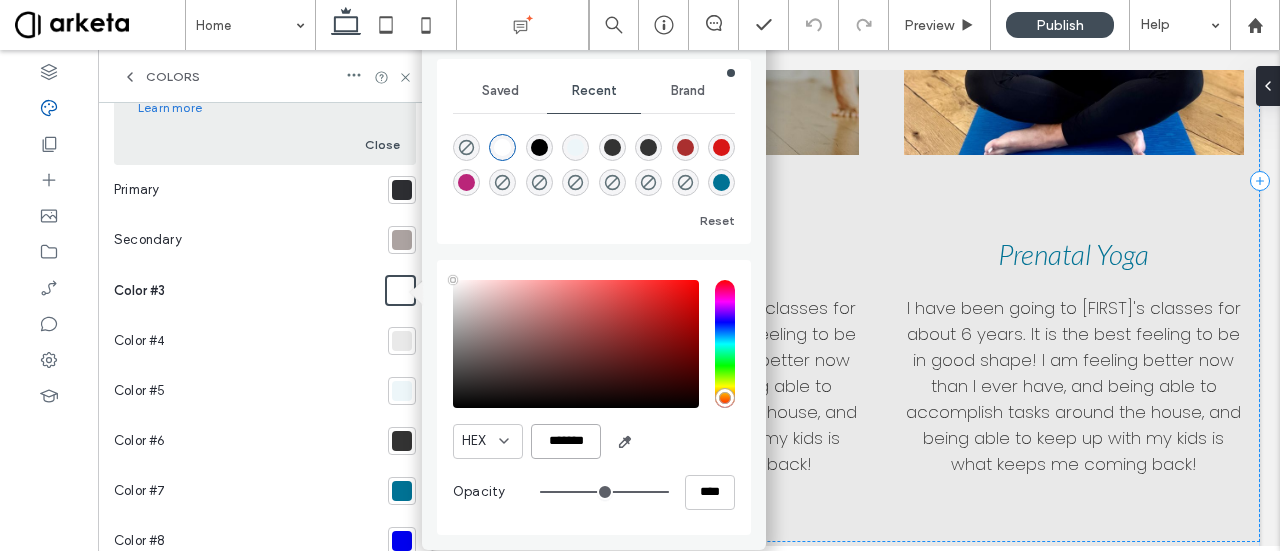 click on "*******" at bounding box center [566, 441] 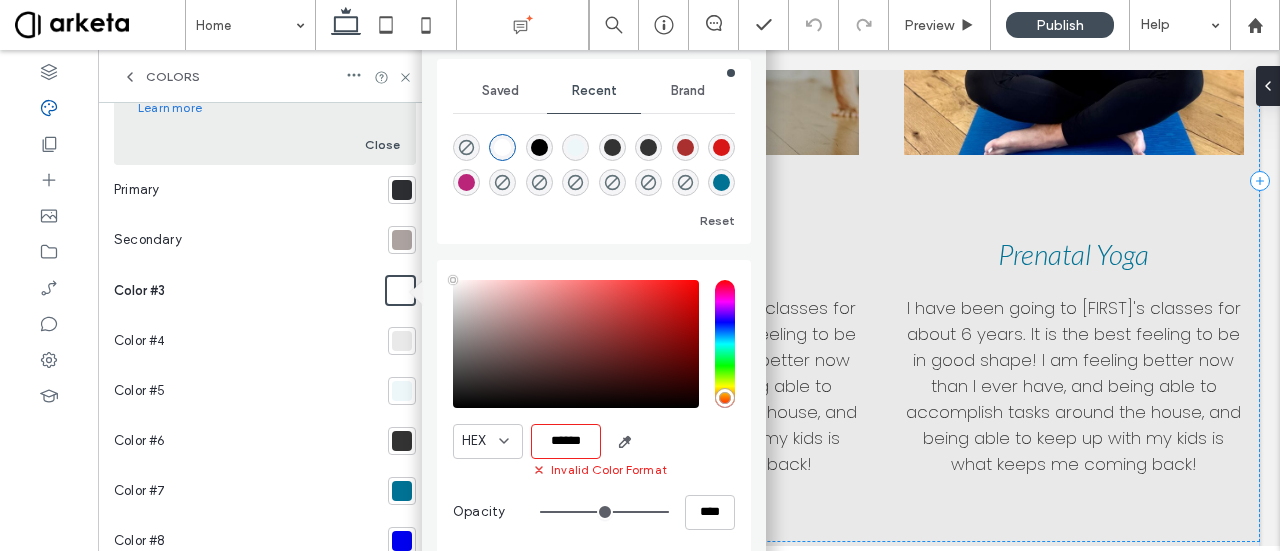 scroll, scrollTop: 1048, scrollLeft: 0, axis: vertical 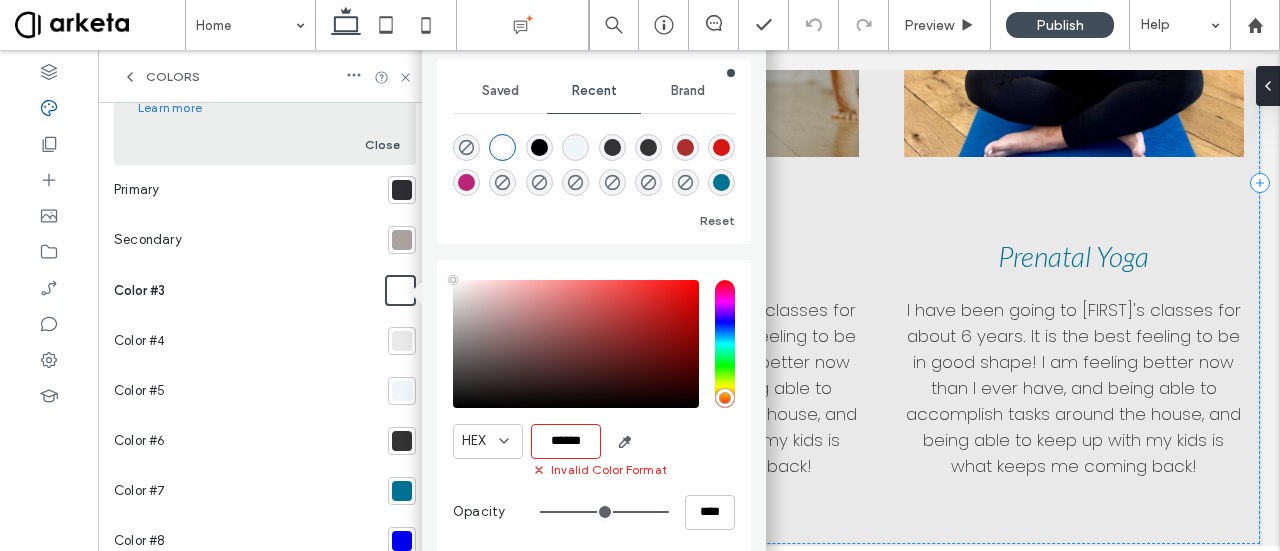 type on "*******" 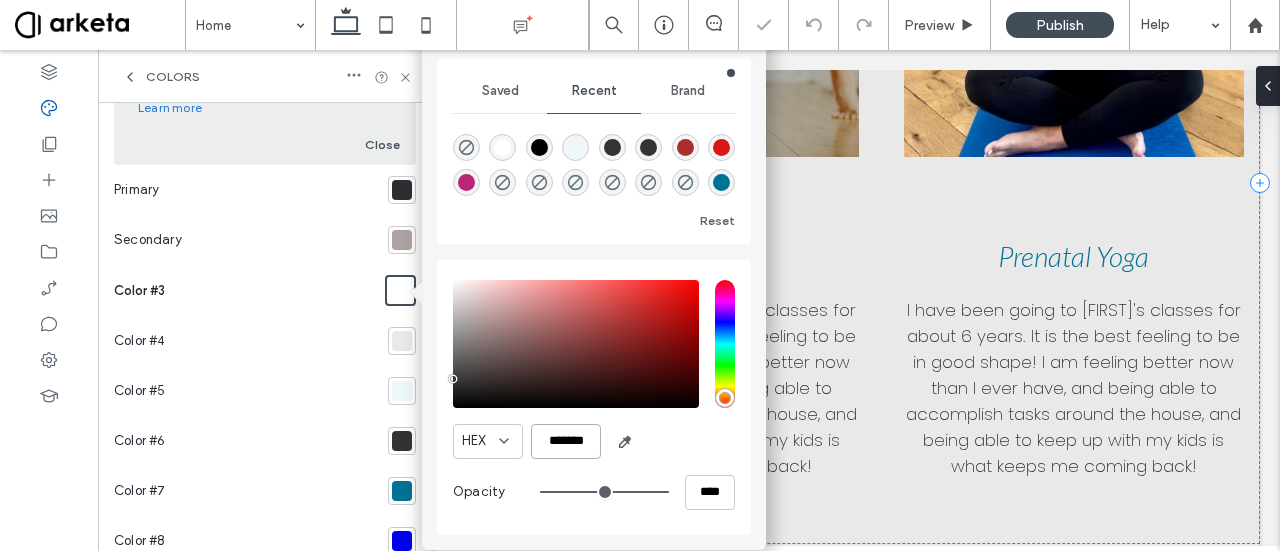 scroll, scrollTop: 1050, scrollLeft: 0, axis: vertical 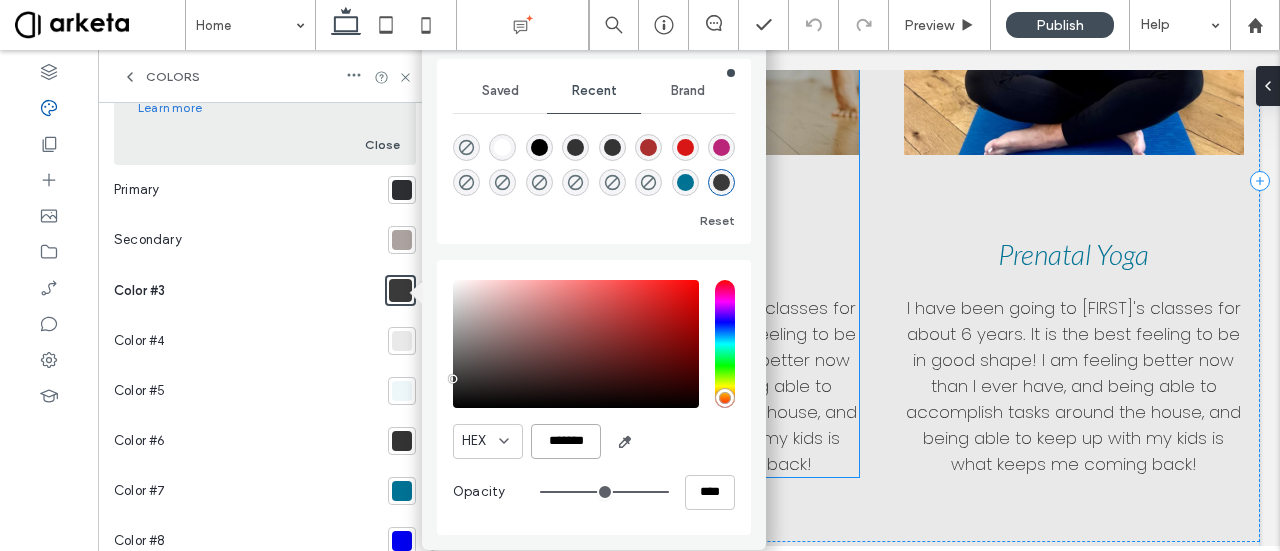click on "Recovery Yoga Power Yoga I have been going to Amanda’s classes for about 6 years. It is the best feeling to be in good shape! I am feeling better now than I ever have, and being able to accomplish tasks around the house, and being able to keep up with my kids is what keeps me coming back!" at bounding box center [689, 156] 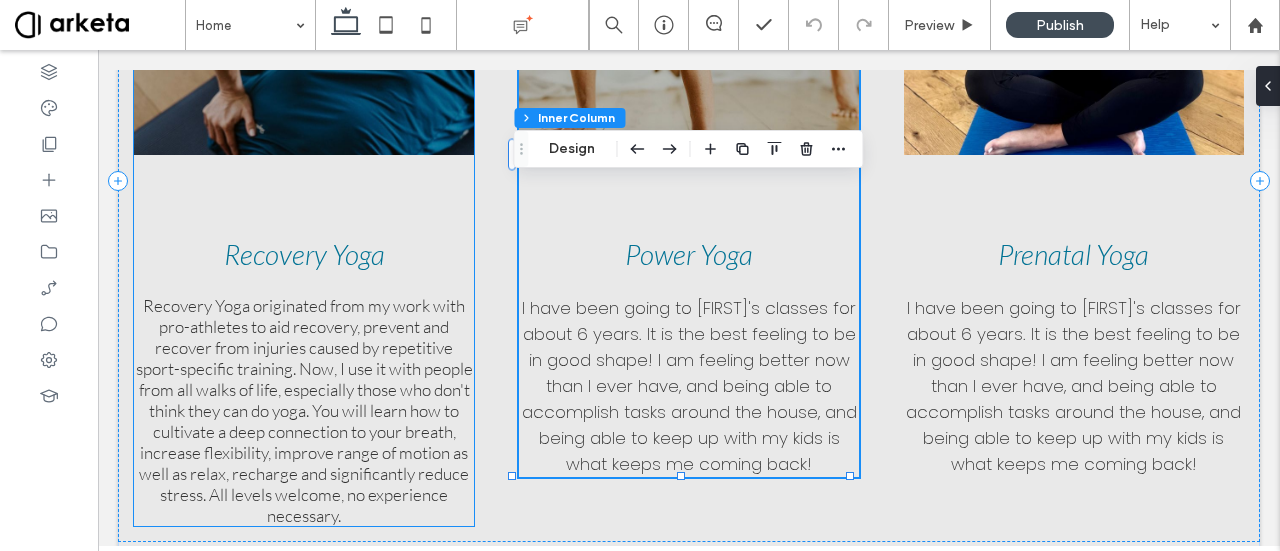 click on "Recovery Yoga originated from my work with pro-athletes to aid recovery, prevent and recover from injuries caused by repetitive sport-specific training. Now, I use it with people from all walks of life, especially those who don't think they can do yoga. You will learn how to cultivate a deep connection to your breath, increase flexibility, improve range of motion as well as relax, recharge and significantly reduce stress. All levels welcome, no experience necessary." at bounding box center (304, 410) 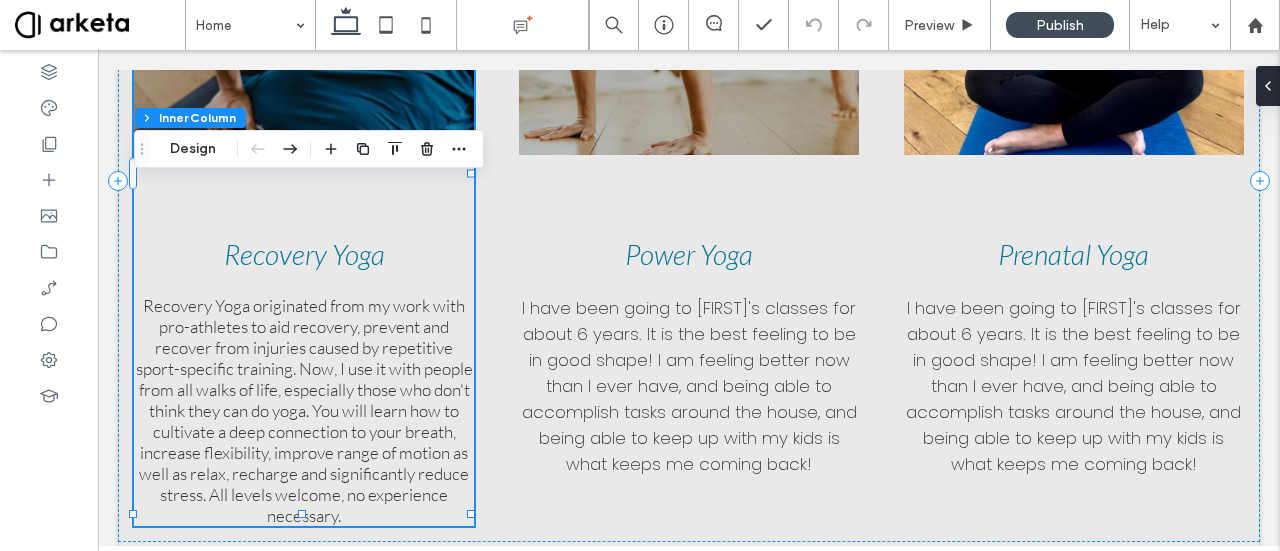 click on "Recovery Yoga originated from my work with pro-athletes to aid recovery, prevent and recover from injuries caused by repetitive sport-specific training. Now, I use it with people from all walks of life, especially those who don't think they can do yoga. You will learn how to cultivate a deep connection to your breath, increase flexibility, improve range of motion as well as relax, recharge and significantly reduce stress. All levels welcome, no experience necessary." at bounding box center [304, 410] 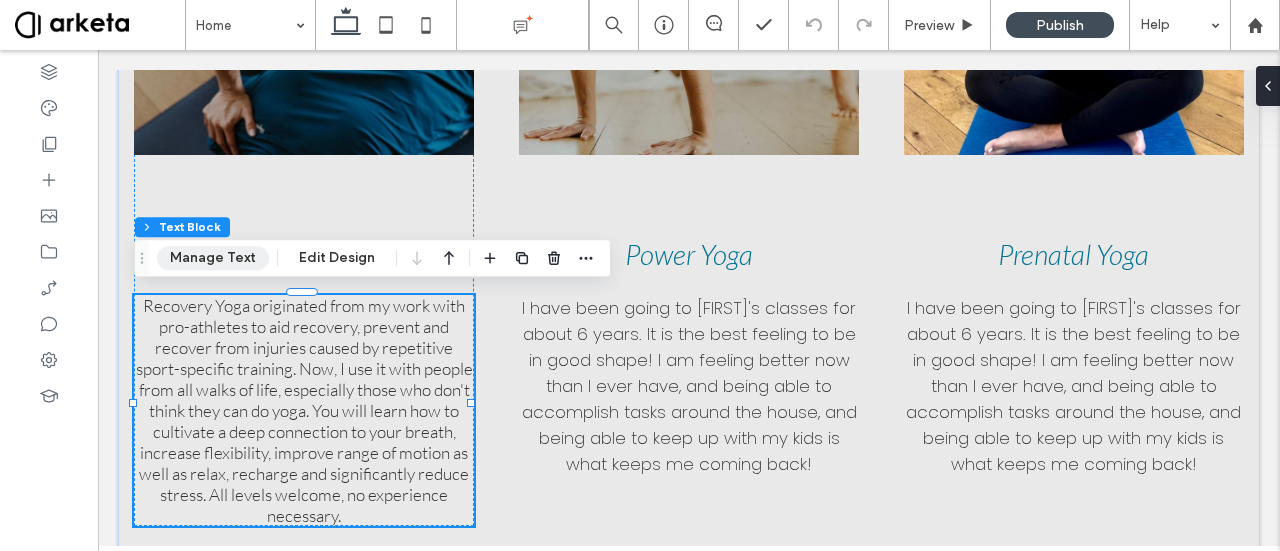 click on "Manage Text" at bounding box center (213, 258) 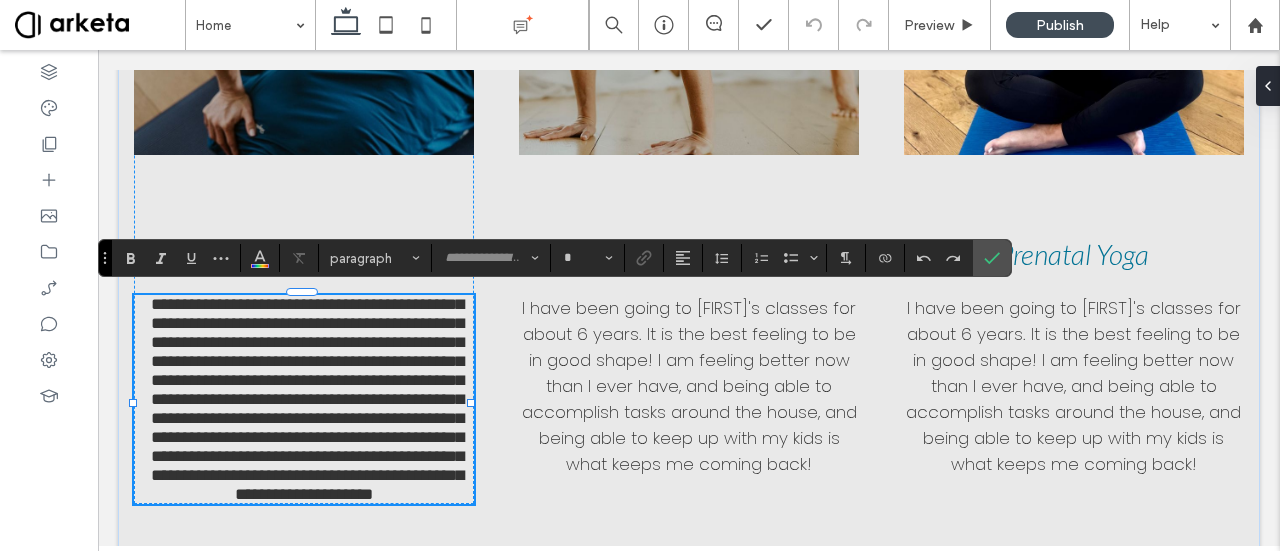 type on "****" 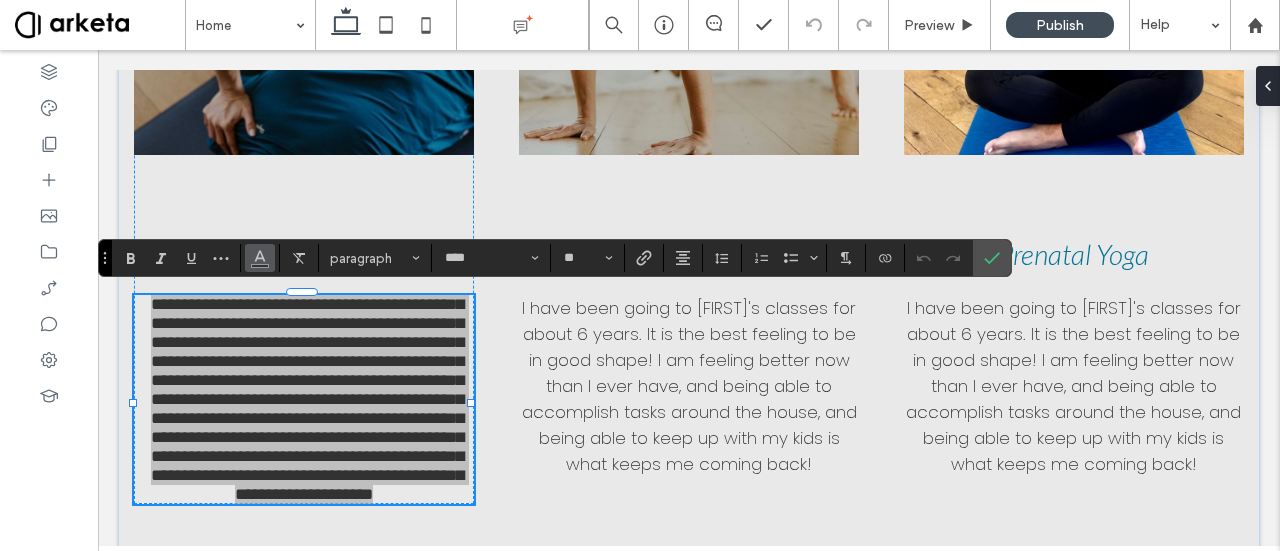 click at bounding box center (260, 258) 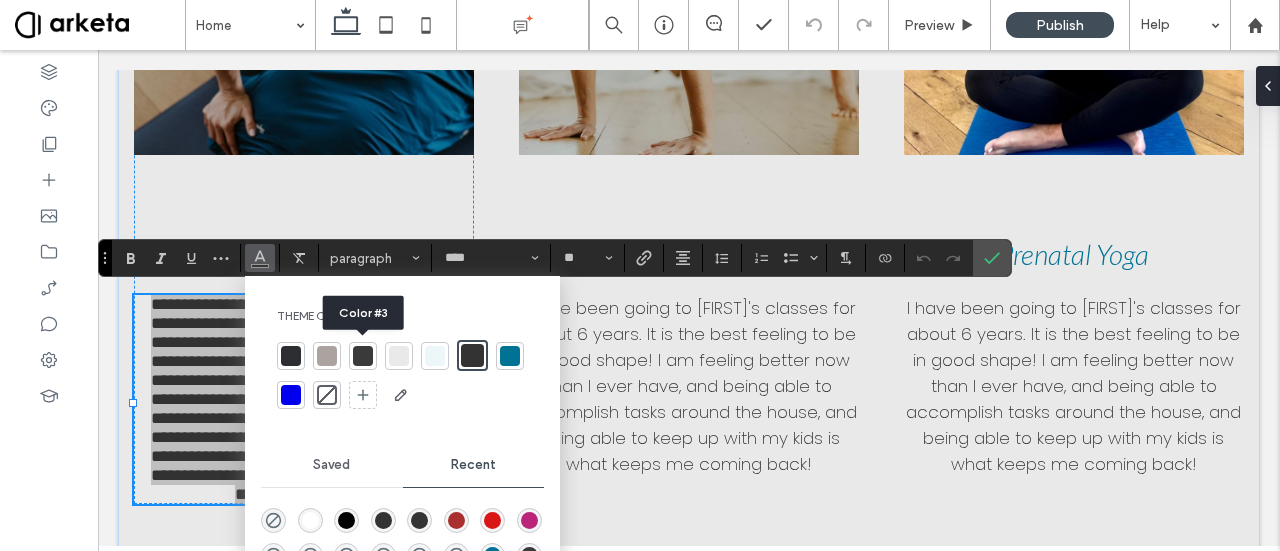 click at bounding box center (363, 356) 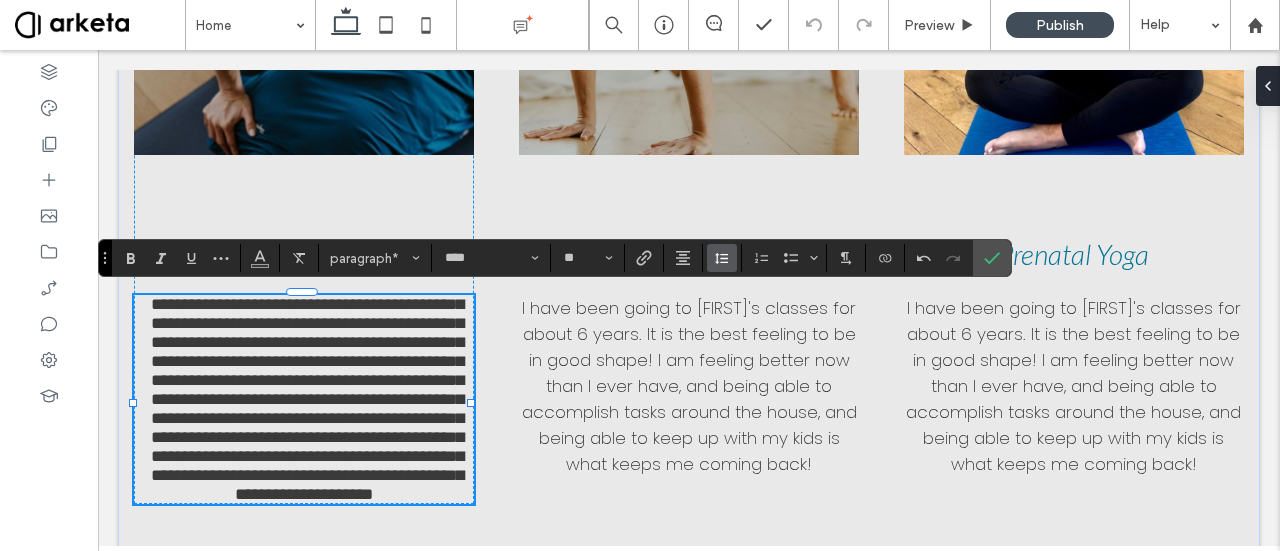 click 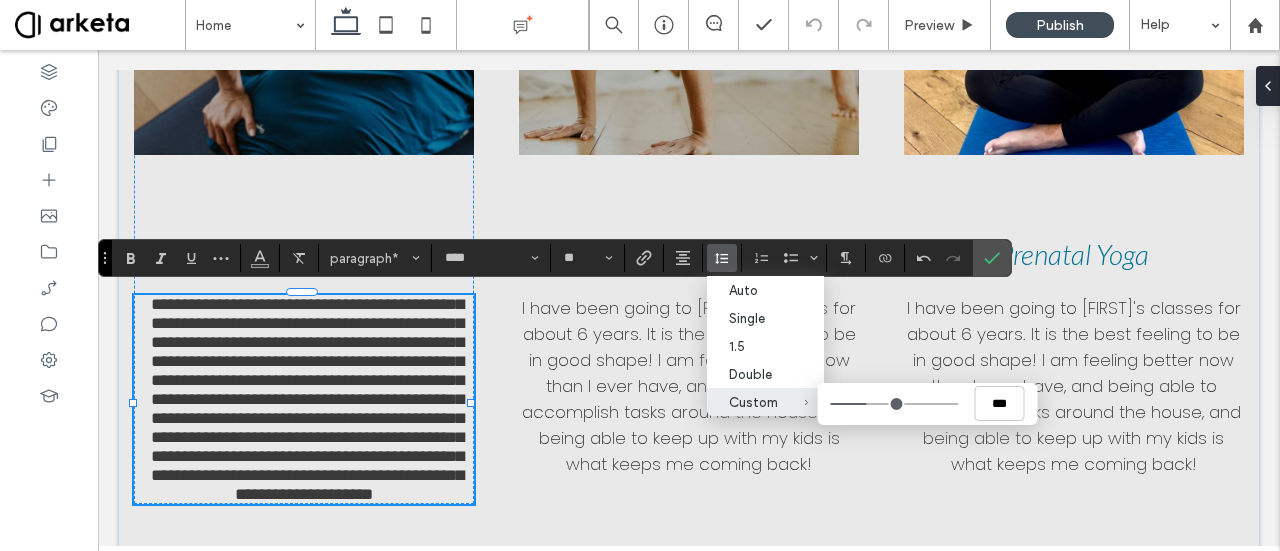 type on "***" 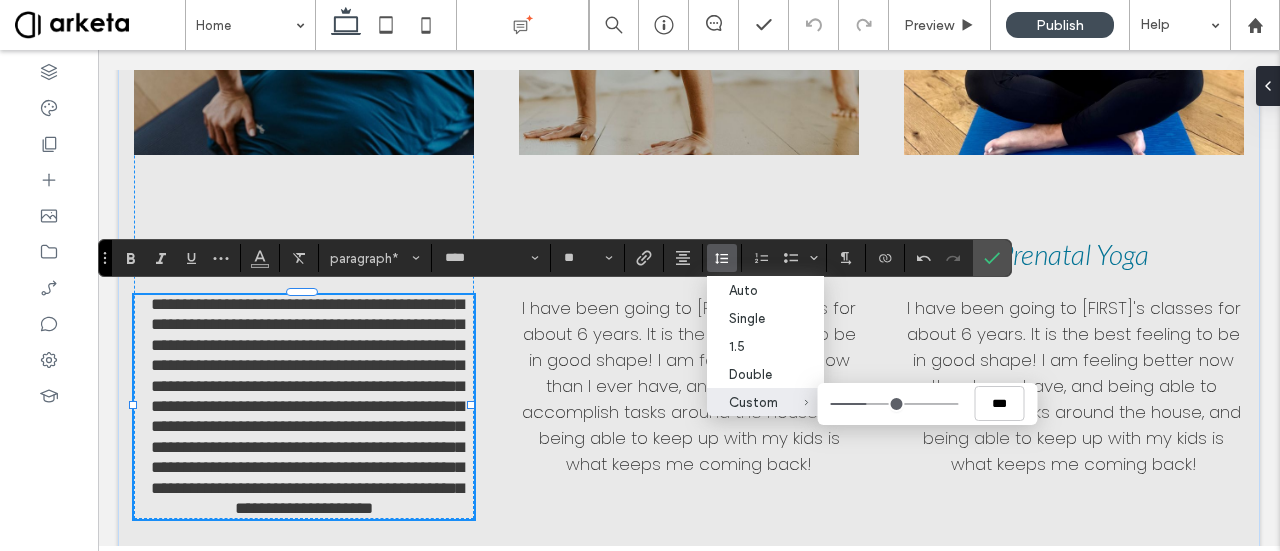 type on "***" 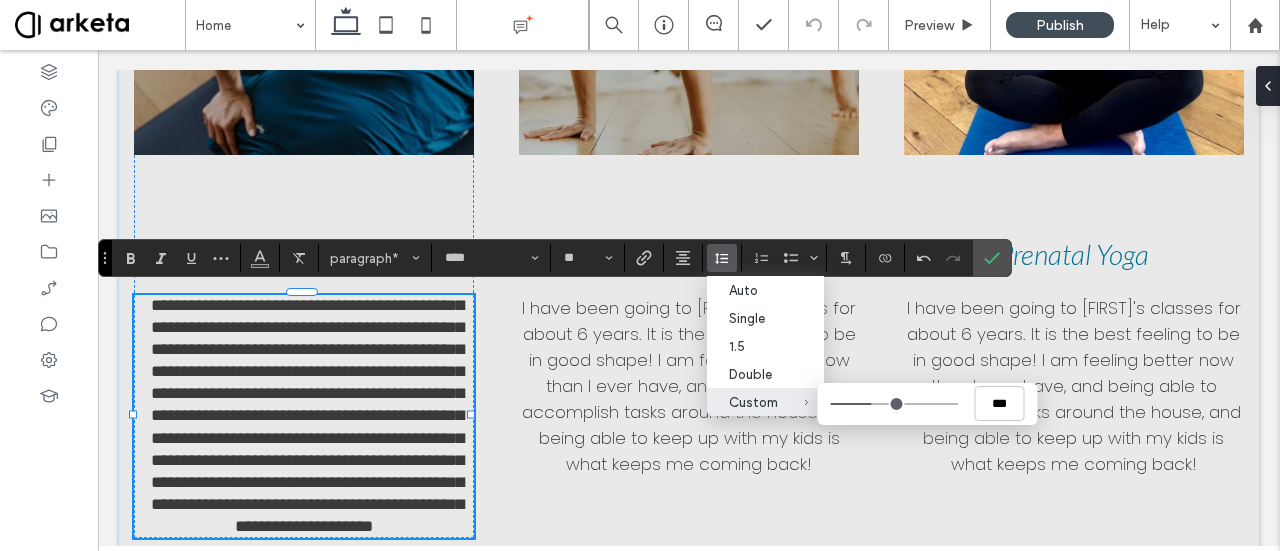 type on "***" 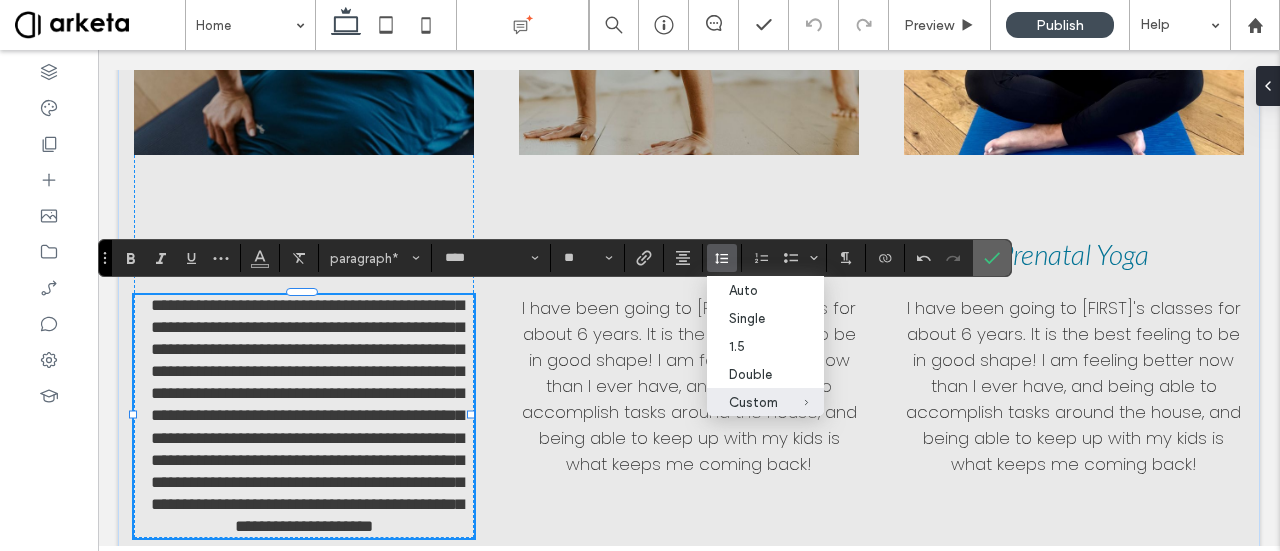 click at bounding box center [992, 258] 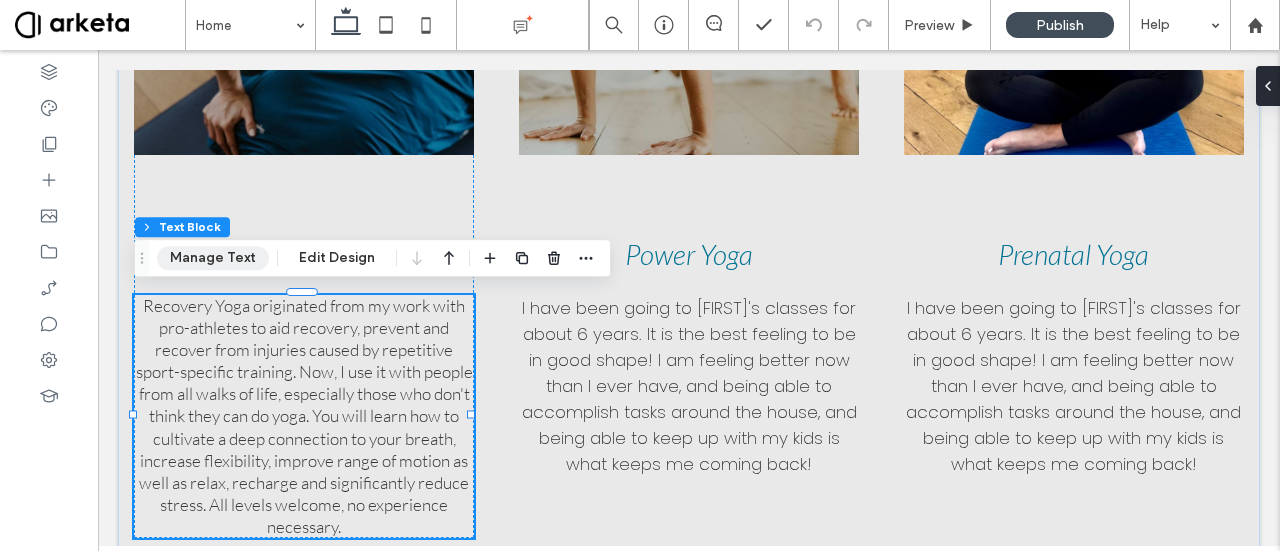 click on "Manage Text" at bounding box center (213, 258) 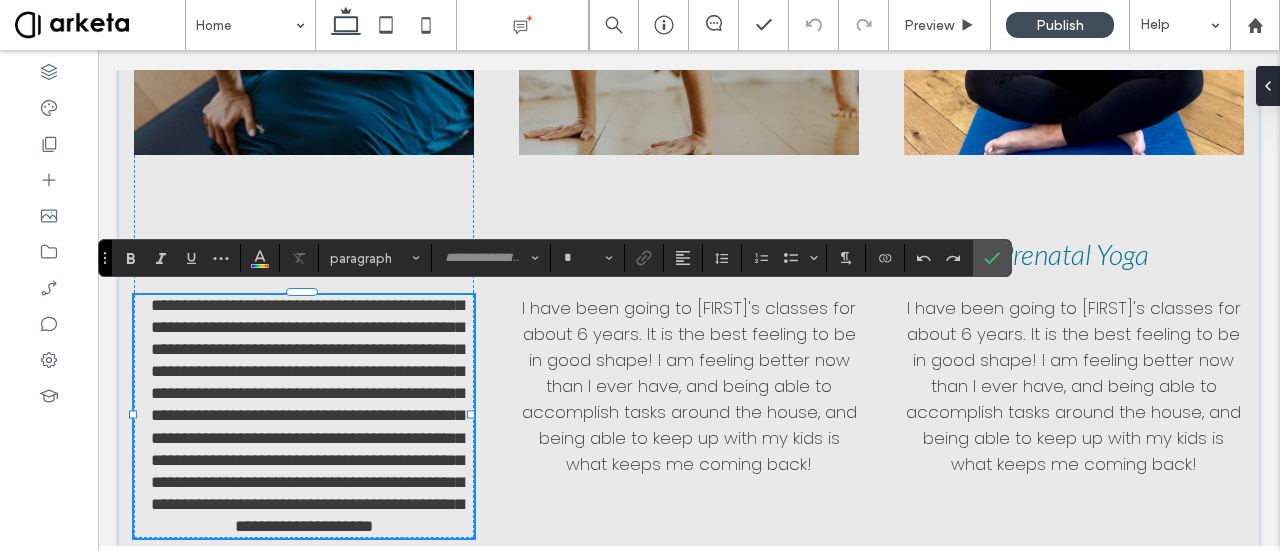 type on "****" 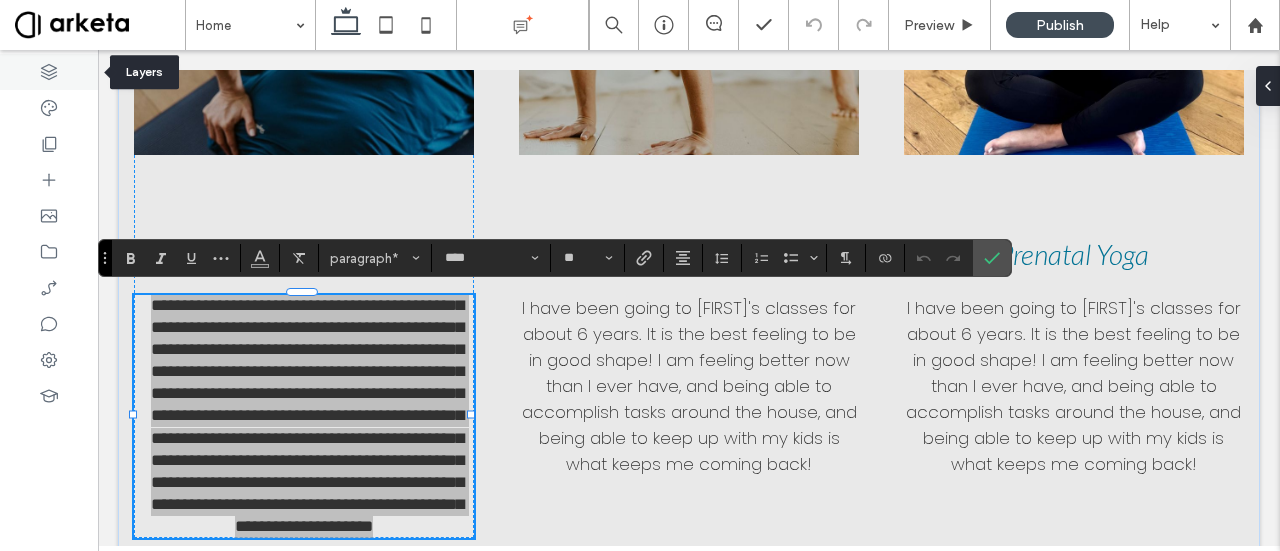 click 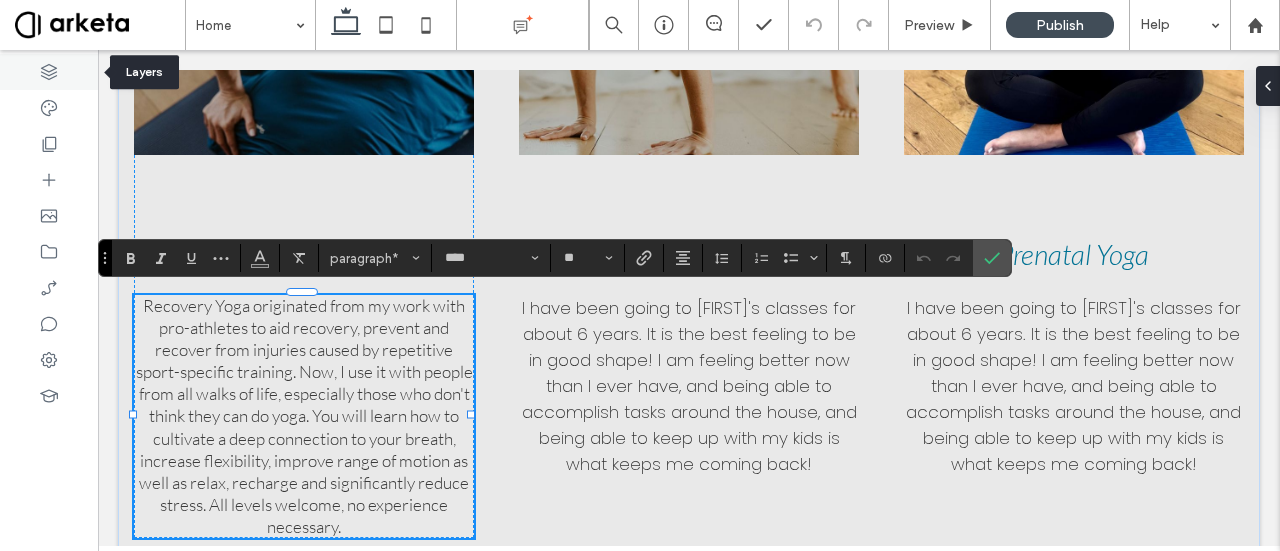 scroll, scrollTop: 0, scrollLeft: 230, axis: horizontal 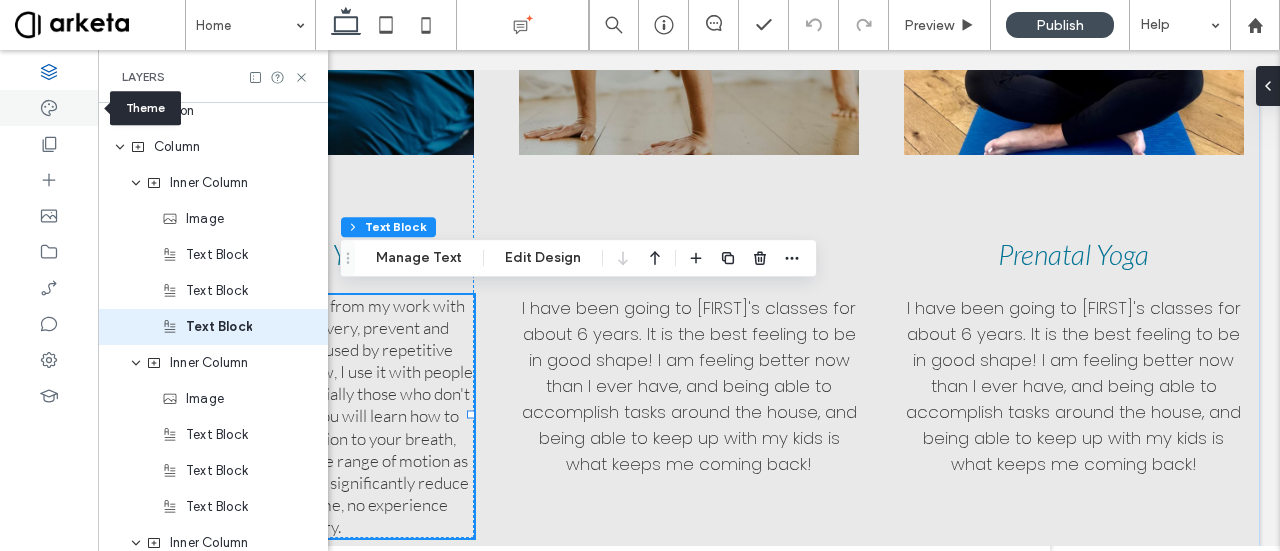 click 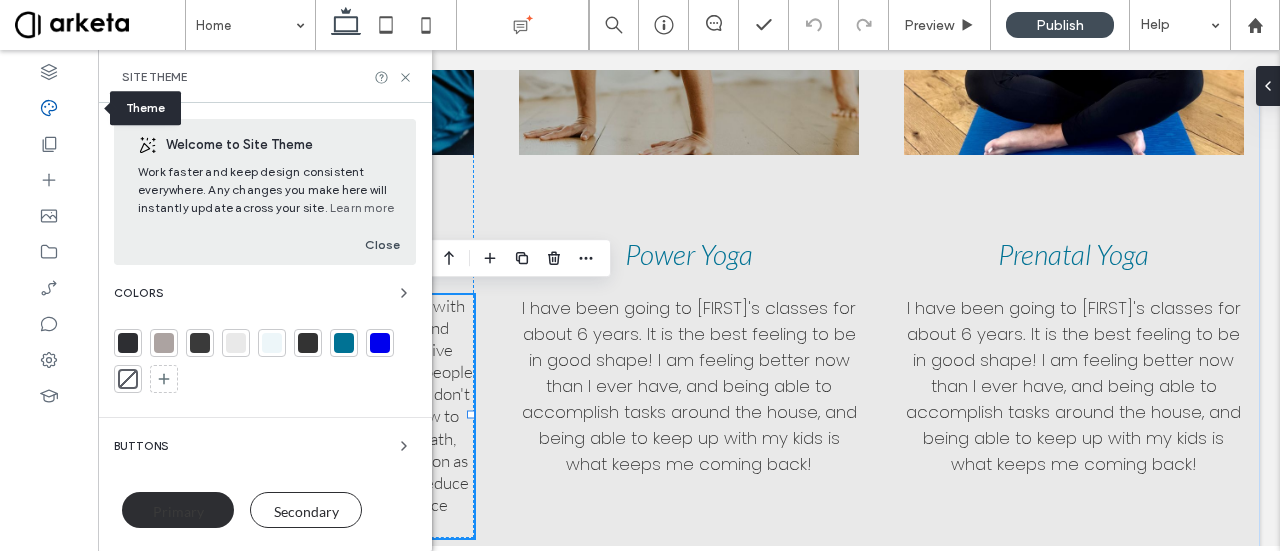 scroll, scrollTop: 0, scrollLeft: 0, axis: both 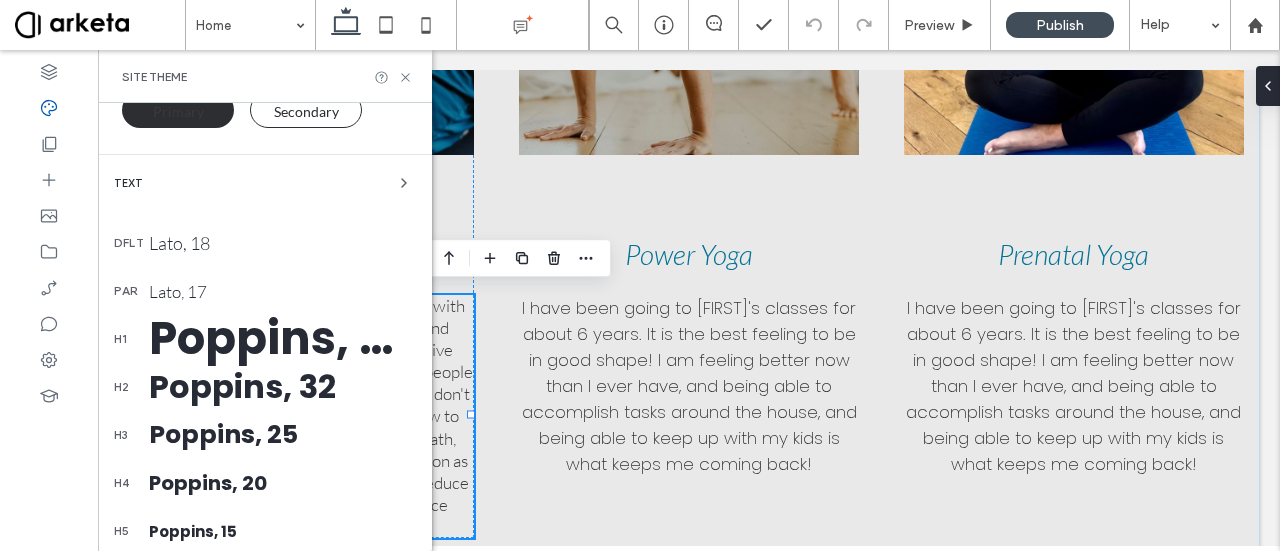 click on "Lato, 18" at bounding box center [282, 243] 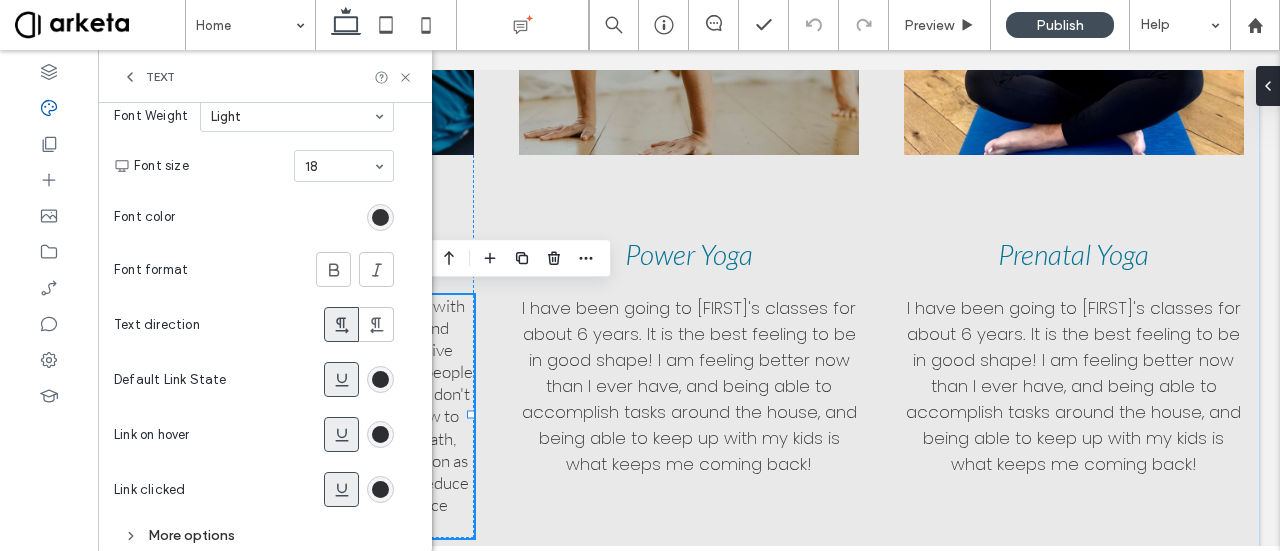scroll, scrollTop: 300, scrollLeft: 0, axis: vertical 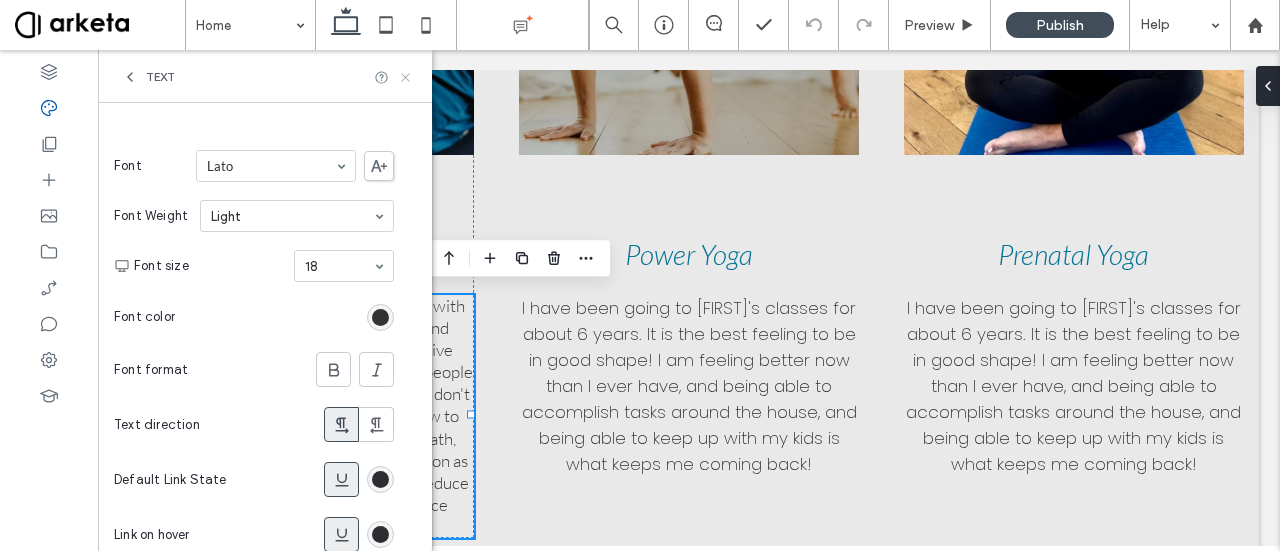 click 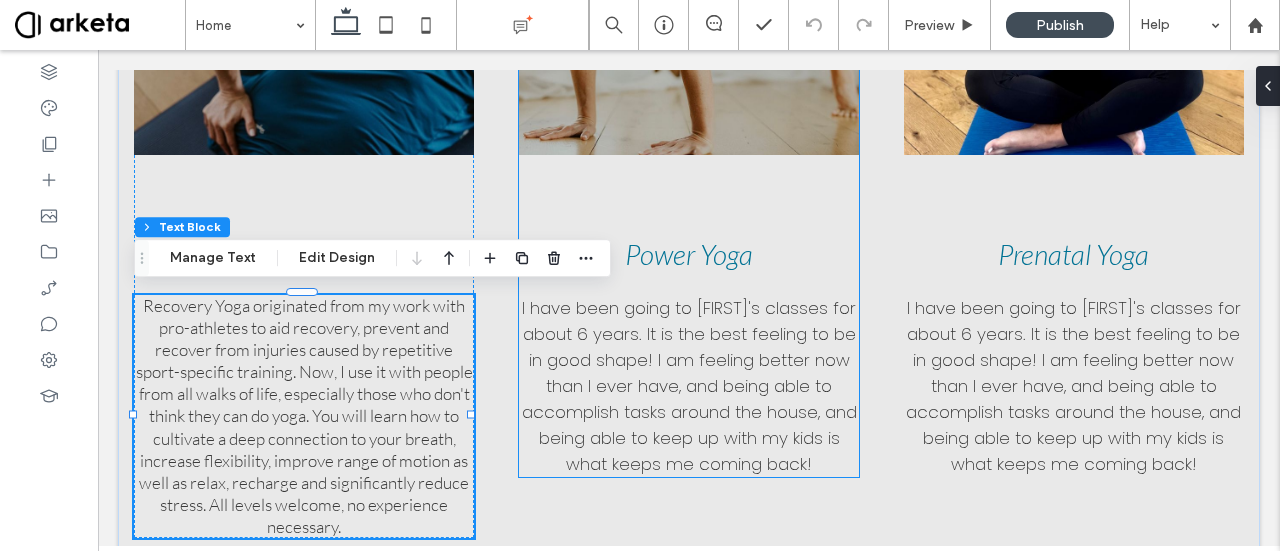 click on "I have been going to [NAME]’s classes for about 6 years. It is the best feeling to be in good shape! I am feeling better now than I ever have, and being able to accomplish tasks around the house, and being able to keep up with my kids is what keeps me coming back!" at bounding box center [689, 386] 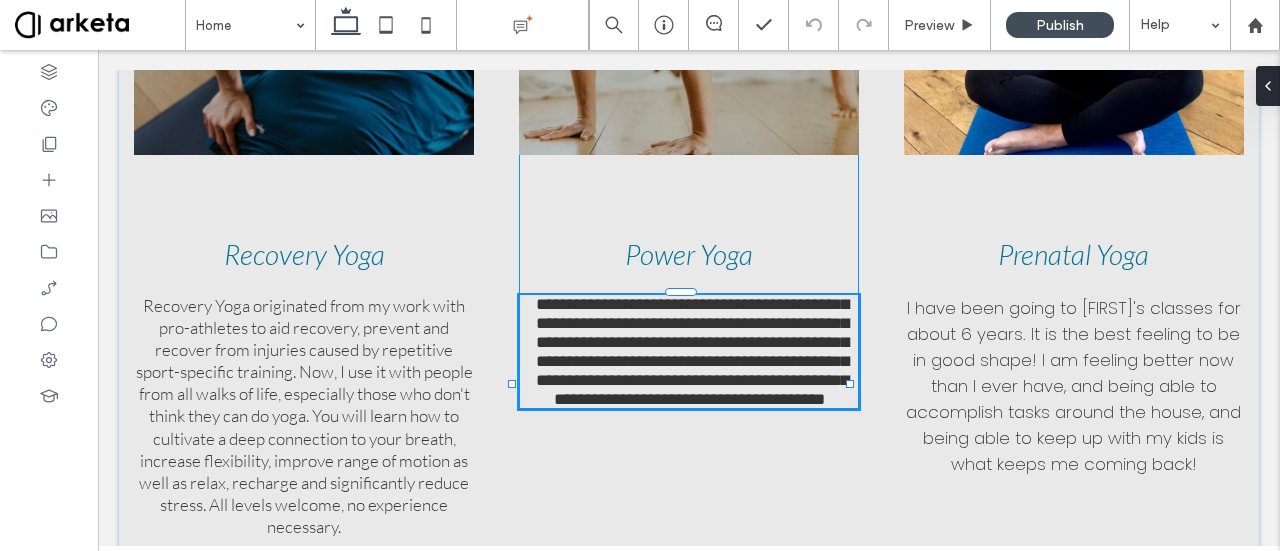 type on "*******" 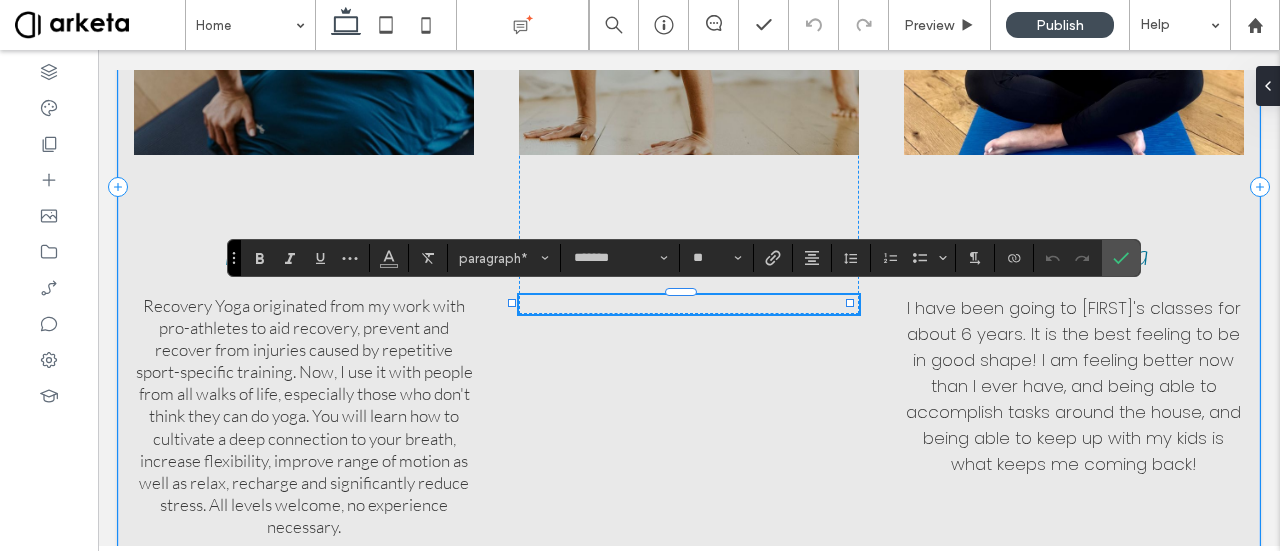 type on "****" 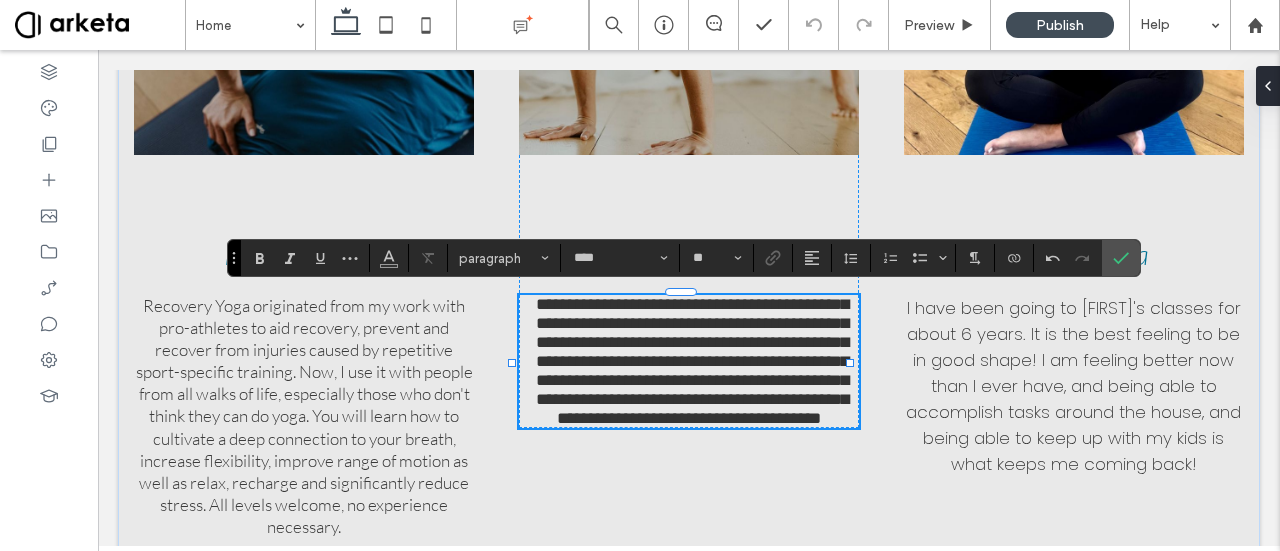 scroll, scrollTop: 0, scrollLeft: 0, axis: both 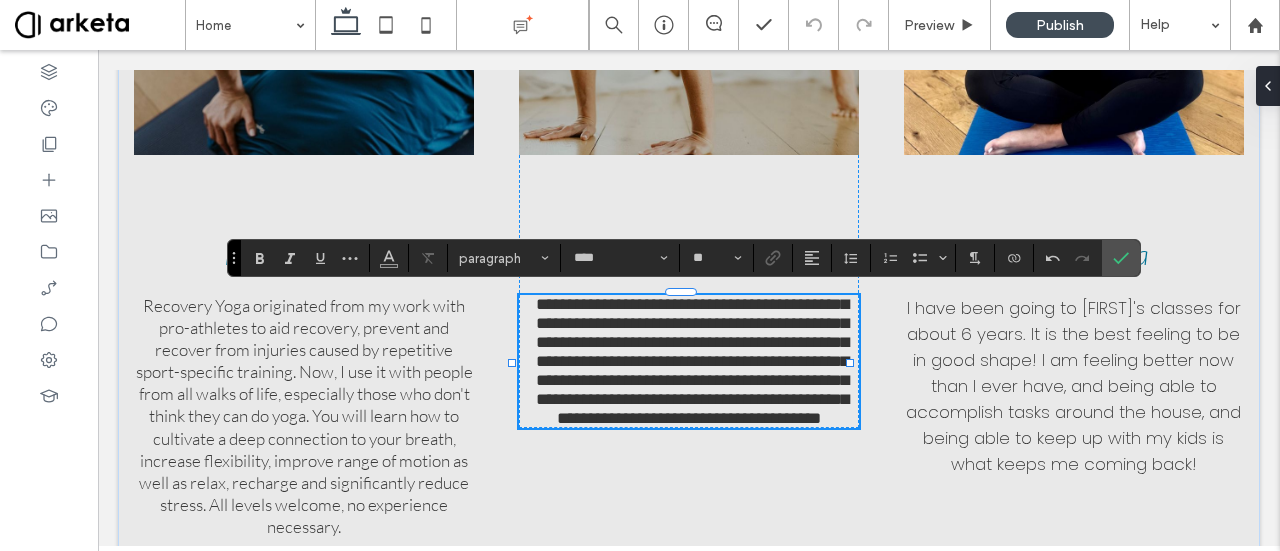 type on "**" 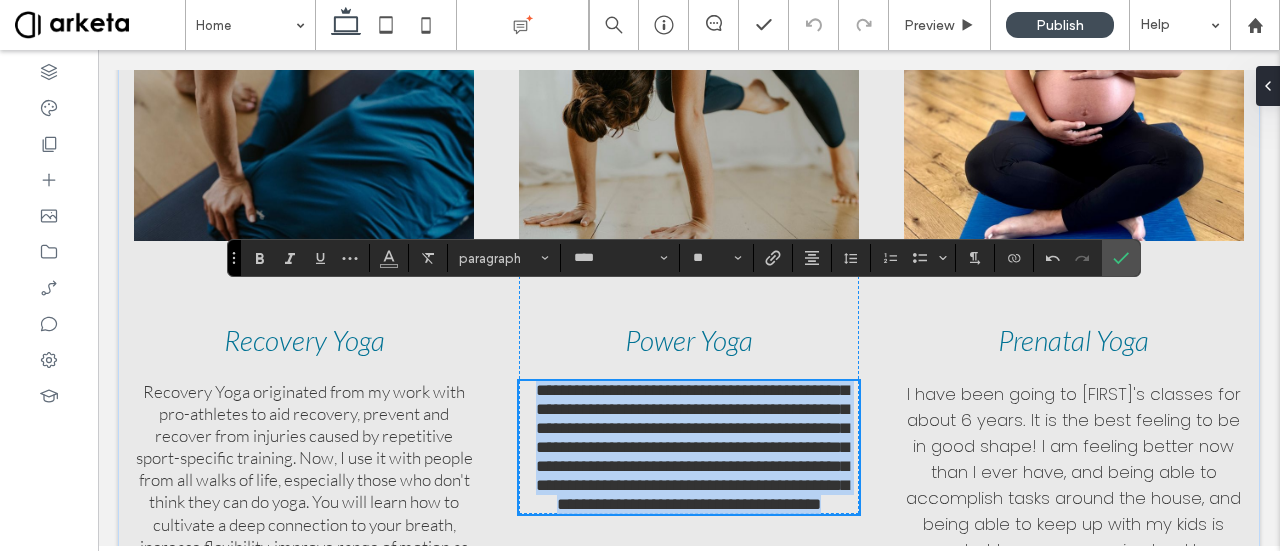 scroll, scrollTop: 1050, scrollLeft: 0, axis: vertical 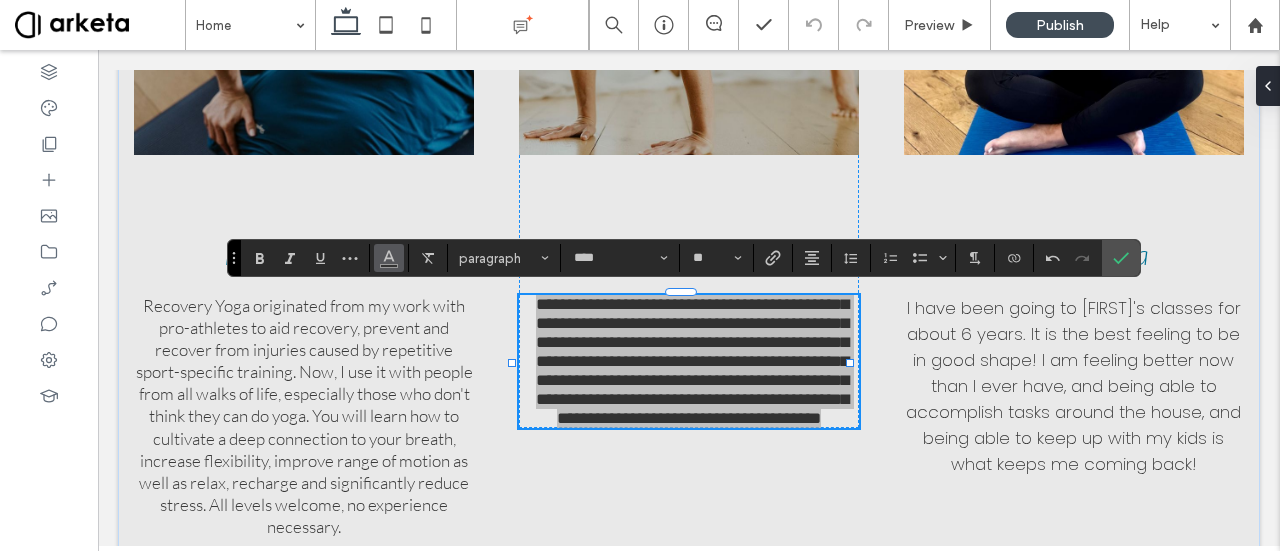 click 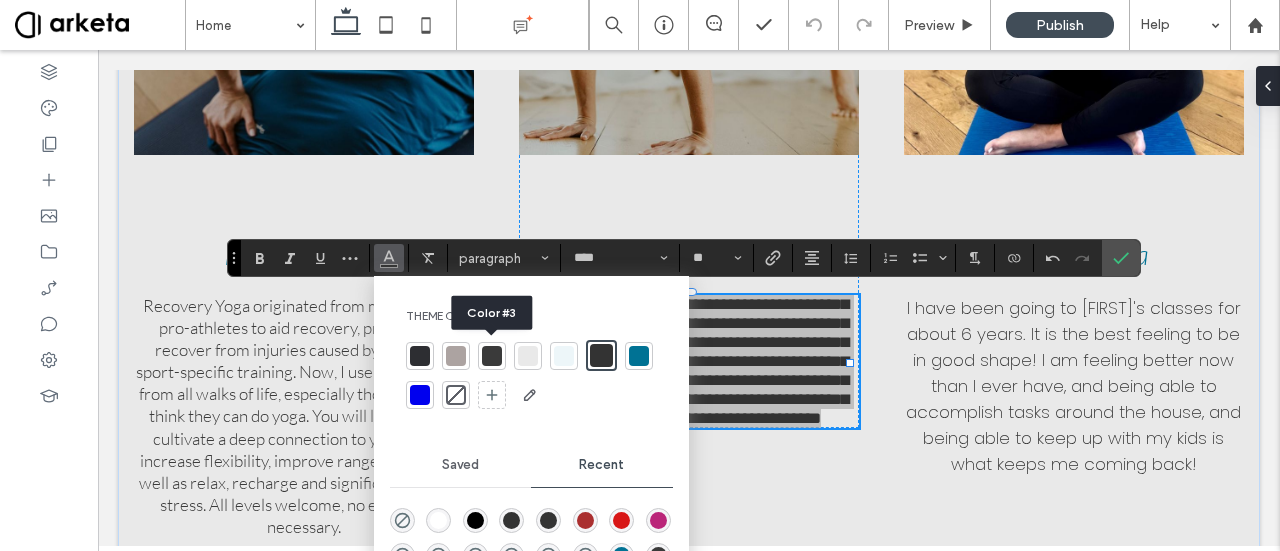 click at bounding box center [492, 356] 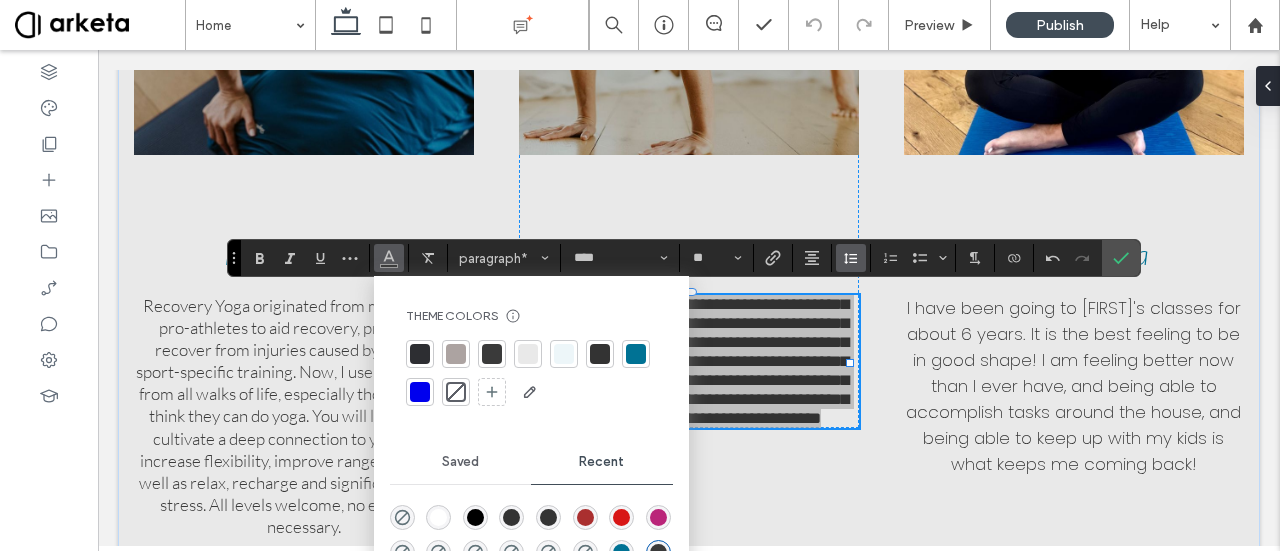 click 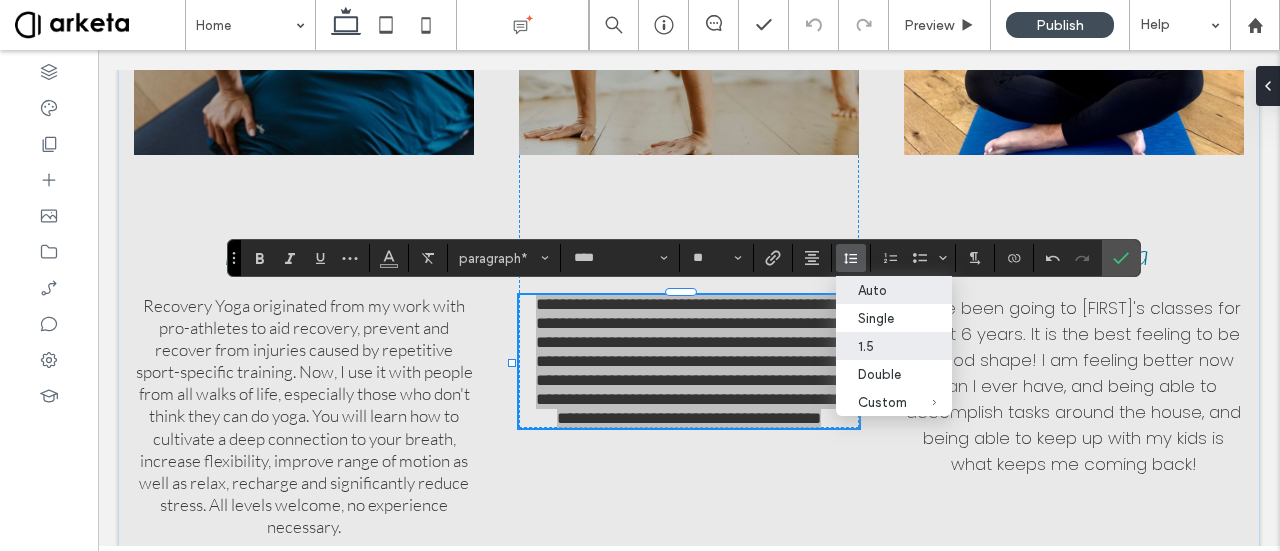 click on "1.5" at bounding box center [882, 346] 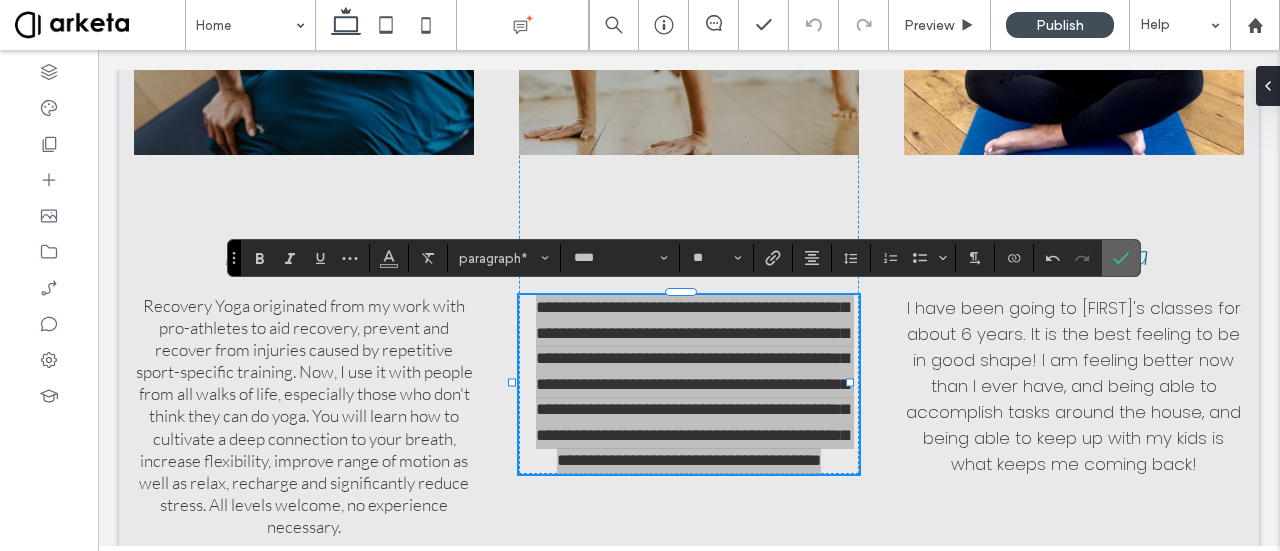 click 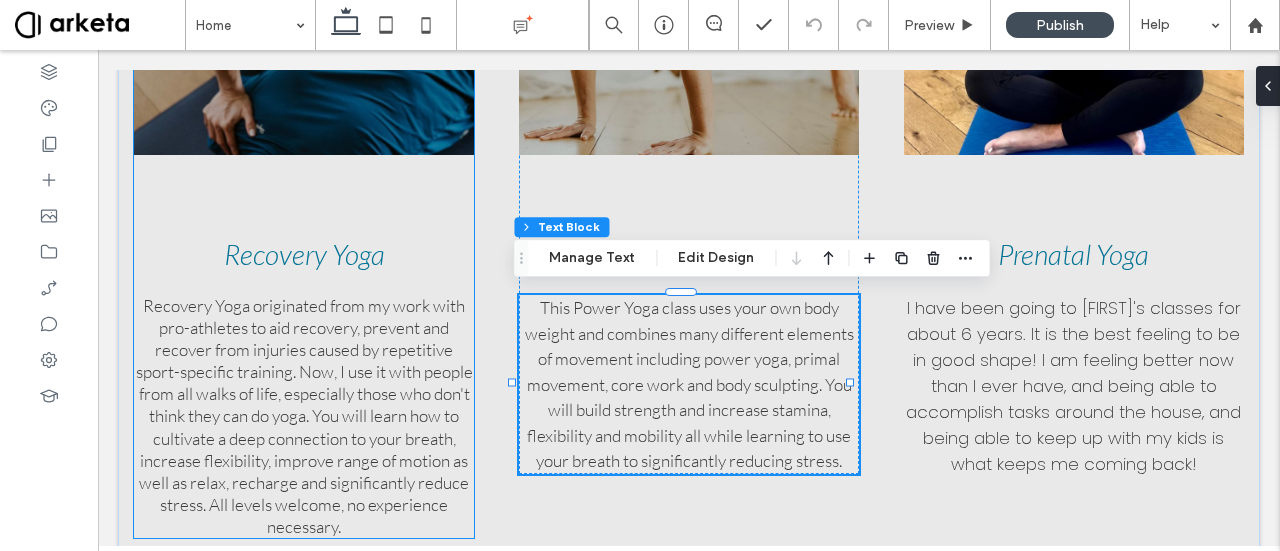 click on "Recovery Yoga originated from my work with pro-athletes to aid recovery, prevent and recover from injuries caused by repetitive sport-specific training. Now, I use it with people from all walks of life, especially those who don't think they can do yoga. You will learn how to cultivate a deep connection to your breath, increase flexibility, improve range of motion as well as relax, recharge and significantly reduce stress. All levels welcome, no experience necessary." at bounding box center [304, 416] 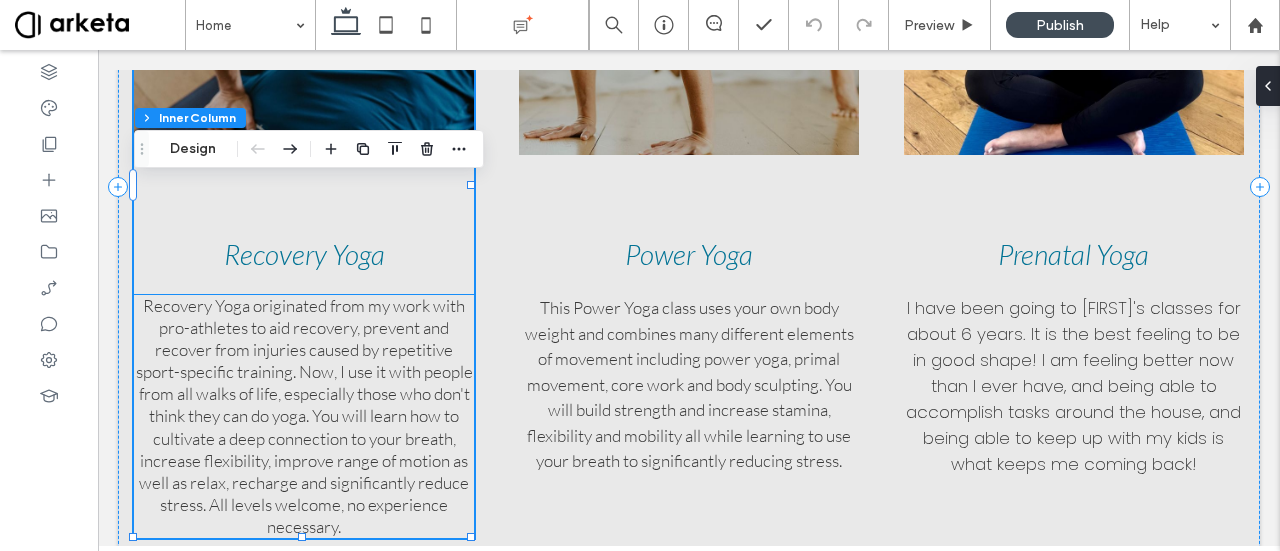 click on "Recovery Yoga originated from my work with pro-athletes to aid recovery, prevent and recover from injuries caused by repetitive sport-specific training. Now, I use it with people from all walks of life, especially those who don't think they can do yoga. You will learn how to cultivate a deep connection to your breath, increase flexibility, improve range of motion as well as relax, recharge and significantly reduce stress. All levels welcome, no experience necessary." at bounding box center [304, 416] 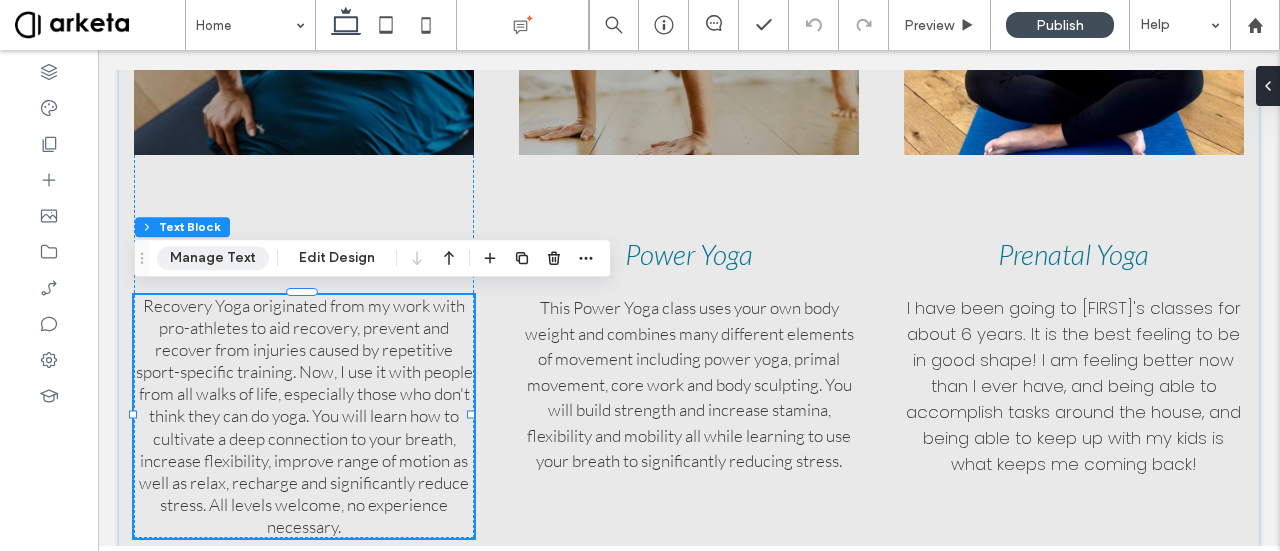 click on "Manage Text" at bounding box center (213, 258) 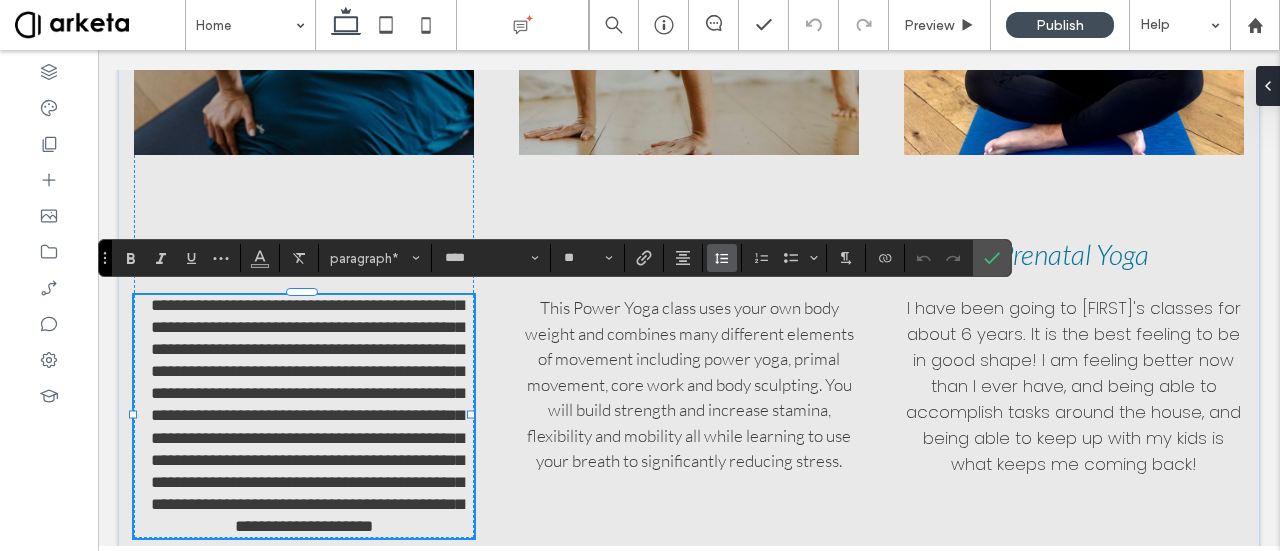 click 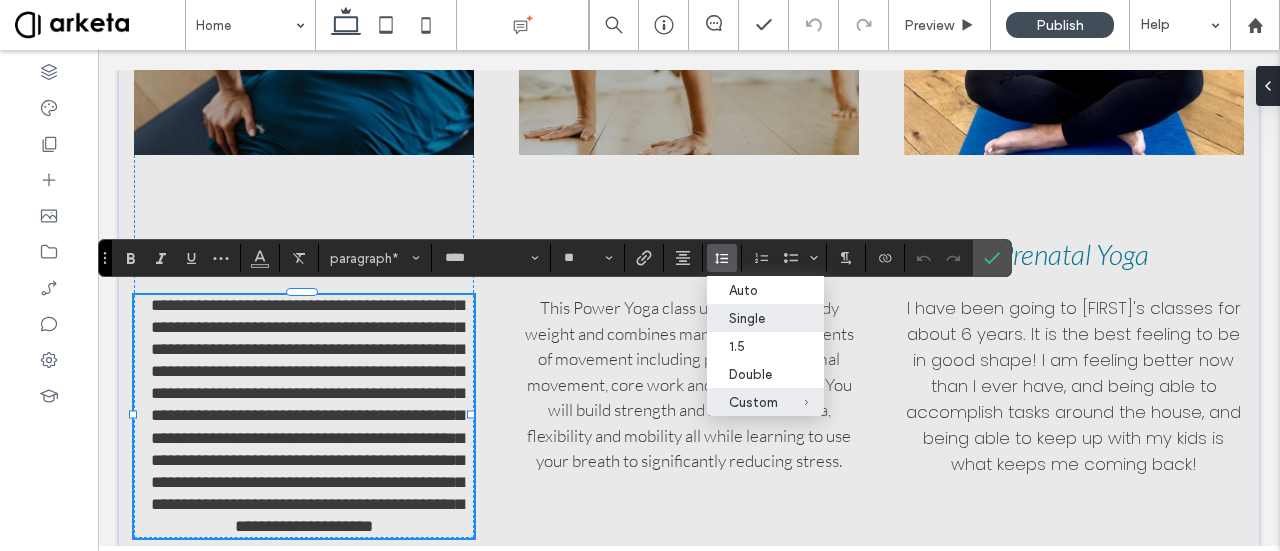 click on "Single" at bounding box center [753, 318] 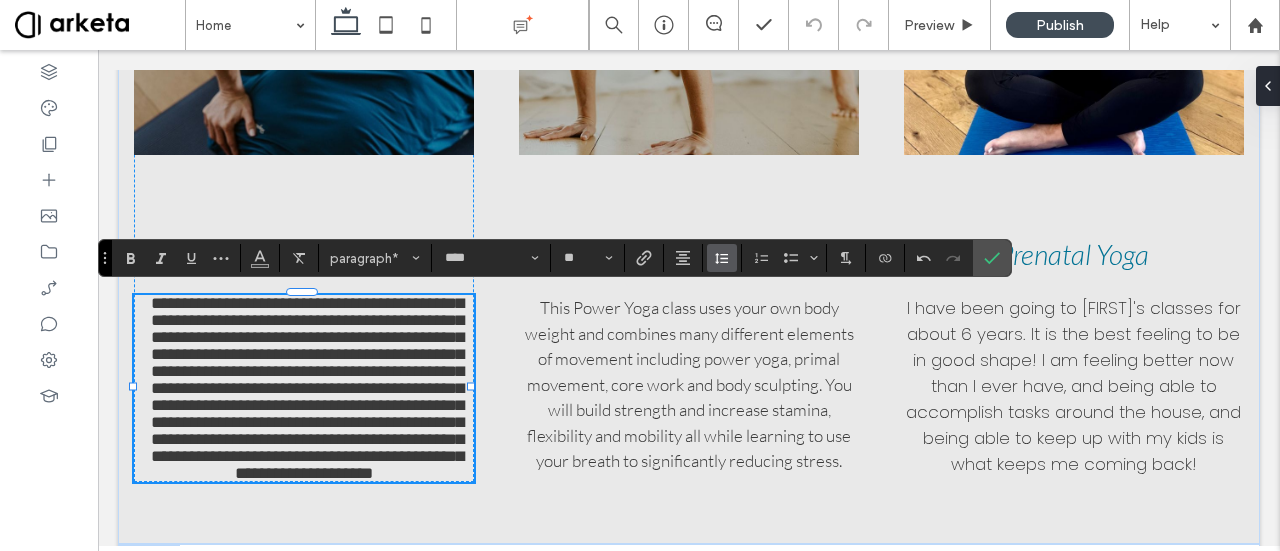 click at bounding box center [722, 258] 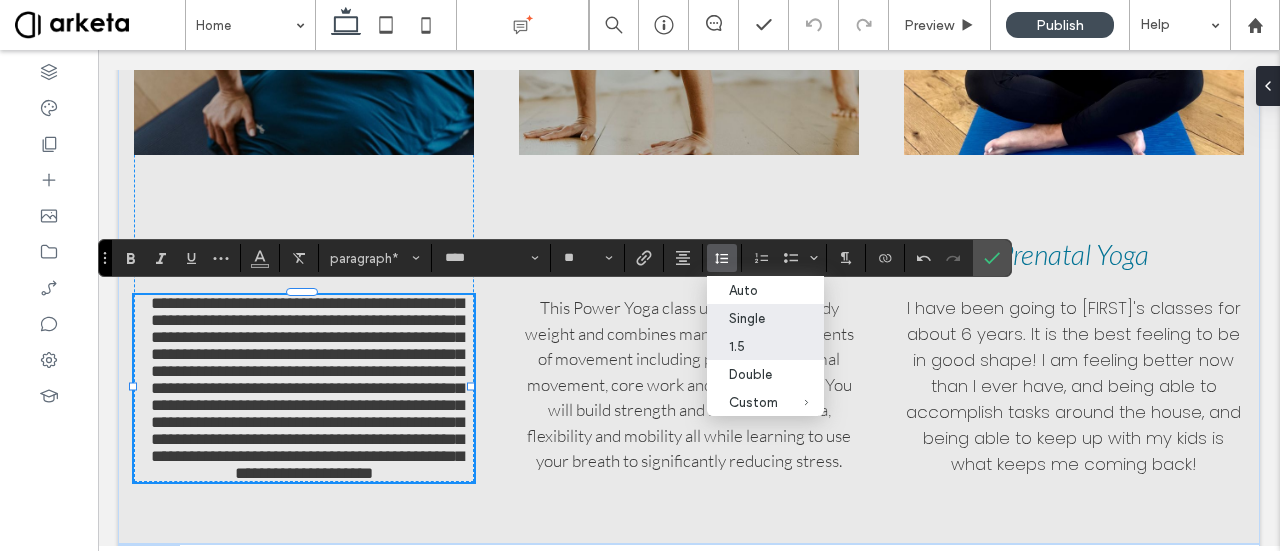 drag, startPoint x: 743, startPoint y: 349, endPoint x: 644, endPoint y: 298, distance: 111.364265 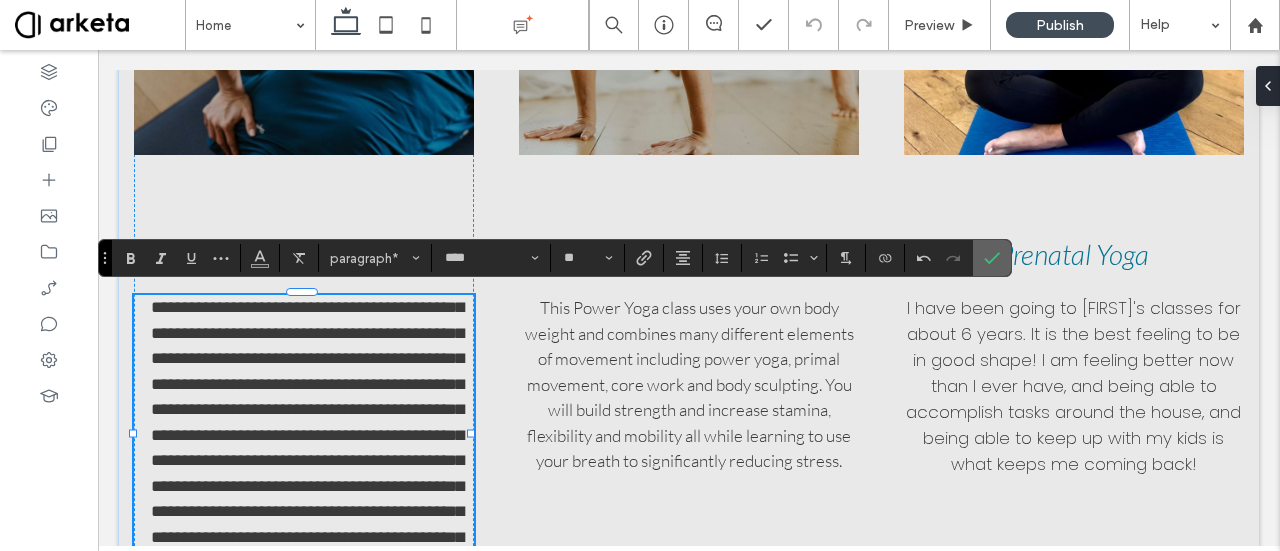 click 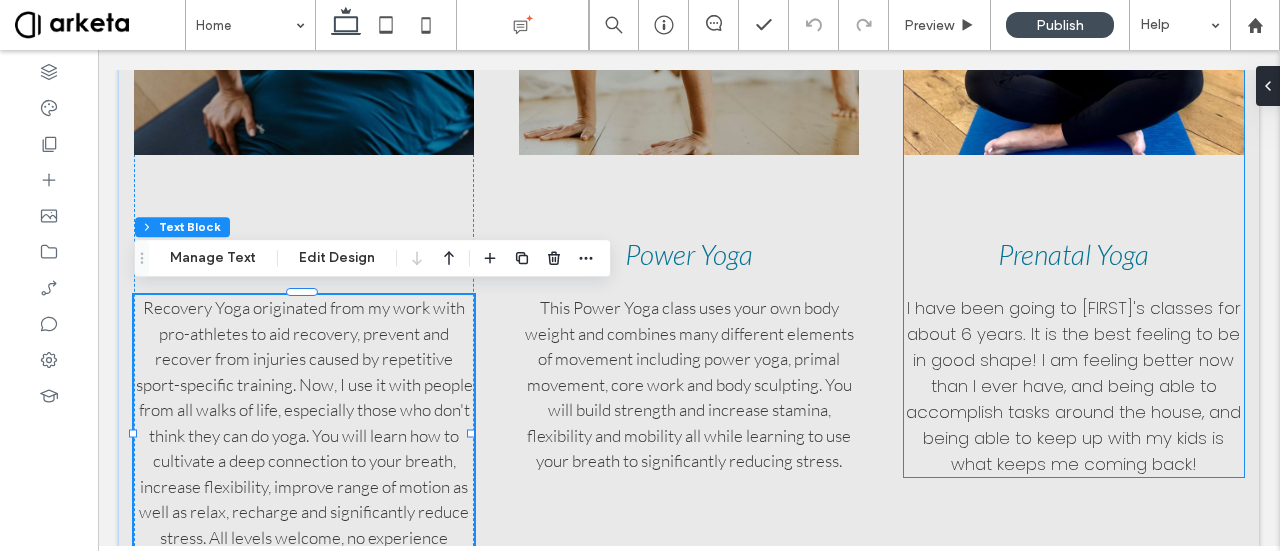 click on "I have been going to [NAME]’s classes for about 6 years. It is the best feeling to be in good shape! I am feeling better now than I ever have, and being able to accomplish tasks around the house, and being able to keep up with my kids is what keeps me coming back!" at bounding box center [1073, 386] 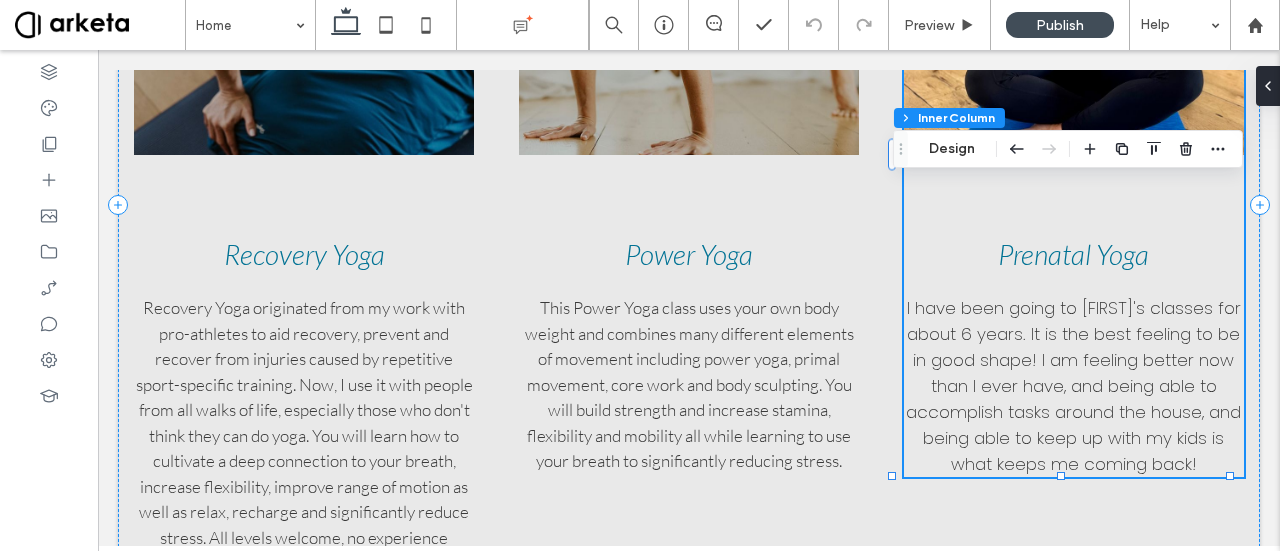 click on "I have been going to [NAME]’s classes for about 6 years. It is the best feeling to be in good shape! I am feeling better now than I ever have, and being able to accomplish tasks around the house, and being able to keep up with my kids is what keeps me coming back!" at bounding box center [1073, 386] 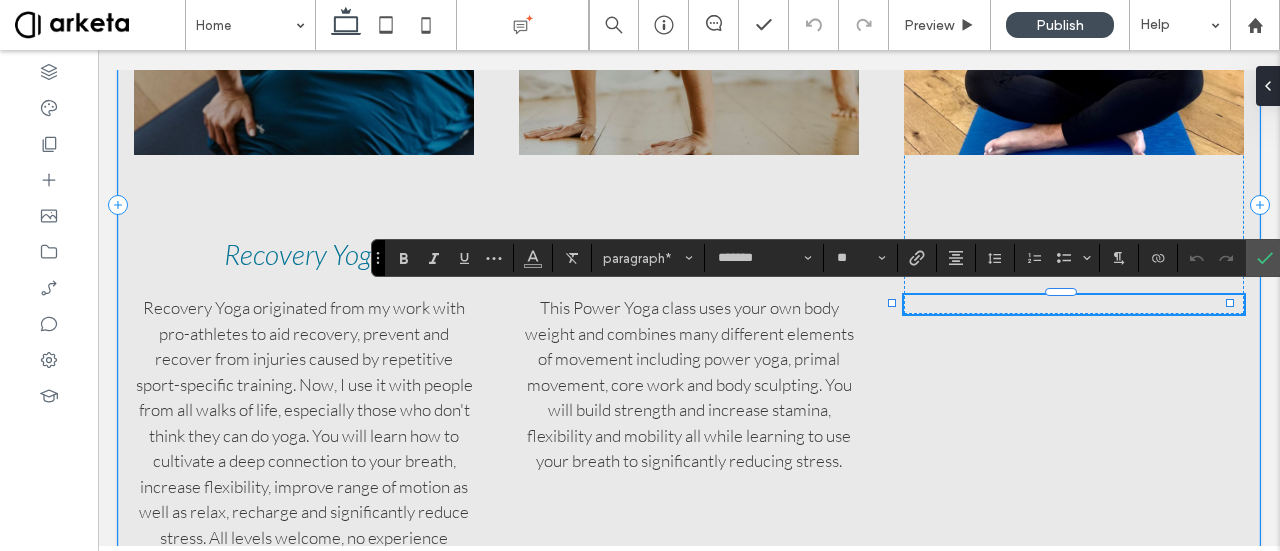 type on "****" 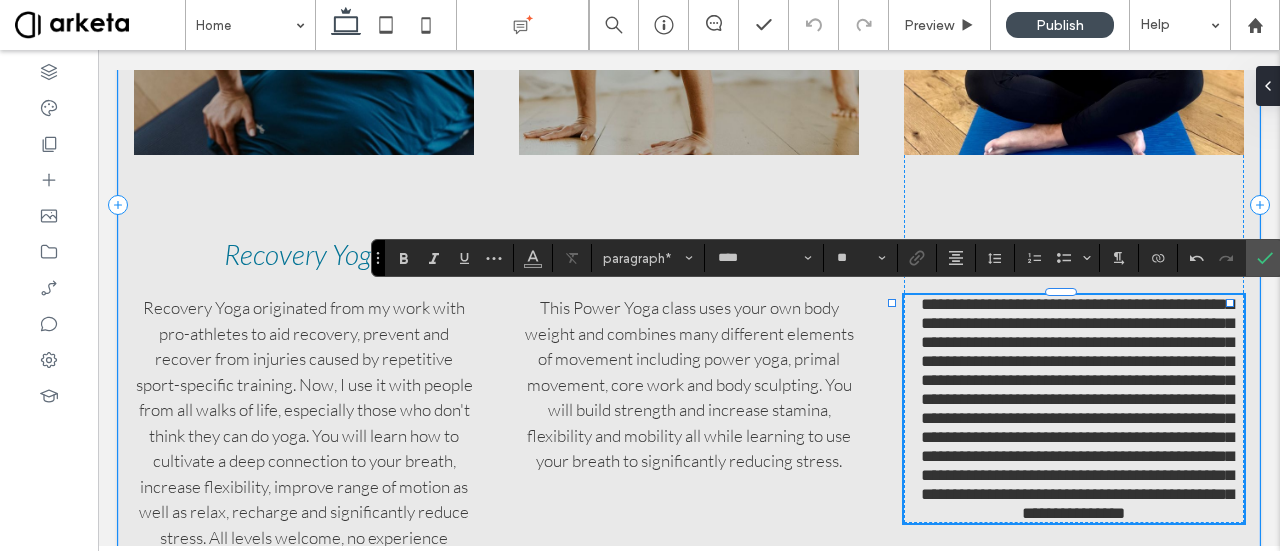 scroll, scrollTop: 0, scrollLeft: 0, axis: both 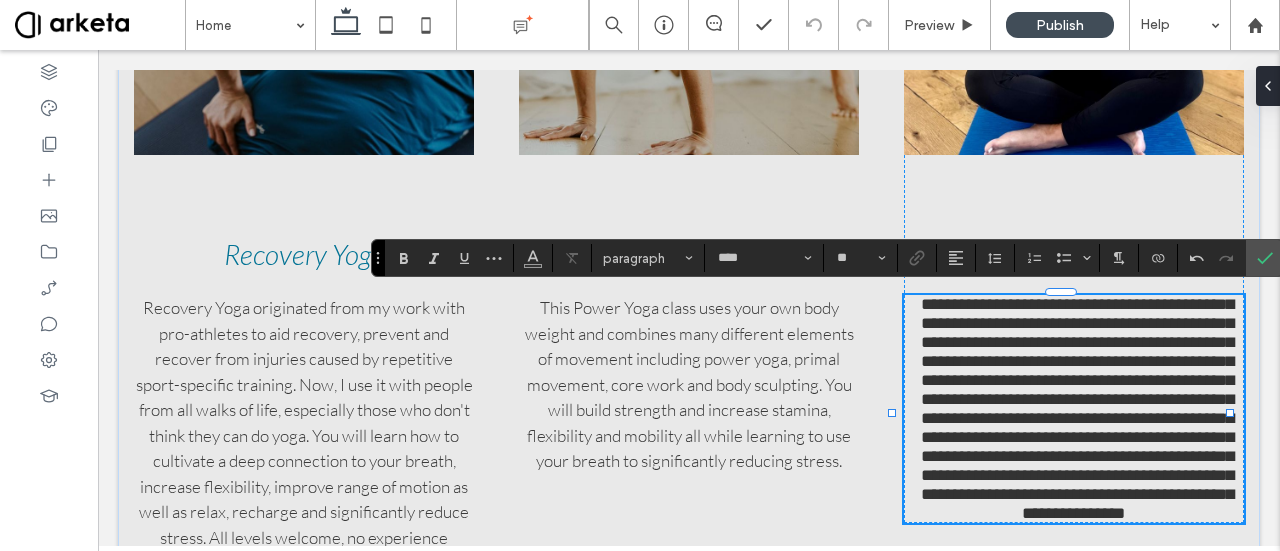 type on "**" 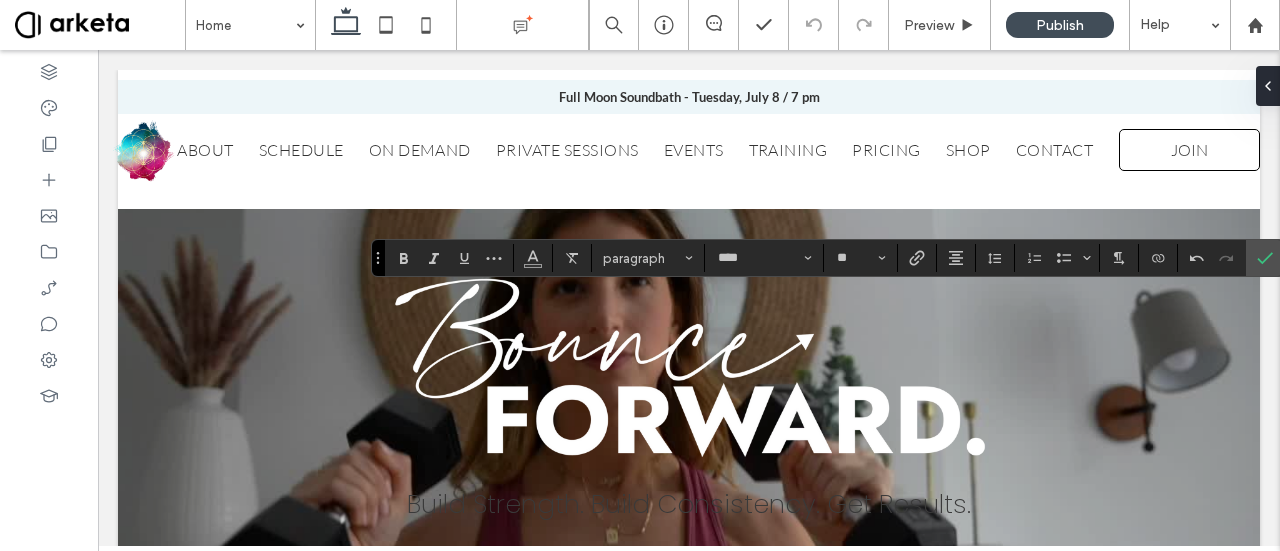 scroll, scrollTop: 1050, scrollLeft: 0, axis: vertical 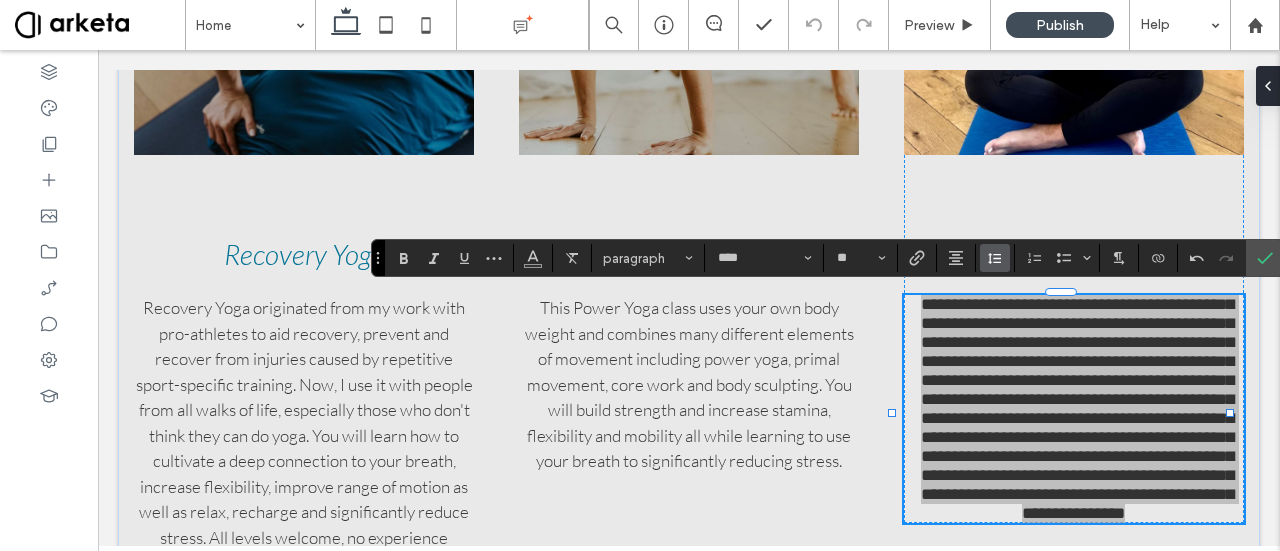 click 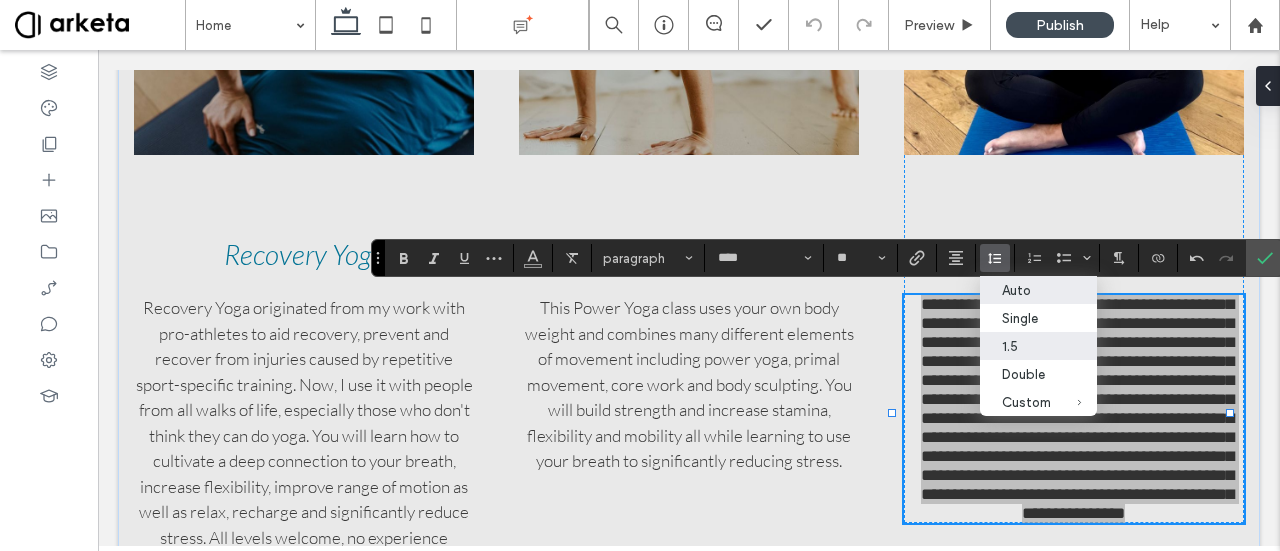 drag, startPoint x: 1037, startPoint y: 340, endPoint x: 933, endPoint y: 288, distance: 116.275536 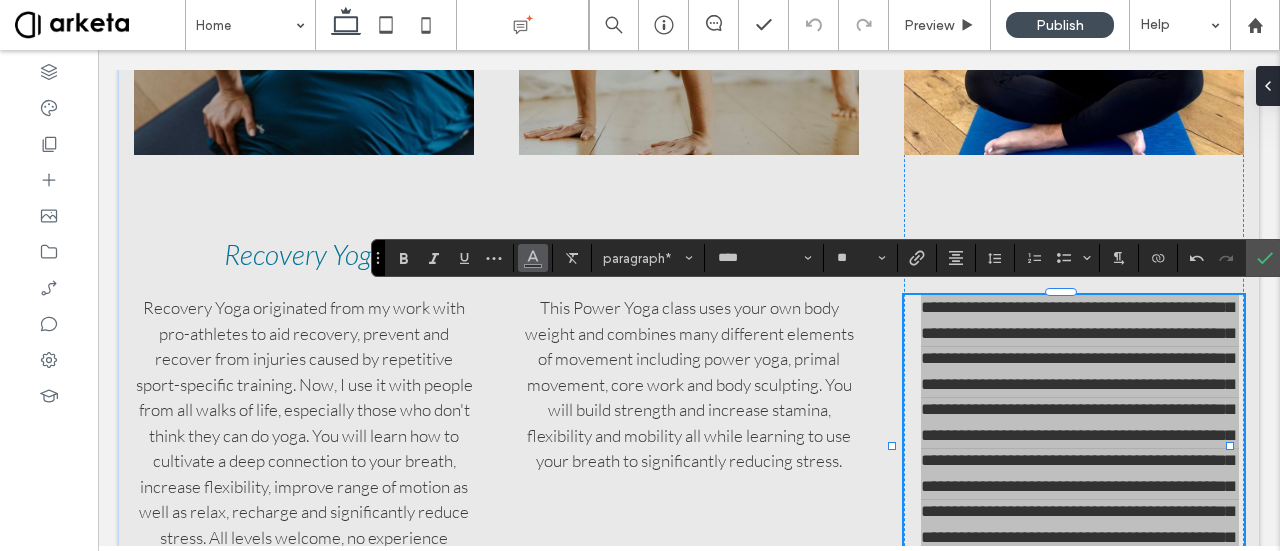 click at bounding box center [533, 256] 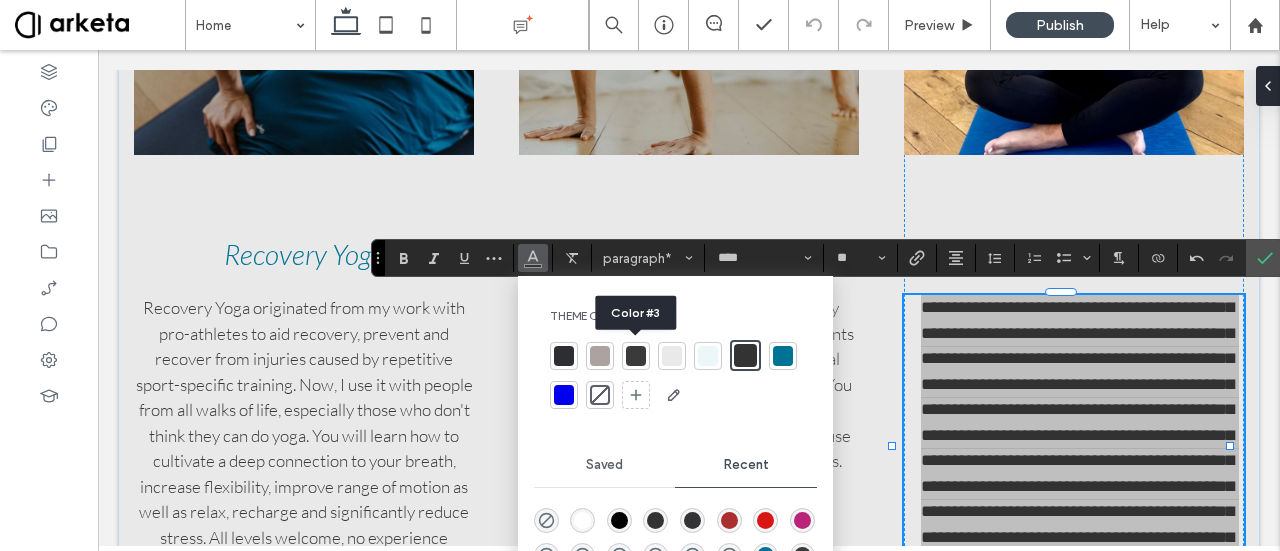 click at bounding box center [636, 356] 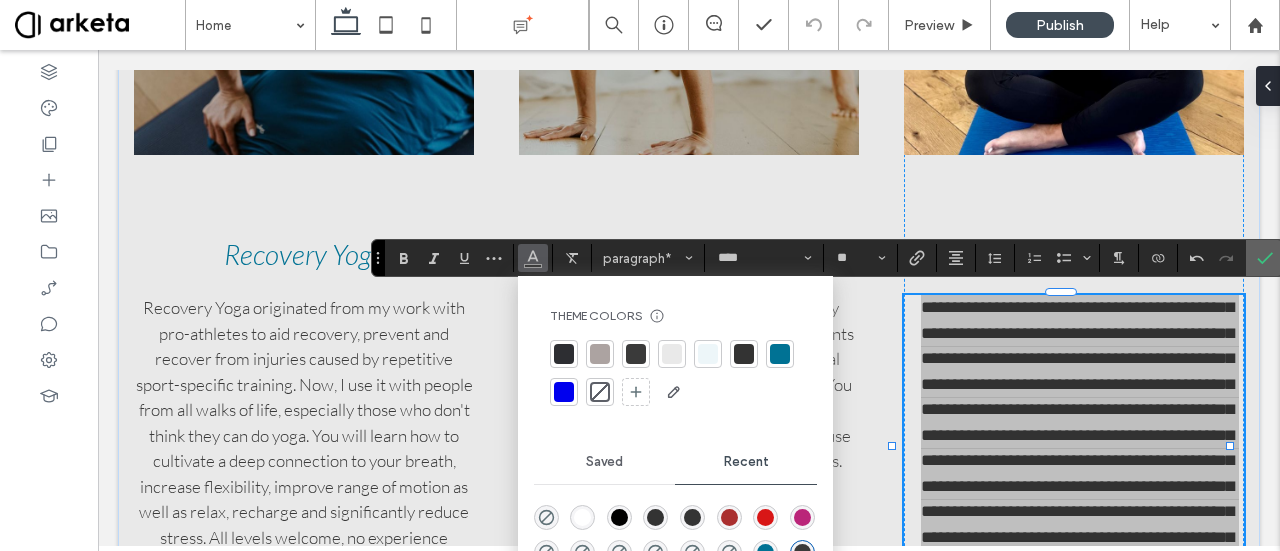 click 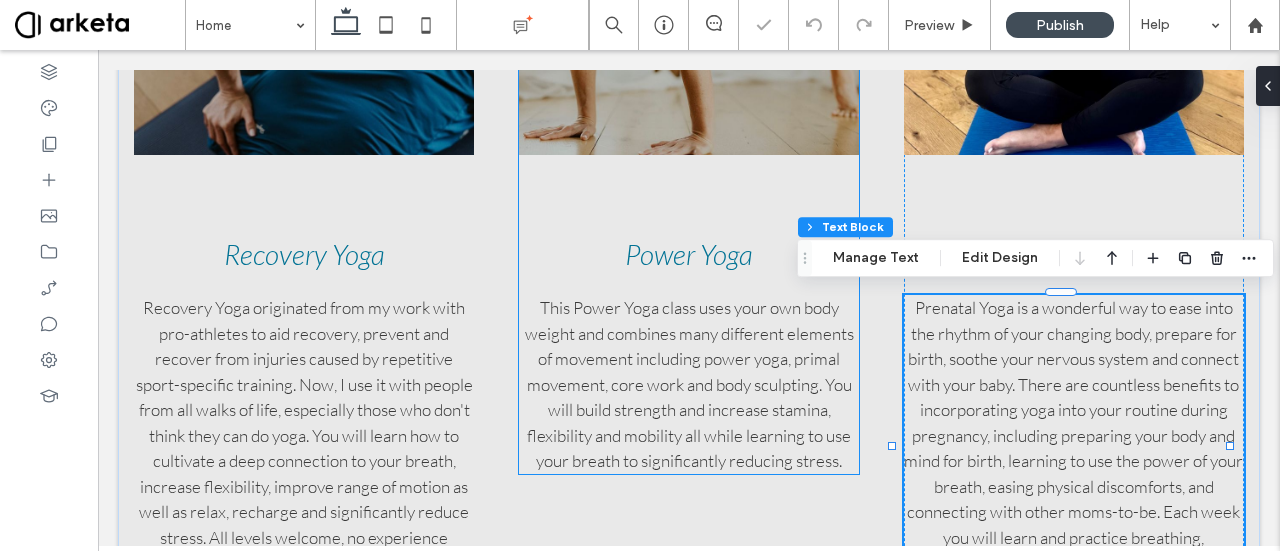 click on "This Power Yoga class uses your own body weight and combines many different elements of movement including power yoga, primal movement, core work and body sculpting. You will build strength and increase stamina, flexibility and mobility all while learning to use your breath to significantly reducing stress." at bounding box center (689, 384) 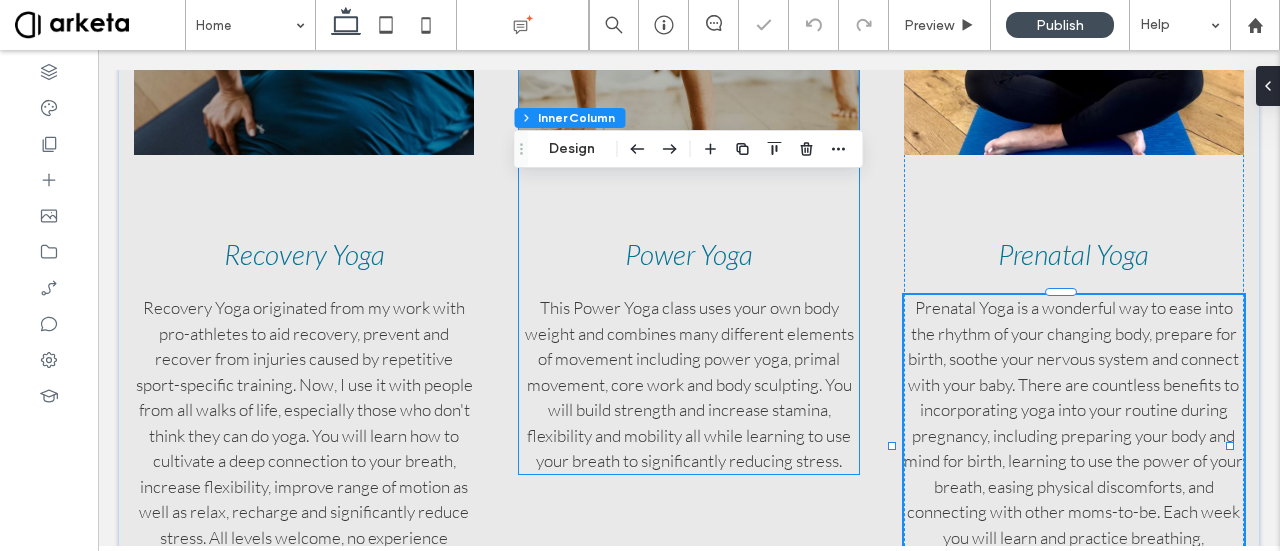 click on "This Power Yoga class uses your own body weight and combines many different elements of movement including power yoga, primal movement, core work and body sculpting. You will build strength and increase stamina, flexibility and mobility all while learning to use your breath to significantly reducing stress." at bounding box center (689, 384) 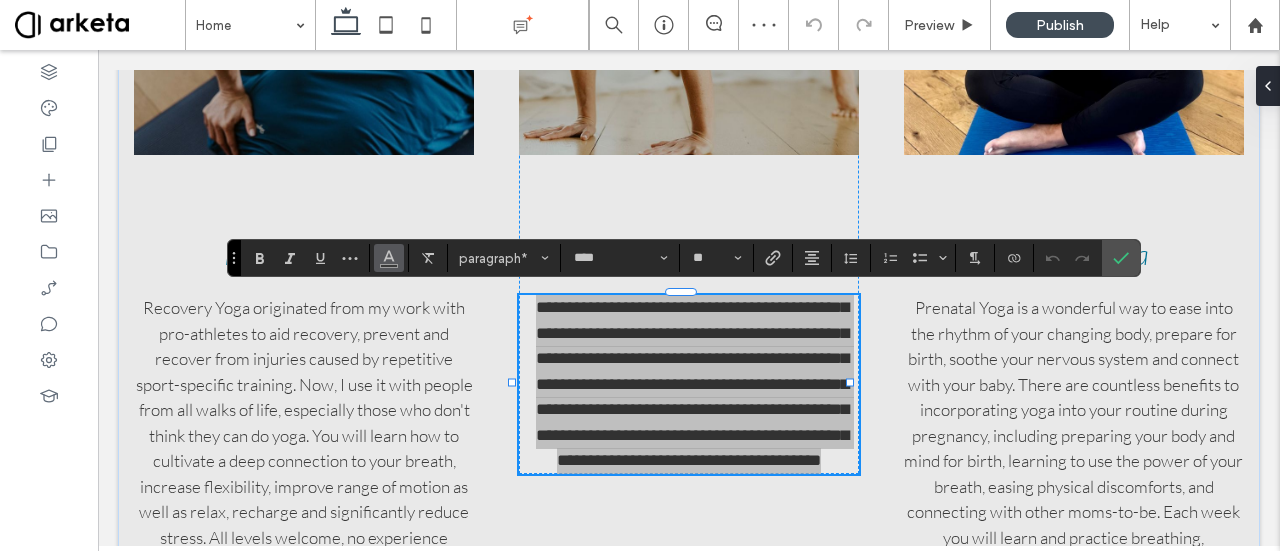 click 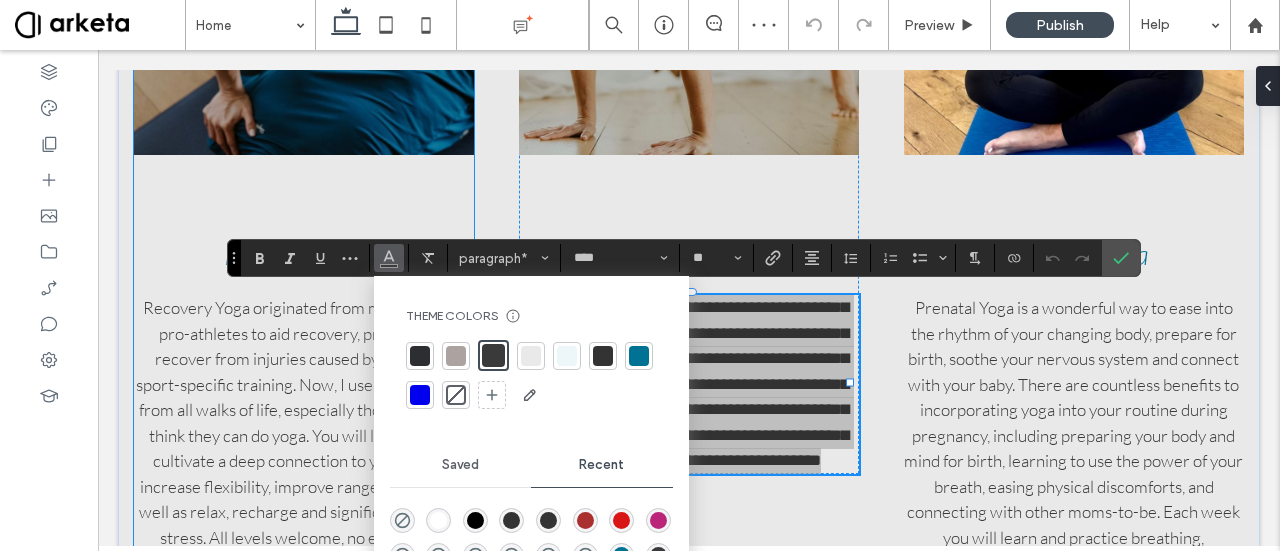 click on "Recovery Yoga originated from my work with pro-athletes to aid recovery, prevent and recover from injuries caused by repetitive sport-specific training. Now, I use it with people from all walks of life, especially those who don't think they can do yoga. You will learn how to cultivate a deep connection to your breath, increase flexibility, improve range of motion as well as relax, recharge and significantly reduce stress. All levels welcome, no experience necessary." at bounding box center (304, 435) 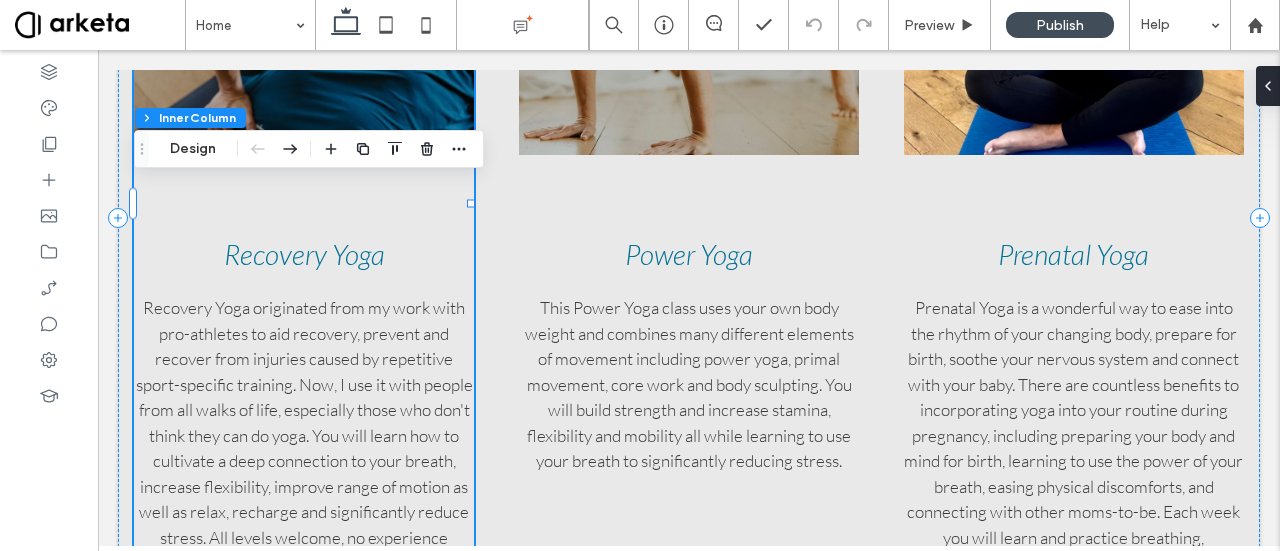 click on "Recovery Yoga originated from my work with pro-athletes to aid recovery, prevent and recover from injuries caused by repetitive sport-specific training. Now, I use it with people from all walks of life, especially those who don't think they can do yoga. You will learn how to cultivate a deep connection to your breath, increase flexibility, improve range of motion as well as relax, recharge and significantly reduce stress. All levels welcome, no experience necessary." at bounding box center [304, 435] 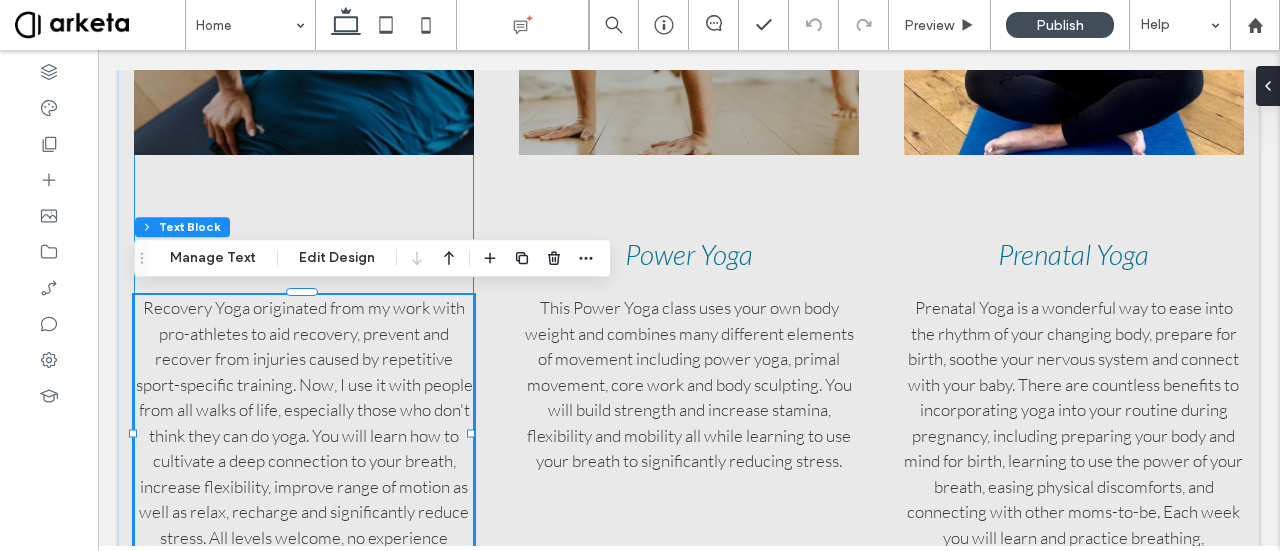 click on "Recovery Yoga originated from my work with pro-athletes to aid recovery, prevent and recover from injuries caused by repetitive sport-specific training. Now, I use it with people from all walks of life, especially those who don't think they can do yoga. You will learn how to cultivate a deep connection to your breath, increase flexibility, improve range of motion as well as relax, recharge and significantly reduce stress. All levels welcome, no experience necessary." at bounding box center (304, 435) 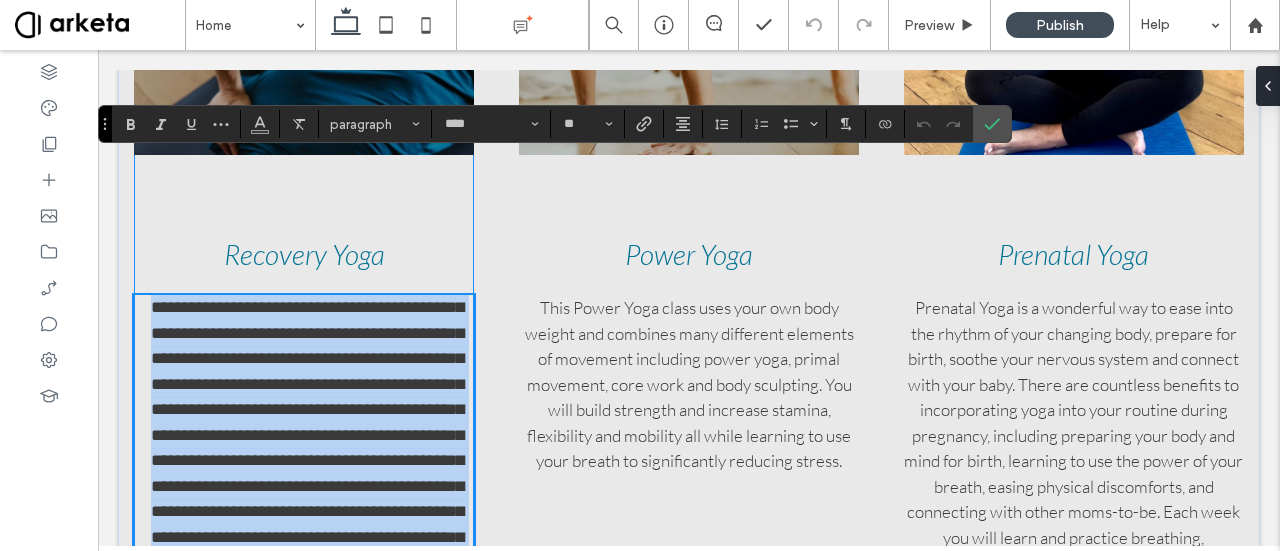 scroll, scrollTop: 1184, scrollLeft: 0, axis: vertical 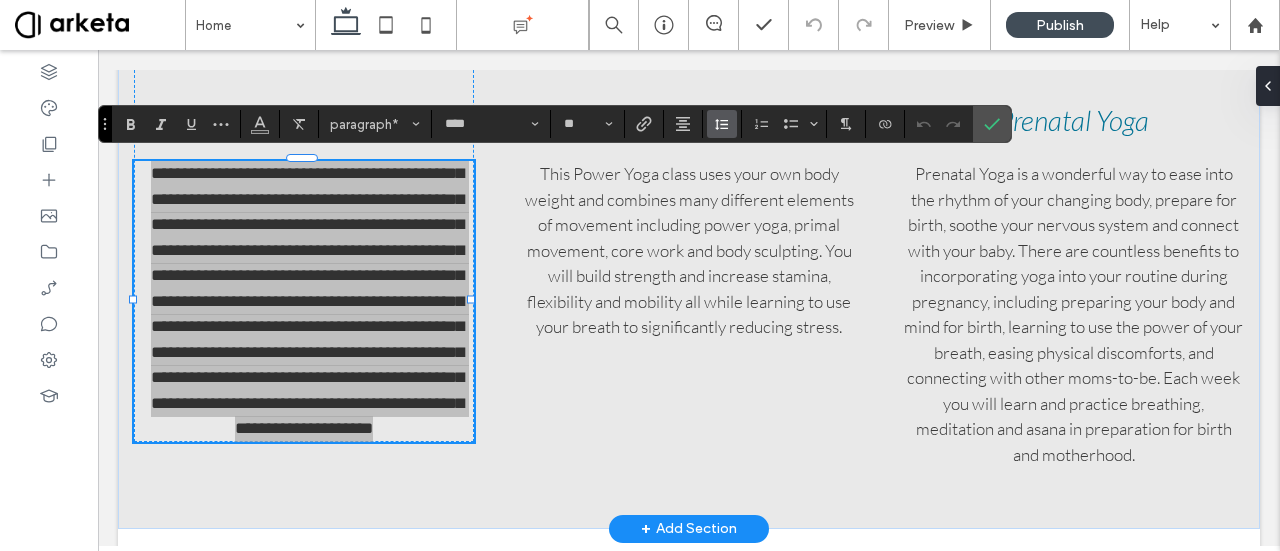 click at bounding box center (722, 124) 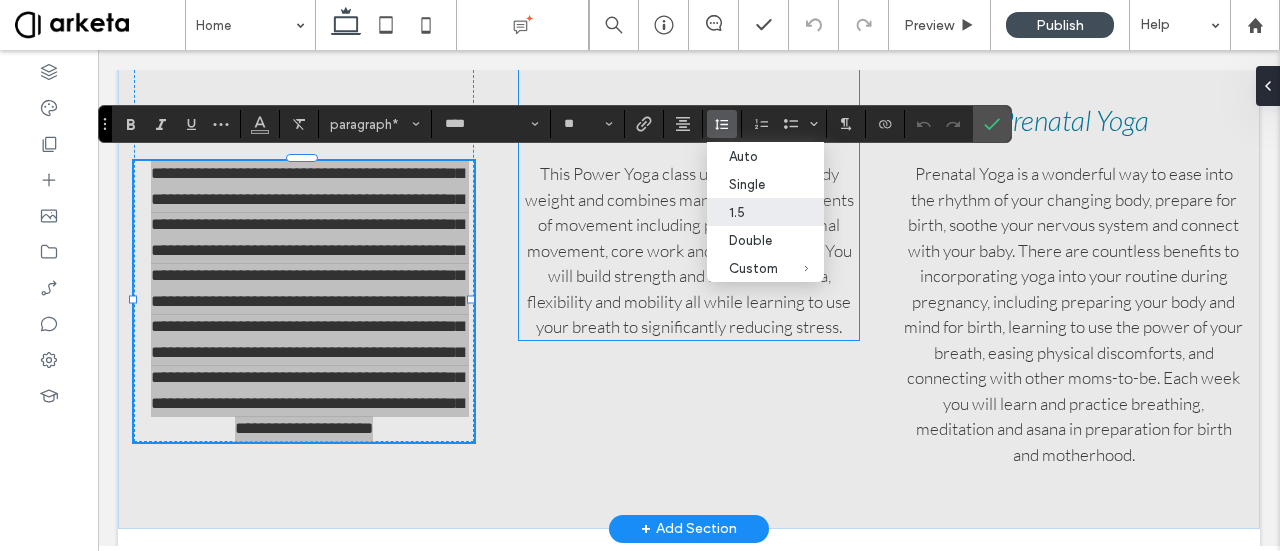 click on "This Power Yoga class uses your own body weight and combines many different elements of movement including power yoga, primal movement, core work and body sculpting. You will build strength and increase stamina, flexibility and mobility all while learning to use your breath to significantly reducing stress." at bounding box center [689, 250] 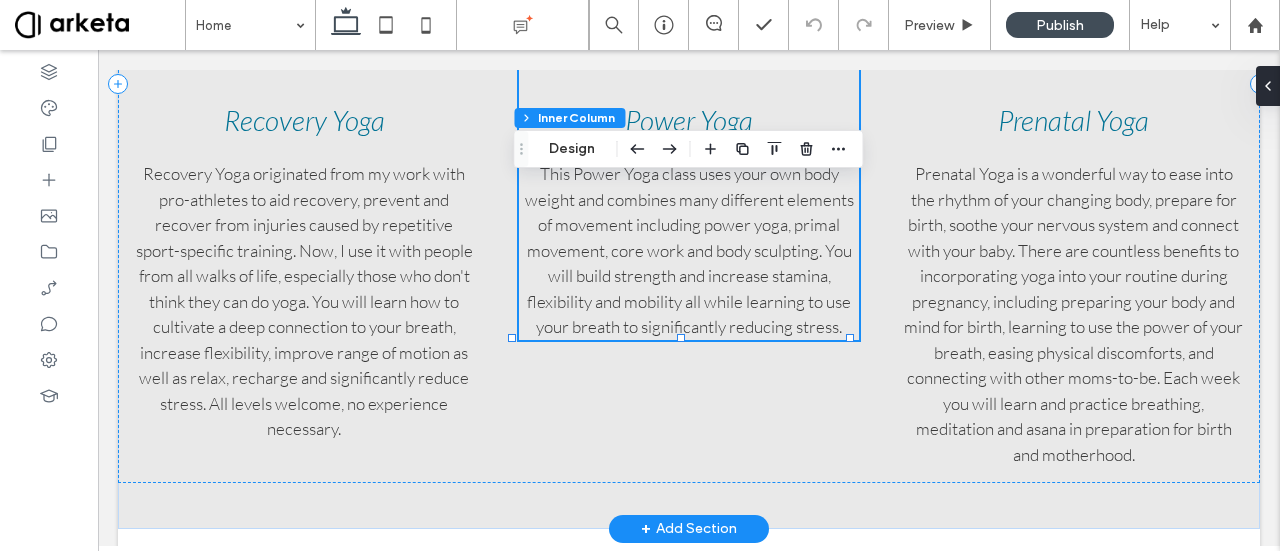click on "This Power Yoga class uses your own body weight and combines many different elements of movement including power yoga, primal movement, core work and body sculpting. You will build strength and increase stamina, flexibility and mobility all while learning to use your breath to significantly reducing stress." at bounding box center (689, 250) 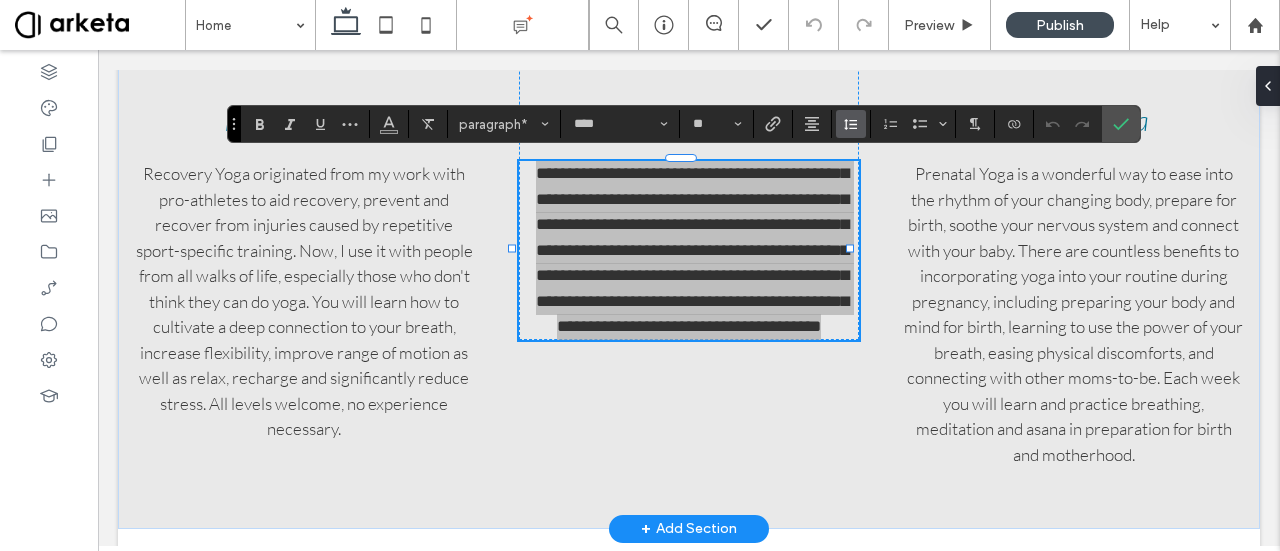 click at bounding box center (851, 124) 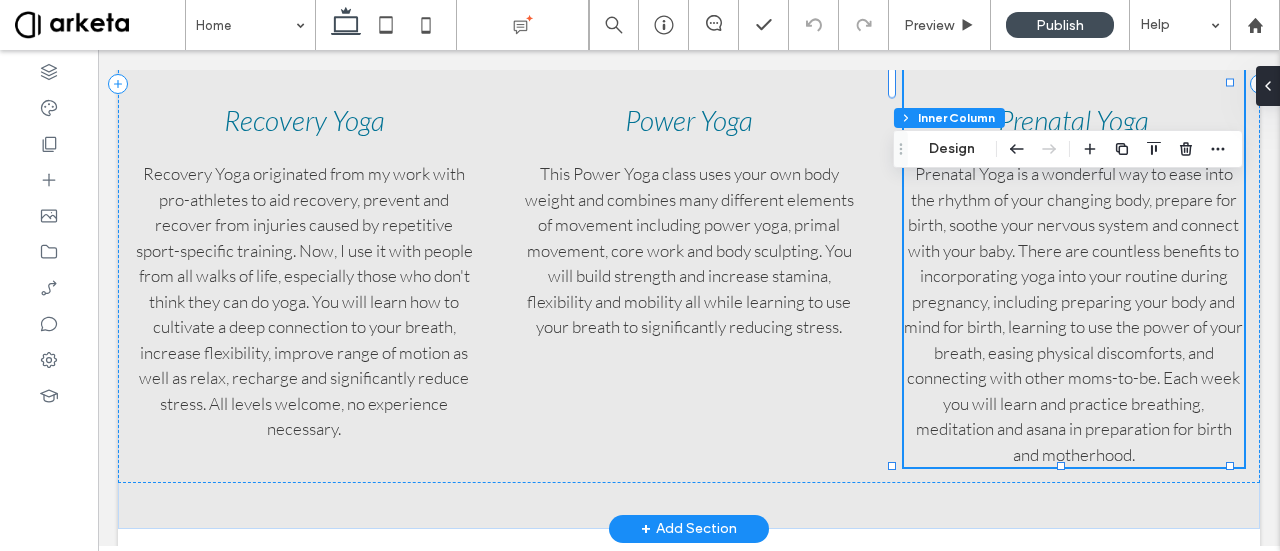 click on "Prenatal Yoga is a wonderful way to ease into the rhythm of your changing body, prepare for birth, soothe your nervous system and connect with your baby. There are countless benefits to incorporating yoga into your routine during pregnancy, including preparing your body and mind for birth, learning to use the power of your breath, easing physical discomforts, and connecting with other moms-to-be. Each week you will learn and practice breathing, meditation and asana in preparation for birth and motherhood." at bounding box center (1073, 314) 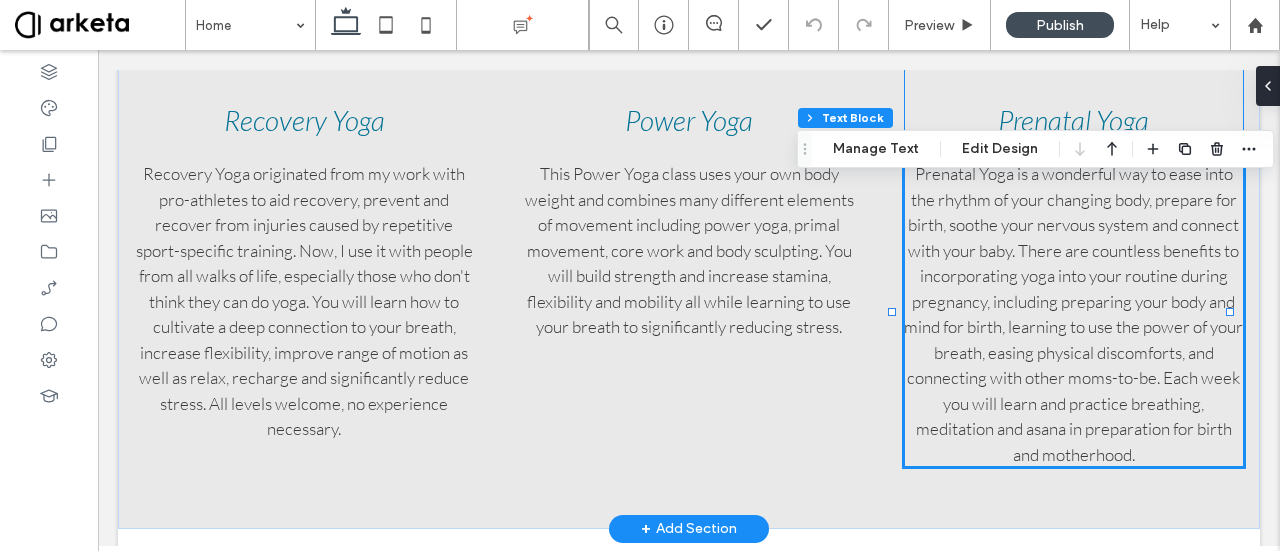 click on "Prenatal Yoga is a wonderful way to ease into the rhythm of your changing body, prepare for birth, soothe your nervous system and connect with your baby. There are countless benefits to incorporating yoga into your routine during pregnancy, including preparing your body and mind for birth, learning to use the power of your breath, easing physical discomforts, and connecting with other moms-to-be. Each week you will learn and practice breathing, meditation and asana in preparation for birth and motherhood." at bounding box center (1073, 314) 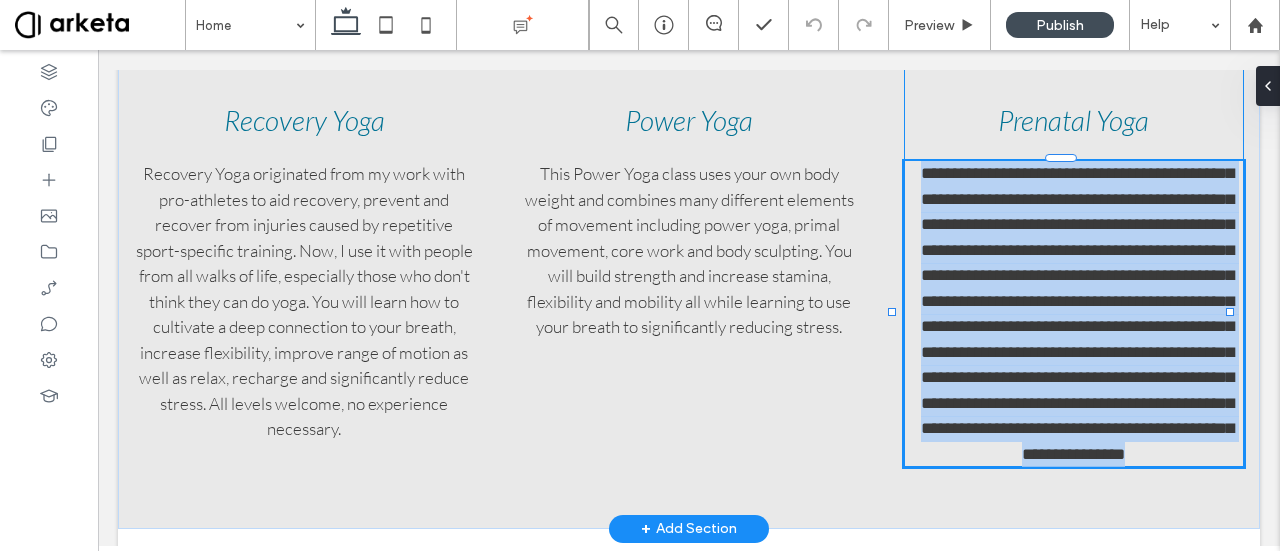 type on "****" 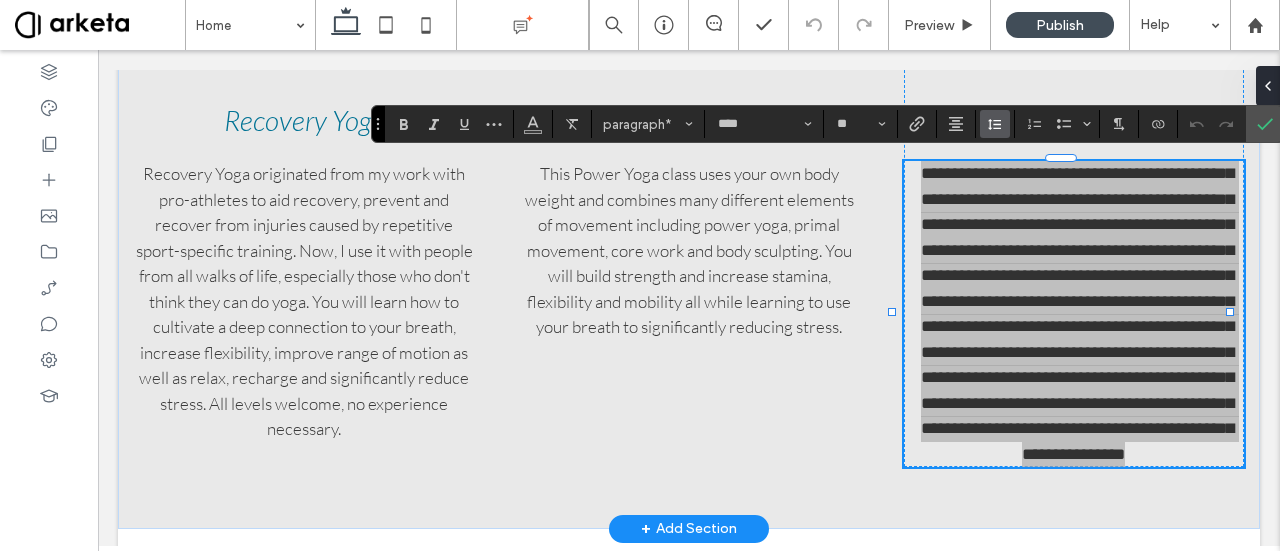 drag, startPoint x: 988, startPoint y: 131, endPoint x: 804, endPoint y: 127, distance: 184.04347 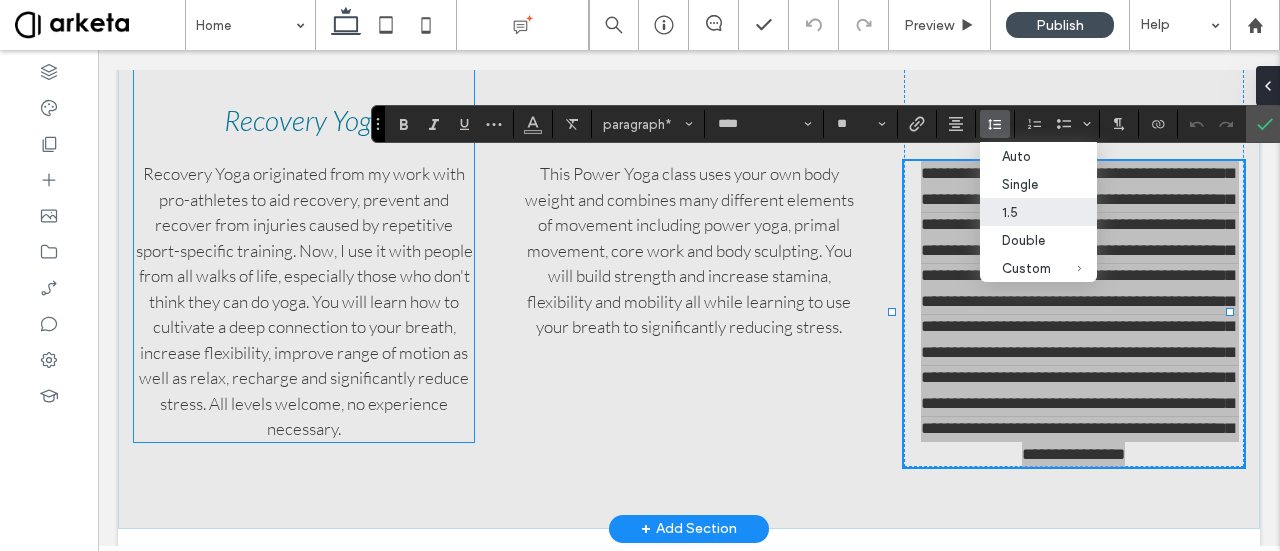 click on "Recovery Yoga originated from my work with pro-athletes to aid recovery, prevent and recover from injuries caused by repetitive sport-specific training. Now, I use it with people from all walks of life, especially those who don't think they can do yoga. You will learn how to cultivate a deep connection to your breath, increase flexibility, improve range of motion as well as relax, recharge and significantly reduce stress. All levels welcome, no experience necessary." at bounding box center [304, 301] 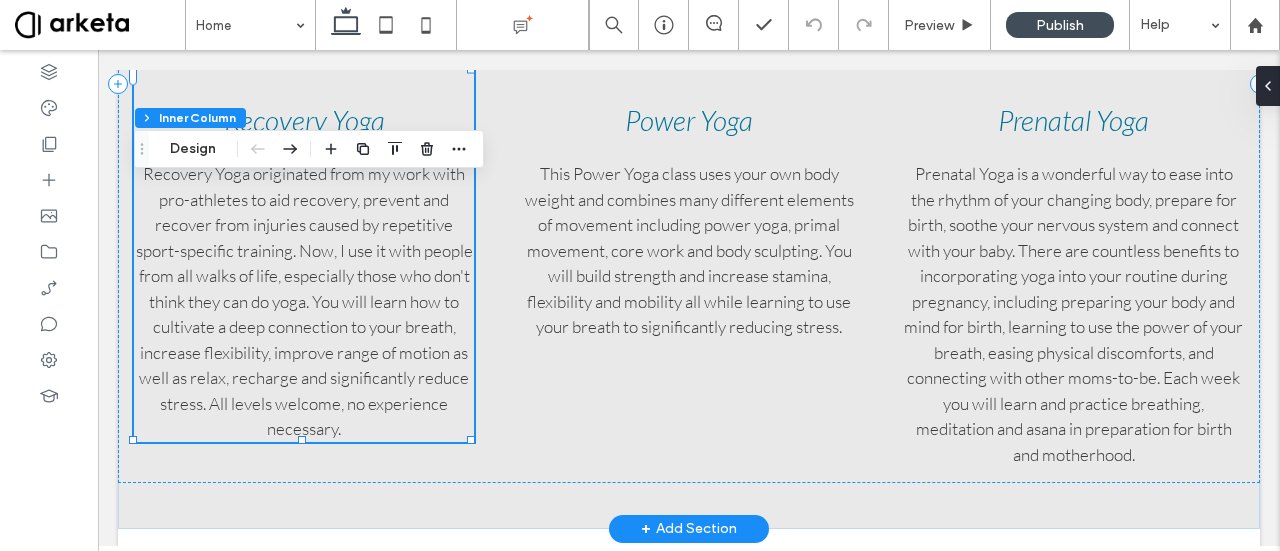 click on "Recovery Yoga originated from my work with pro-athletes to aid recovery, prevent and recover from injuries caused by repetitive sport-specific training. Now, I use it with people from all walks of life, especially those who don't think they can do yoga. You will learn how to cultivate a deep connection to your breath, increase flexibility, improve range of motion as well as relax, recharge and significantly reduce stress. All levels welcome, no experience necessary." at bounding box center [304, 301] 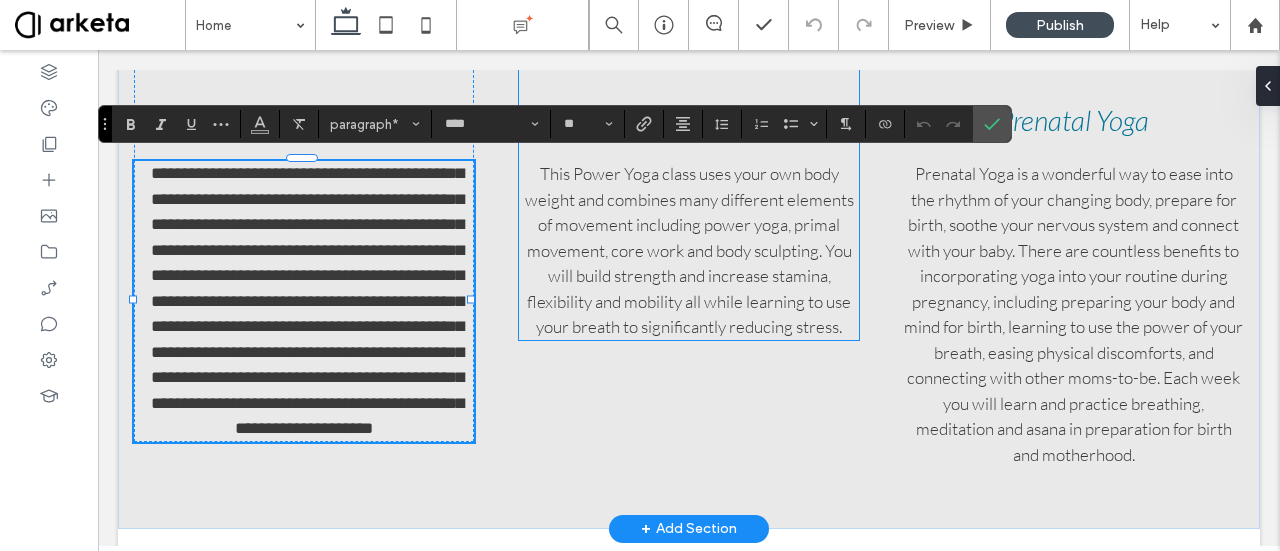 click on "This Power Yoga class uses your own body weight and combines many different elements of movement including power yoga, primal movement, core work and body sculpting. You will build strength and increase stamina, flexibility and mobility all while learning to use your breath to significantly reducing stress." at bounding box center [689, 250] 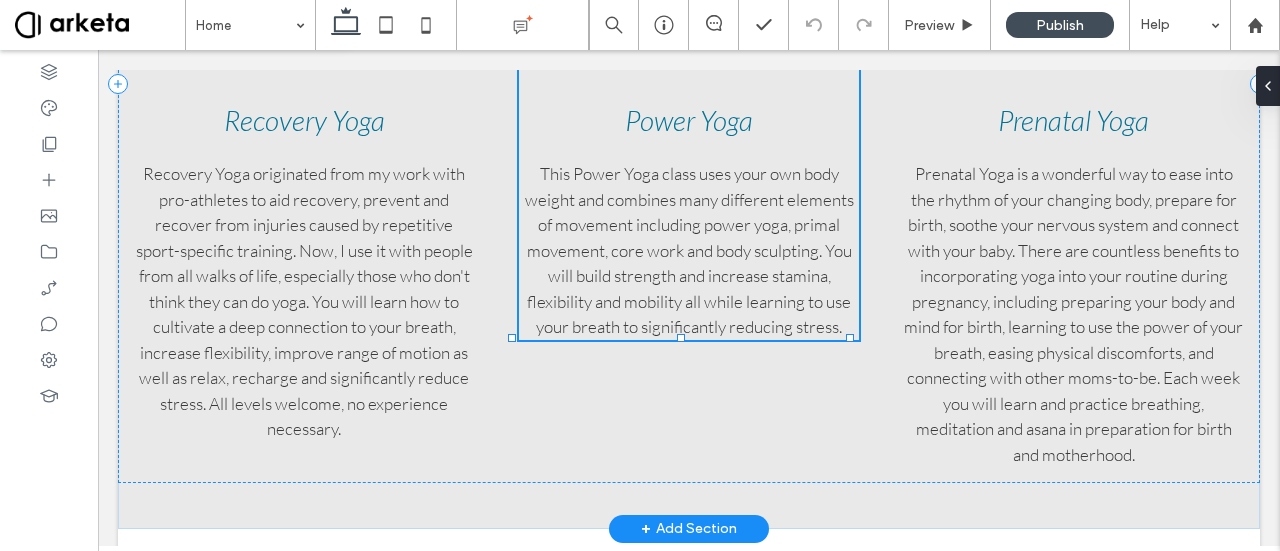 click on "This Power Yoga class uses your own body weight and combines many different elements of movement including power yoga, primal movement, core work and body sculpting. You will build strength and increase stamina, flexibility and mobility all while learning to use your breath to significantly reducing stress." at bounding box center (689, 250) 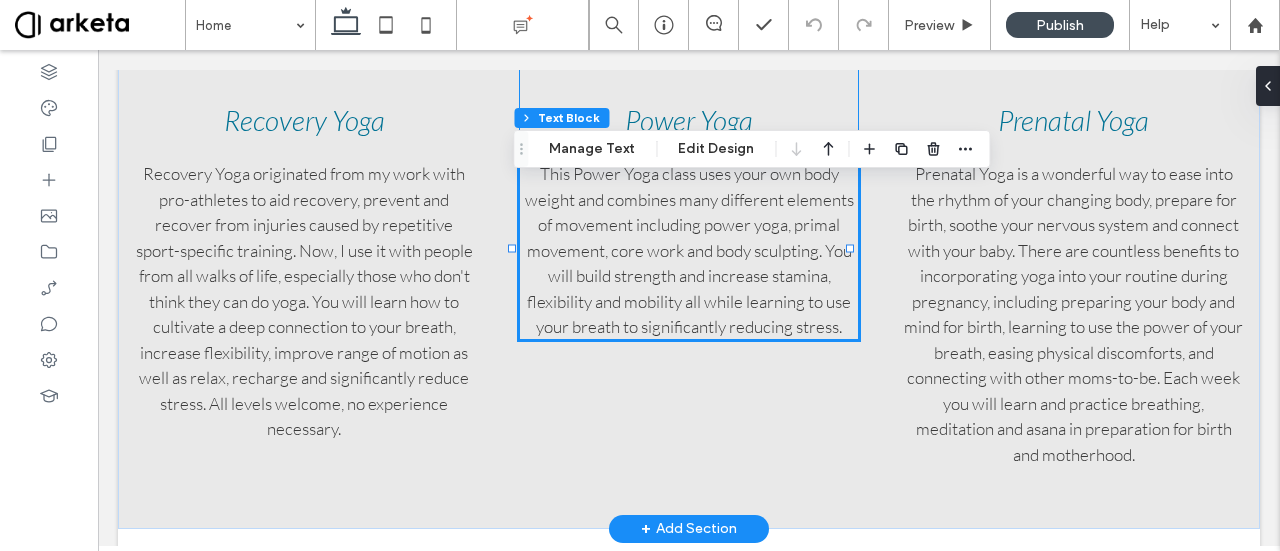 click on "This Power Yoga class uses your own body weight and combines many different elements of movement including power yoga, primal movement, core work and body sculpting. You will build strength and increase stamina, flexibility and mobility all while learning to use your breath to significantly reducing stress." at bounding box center [689, 250] 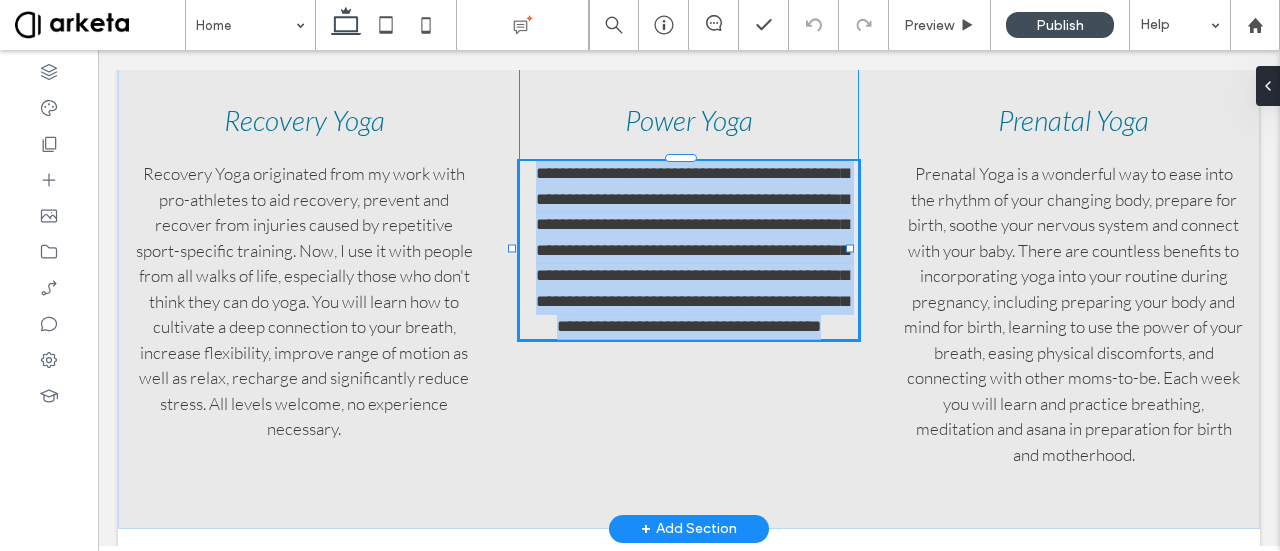 click on "**********" at bounding box center (692, 250) 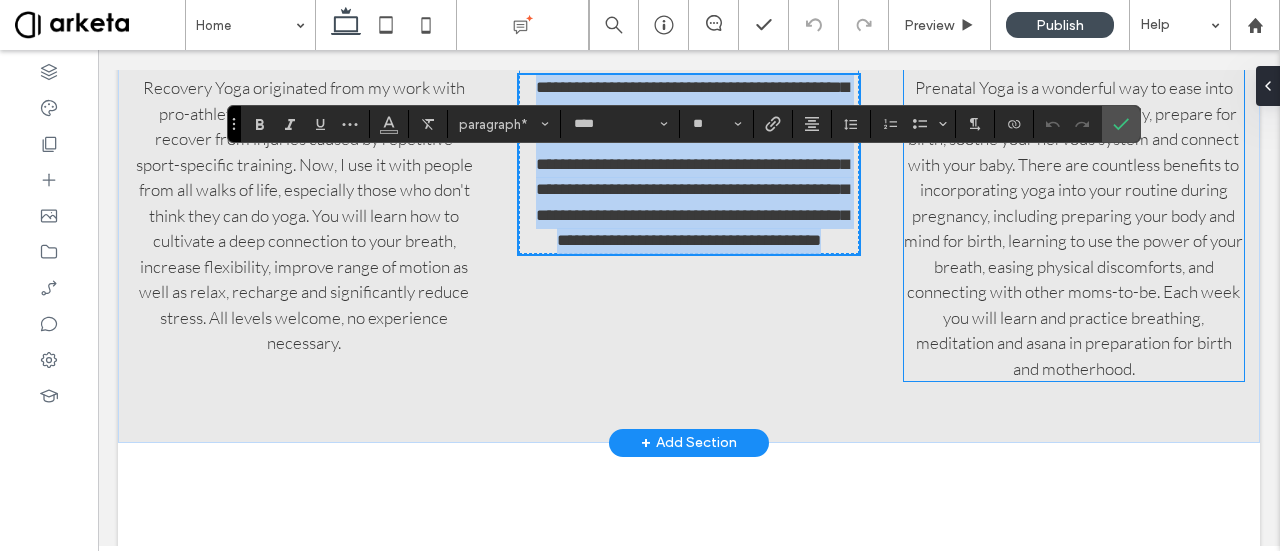 scroll, scrollTop: 1384, scrollLeft: 0, axis: vertical 